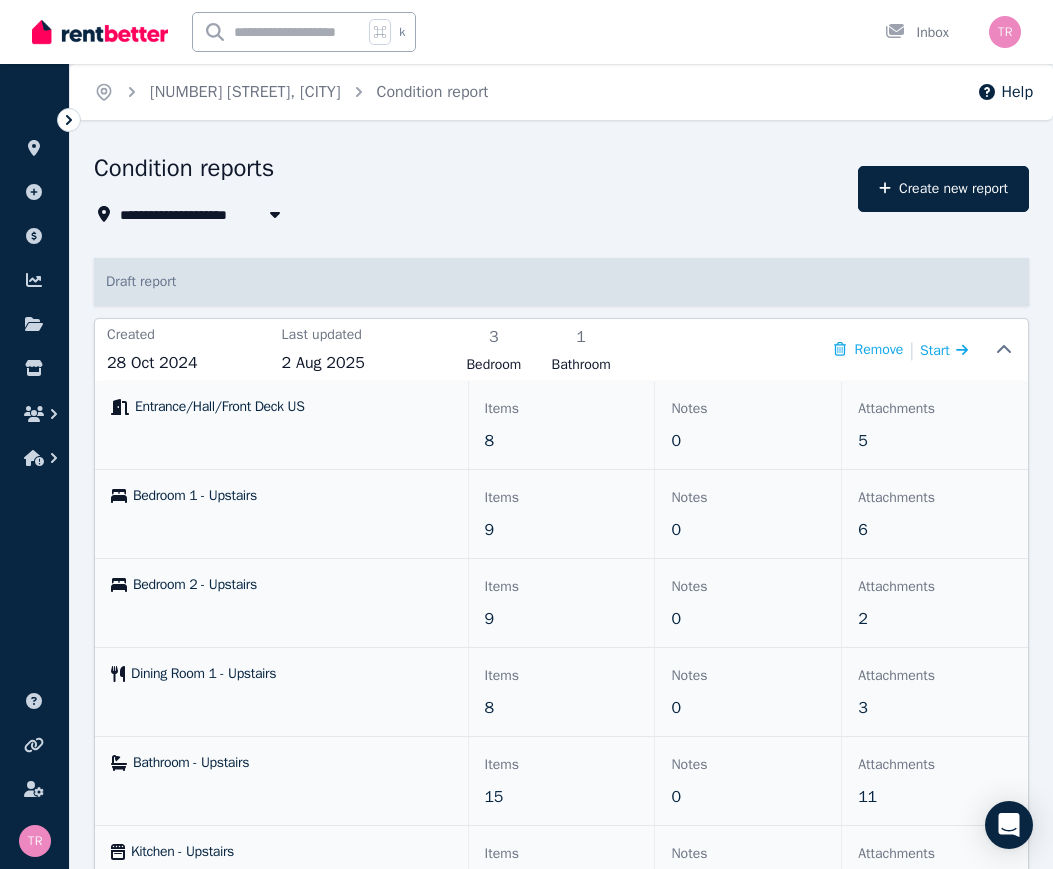 scroll, scrollTop: 641, scrollLeft: 0, axis: vertical 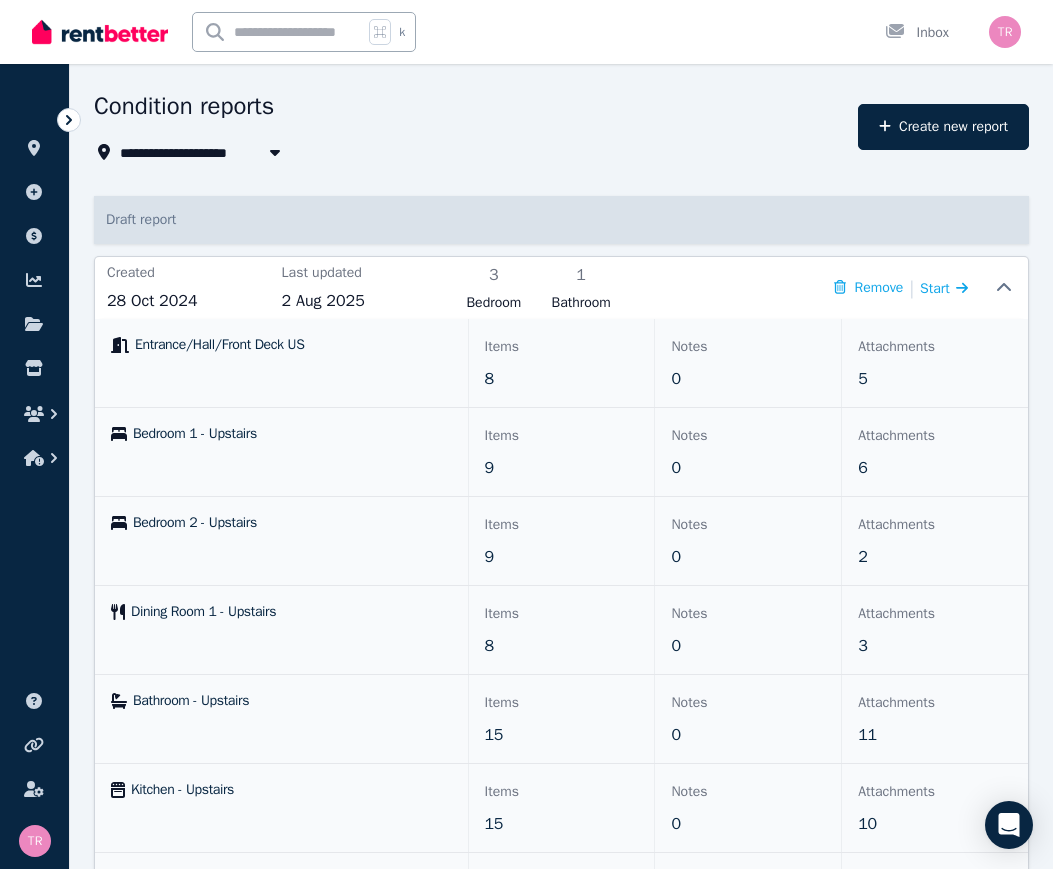 click on "Start" at bounding box center [944, 288] 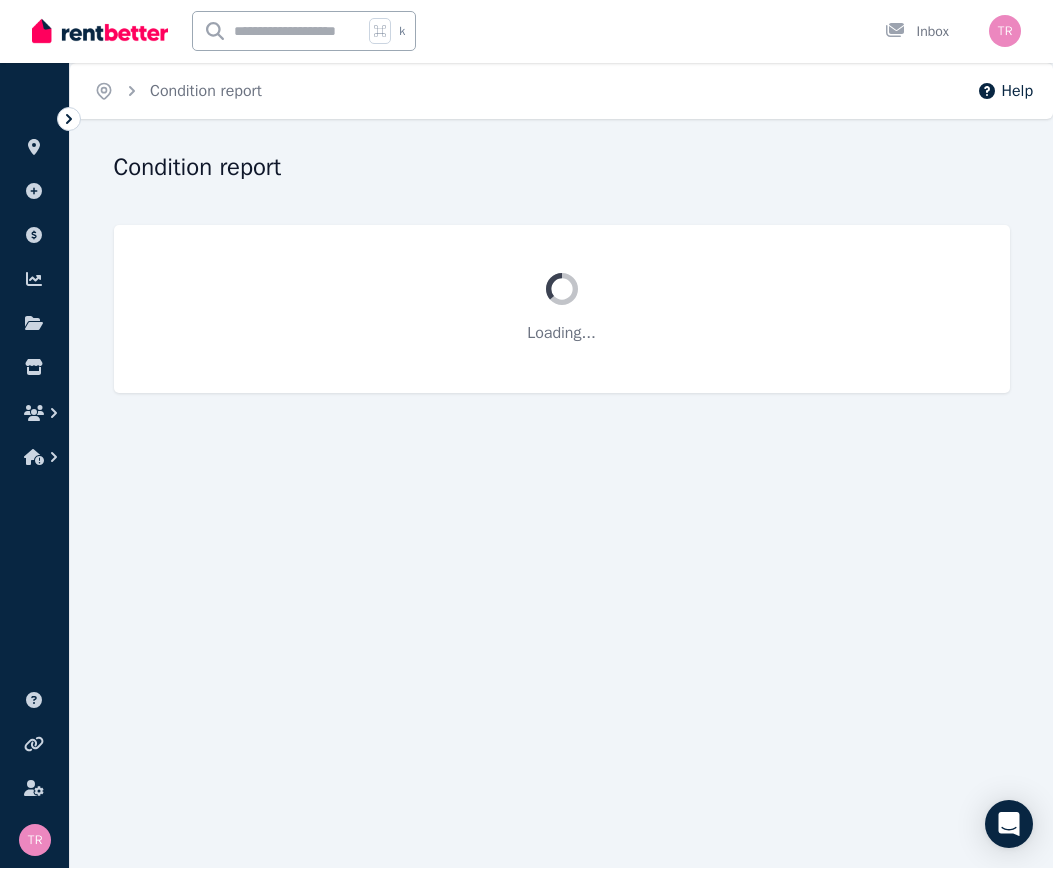 scroll, scrollTop: 1, scrollLeft: 0, axis: vertical 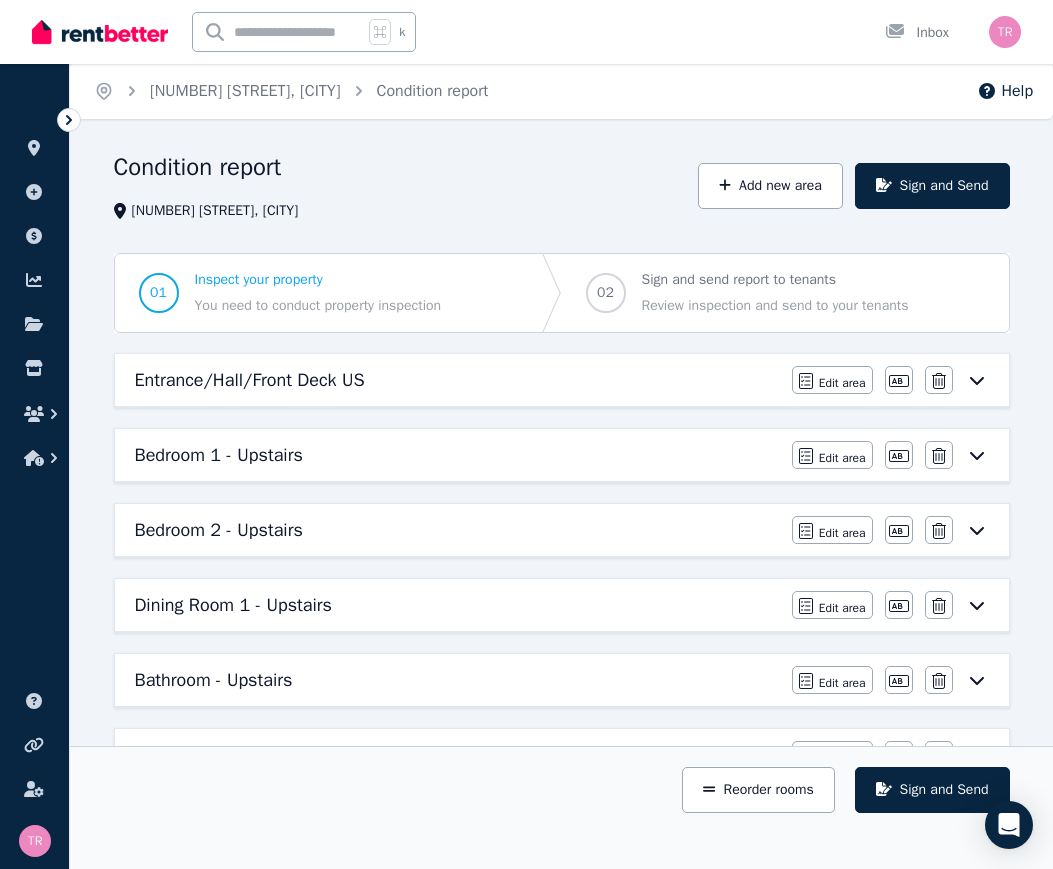 click 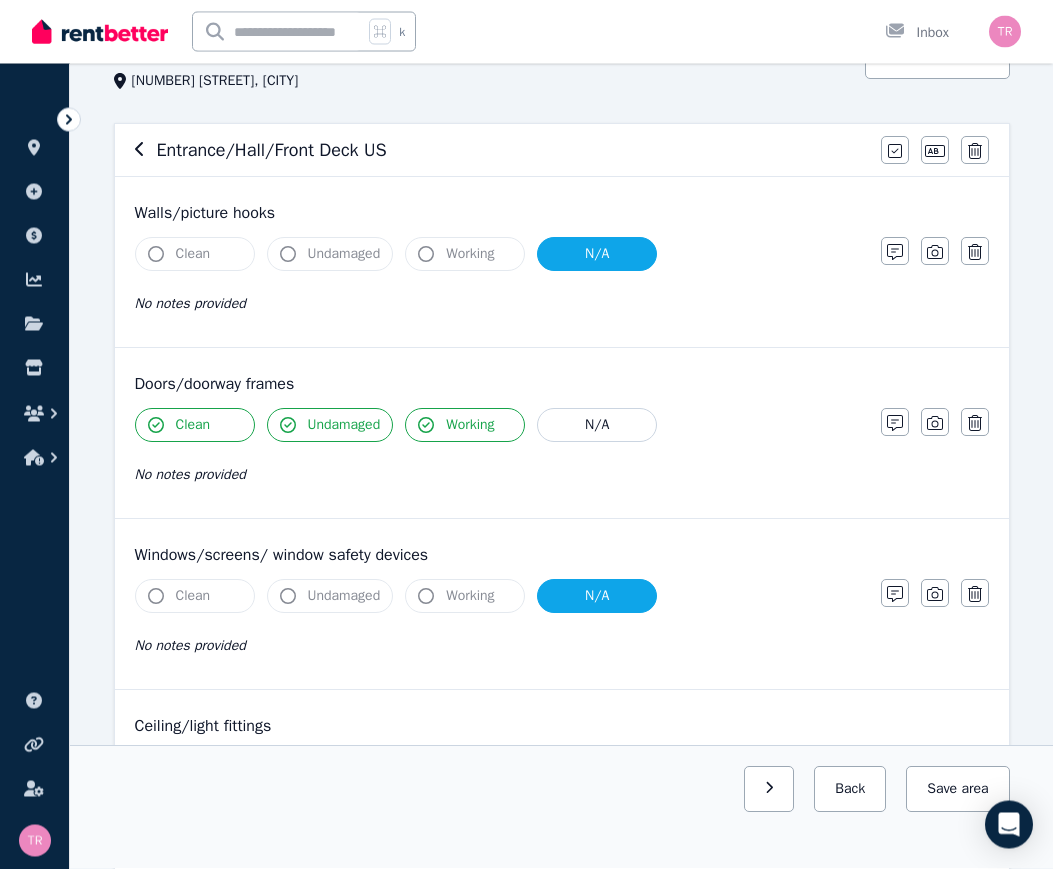 scroll, scrollTop: 146, scrollLeft: 0, axis: vertical 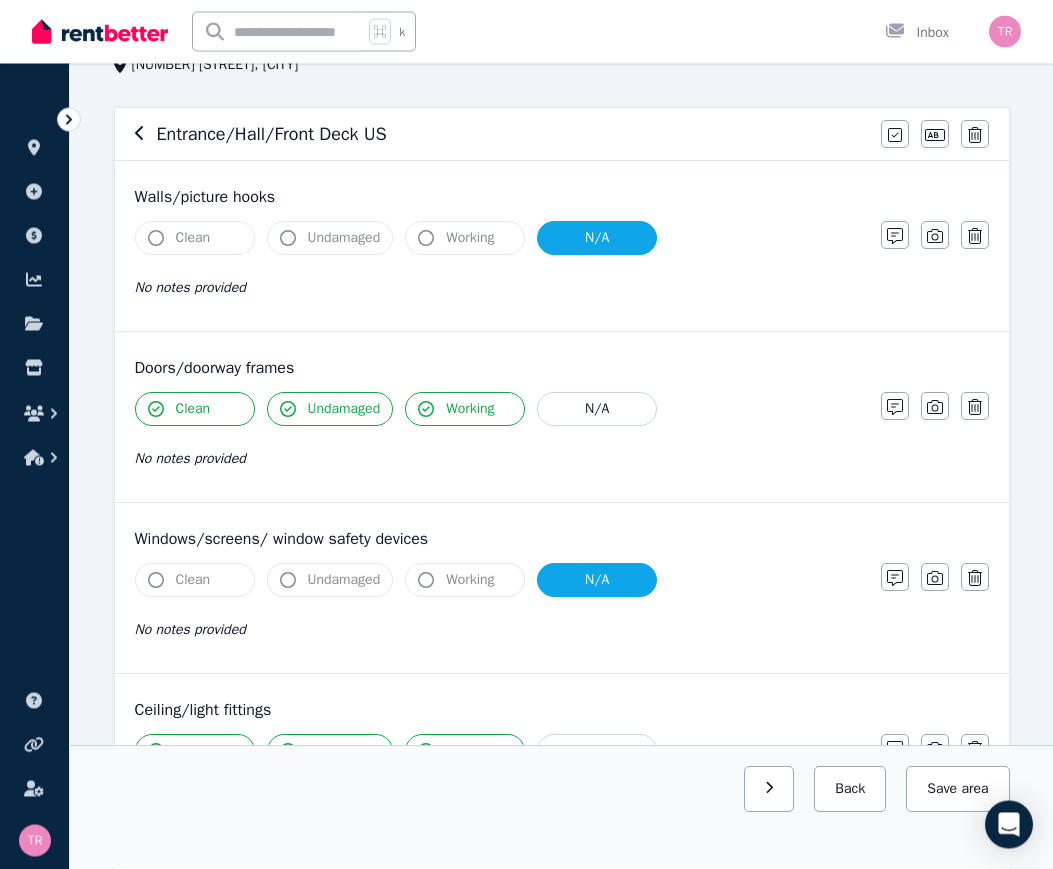 click on "No notes provided" at bounding box center [498, 630] 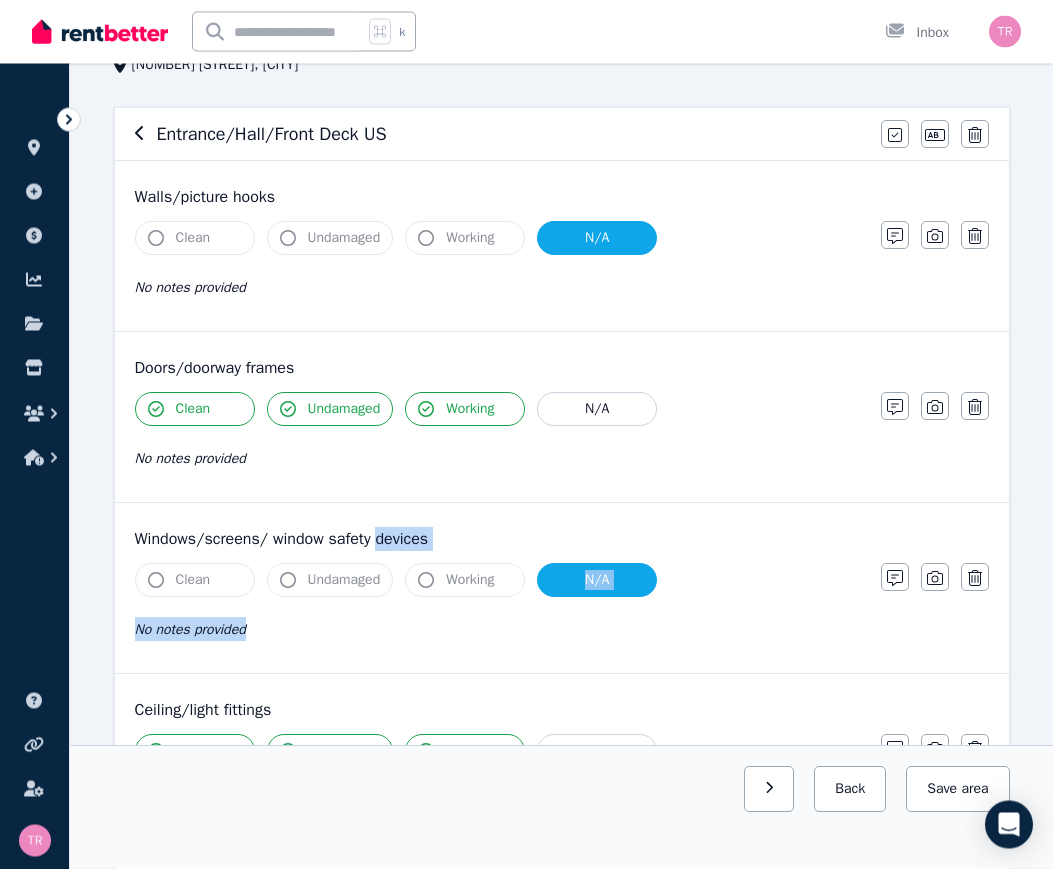 click on "Clean Undamaged Working N/A No notes provided" at bounding box center [498, 613] 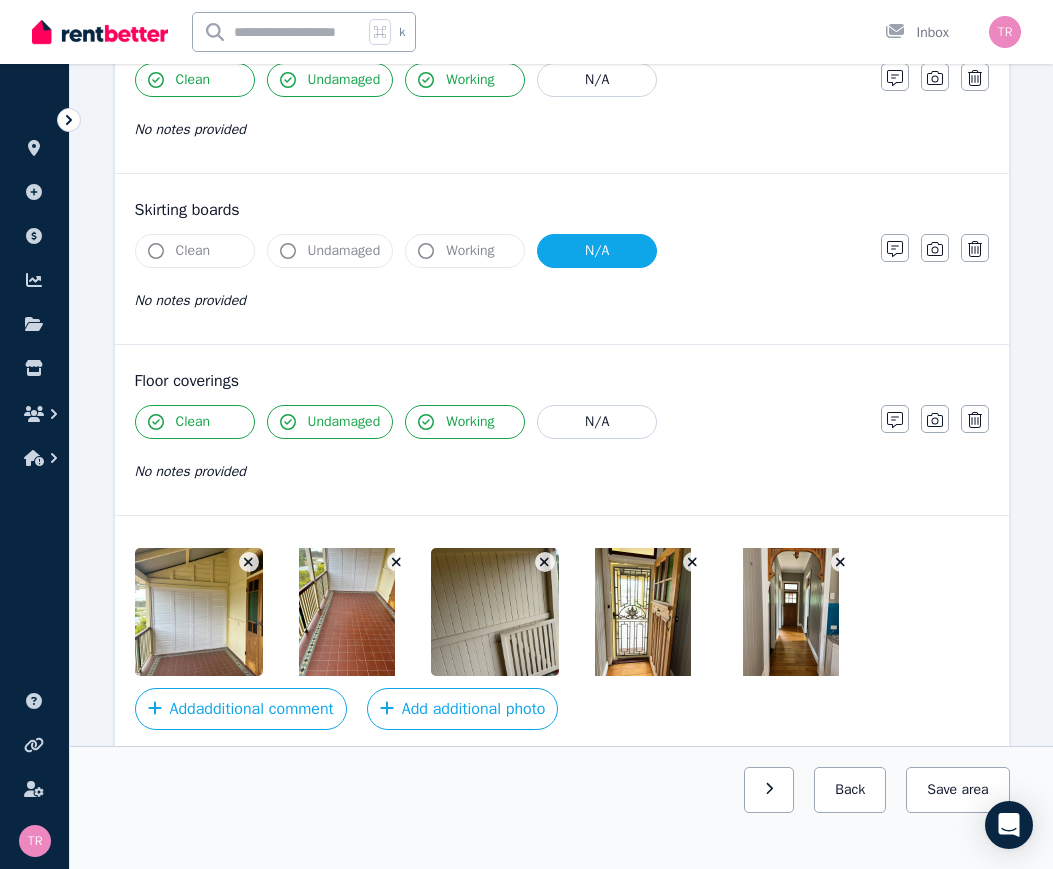 scroll, scrollTop: 1205, scrollLeft: 0, axis: vertical 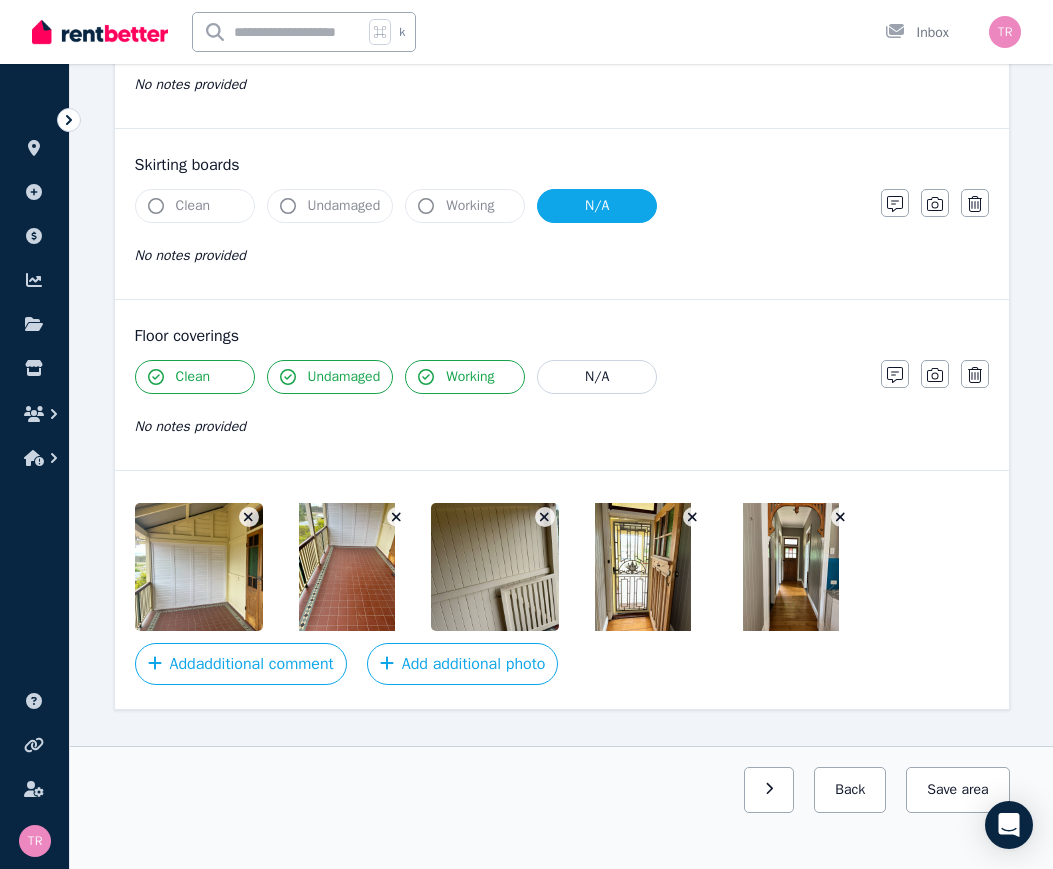 click at bounding box center [249, 517] 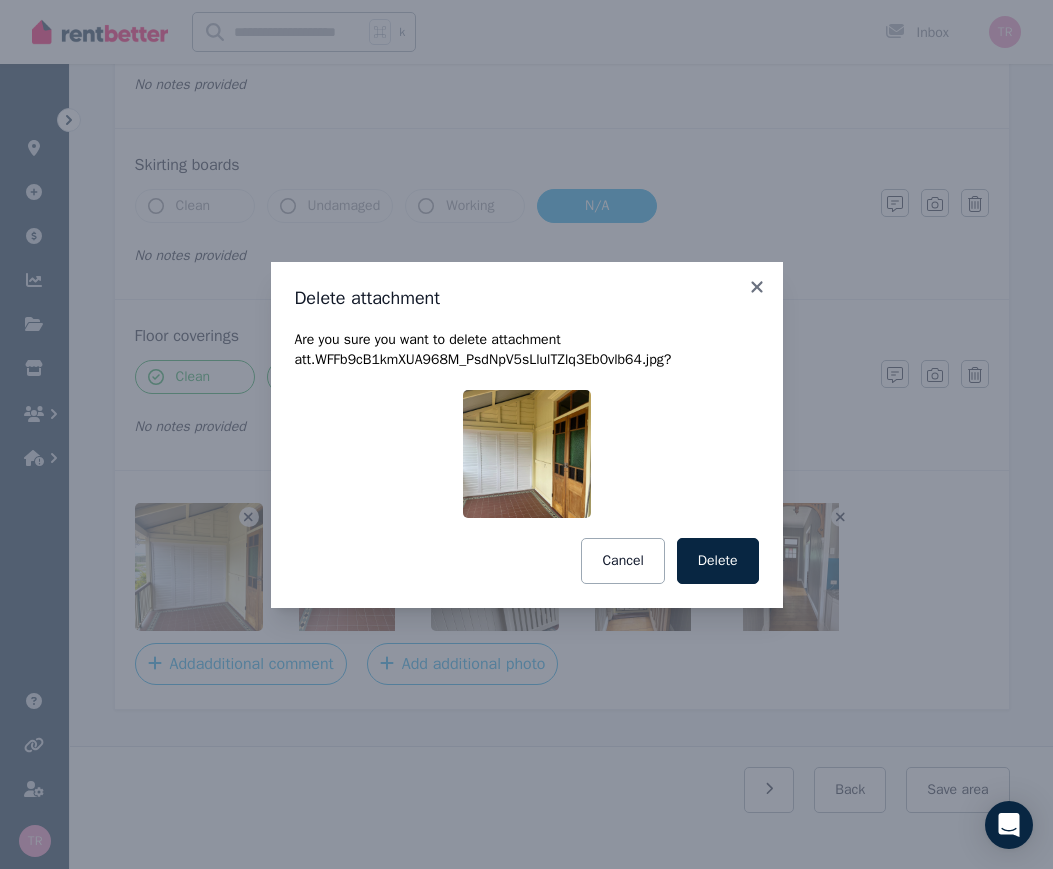 click on "Delete" at bounding box center [718, 561] 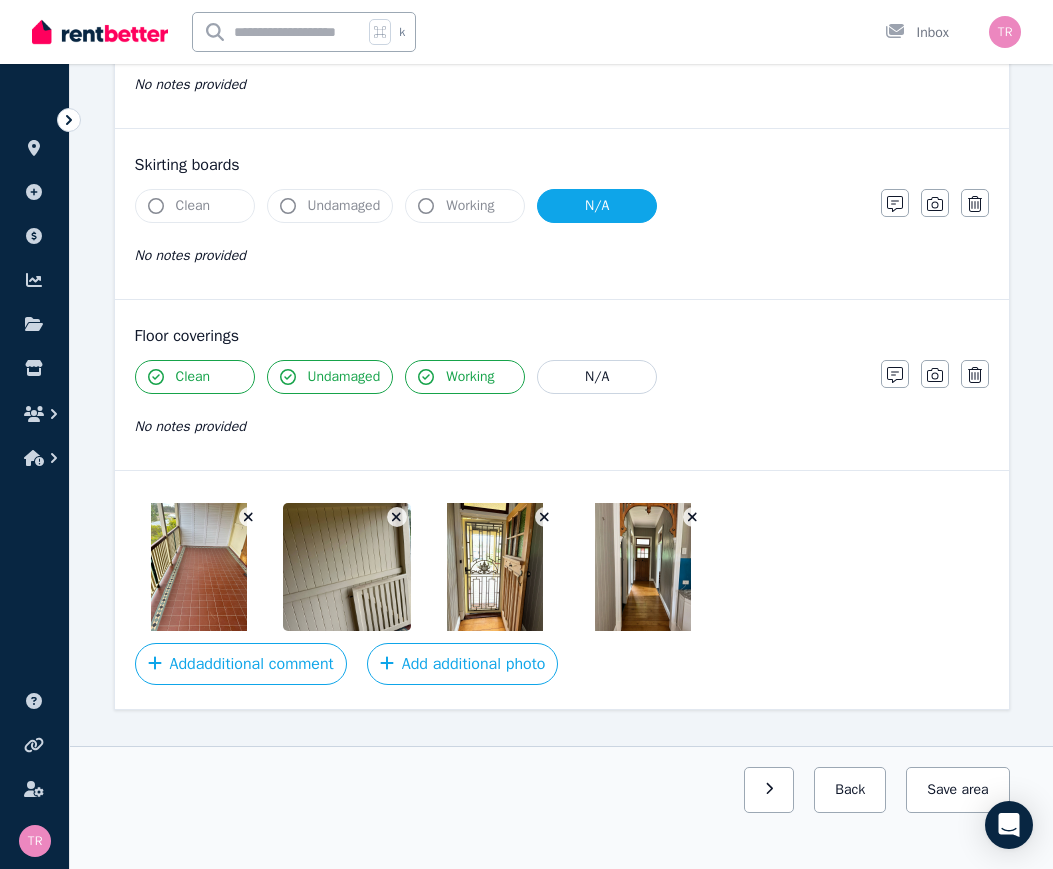 click 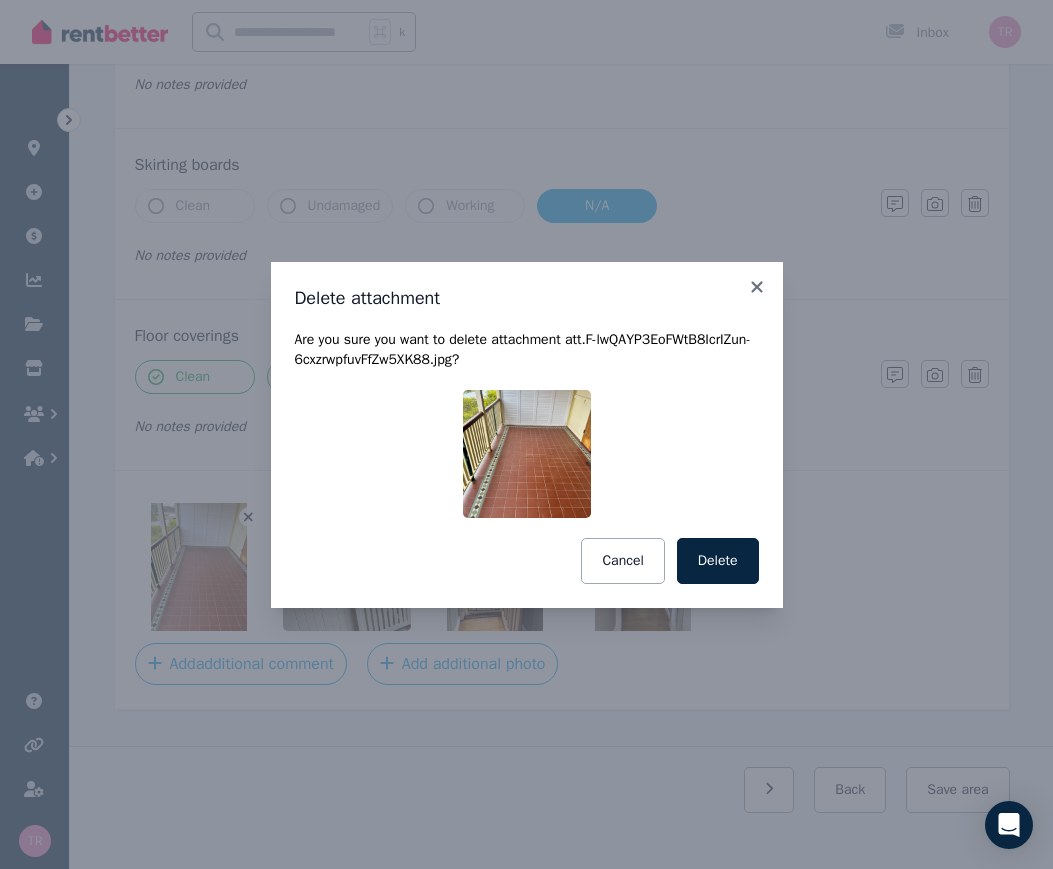 click on "Delete" at bounding box center [718, 561] 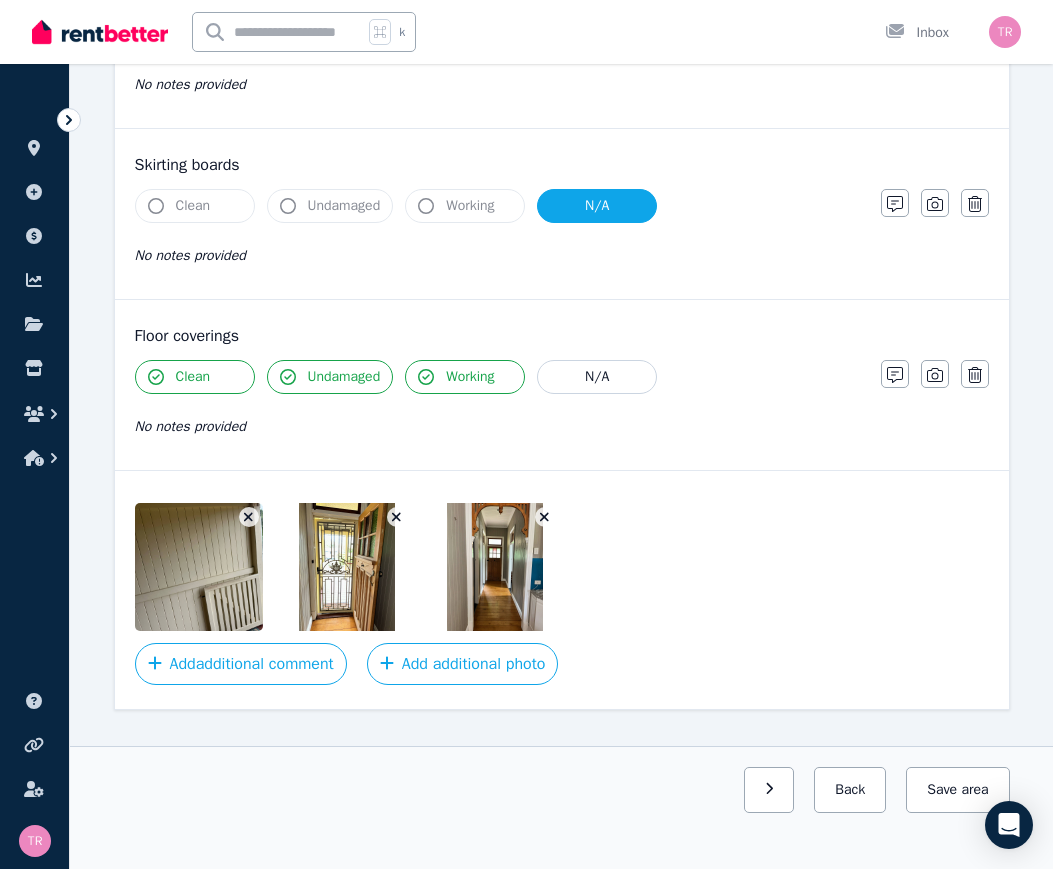 scroll, scrollTop: 1204, scrollLeft: 0, axis: vertical 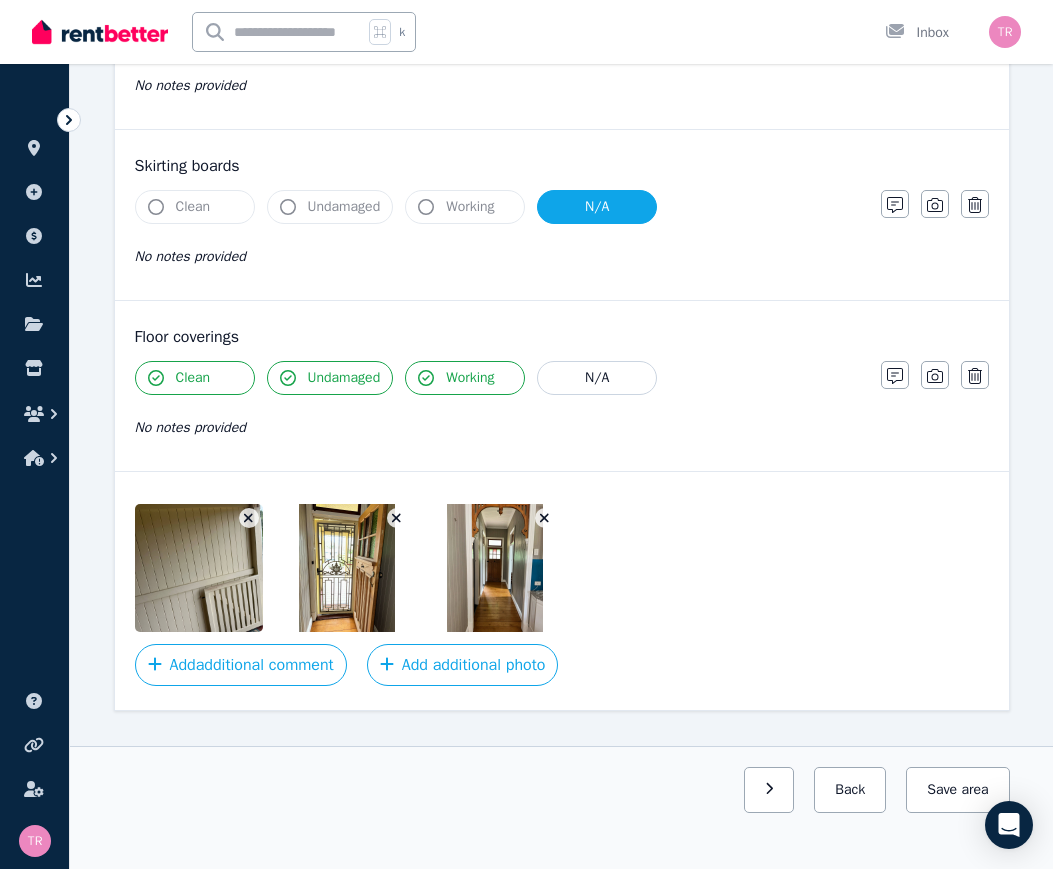 click 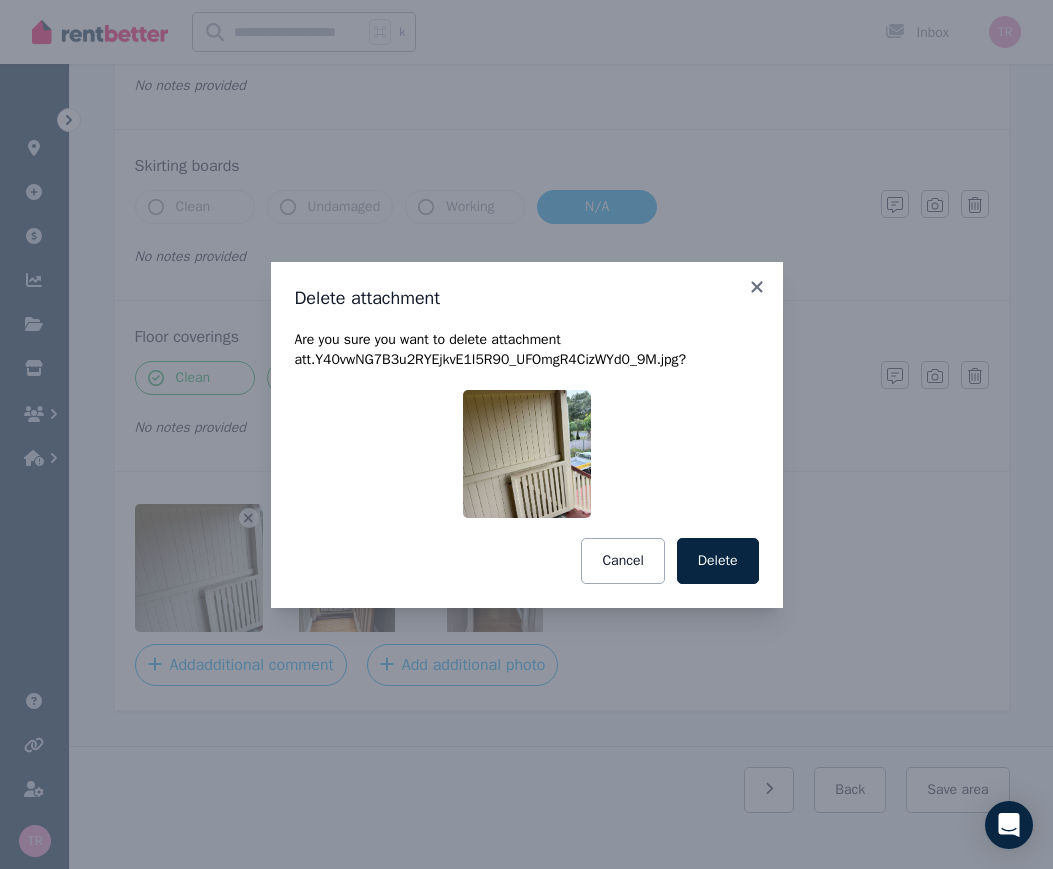 click on "Delete" at bounding box center [718, 561] 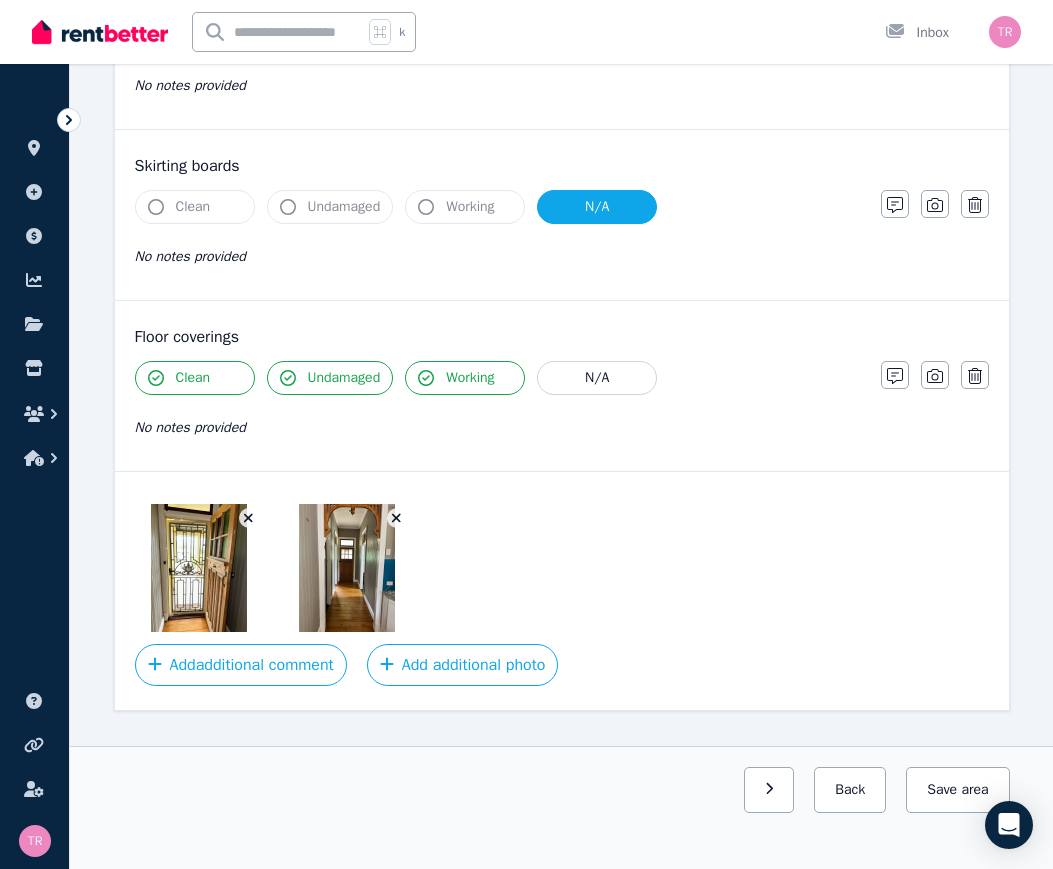 click 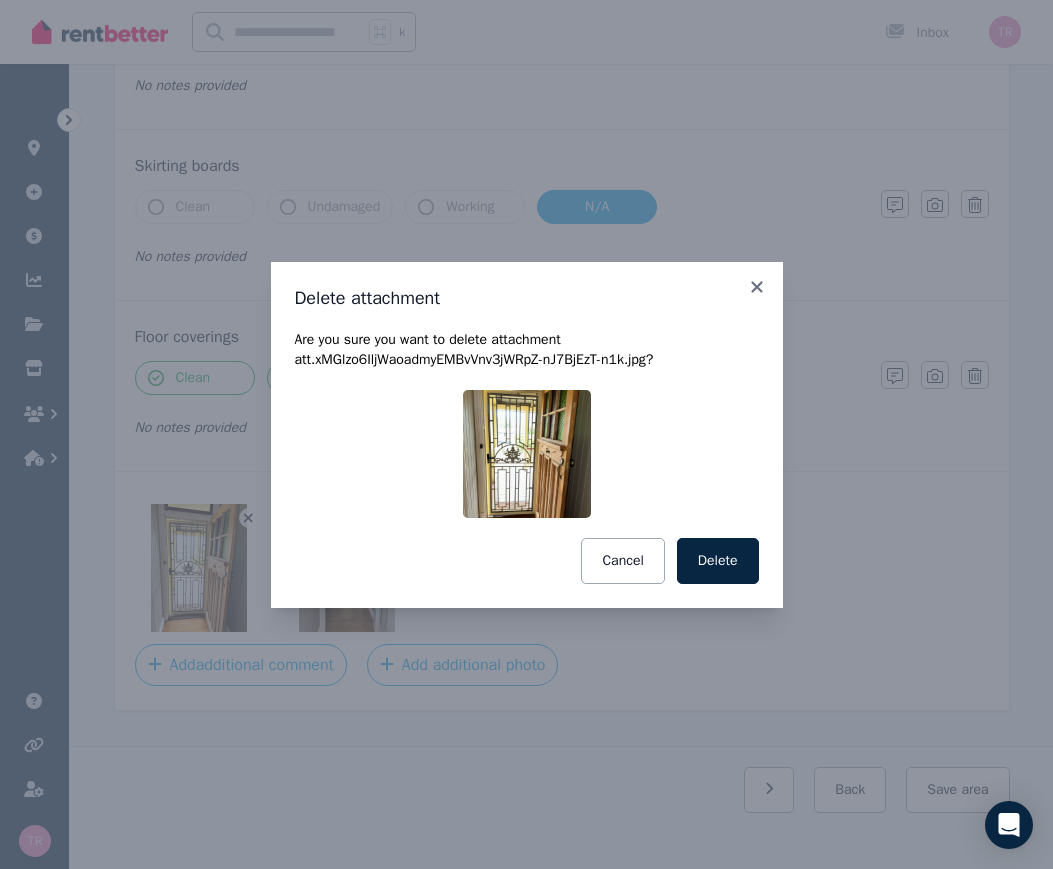 click on "Delete" at bounding box center (718, 561) 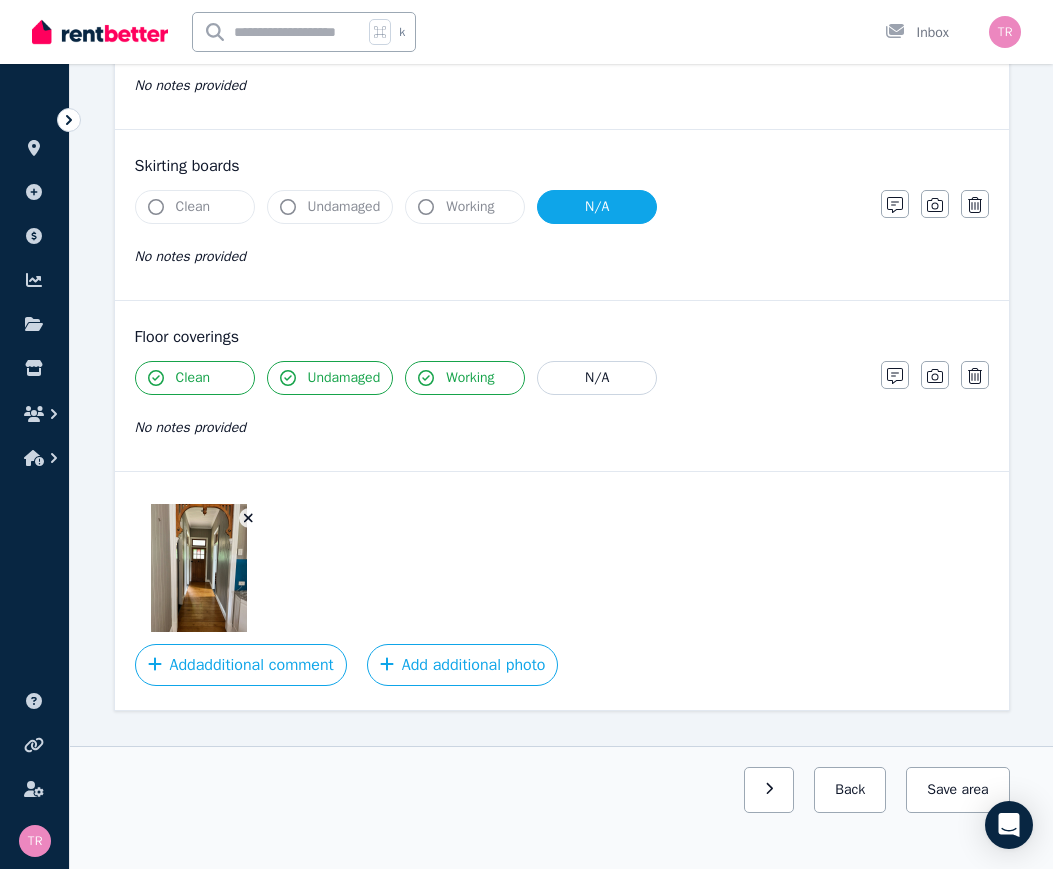 click 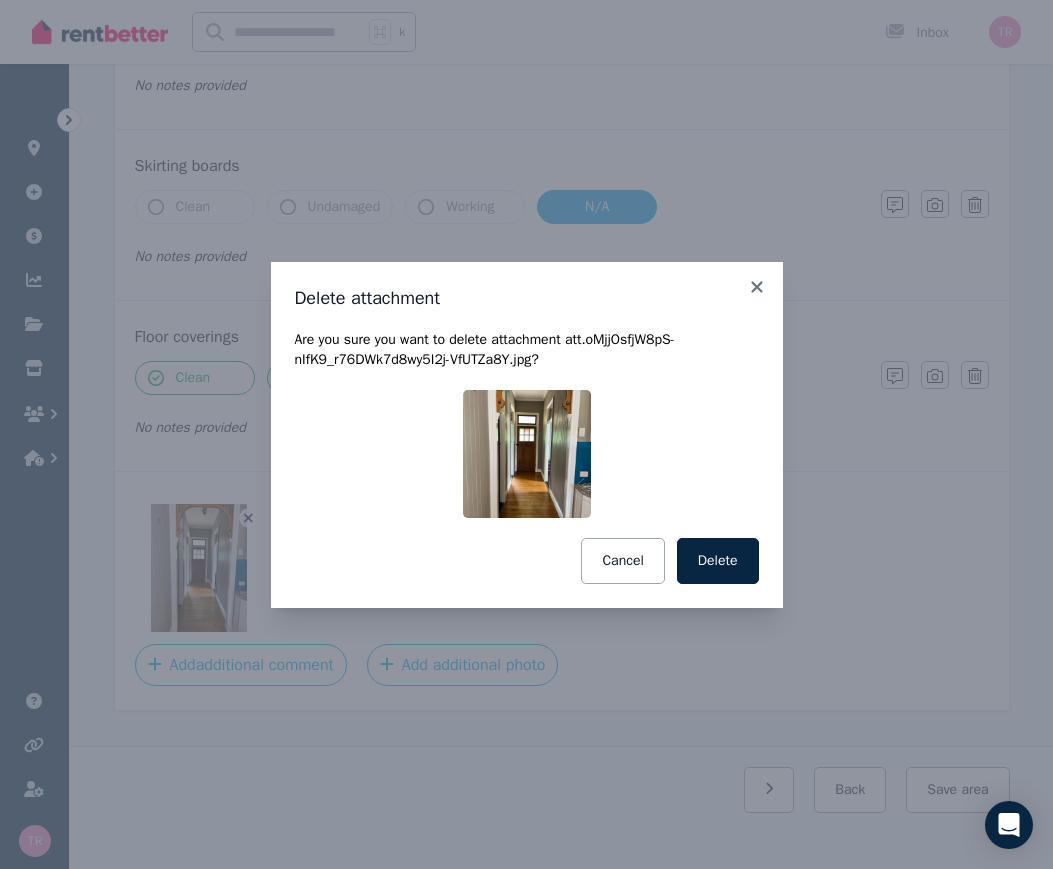 click on "Delete" at bounding box center [718, 561] 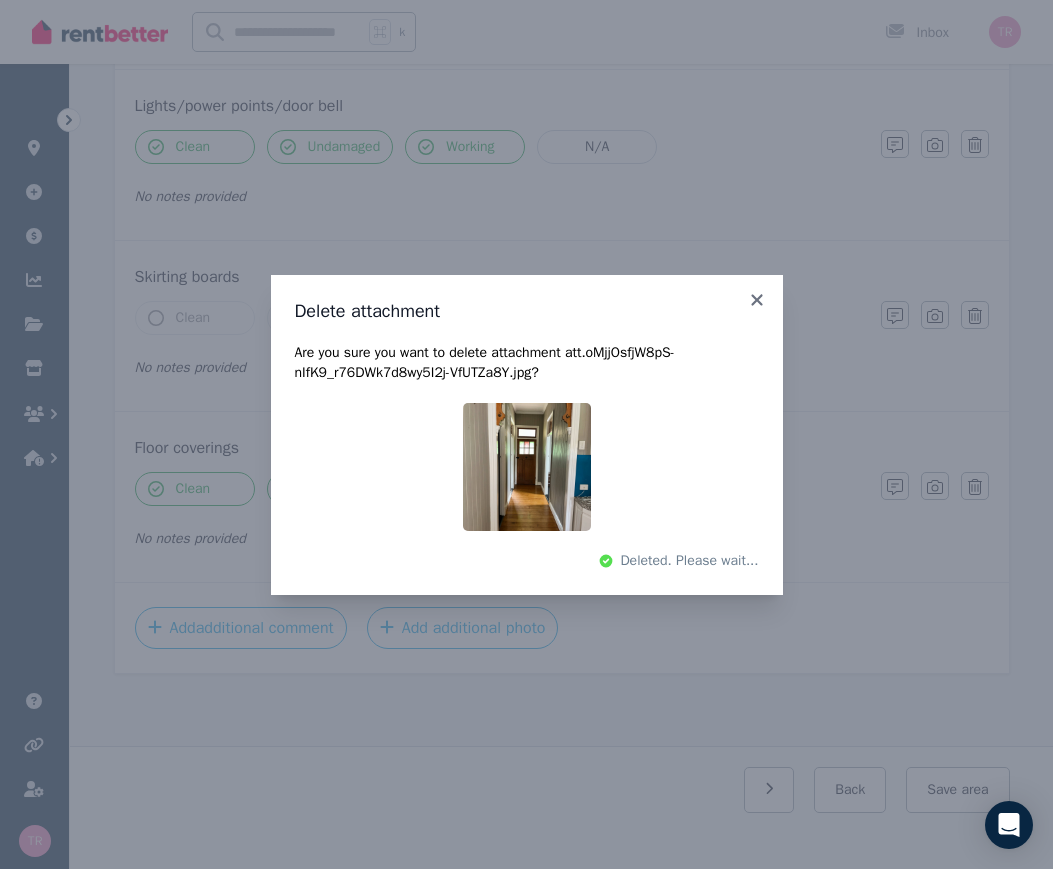 scroll, scrollTop: 1057, scrollLeft: 0, axis: vertical 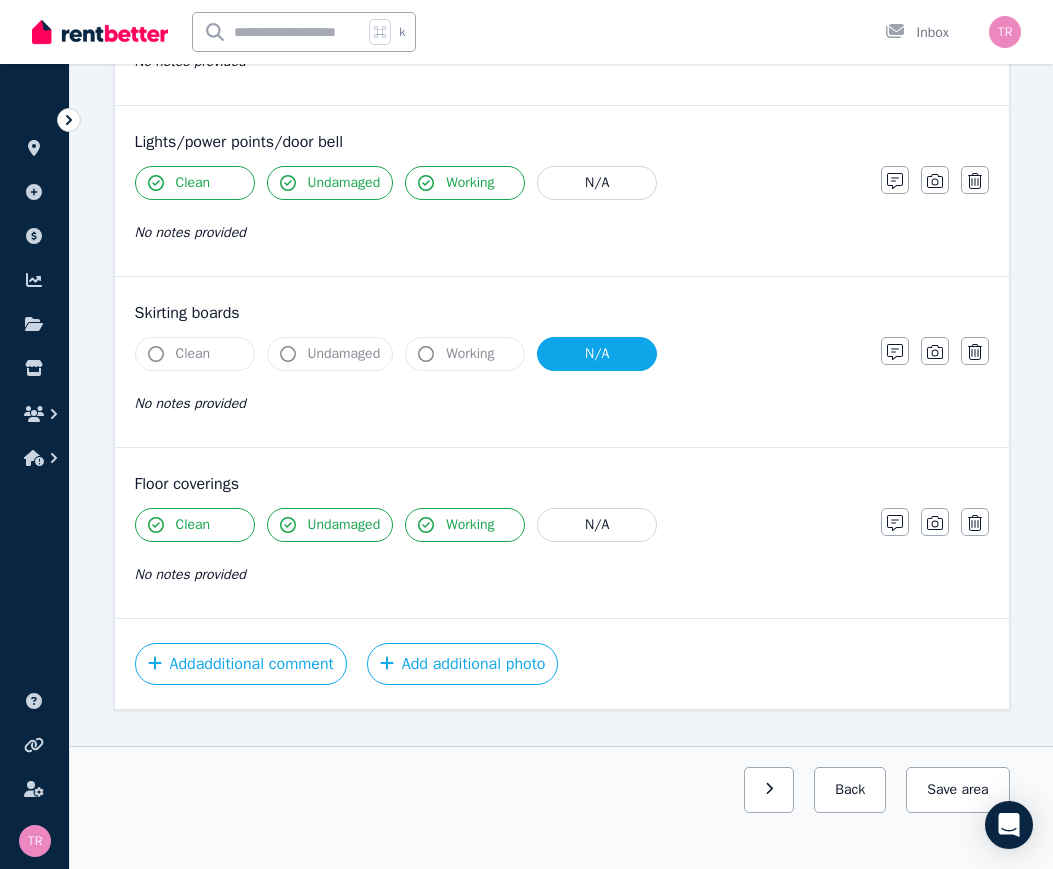 click on "Add additional photo" at bounding box center [463, 664] 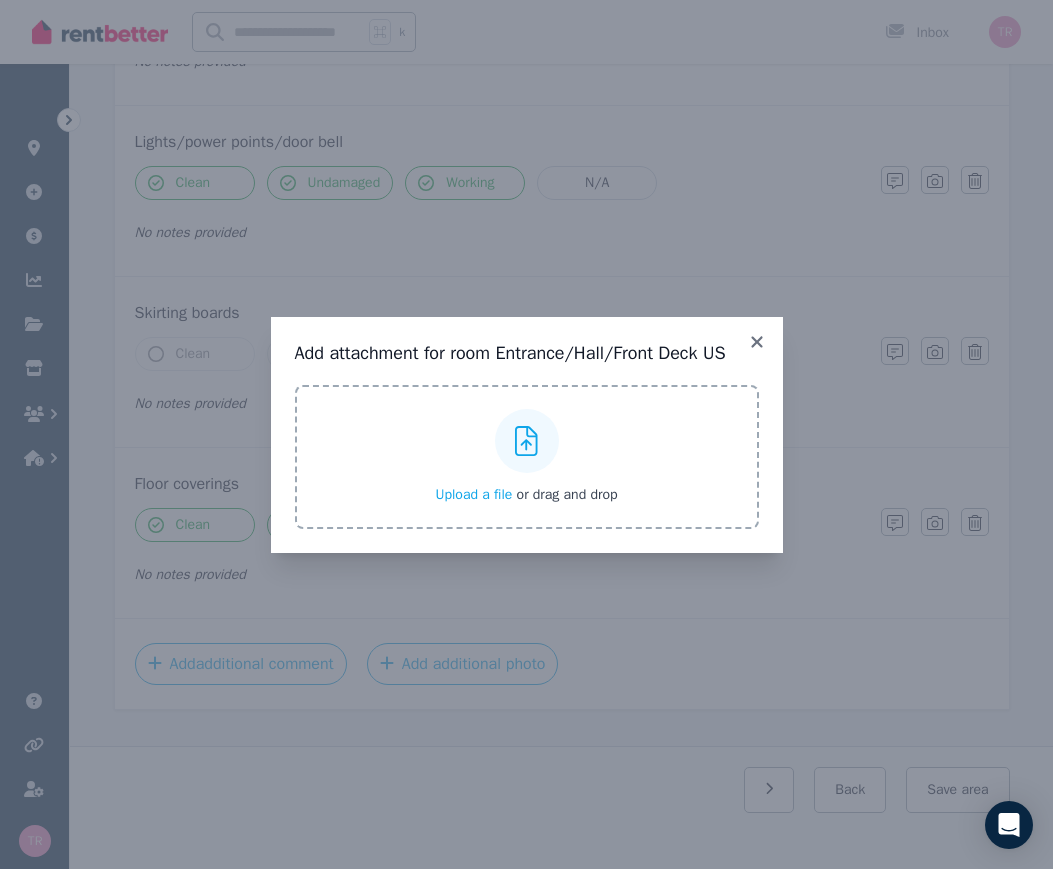 click 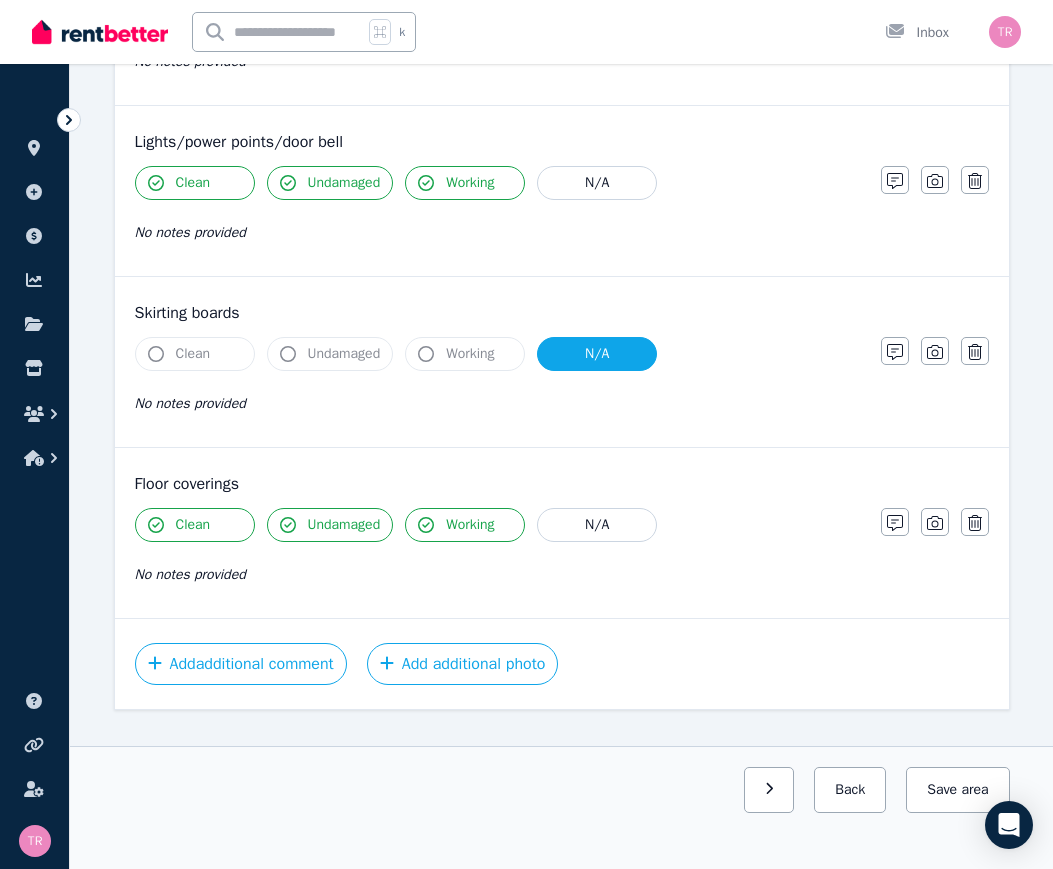 click on "Add additional photo" at bounding box center (463, 664) 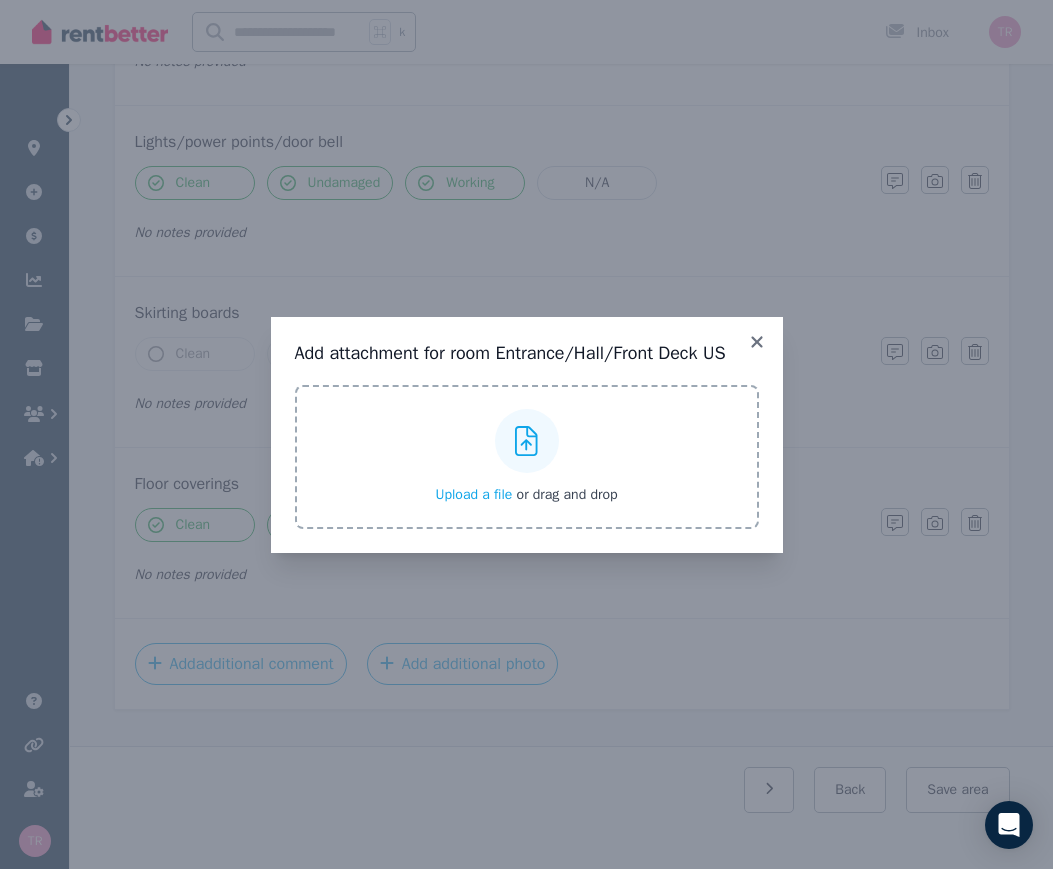 click 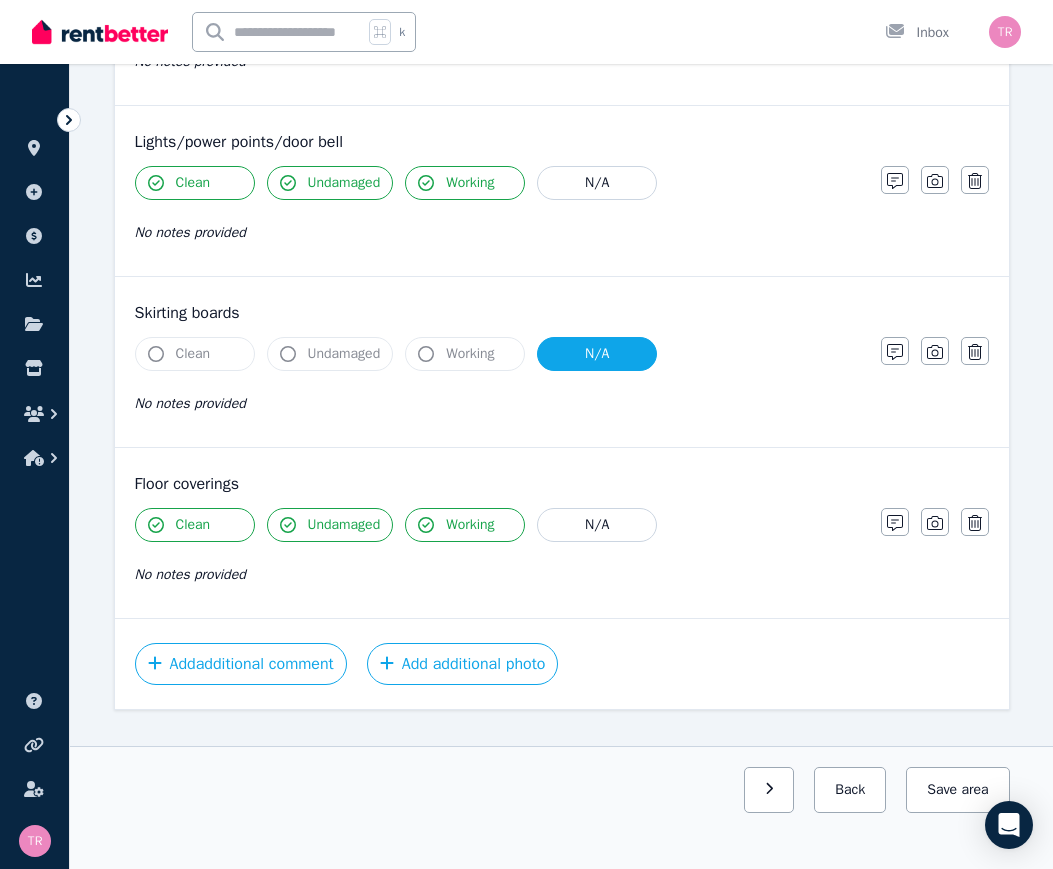 click on "Clean Undamaged Working N/A" at bounding box center (498, 354) 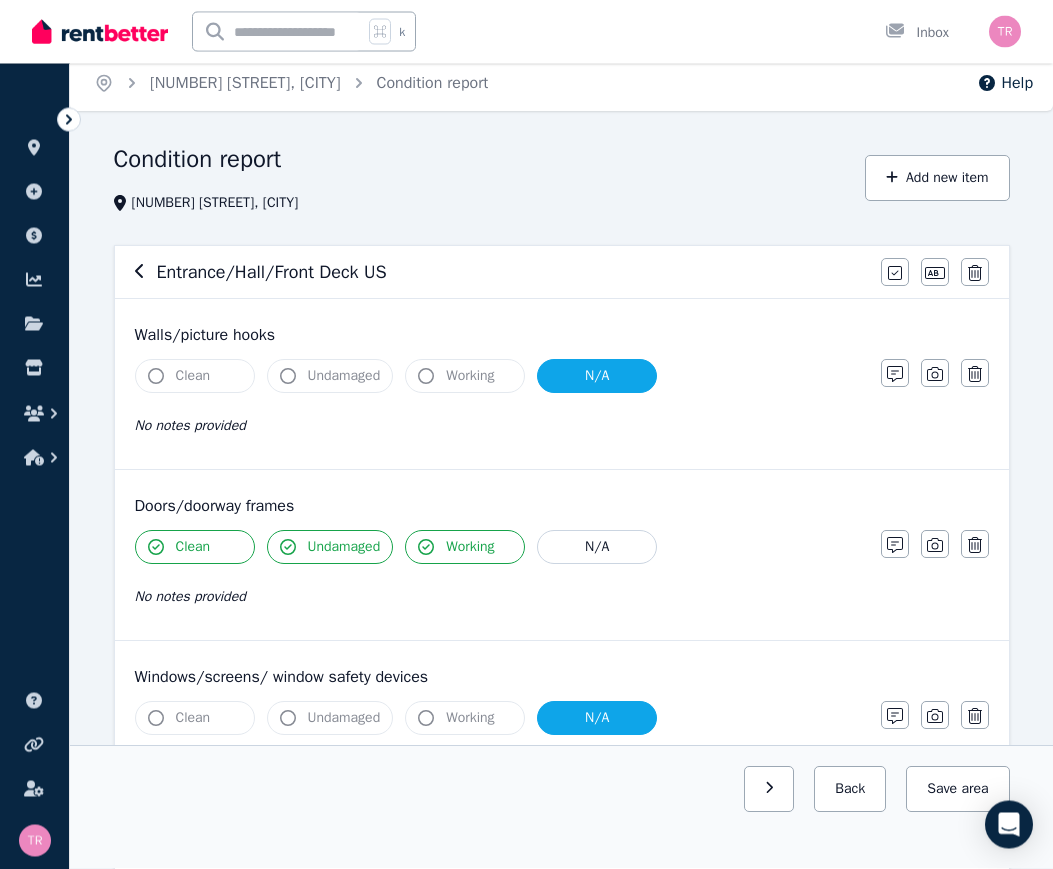 scroll, scrollTop: 0, scrollLeft: 0, axis: both 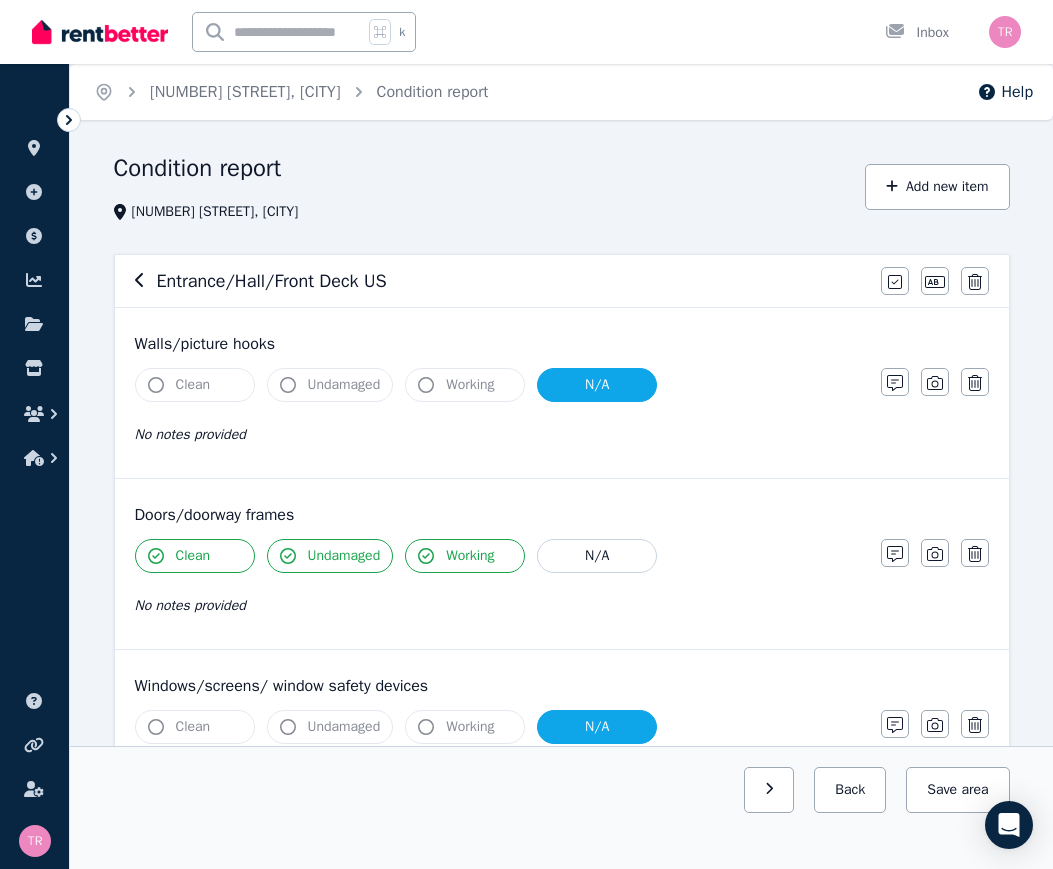 click on "Save   area" at bounding box center [957, 790] 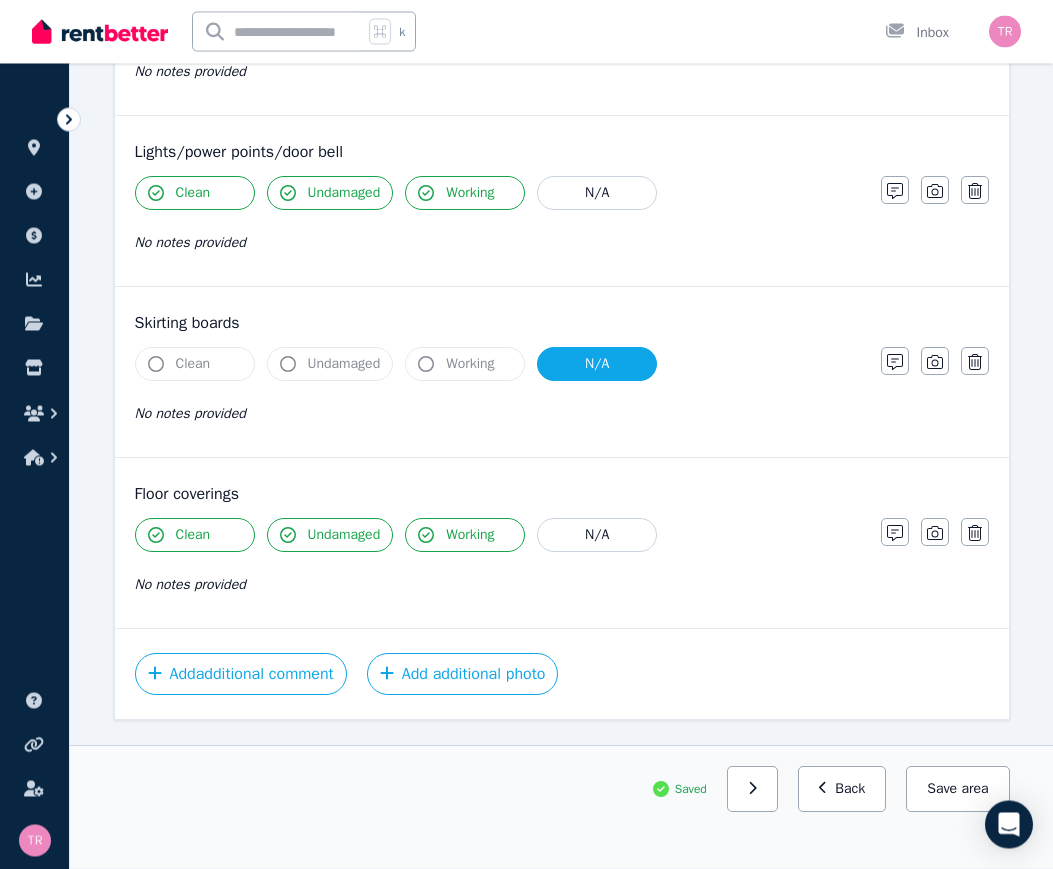 scroll, scrollTop: 1057, scrollLeft: 0, axis: vertical 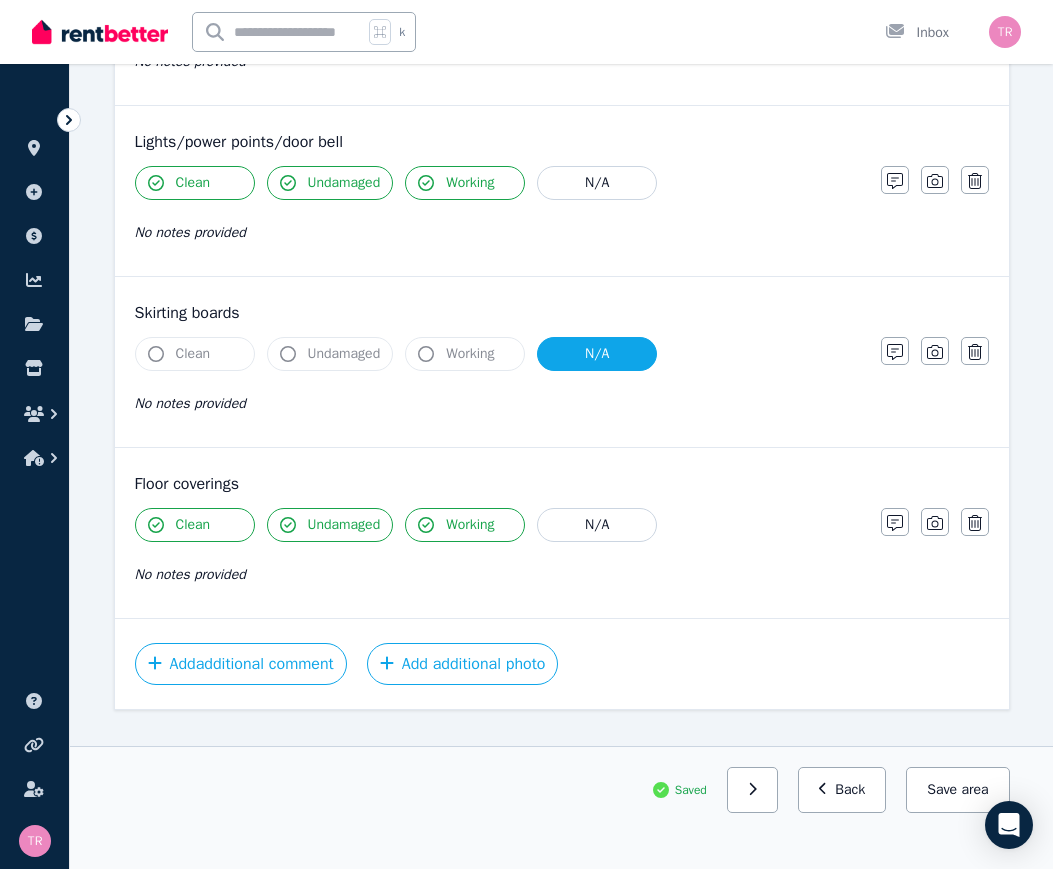click on "Add additional photo" at bounding box center (463, 664) 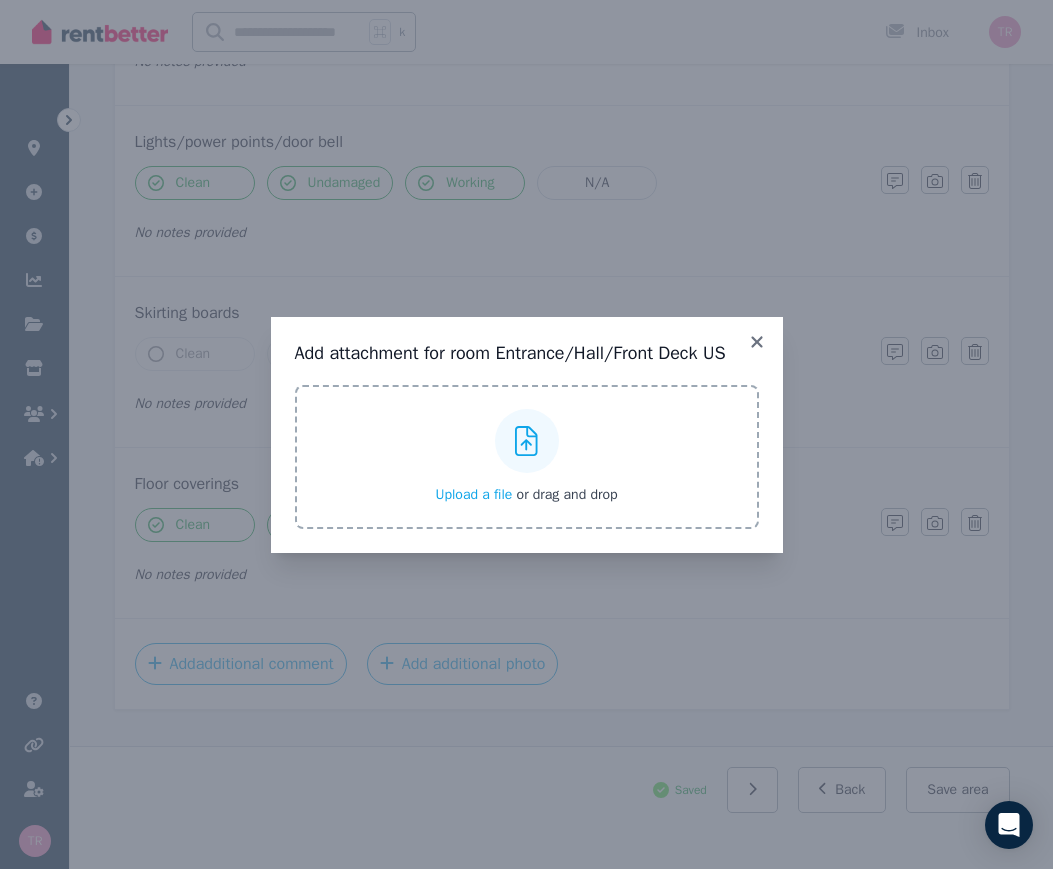 click 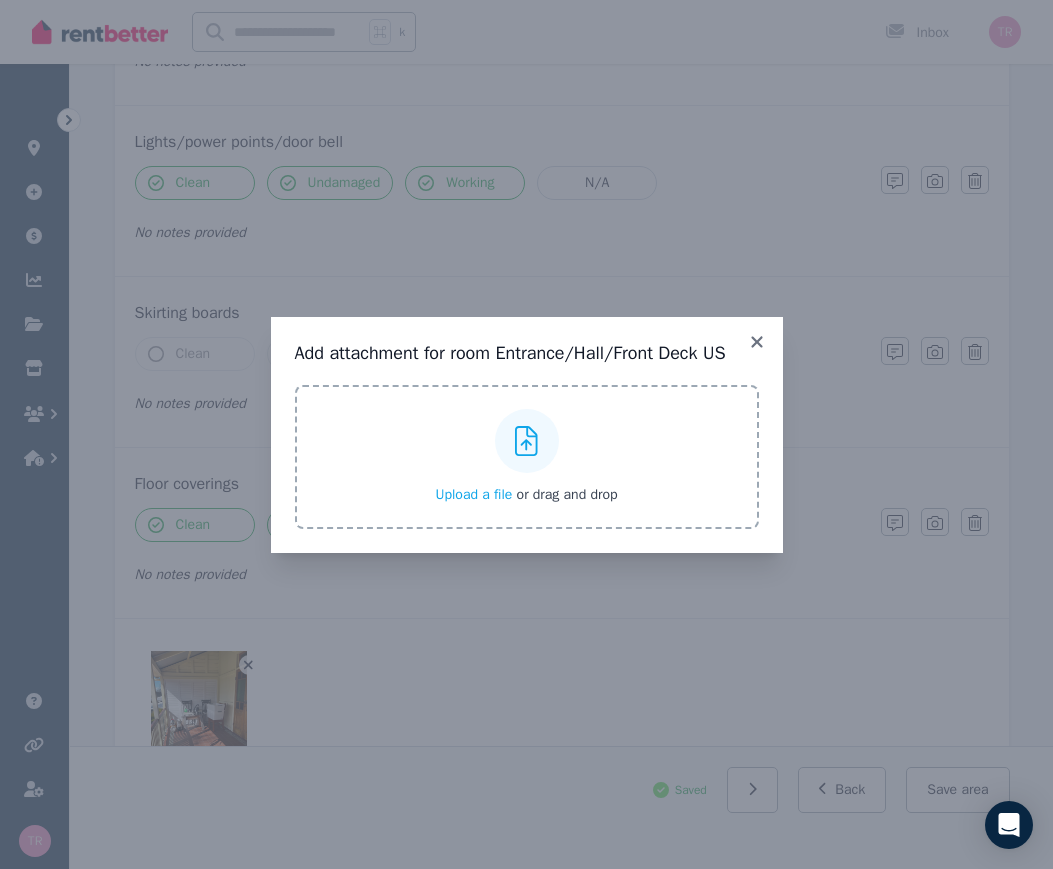 click 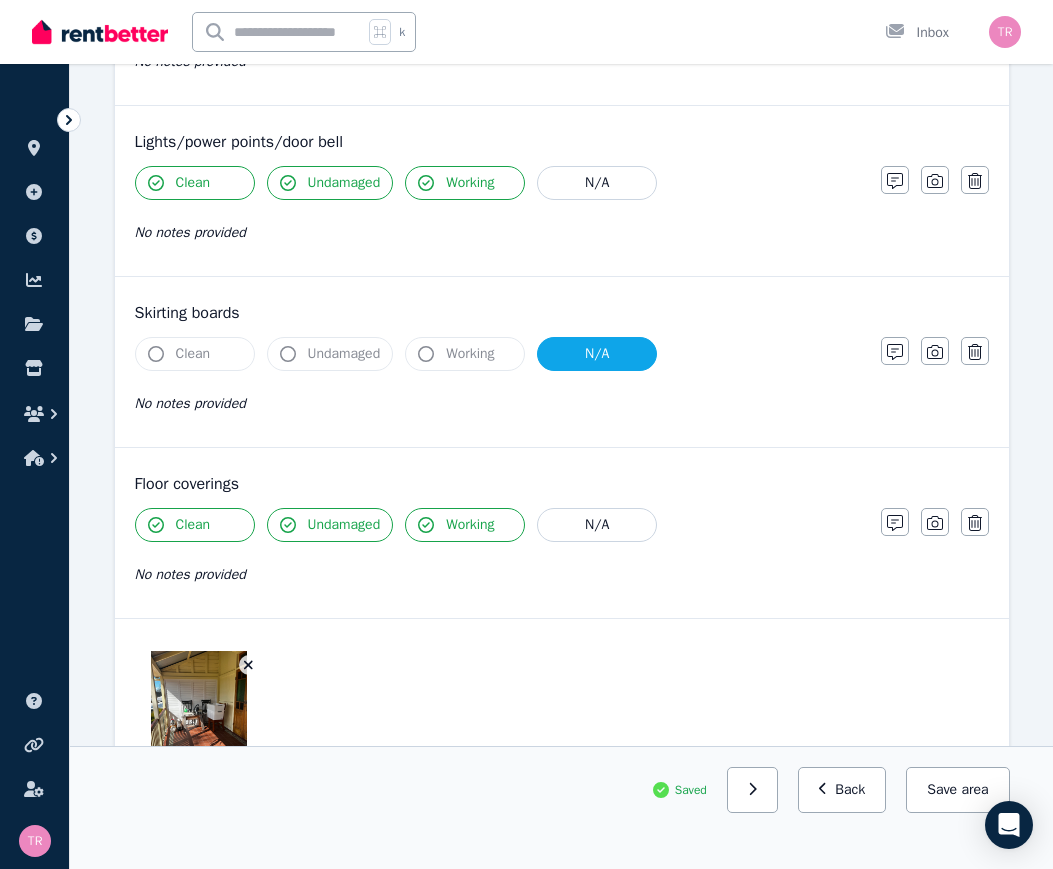 click on "Save   area" at bounding box center [957, 790] 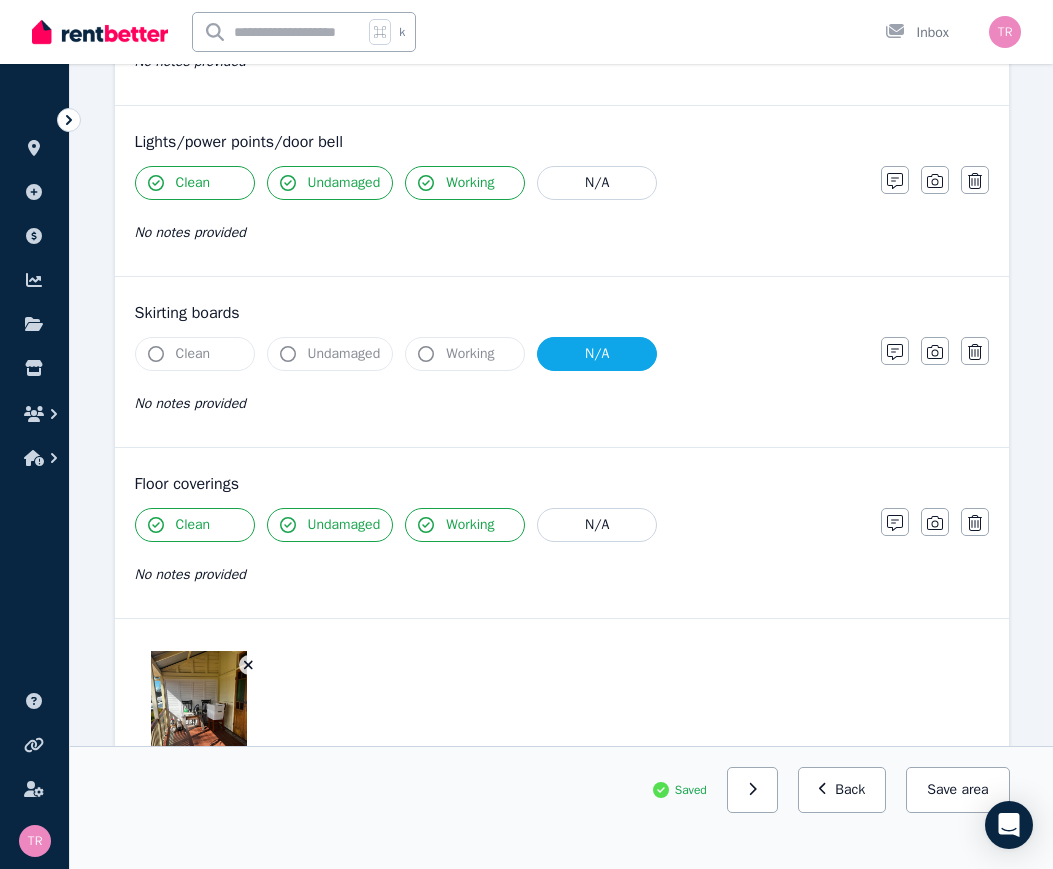 click on "Back" at bounding box center (842, 790) 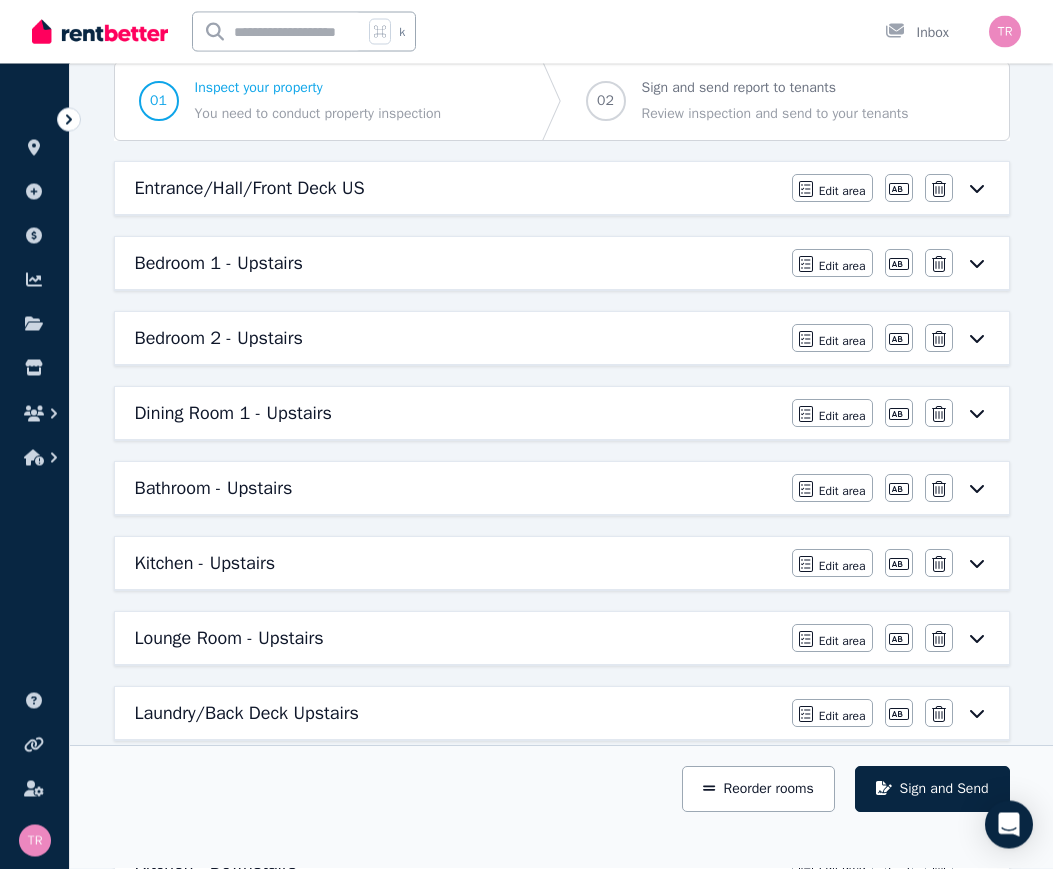 scroll, scrollTop: 193, scrollLeft: 0, axis: vertical 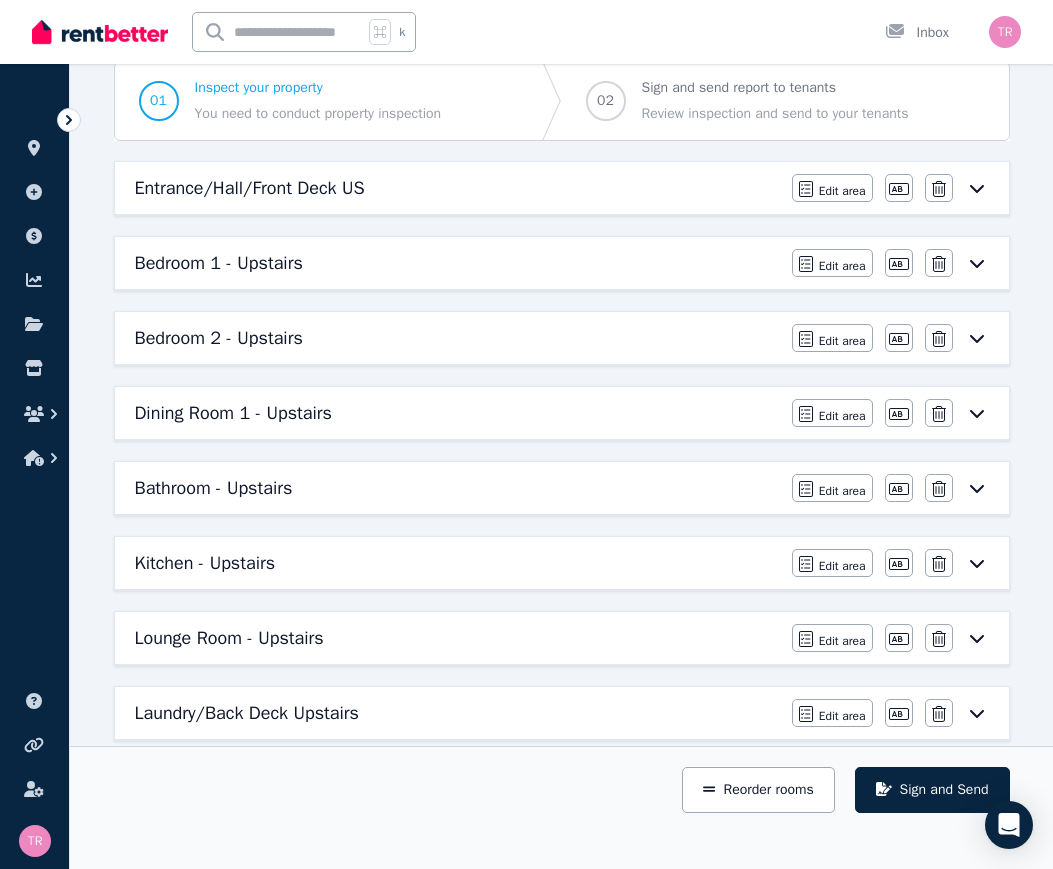 click 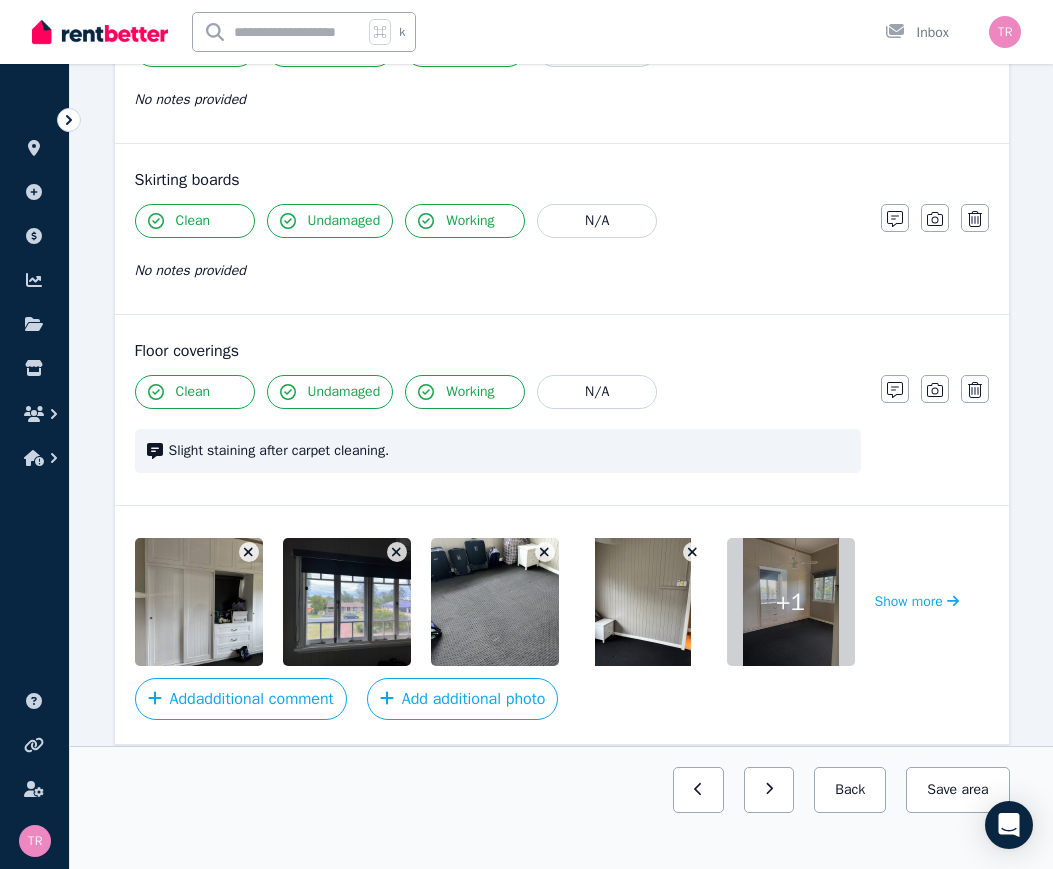 scroll, scrollTop: 1396, scrollLeft: 0, axis: vertical 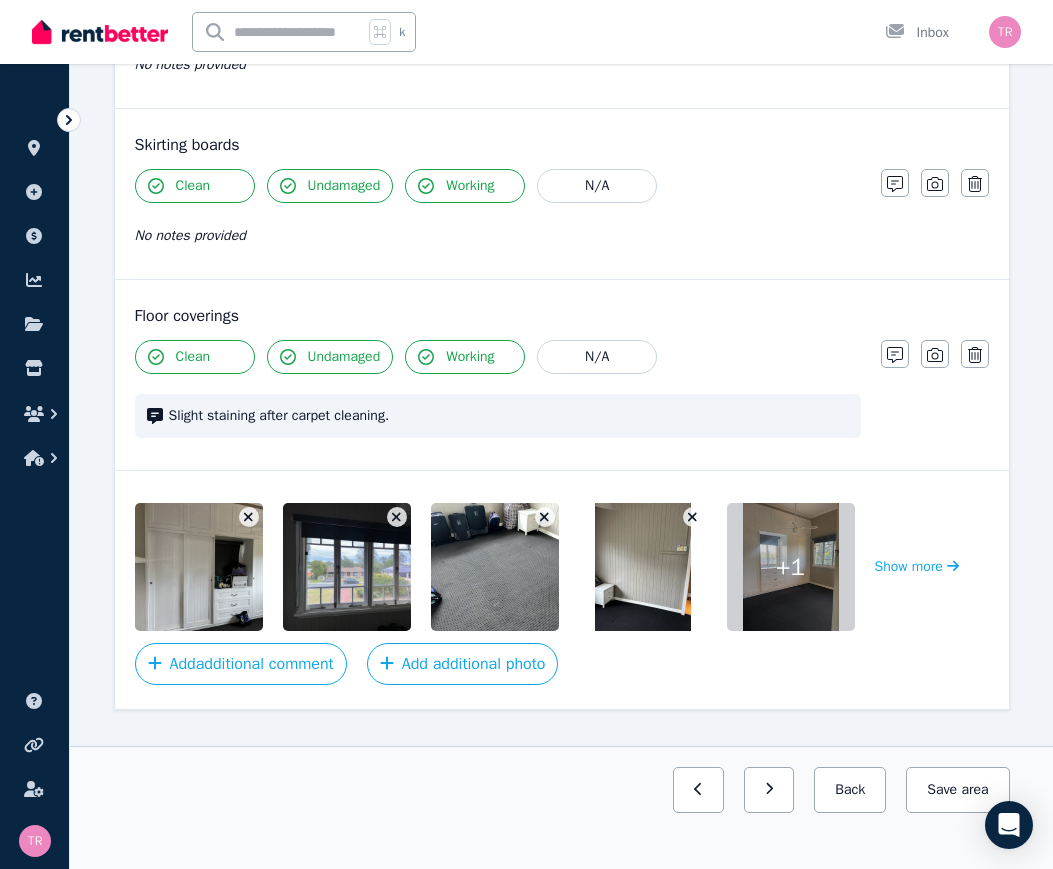 click at bounding box center [545, 517] 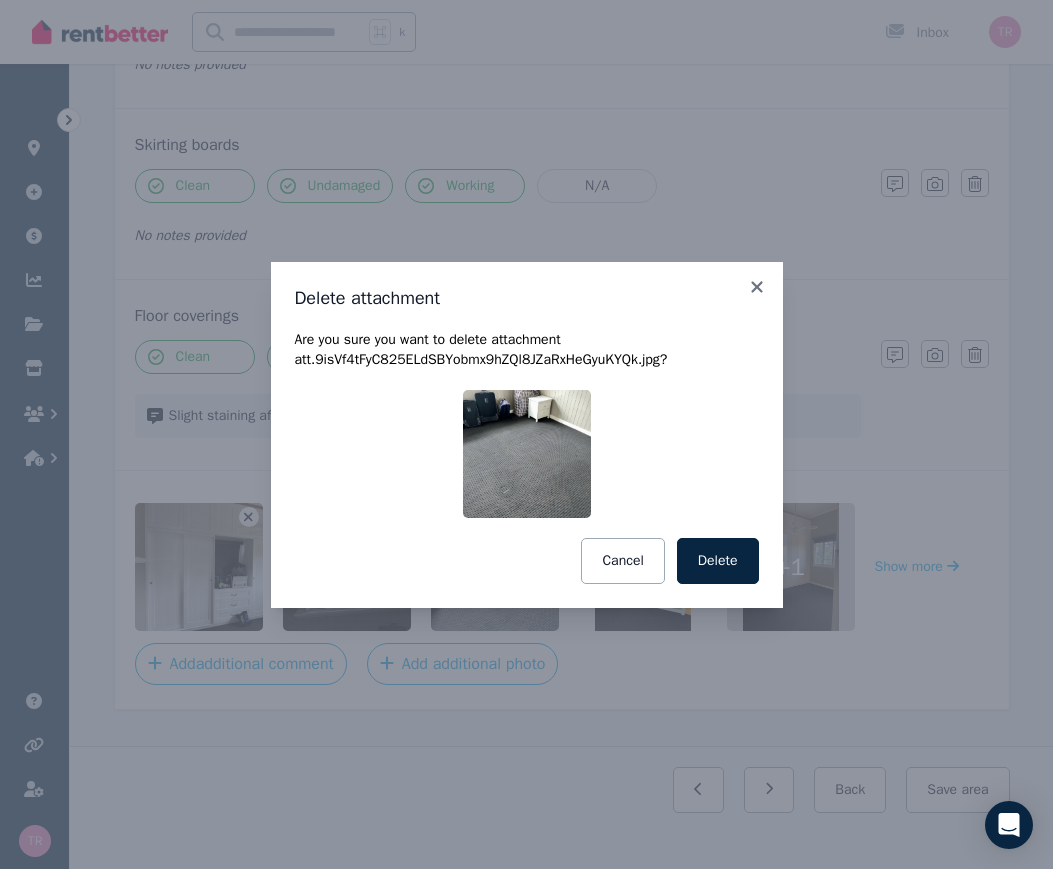 click on "Delete" at bounding box center (718, 561) 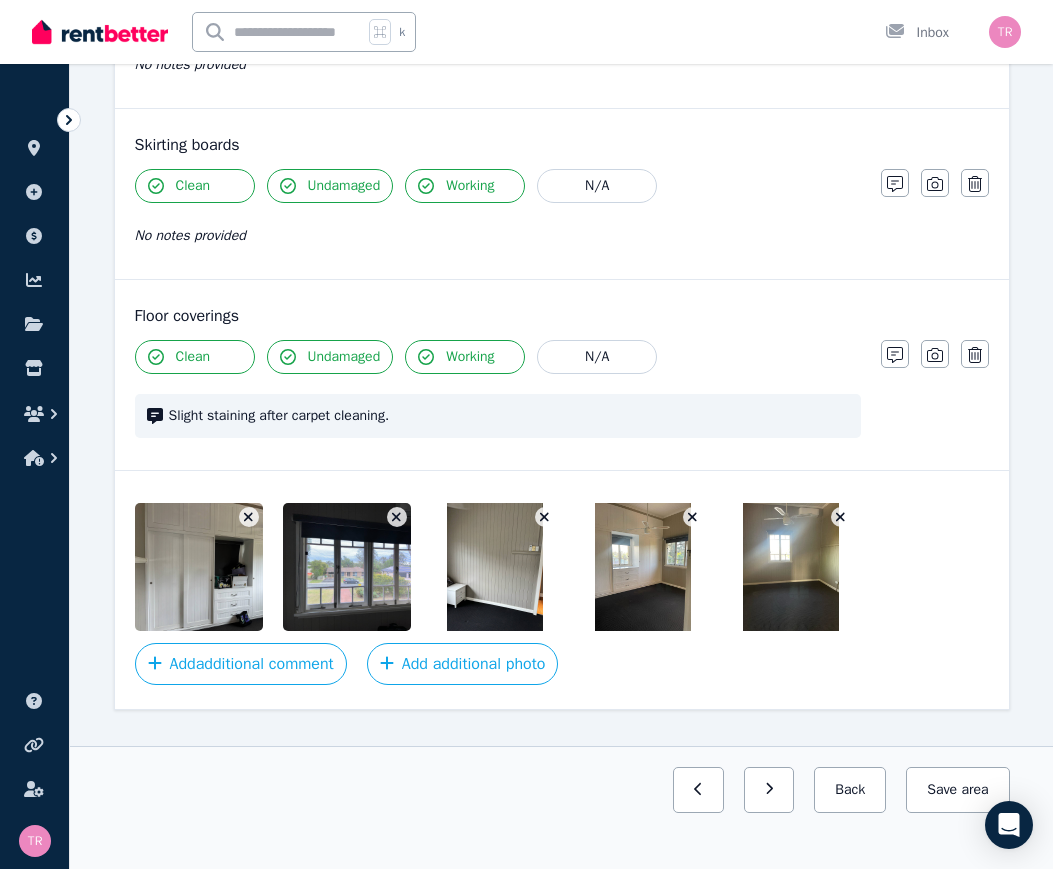 click 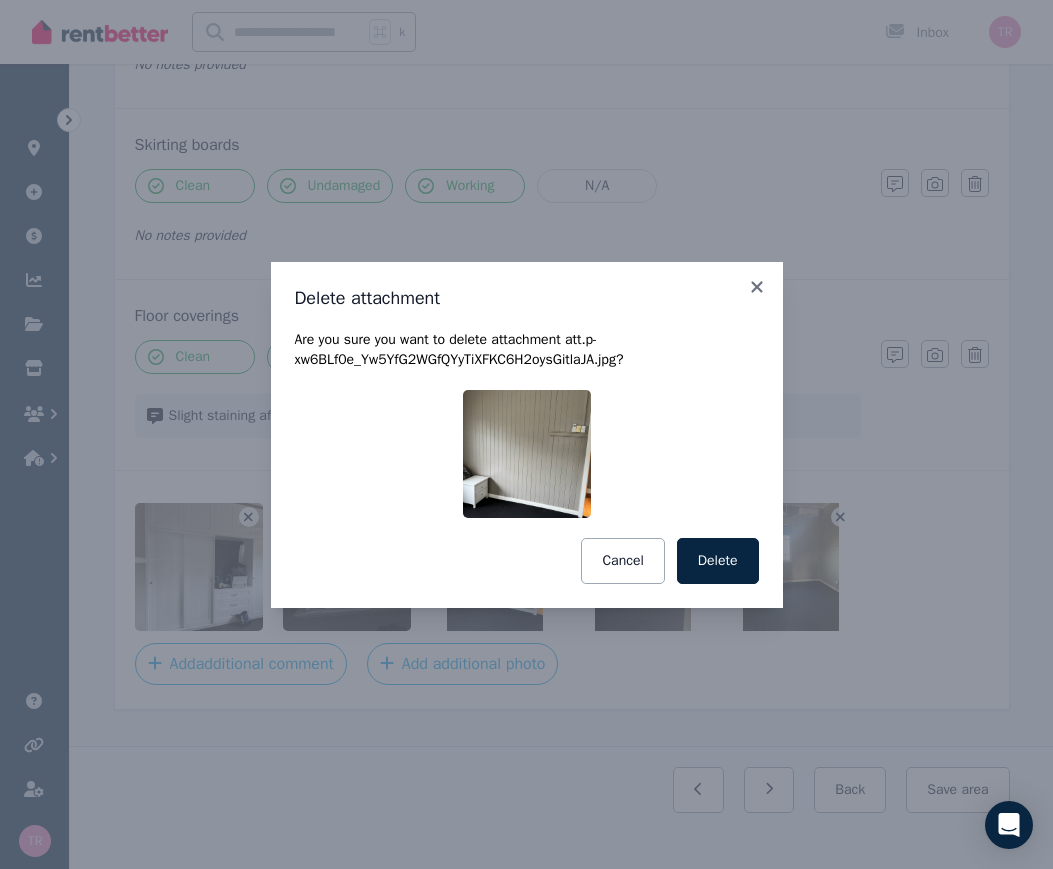 click on "Delete" at bounding box center (718, 561) 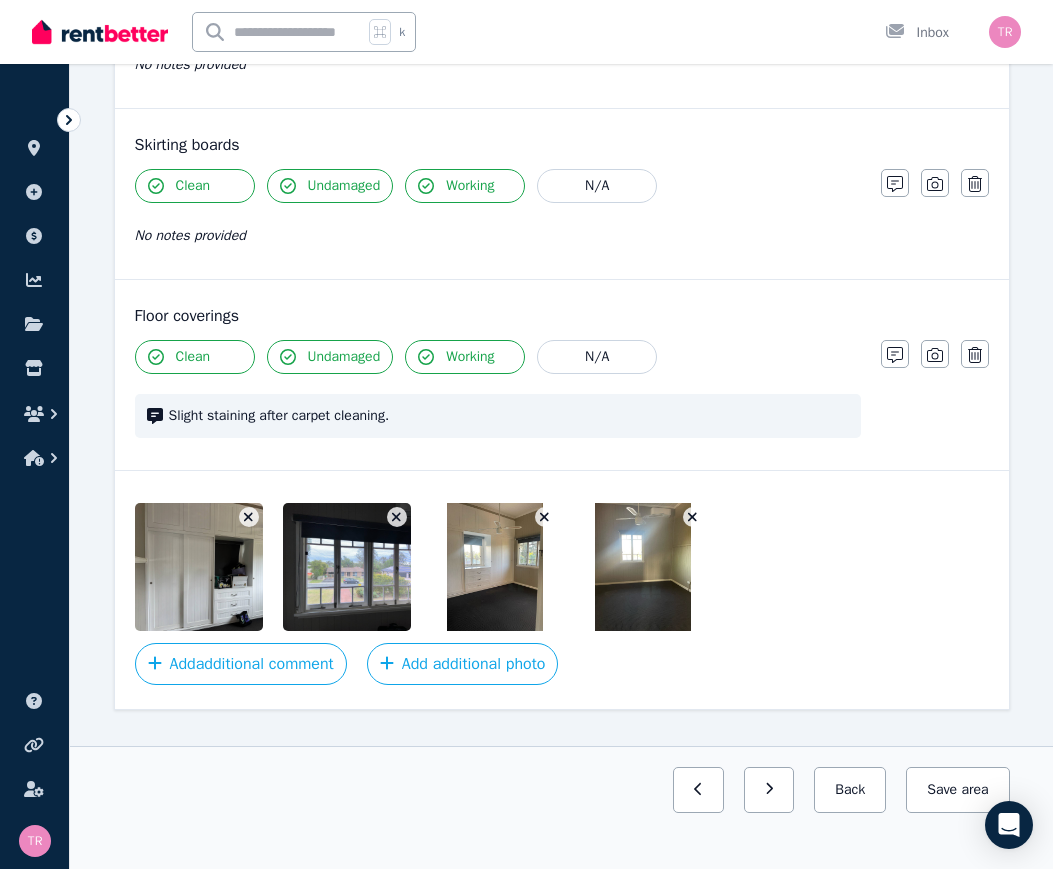 click 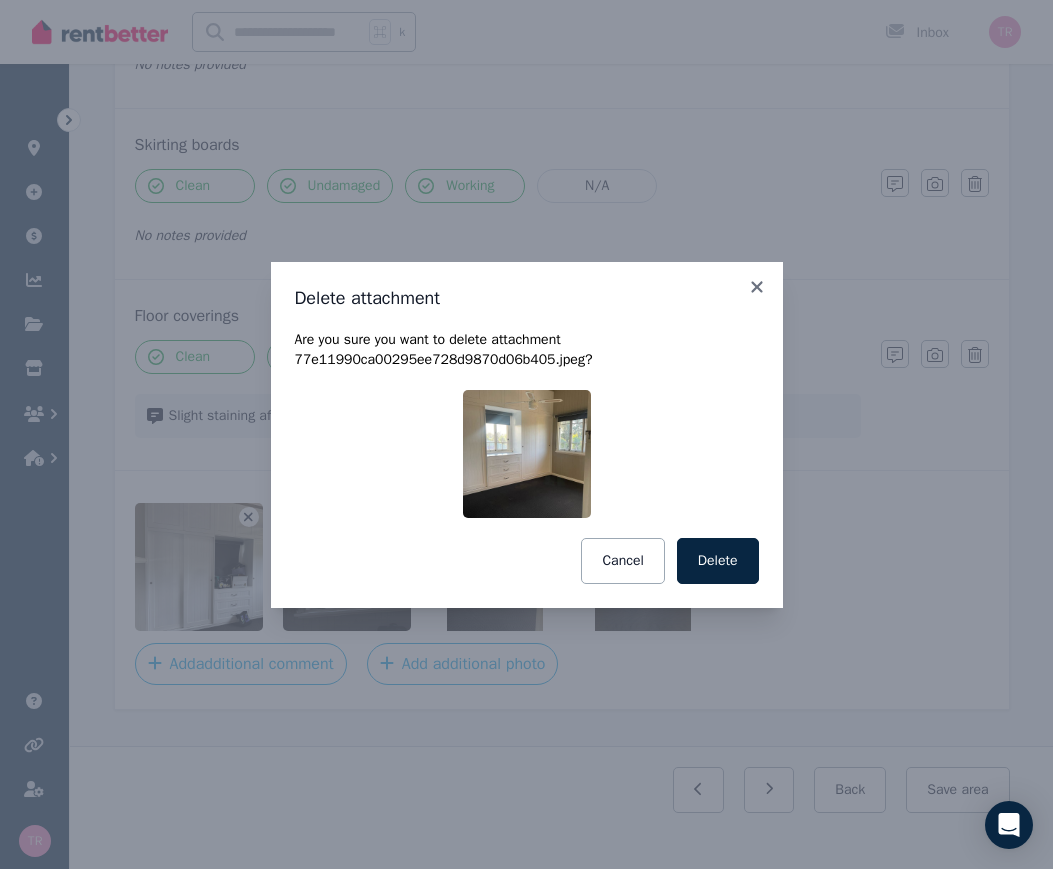 click on "Delete" at bounding box center (718, 561) 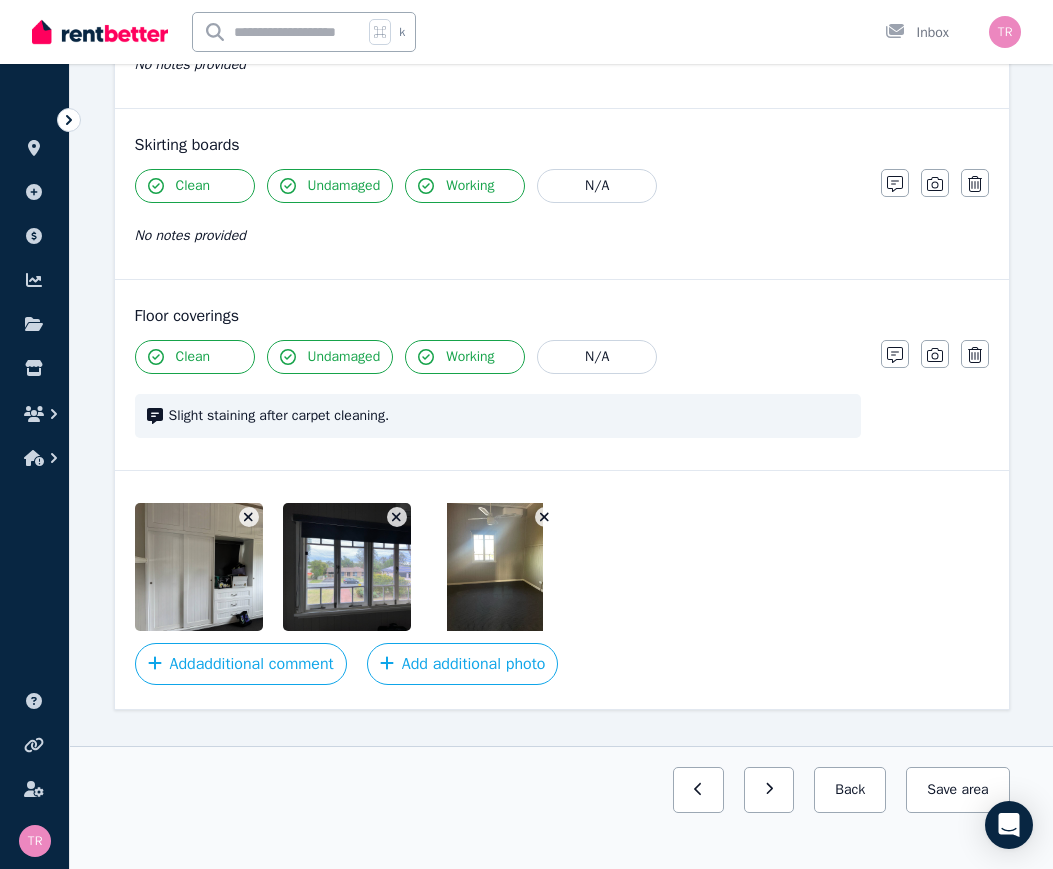 click 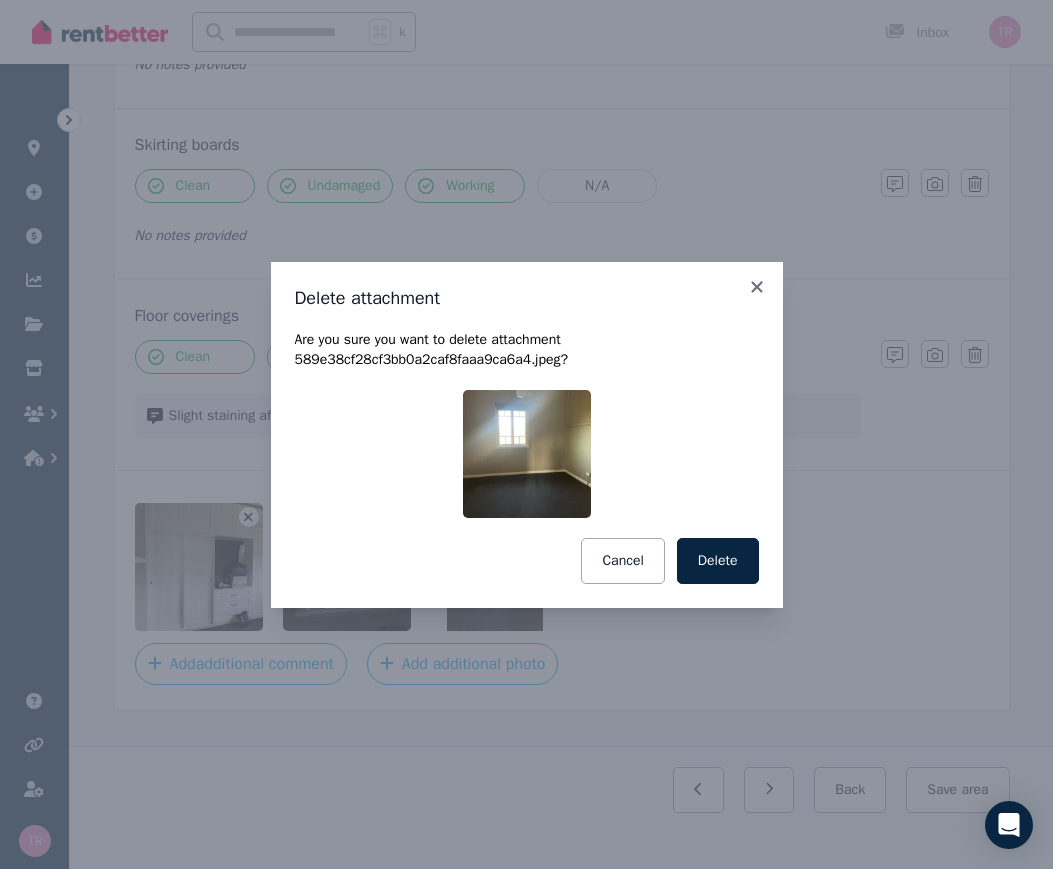 click on "Delete" at bounding box center (718, 561) 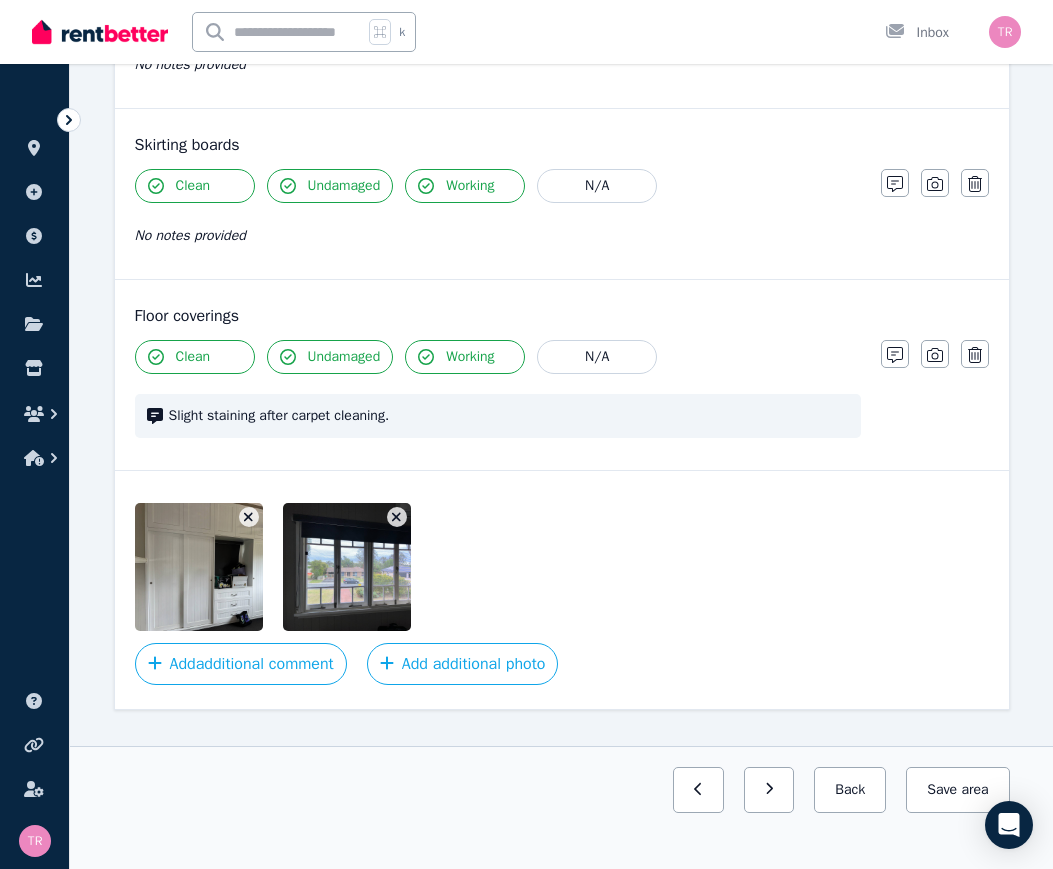 click at bounding box center (397, 517) 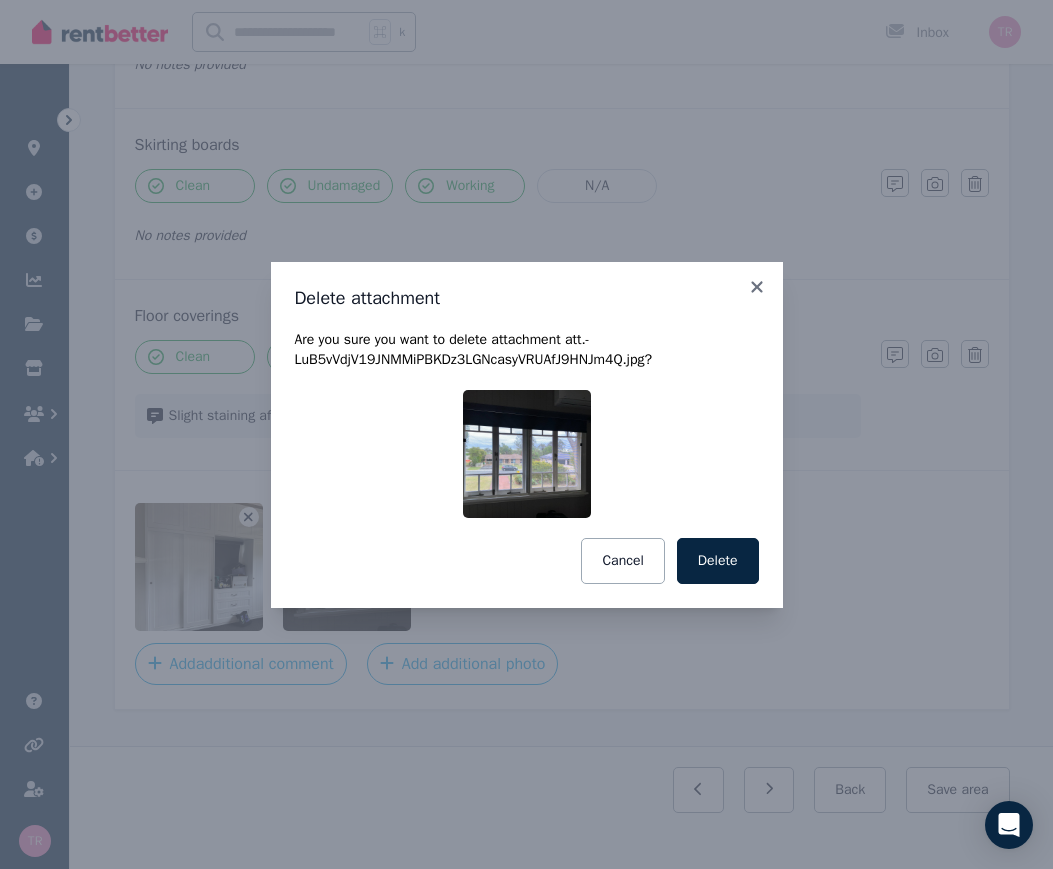 click on "Delete" at bounding box center (718, 561) 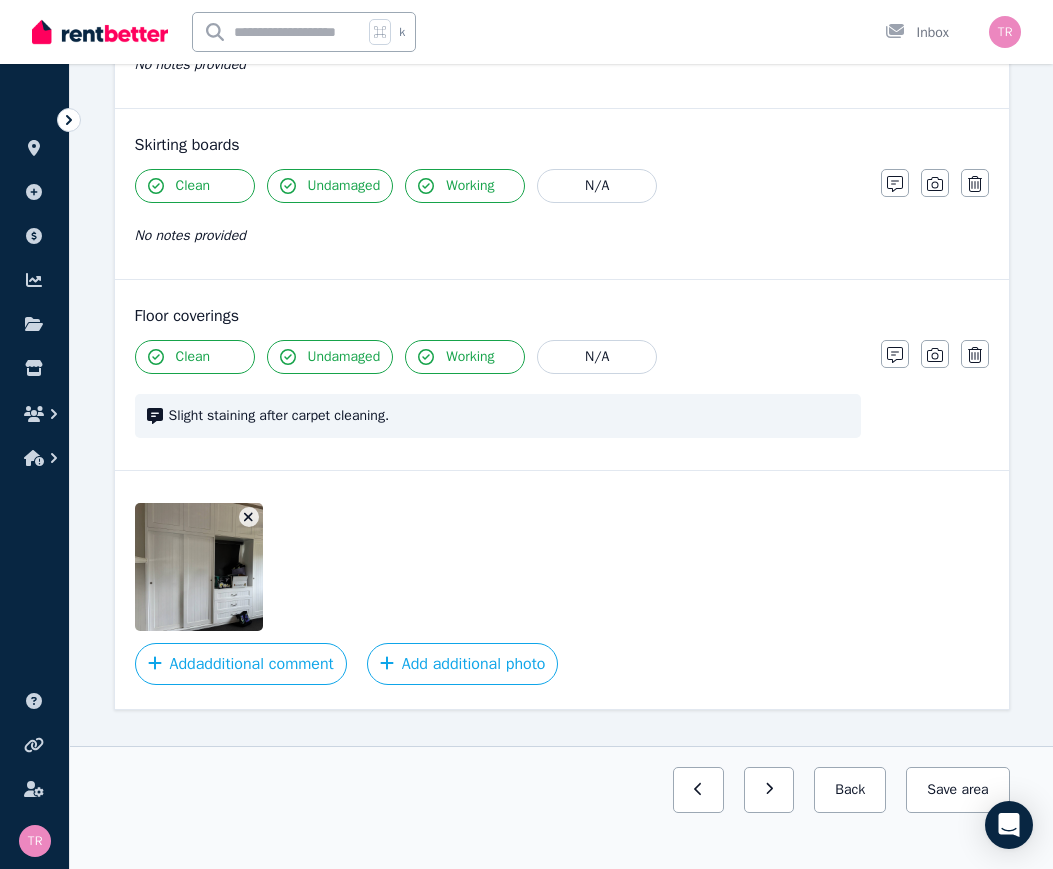 click 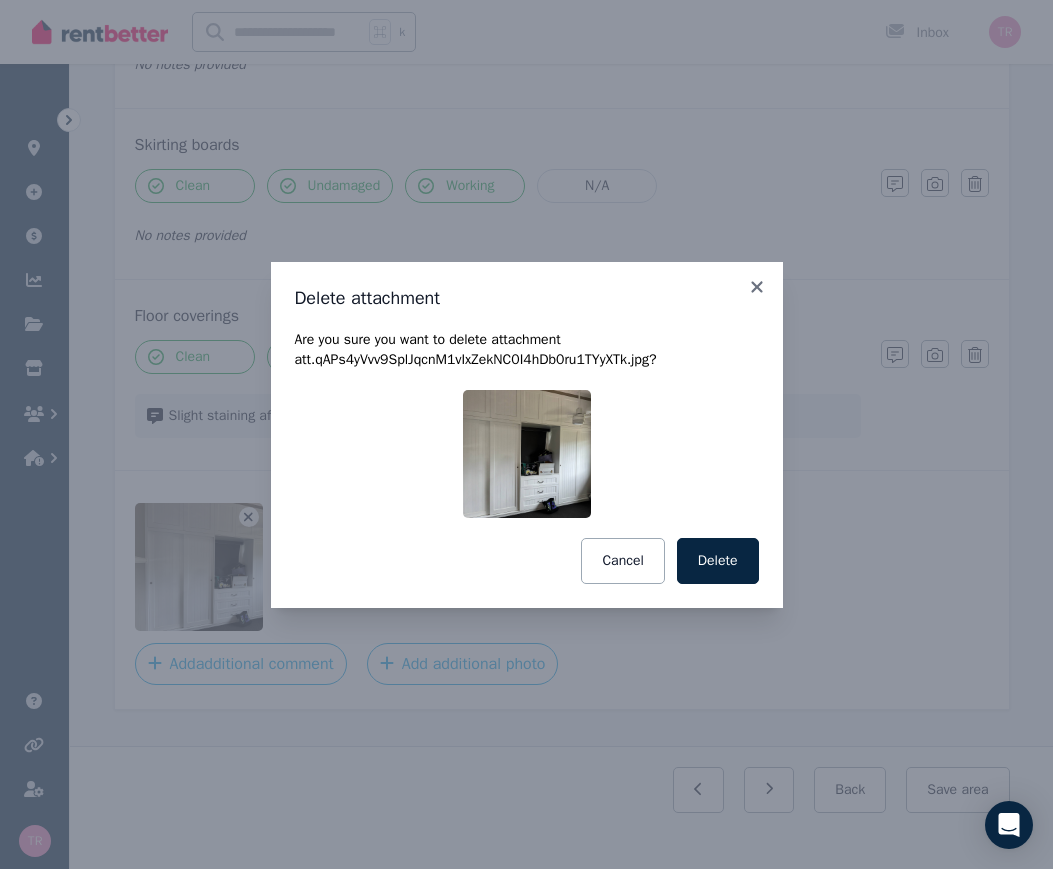 click on "Delete" at bounding box center [718, 561] 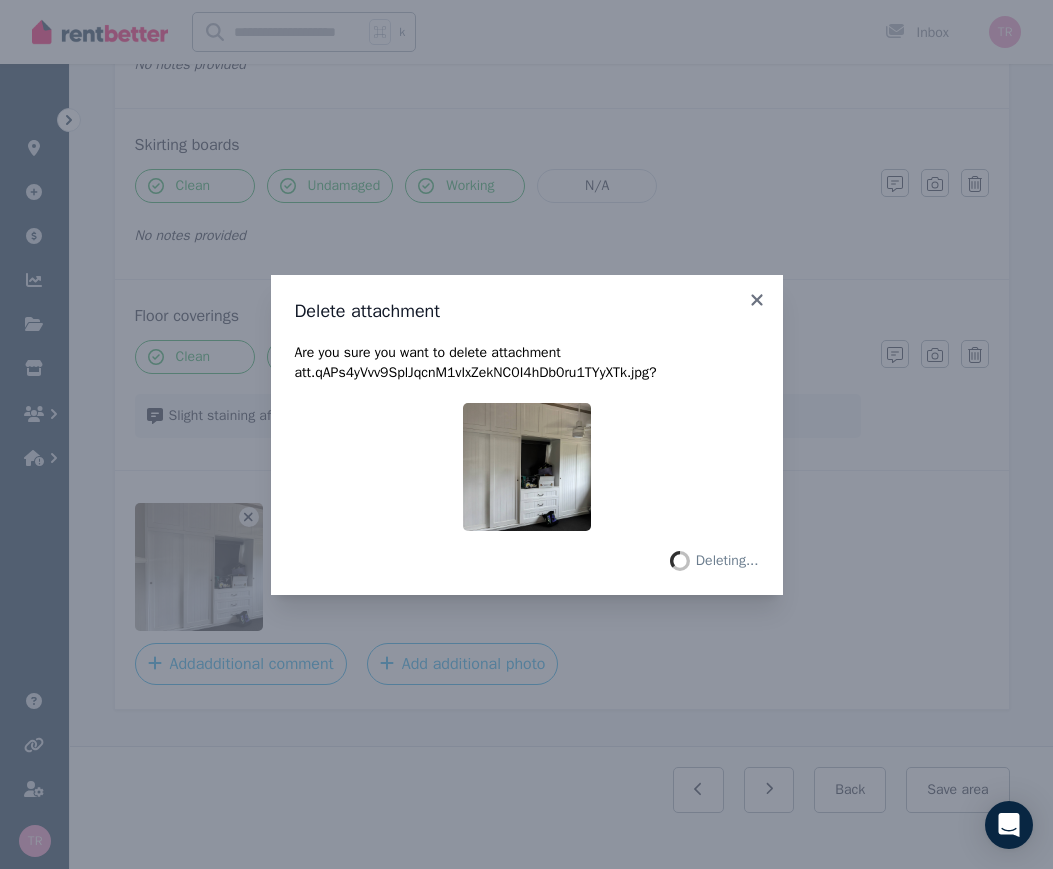 scroll, scrollTop: 1248, scrollLeft: 0, axis: vertical 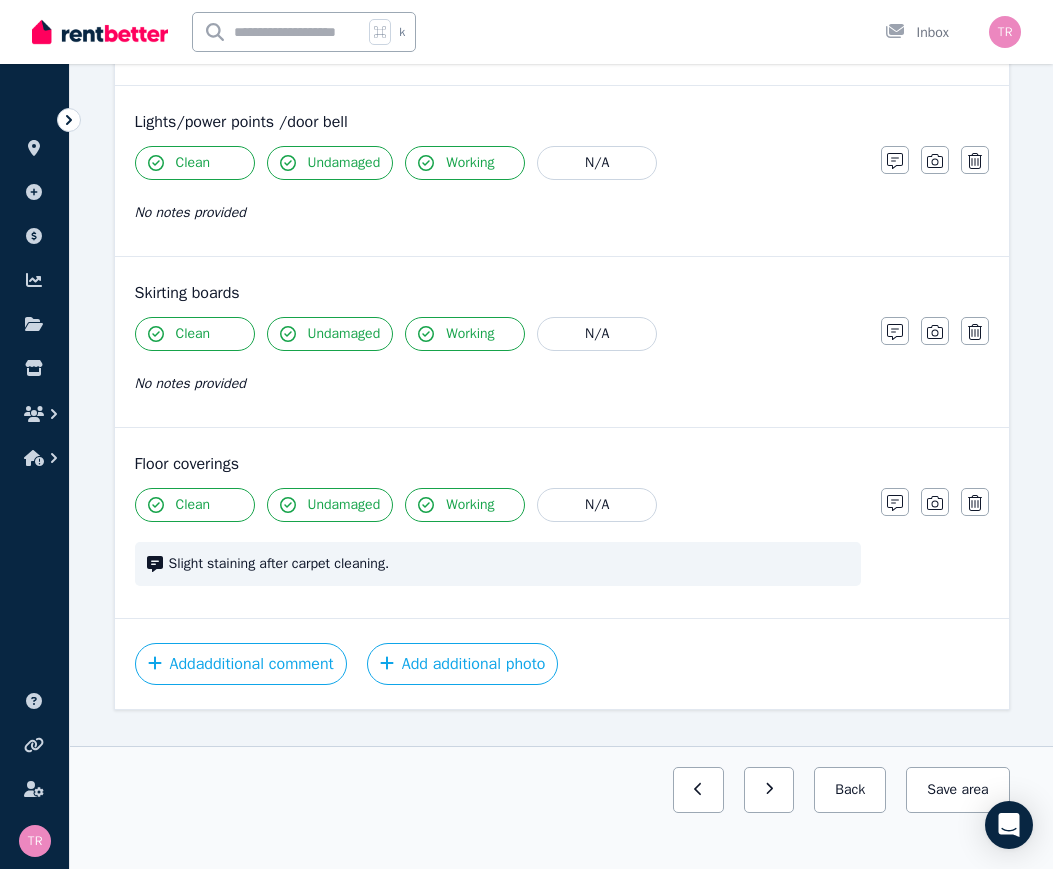 click on "Add additional photo" at bounding box center (463, 664) 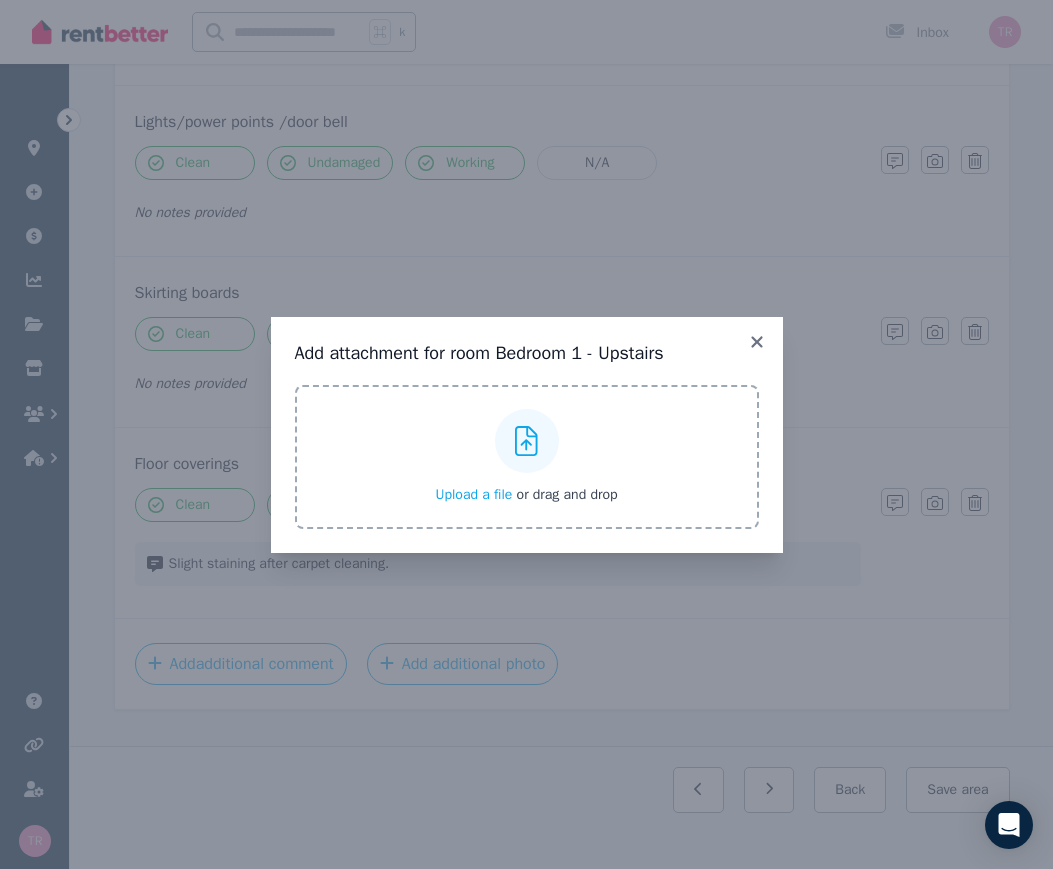 click 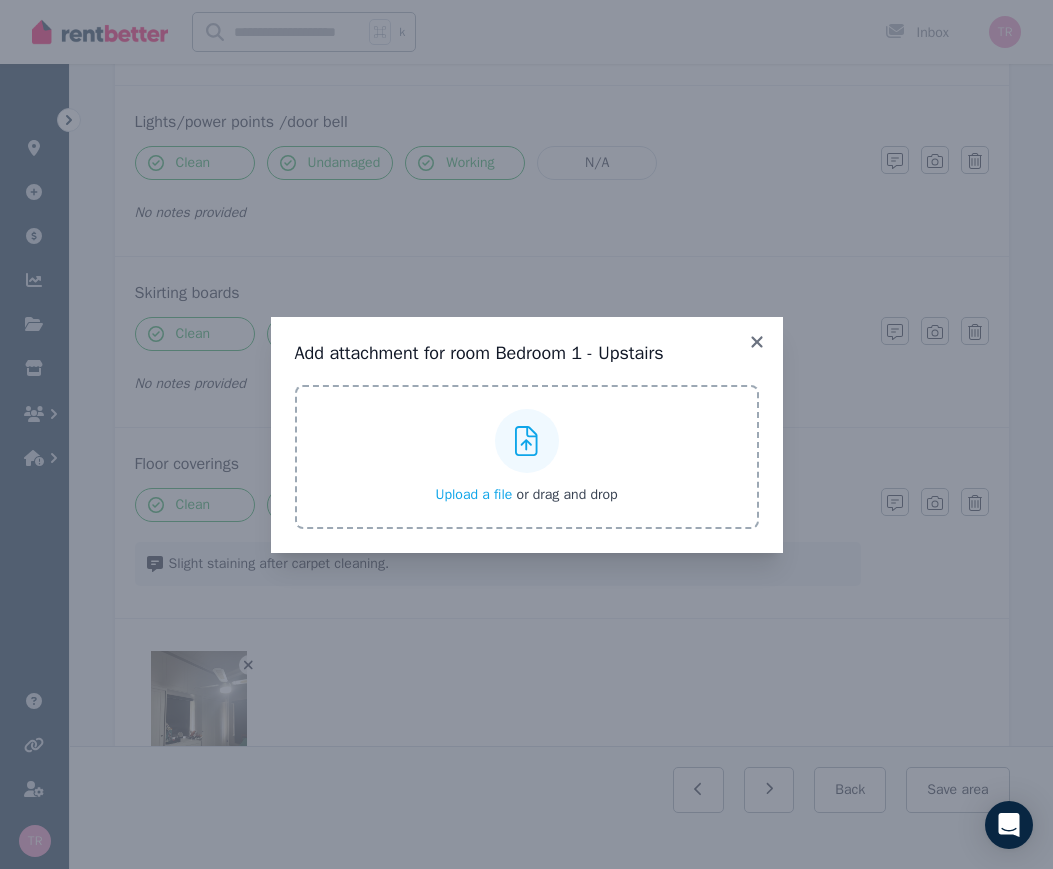 click on "Add attachment for room Bedroom 1 - Upstairs Upload a file   or drag and drop Uploaded   " IMG_3559.jpeg "" at bounding box center (527, 435) 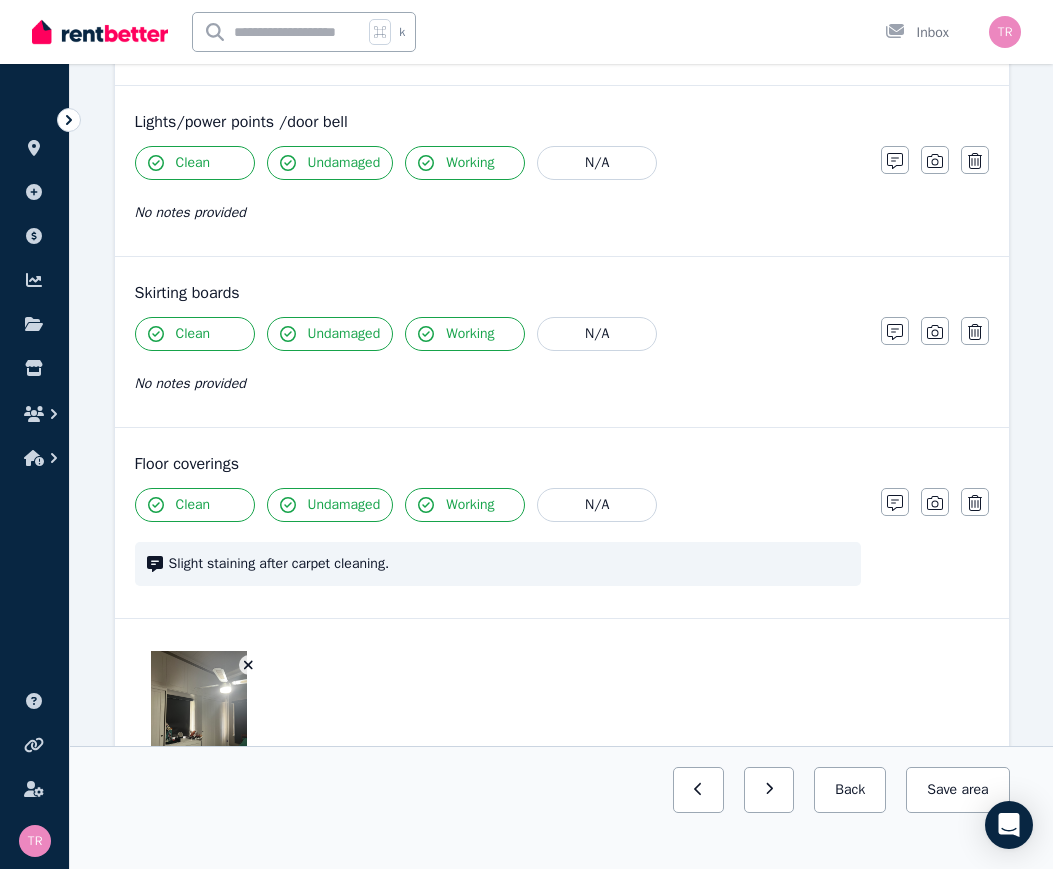 click on "Save   area" at bounding box center [957, 790] 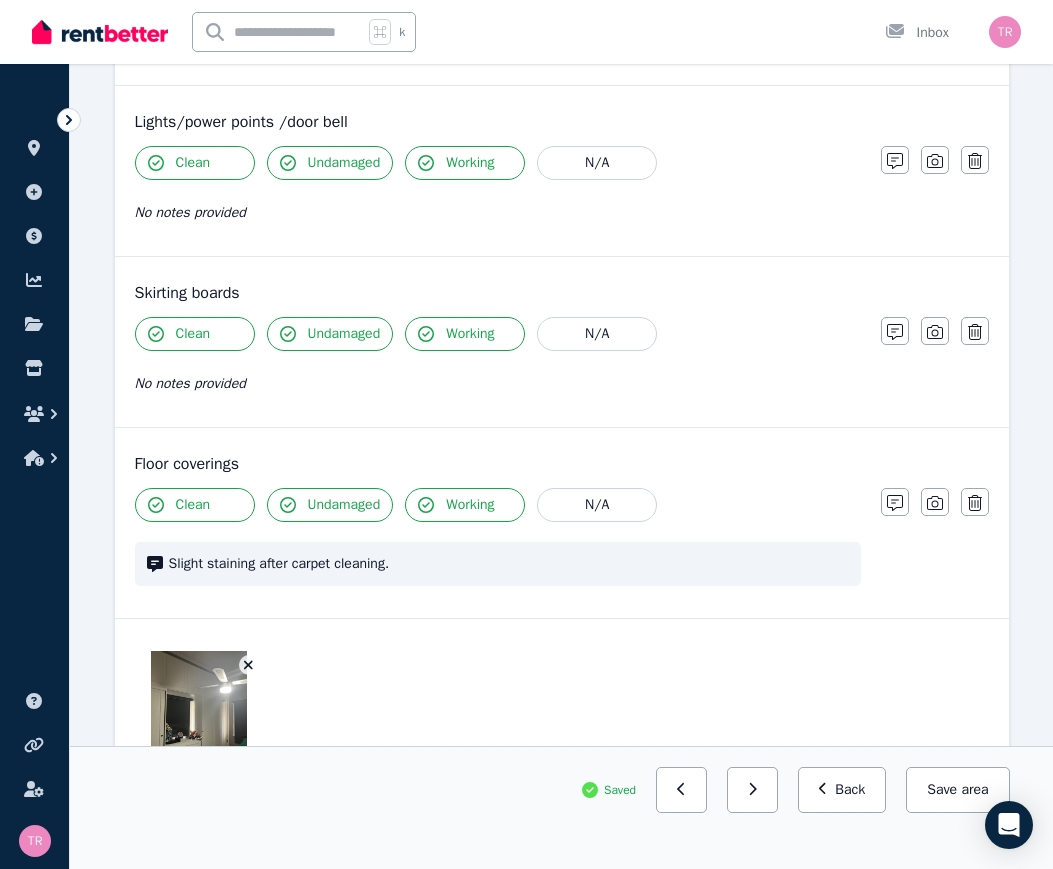 click on "Back" at bounding box center (842, 790) 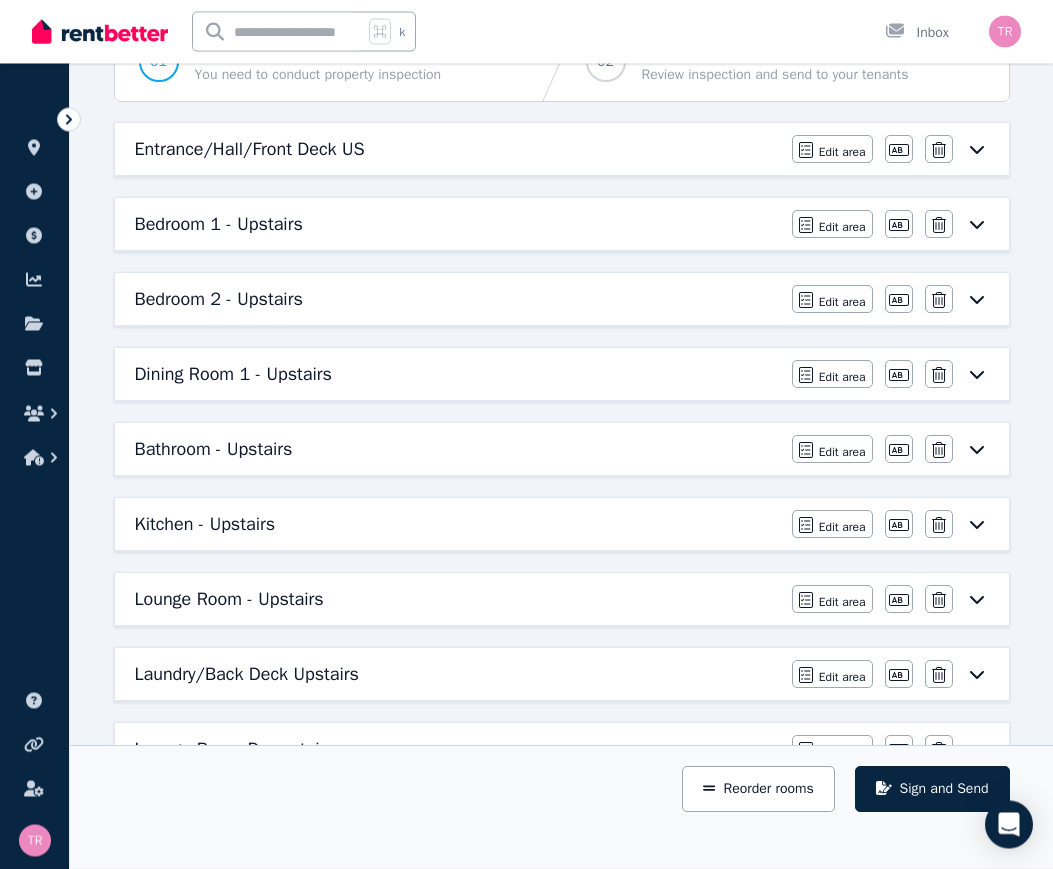scroll, scrollTop: 232, scrollLeft: 0, axis: vertical 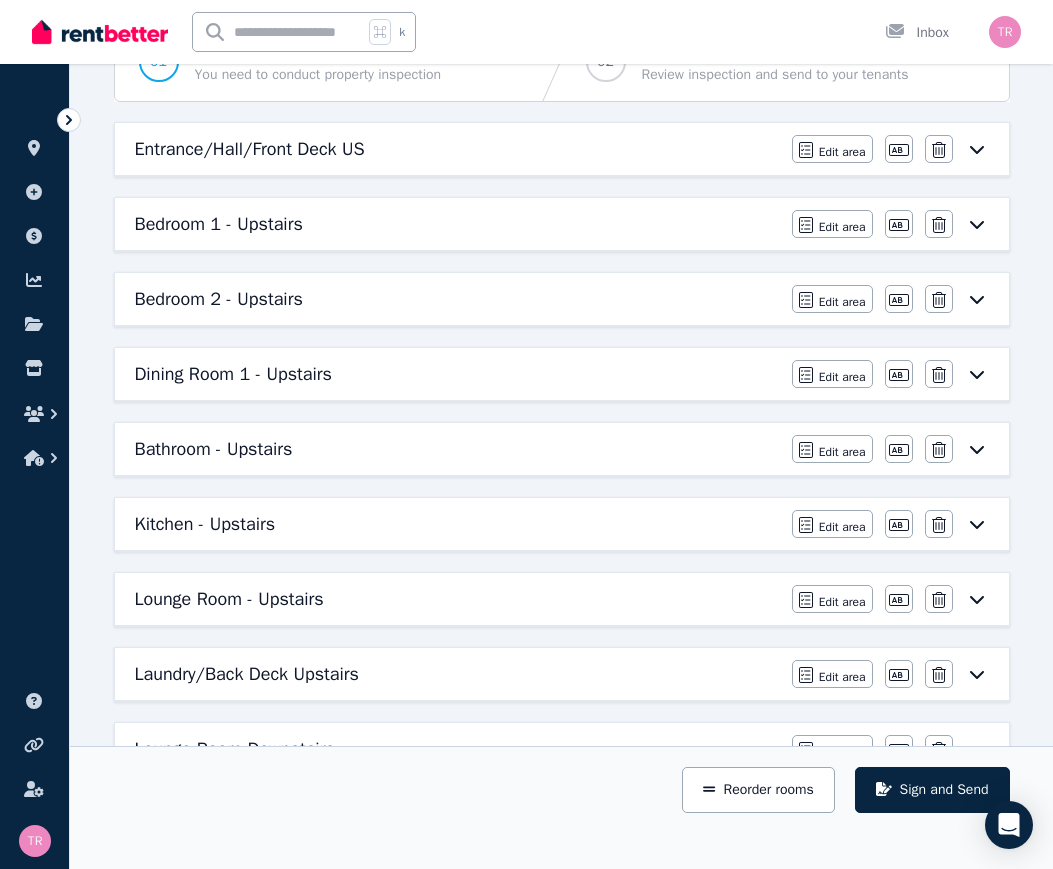 click 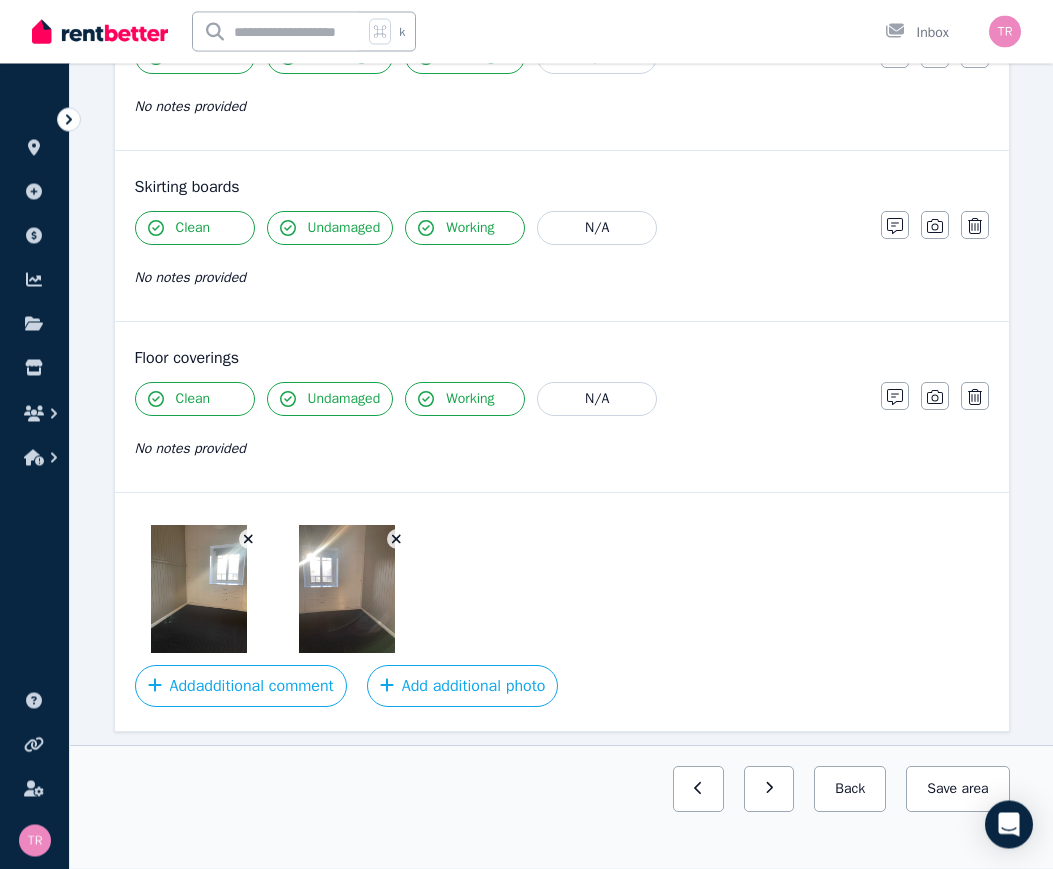 scroll, scrollTop: 1376, scrollLeft: 0, axis: vertical 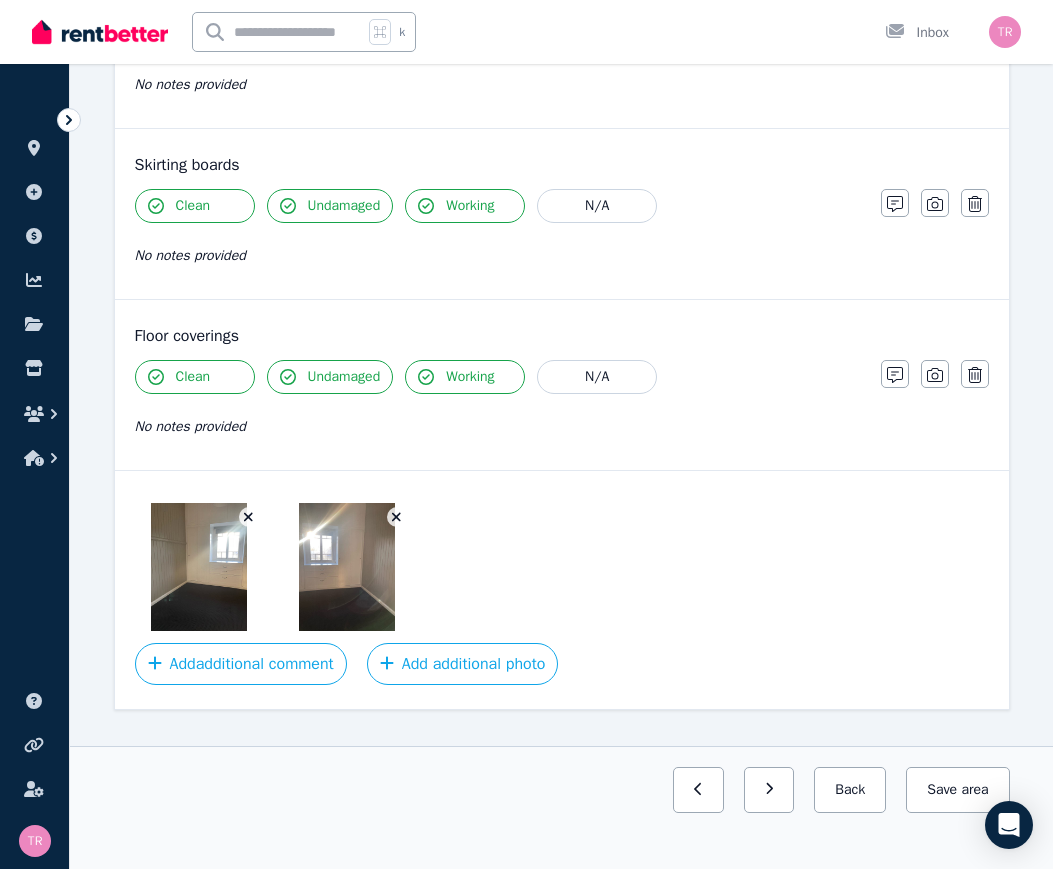 click on "Add additional photo" at bounding box center (463, 664) 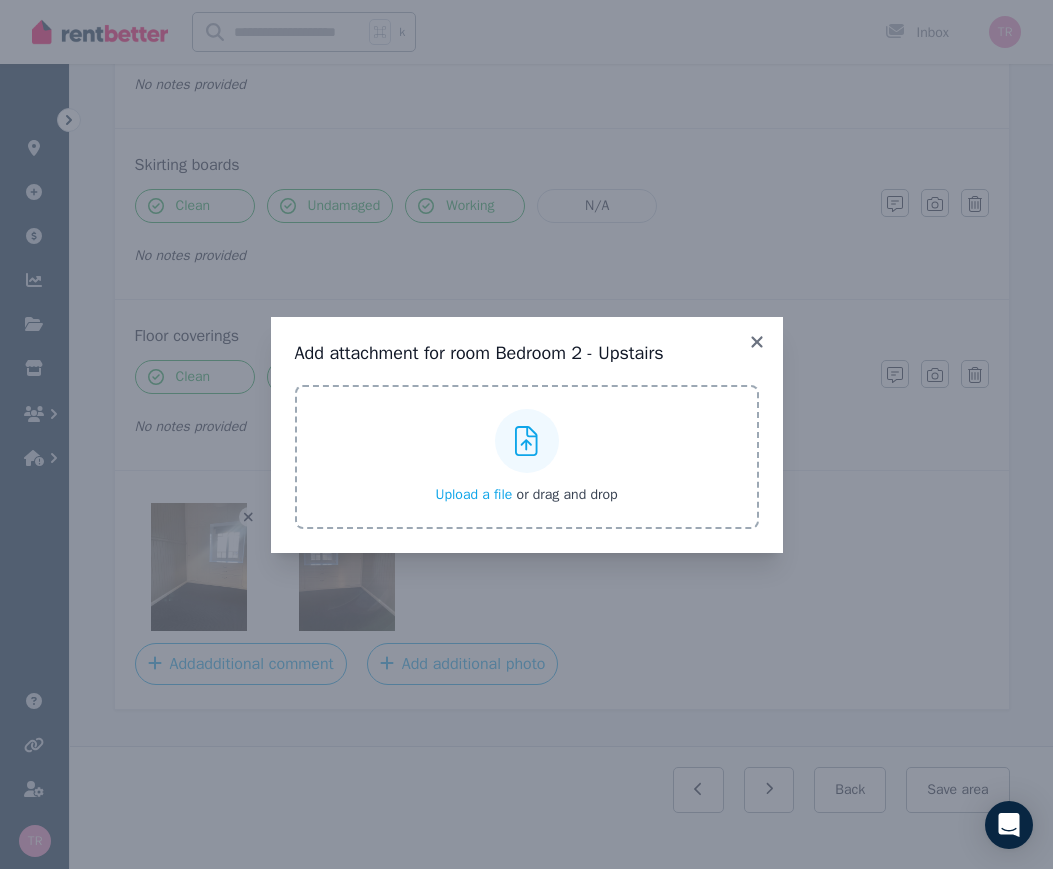 click 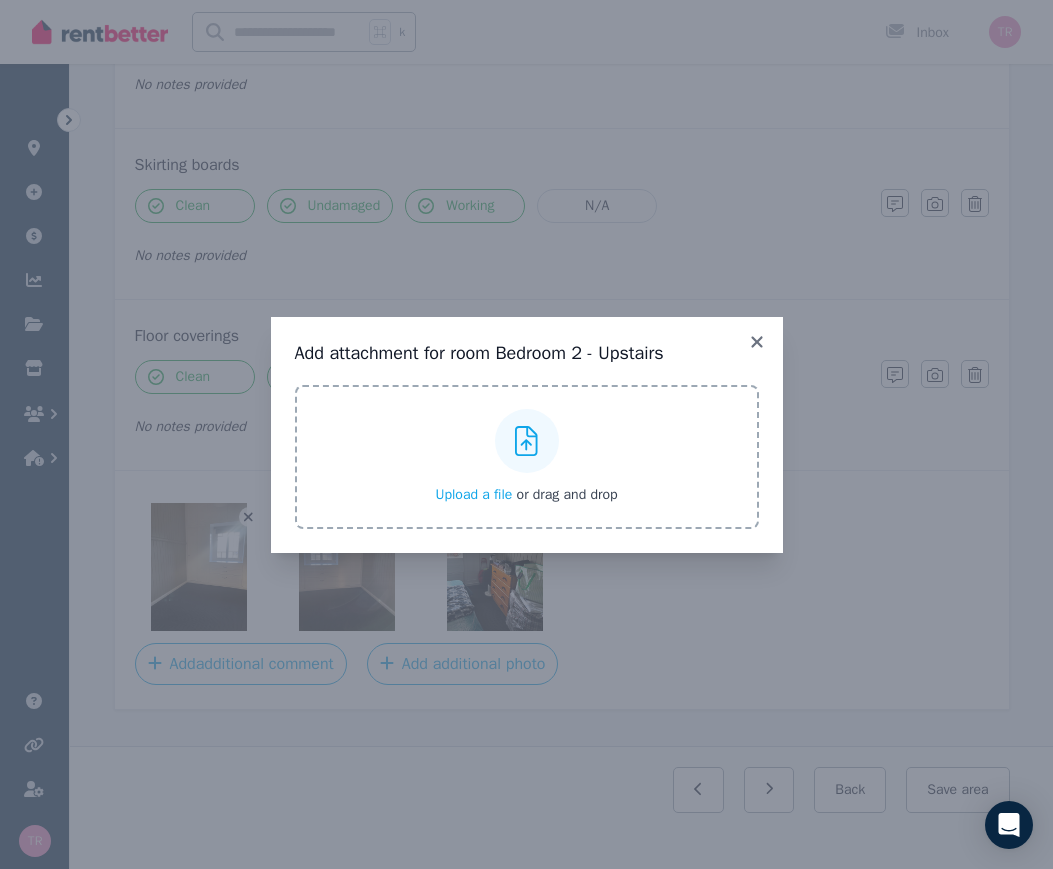 click 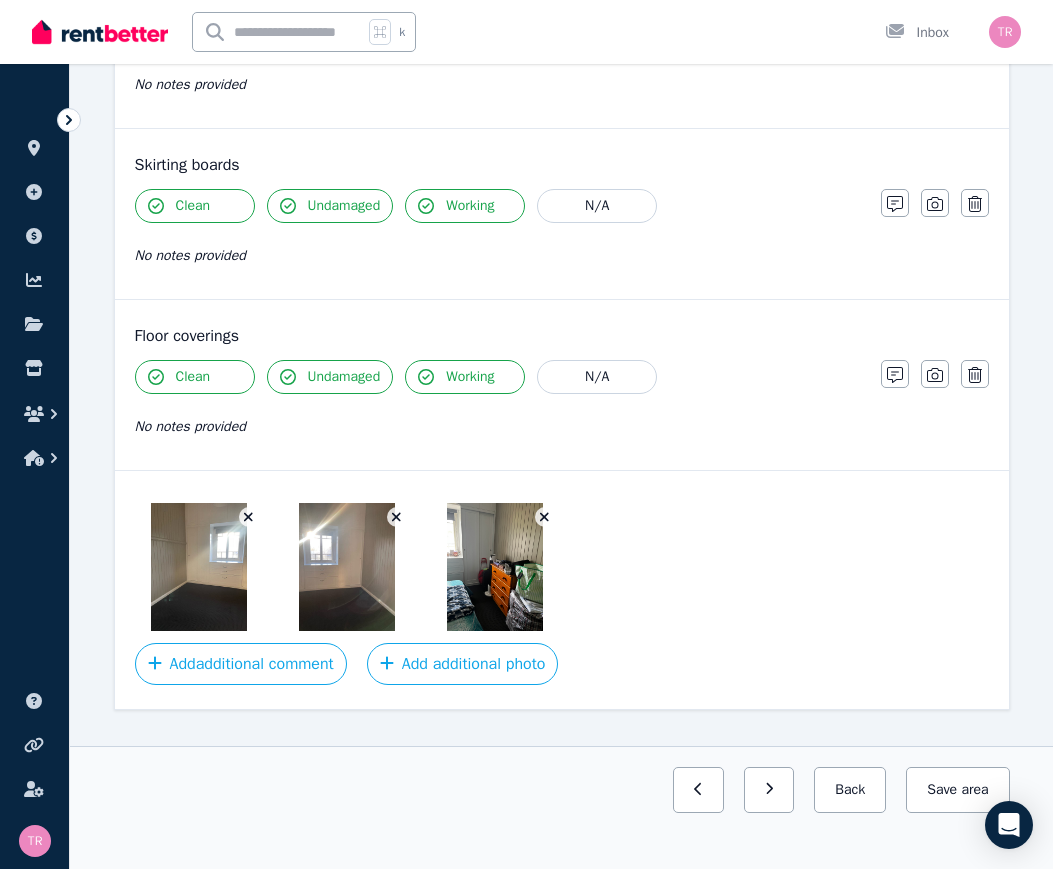 click 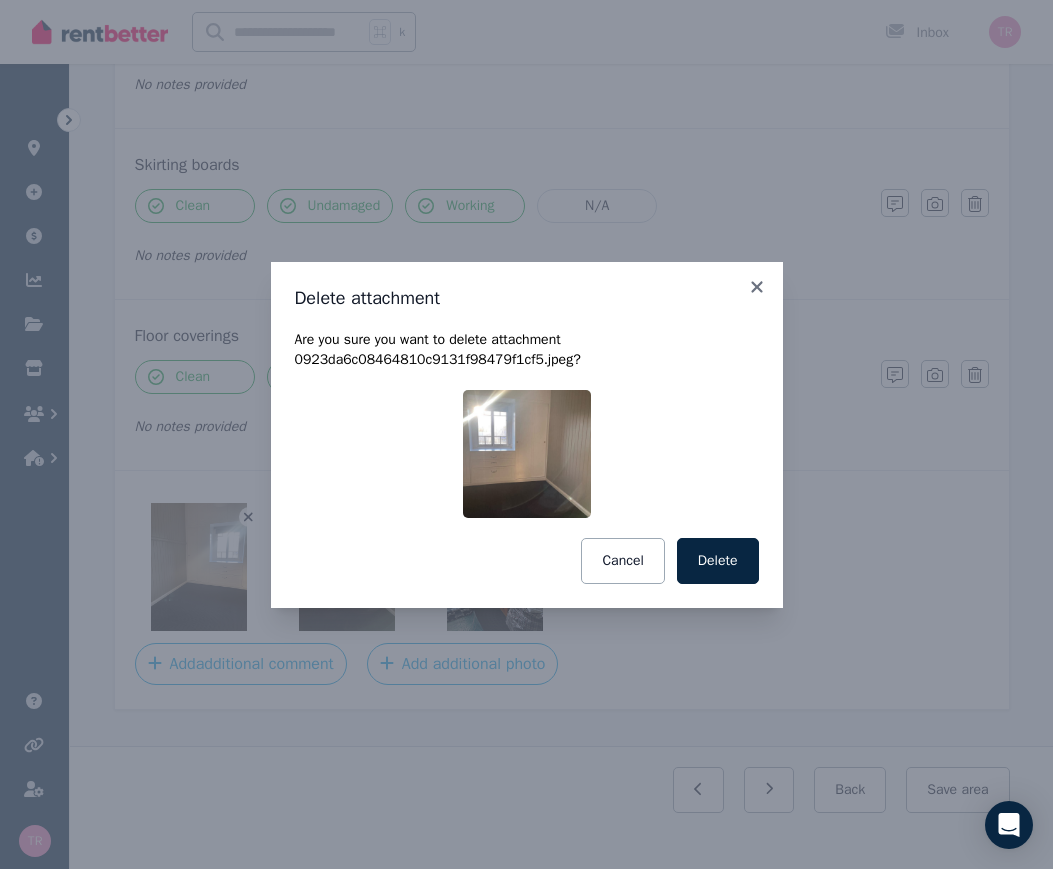 click on "Delete" at bounding box center (718, 561) 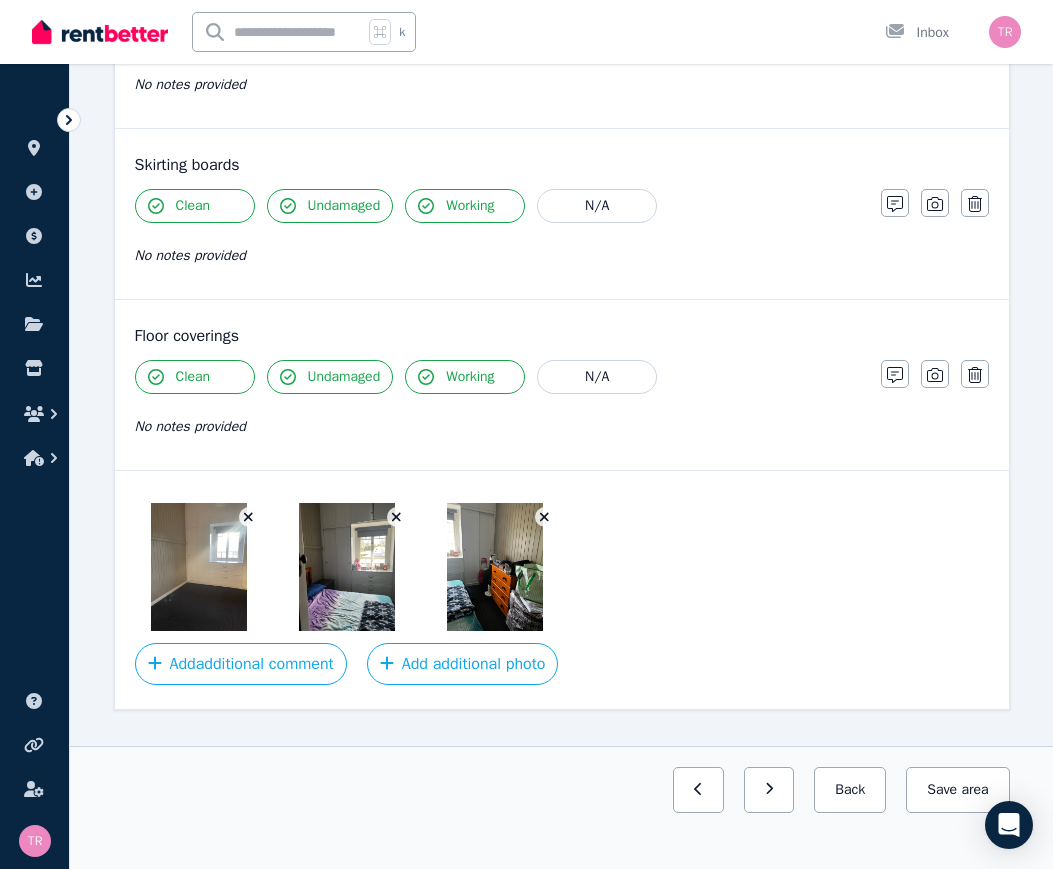 click at bounding box center [199, 567] 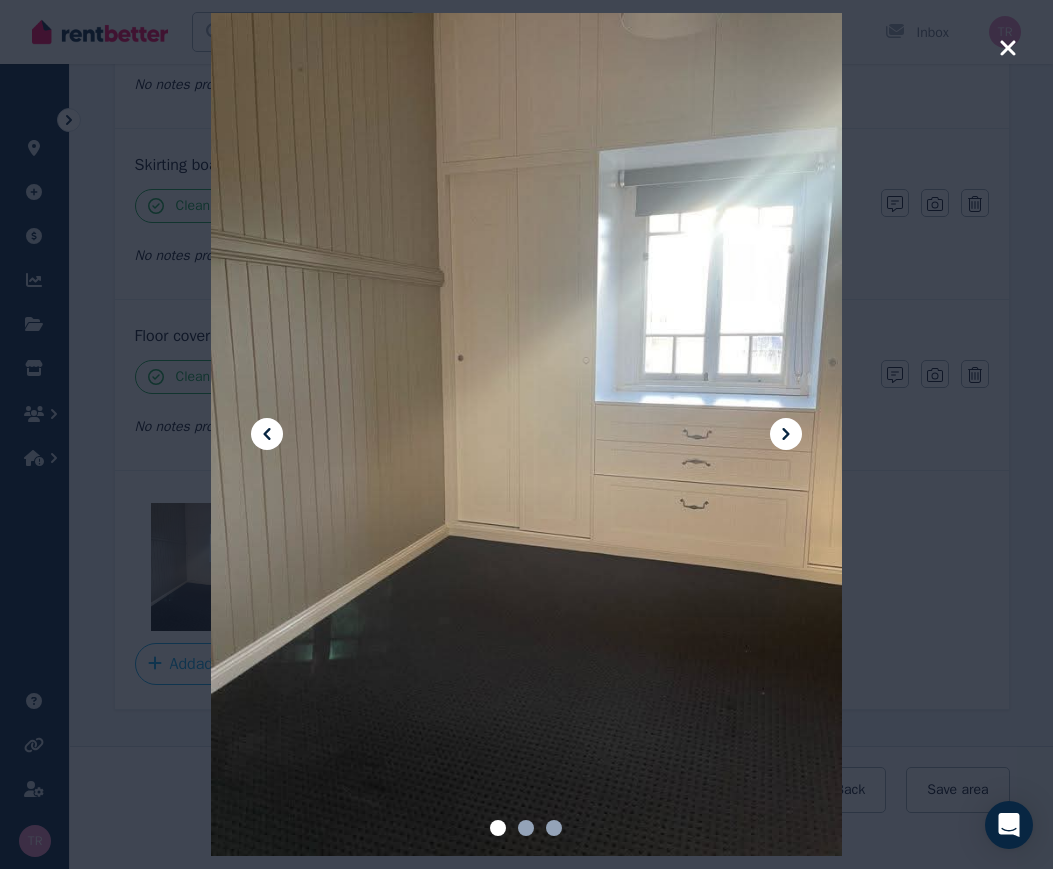 click 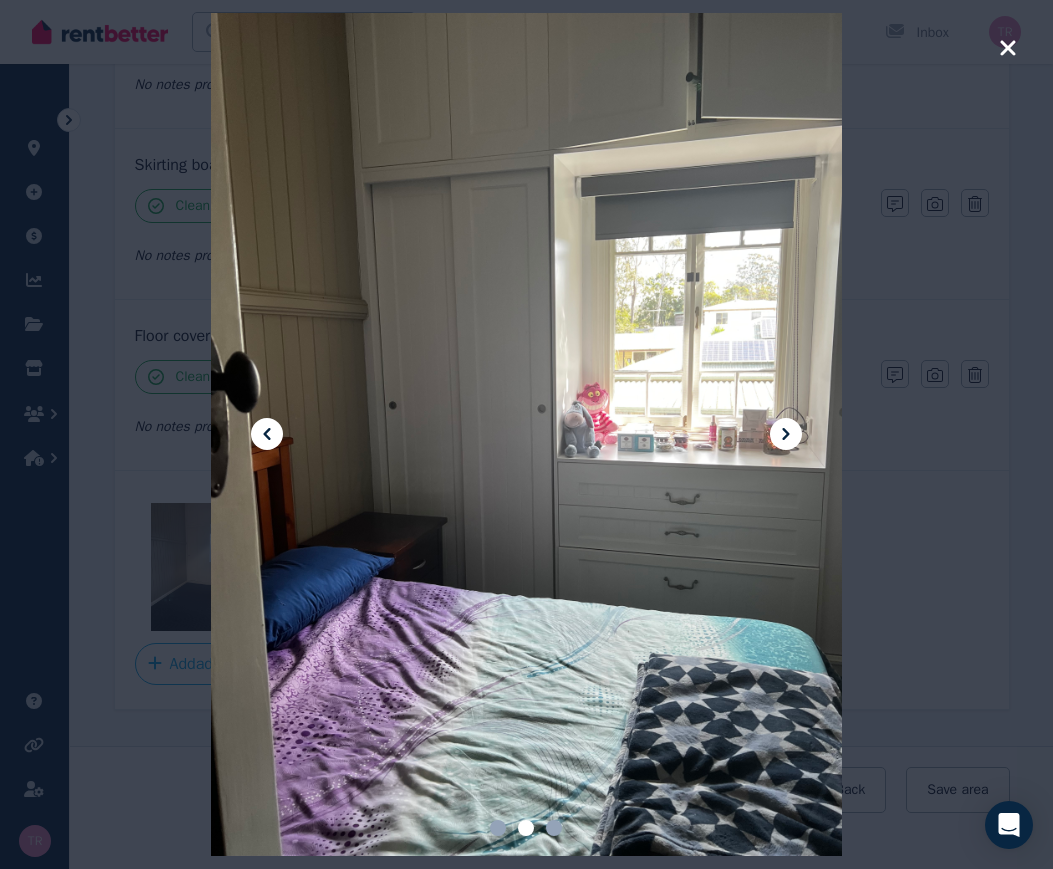 click 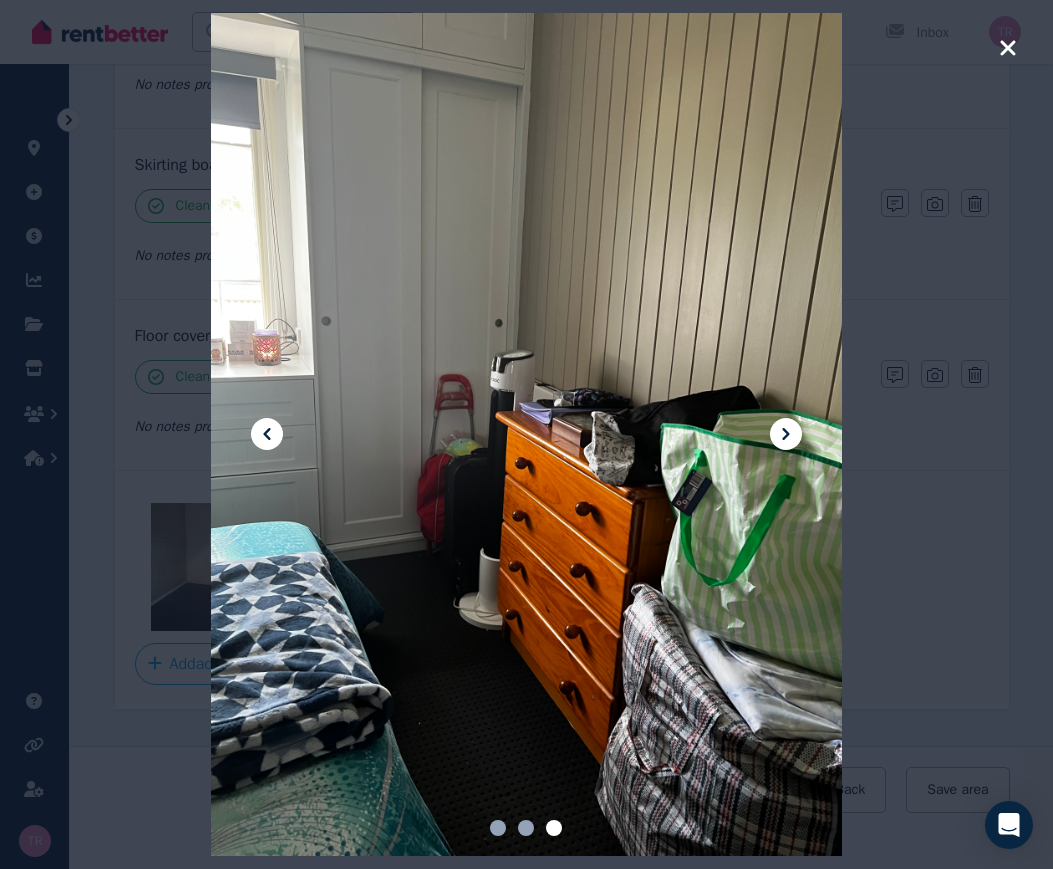 click 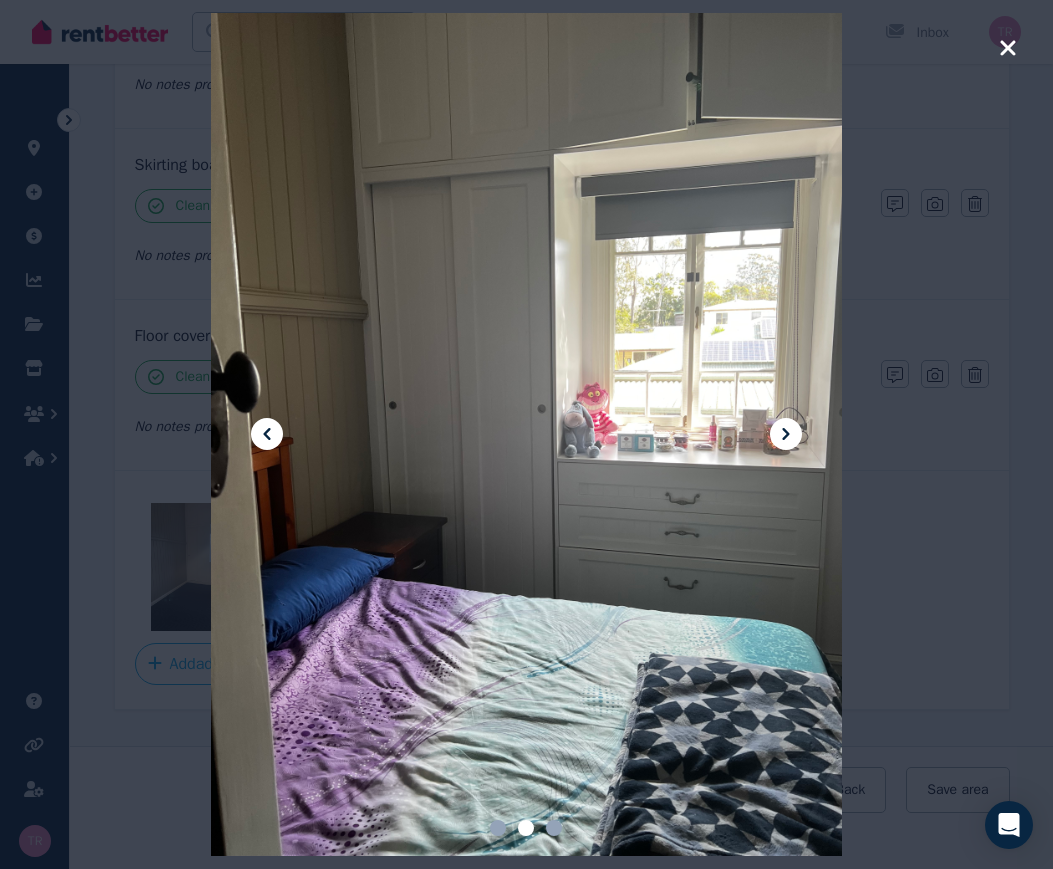 click 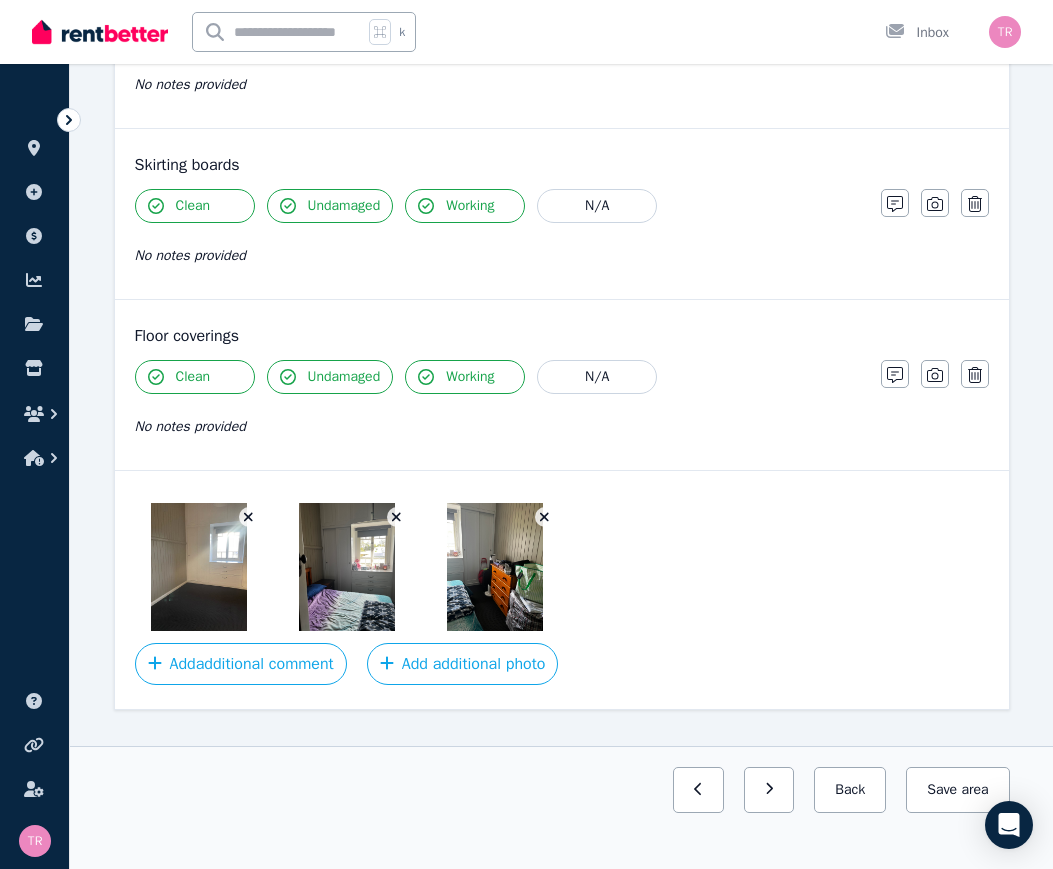 click 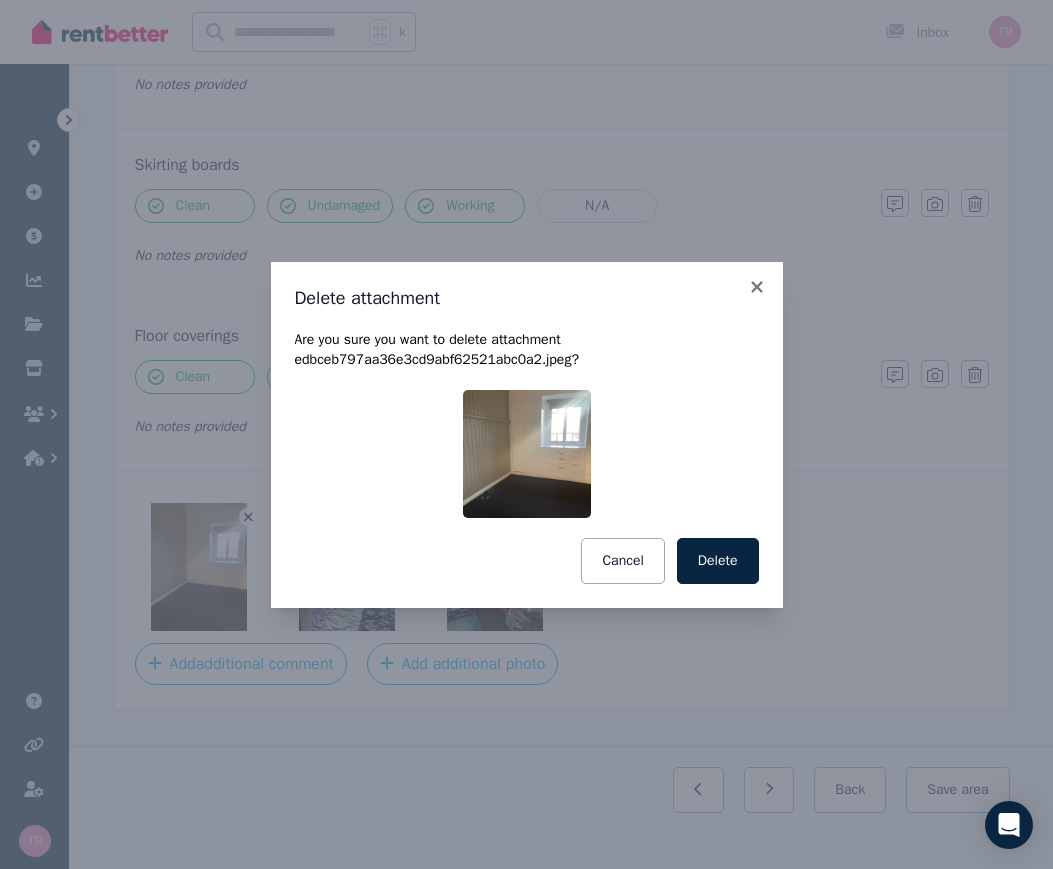 click on "Delete" at bounding box center (718, 561) 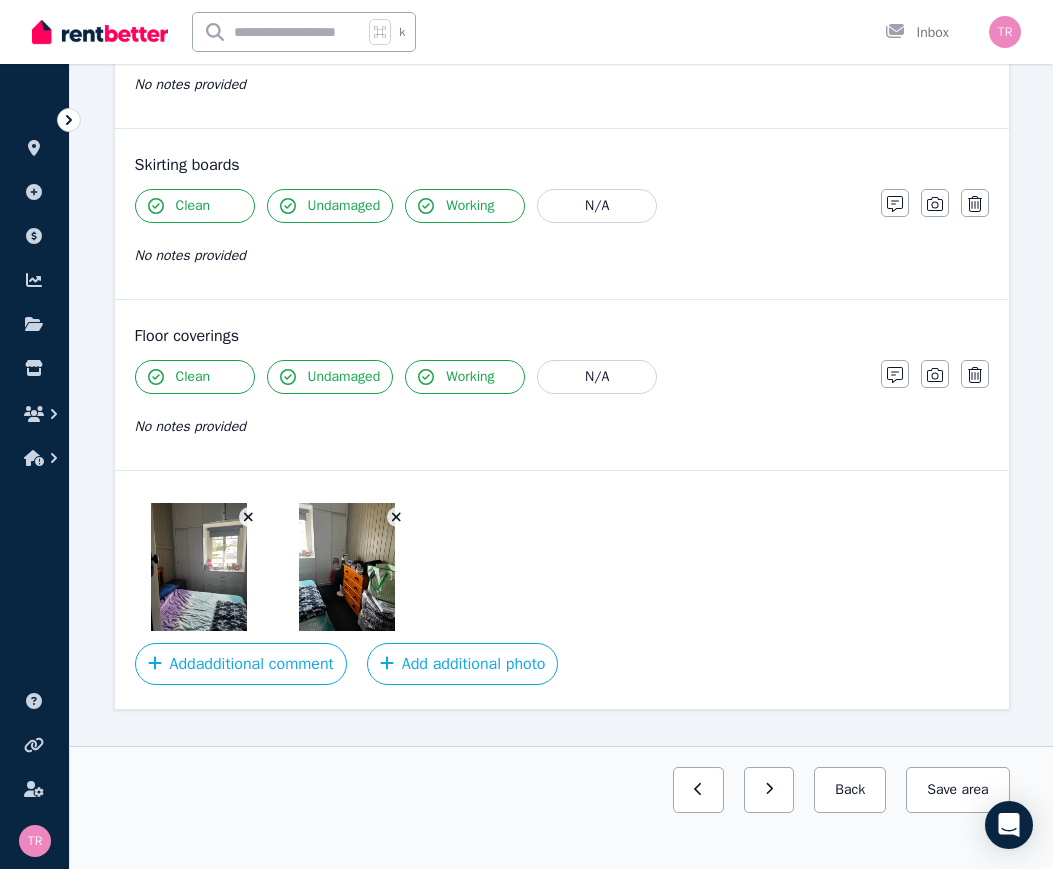 click on "Save   area" at bounding box center (957, 790) 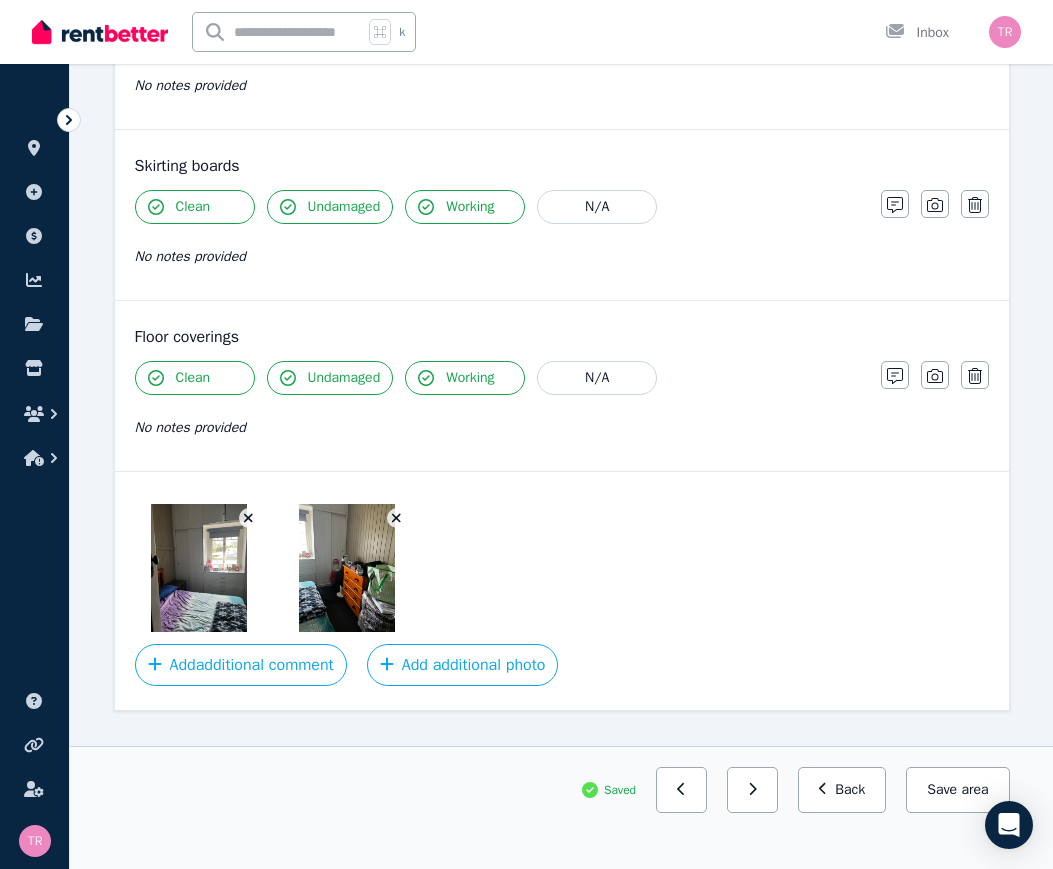 scroll, scrollTop: 1374, scrollLeft: 0, axis: vertical 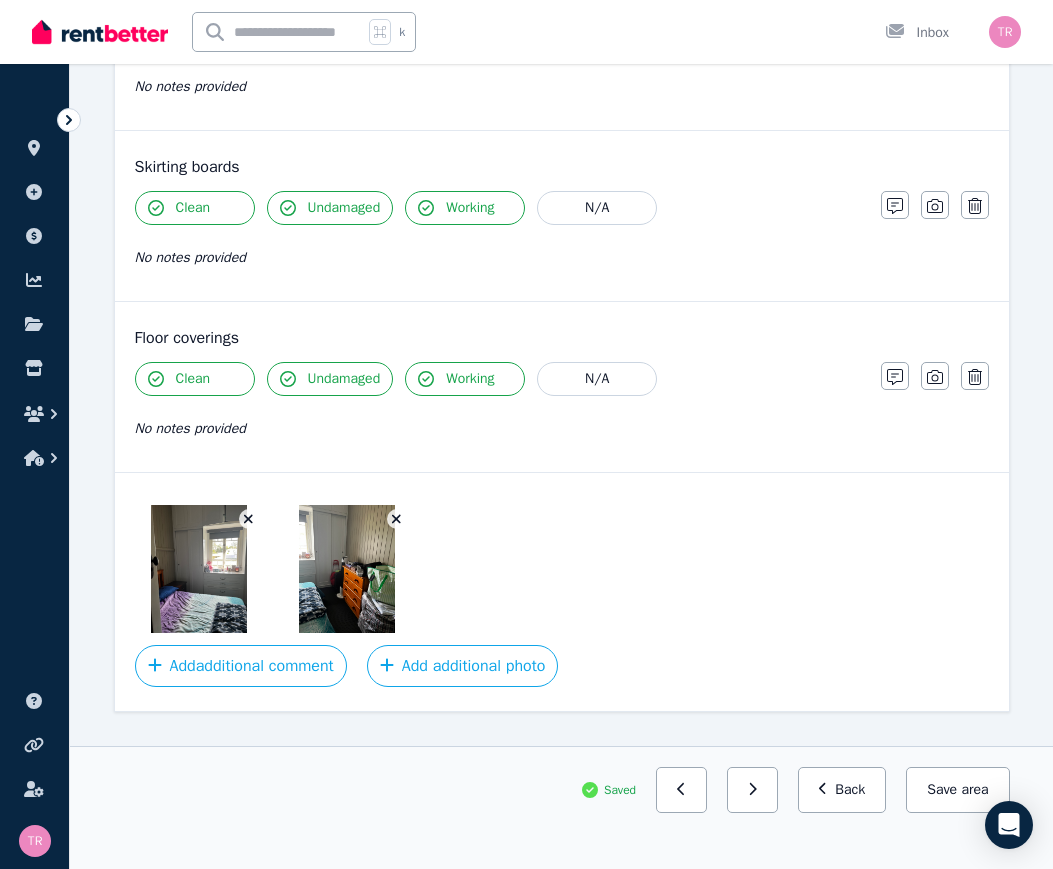 click on "Back" at bounding box center [842, 790] 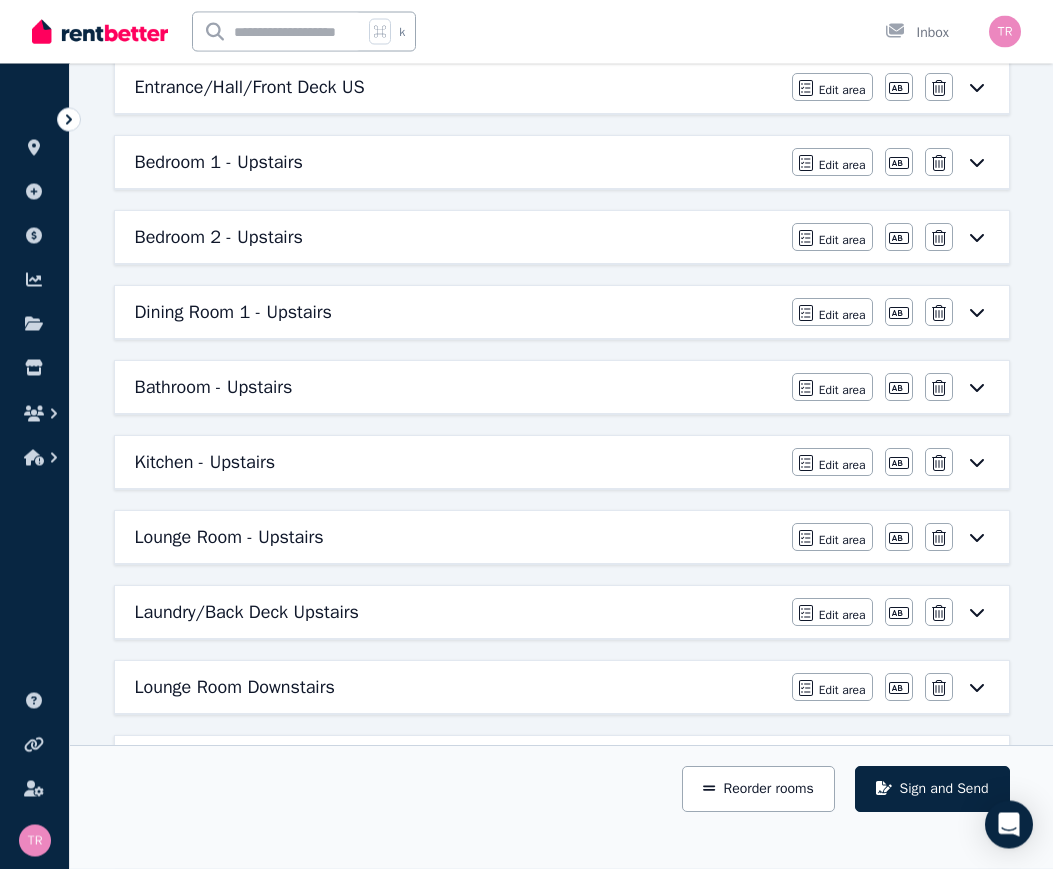 scroll, scrollTop: 294, scrollLeft: 0, axis: vertical 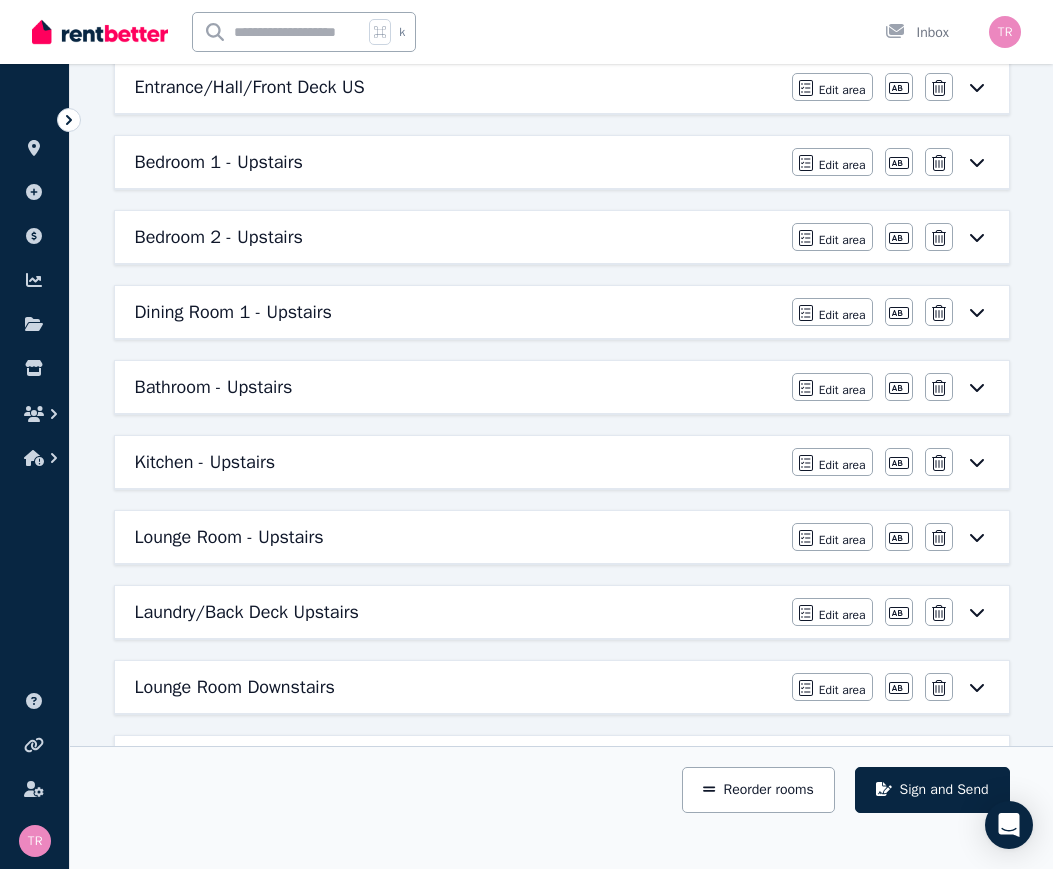 click 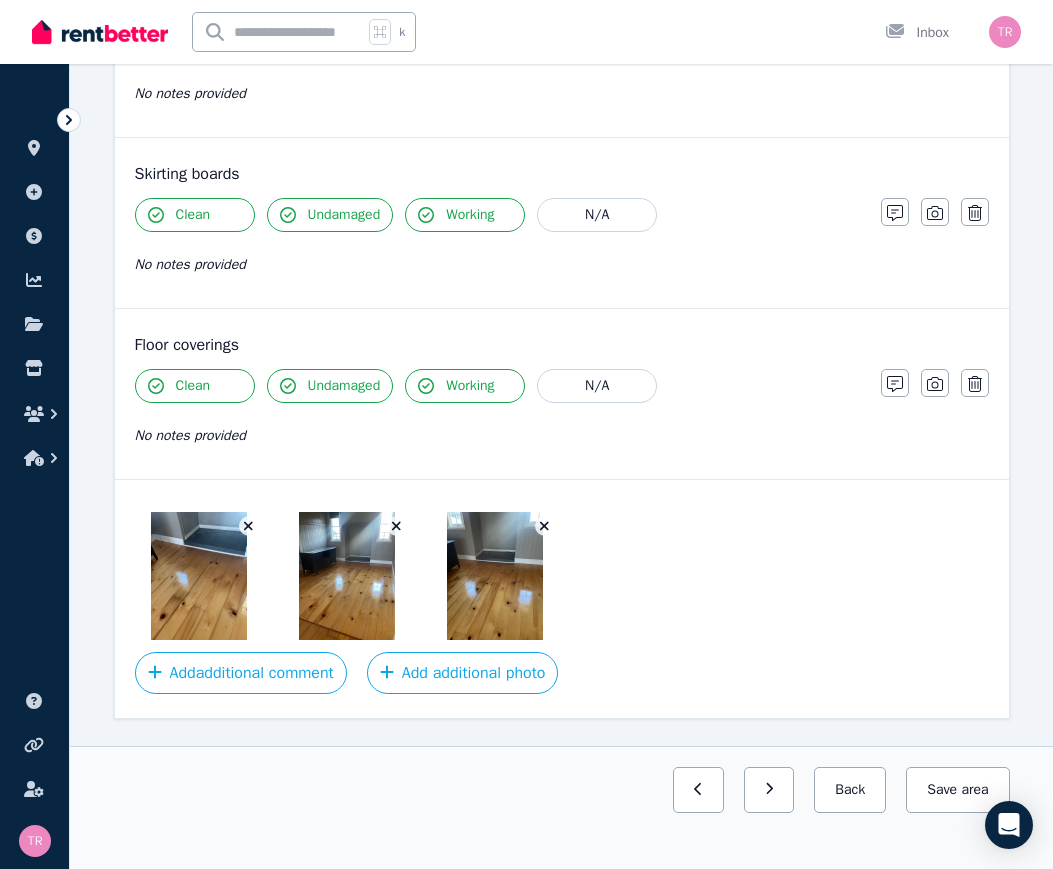scroll, scrollTop: 1205, scrollLeft: 0, axis: vertical 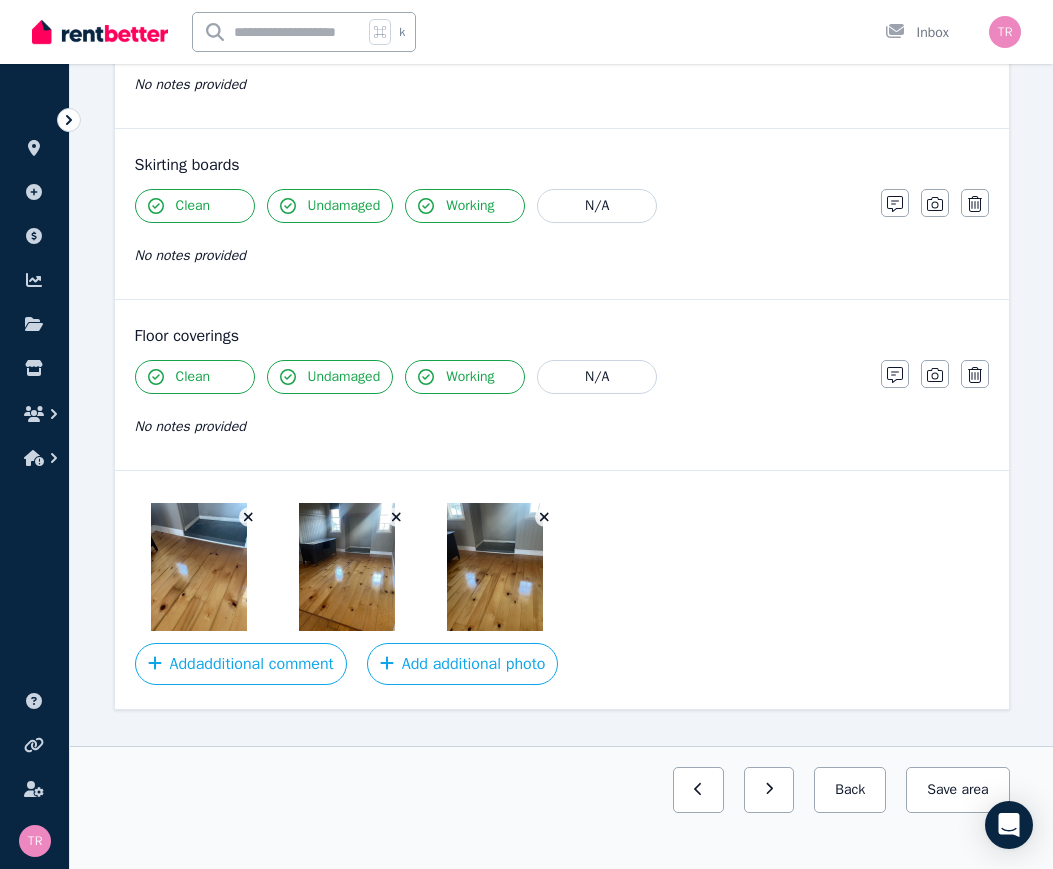 click 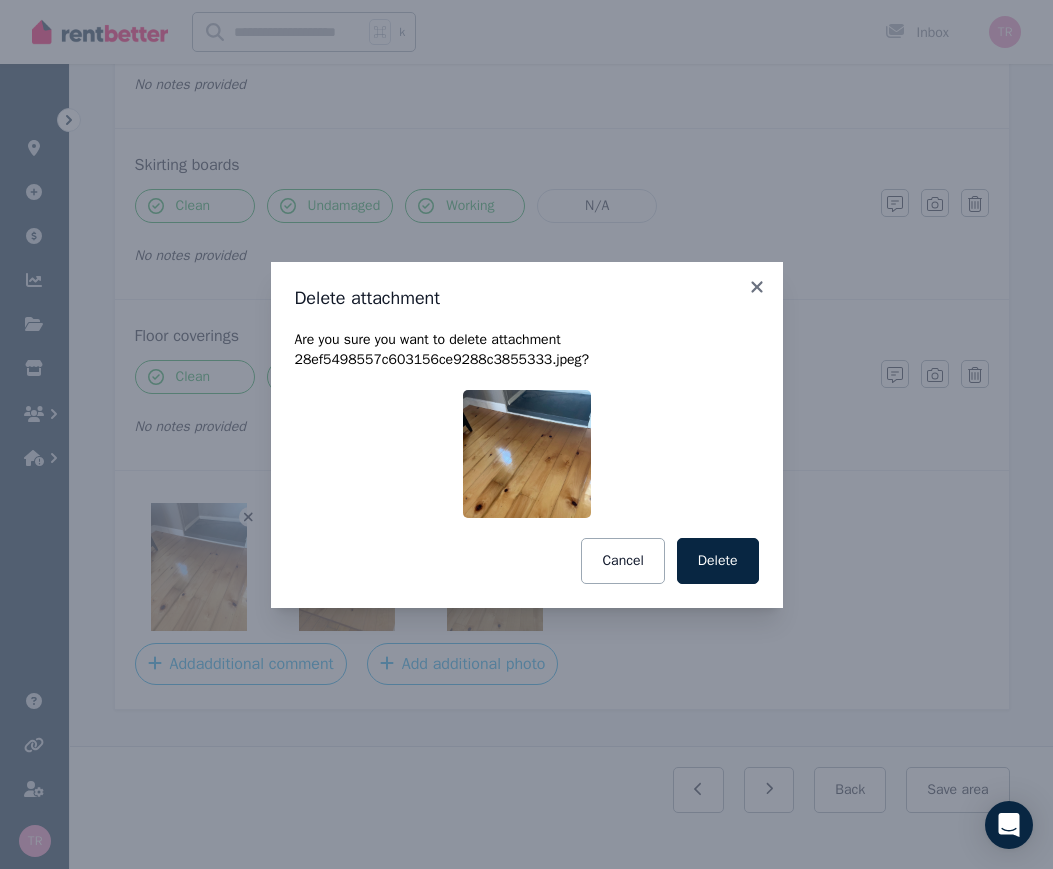 click on "Delete" at bounding box center [718, 561] 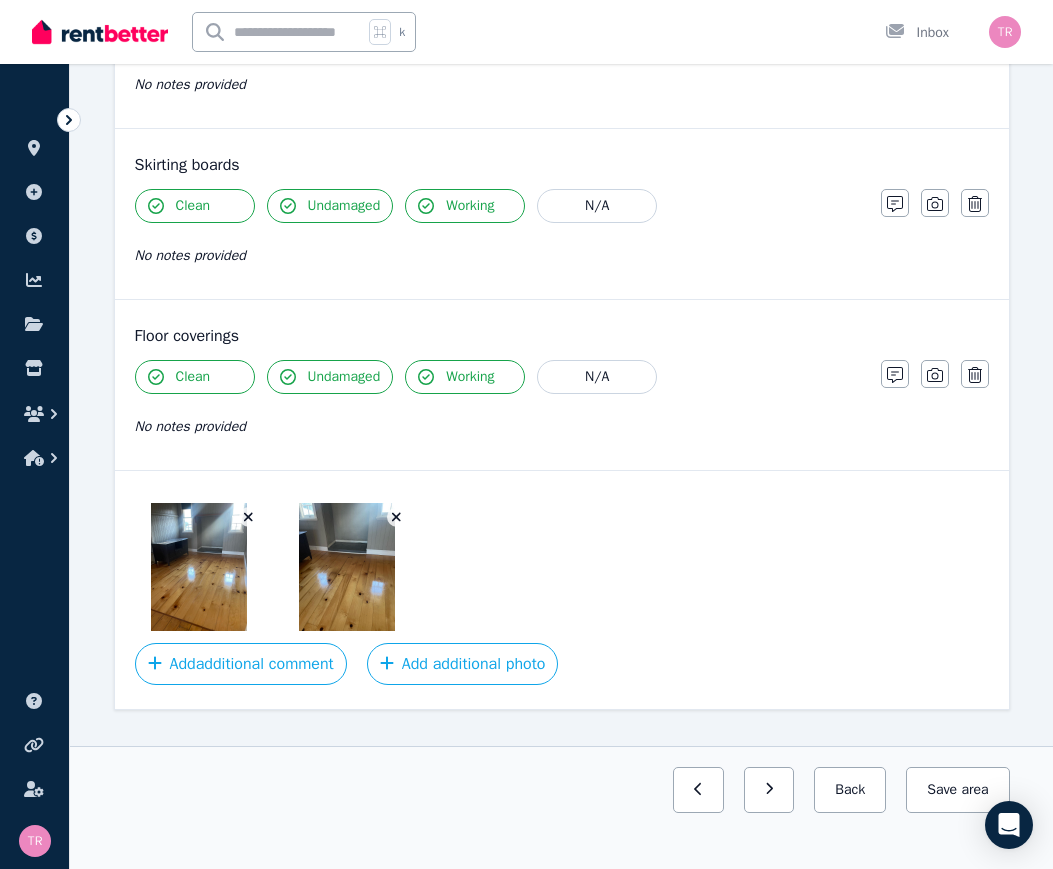 click 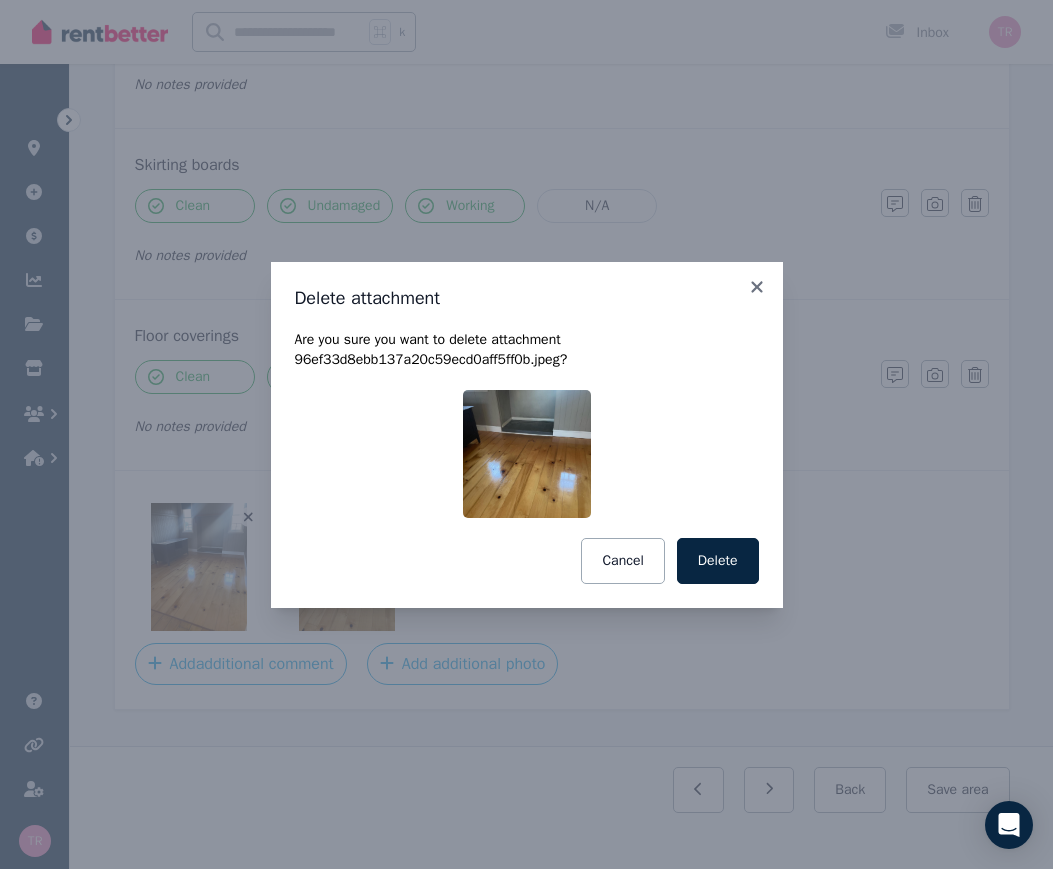 click on "Delete" at bounding box center [718, 561] 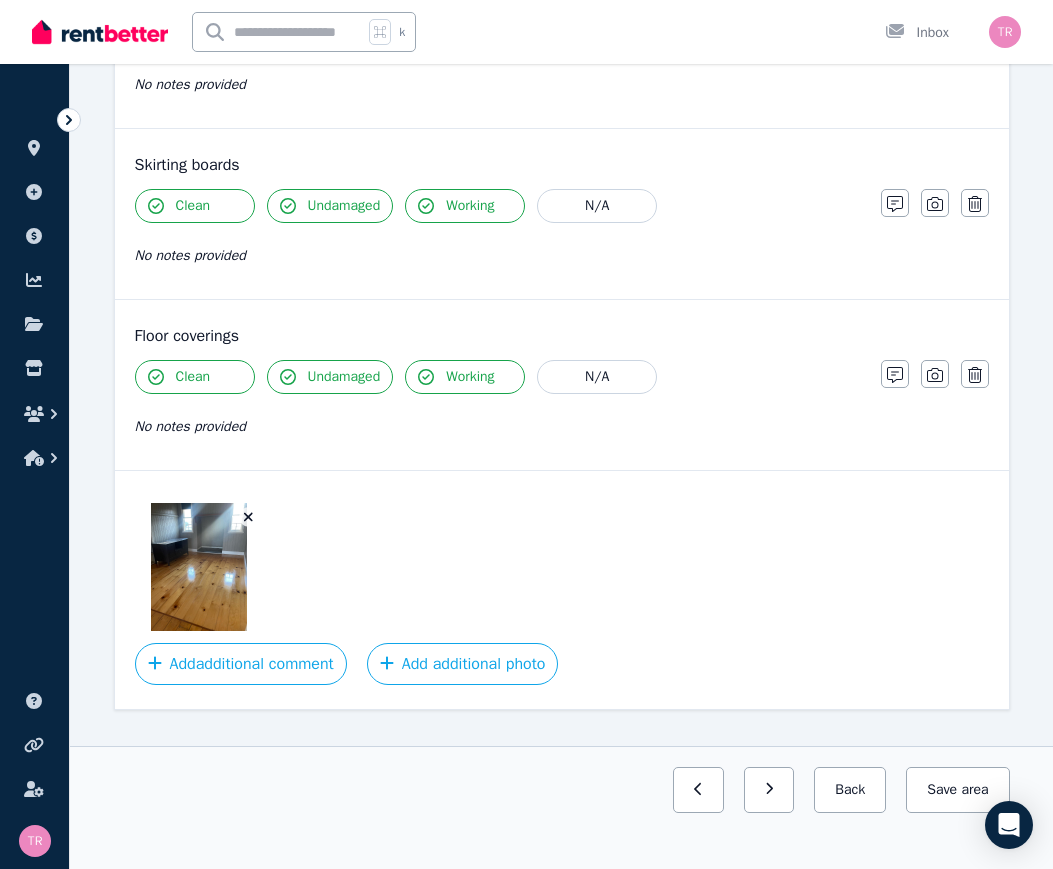 click at bounding box center [249, 517] 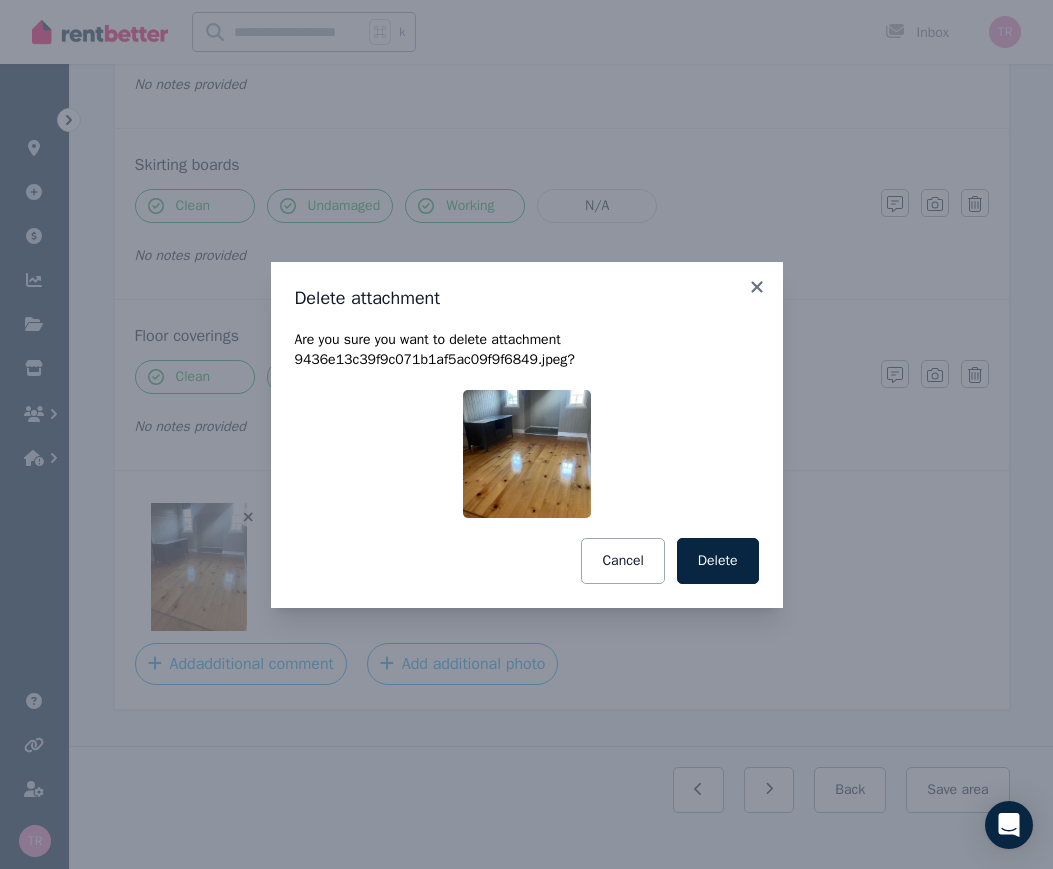 click on "Delete" at bounding box center (718, 561) 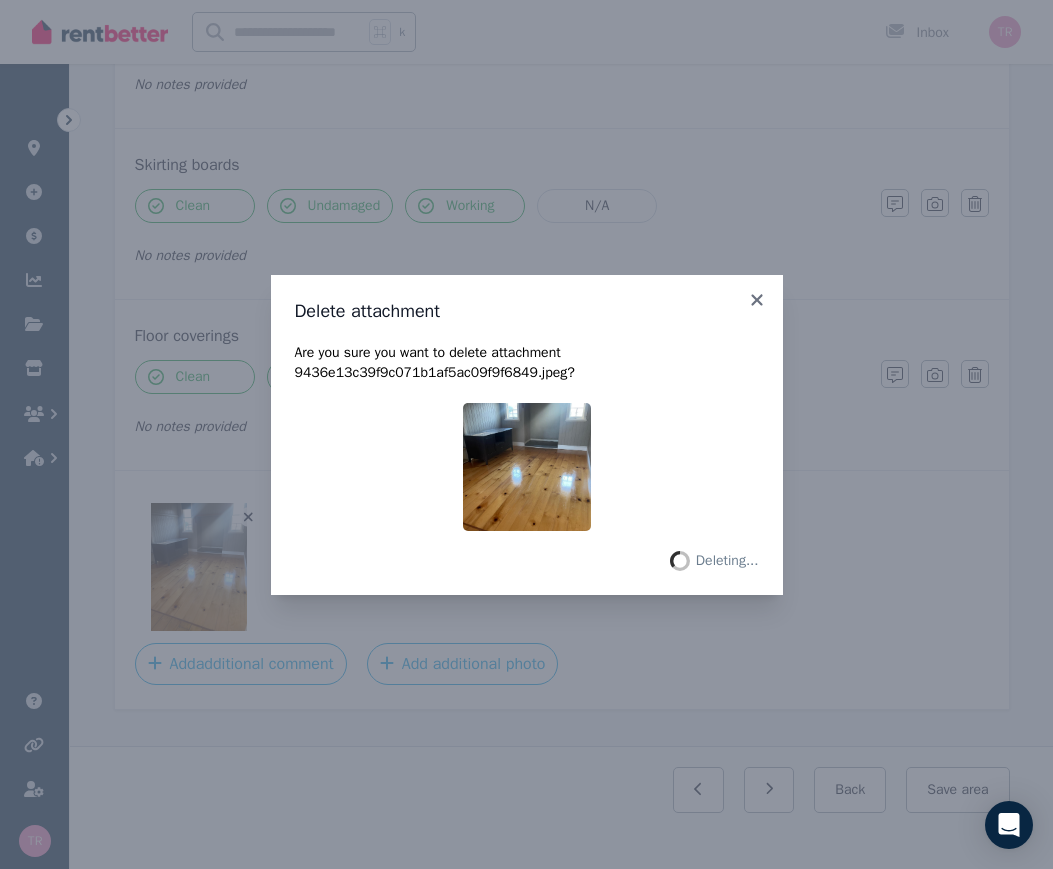 scroll, scrollTop: 1057, scrollLeft: 0, axis: vertical 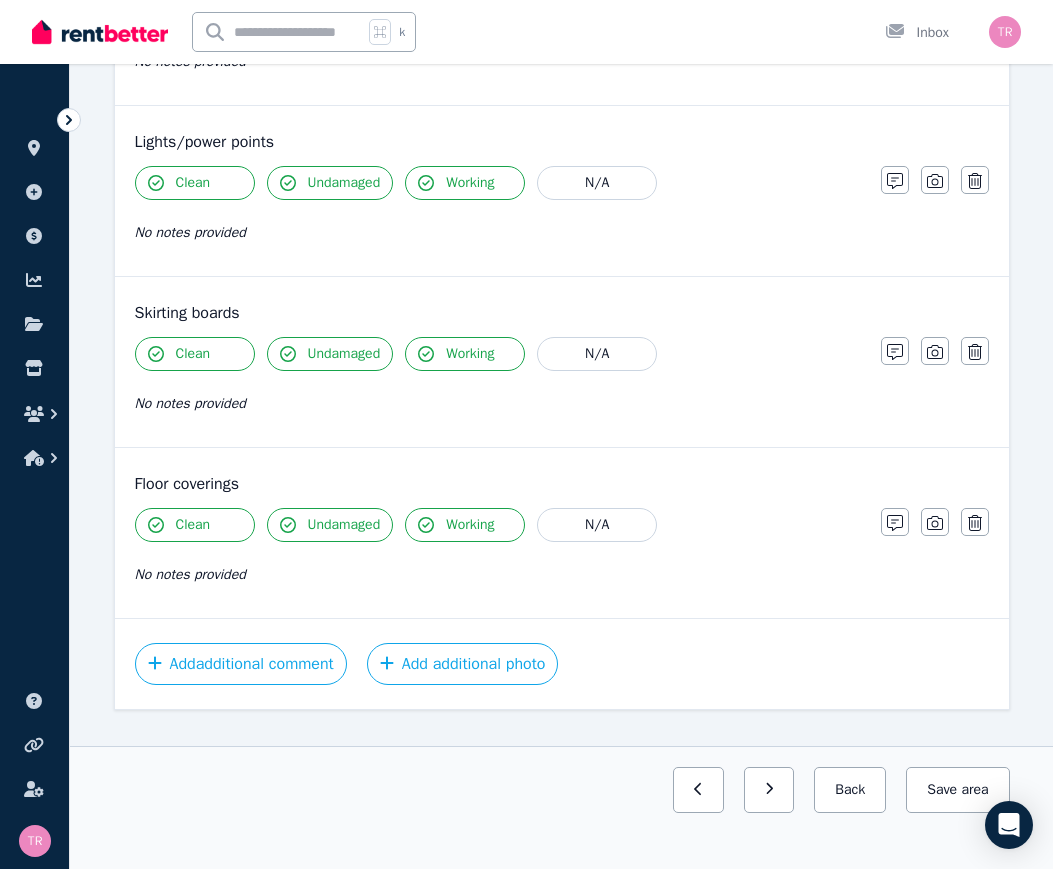 click on "Add additional photo" at bounding box center [463, 664] 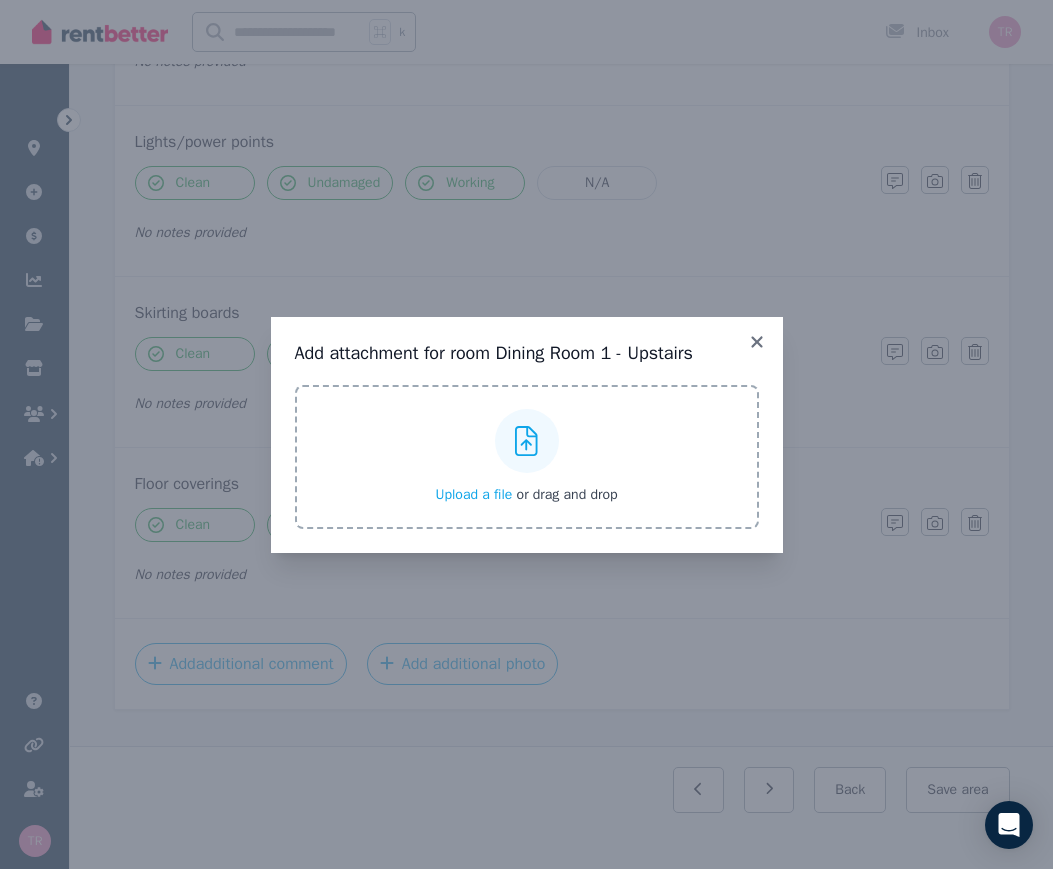 click 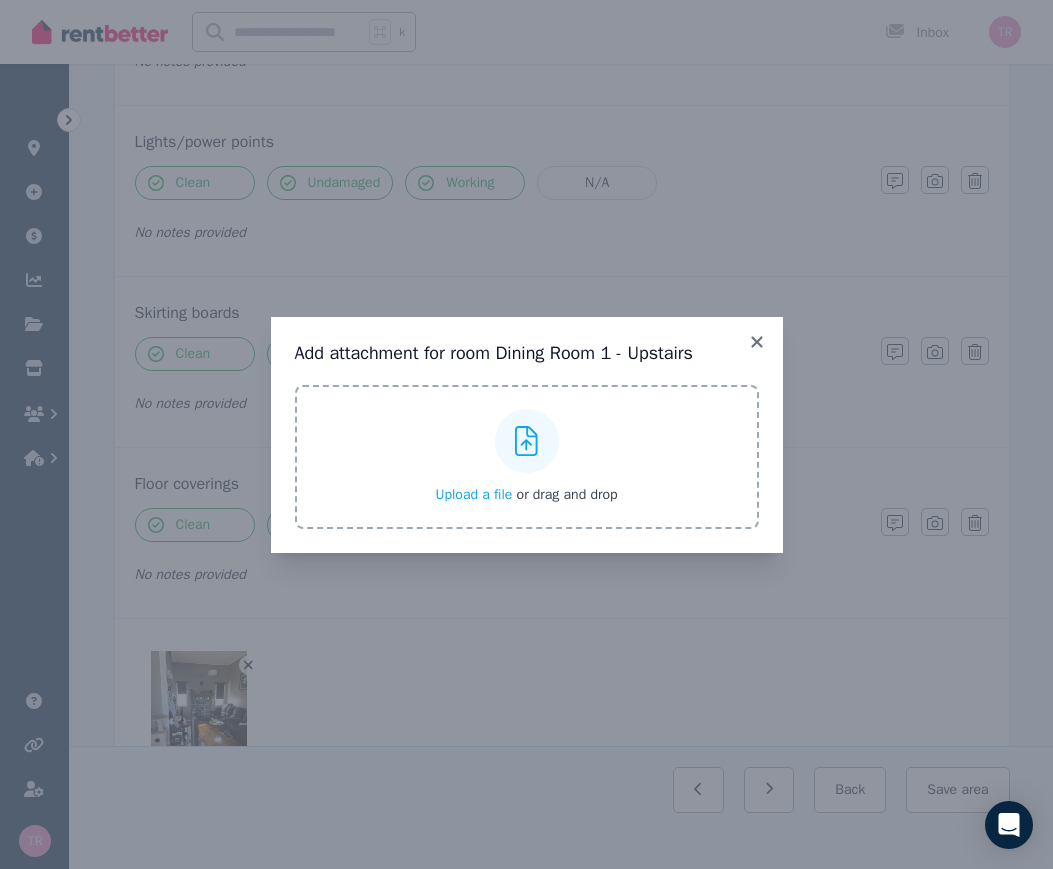 click 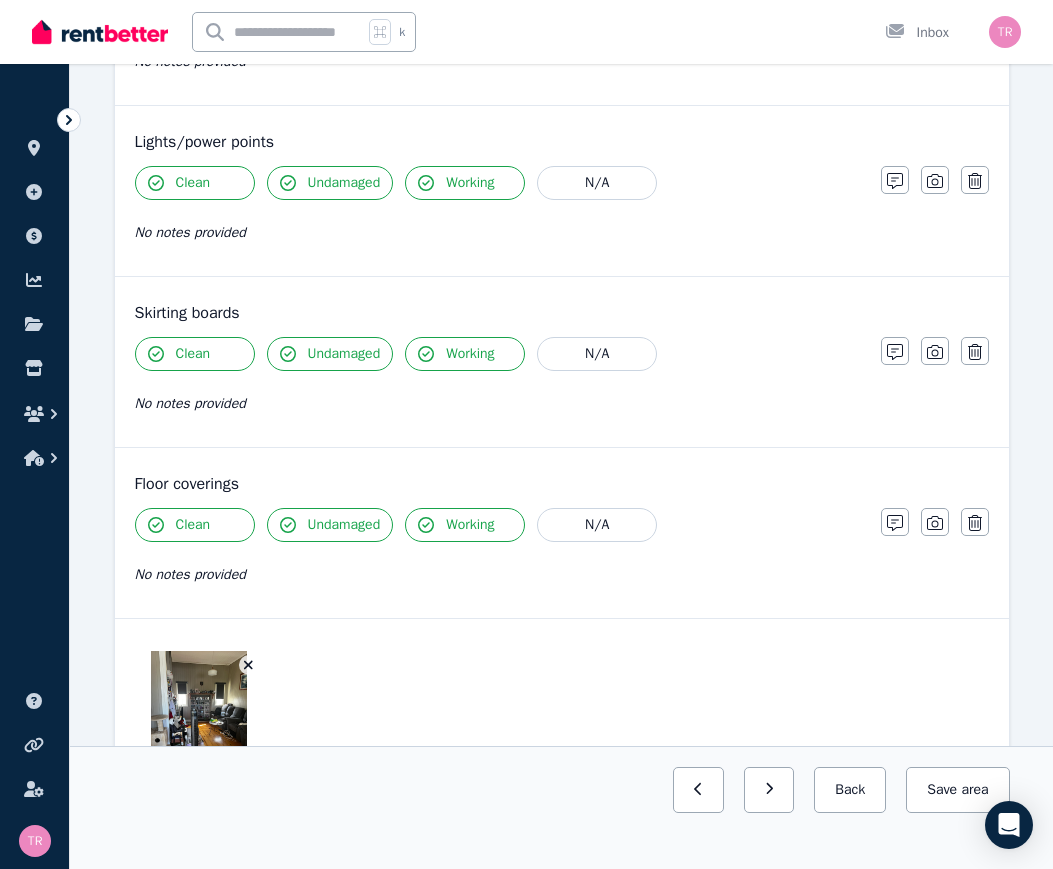 click on "Save   area" at bounding box center [957, 790] 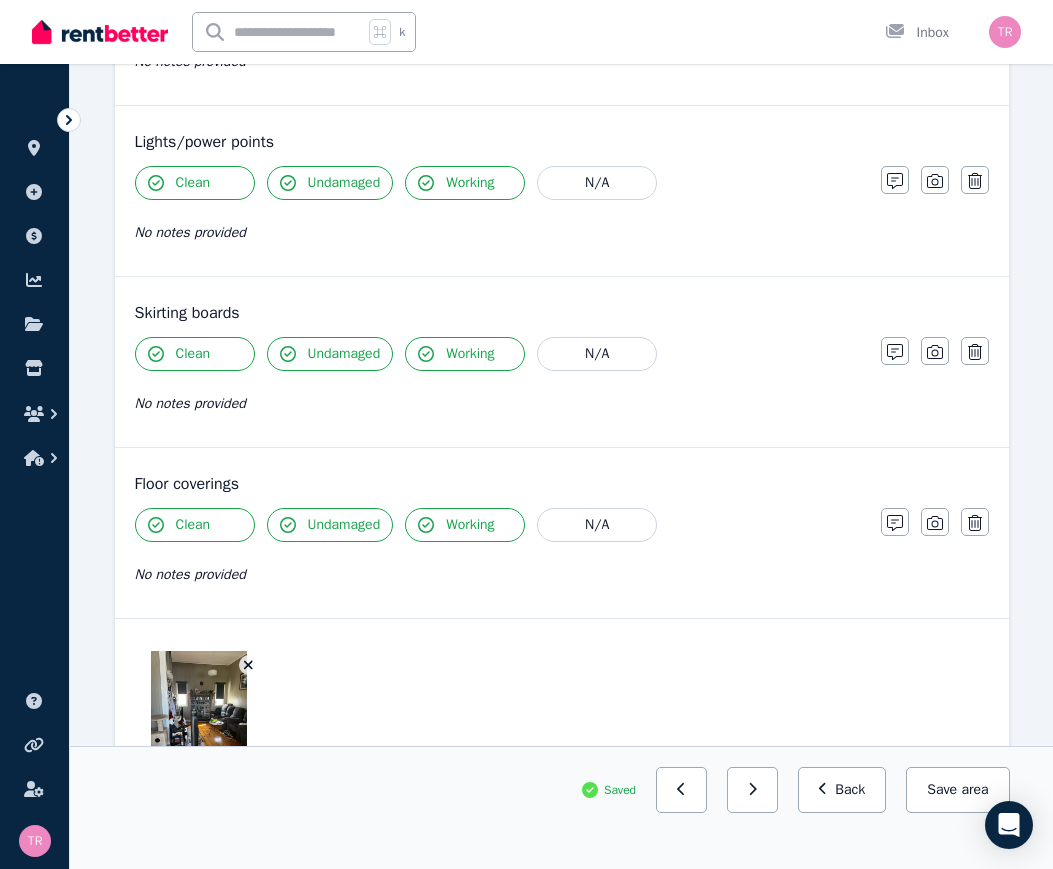 click on "Back" at bounding box center [842, 790] 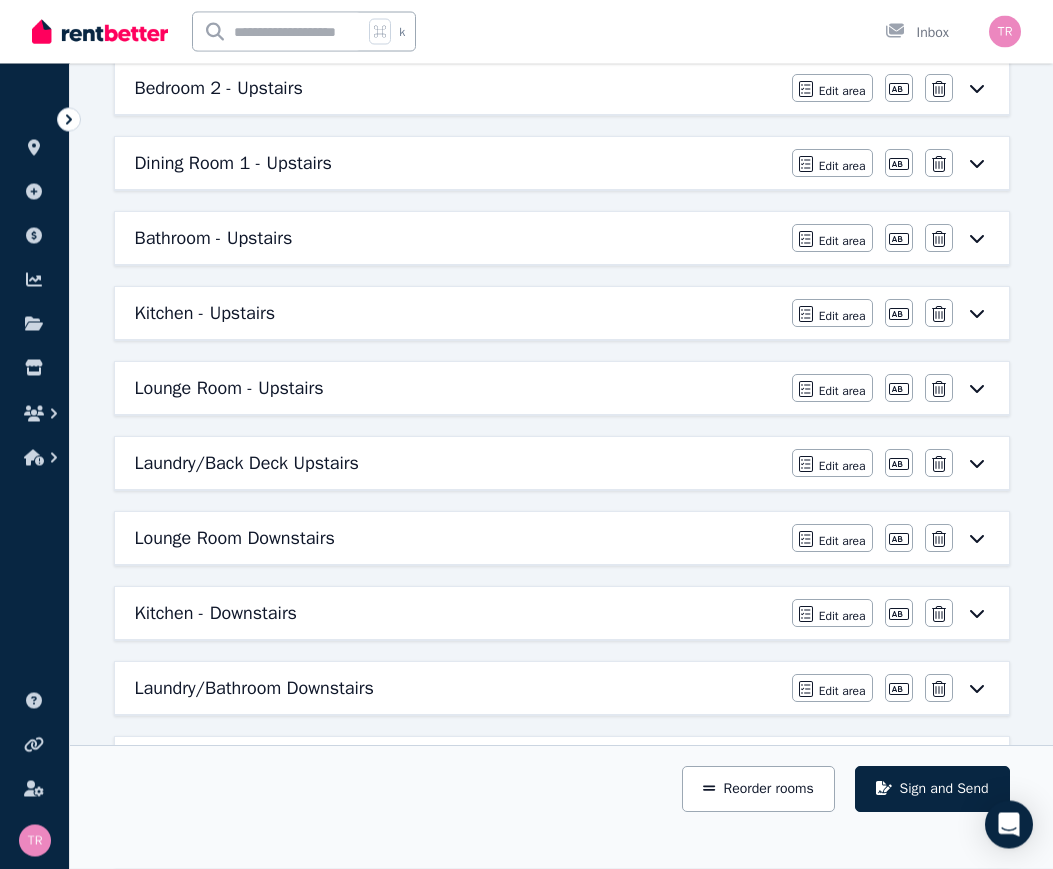 scroll, scrollTop: 443, scrollLeft: 0, axis: vertical 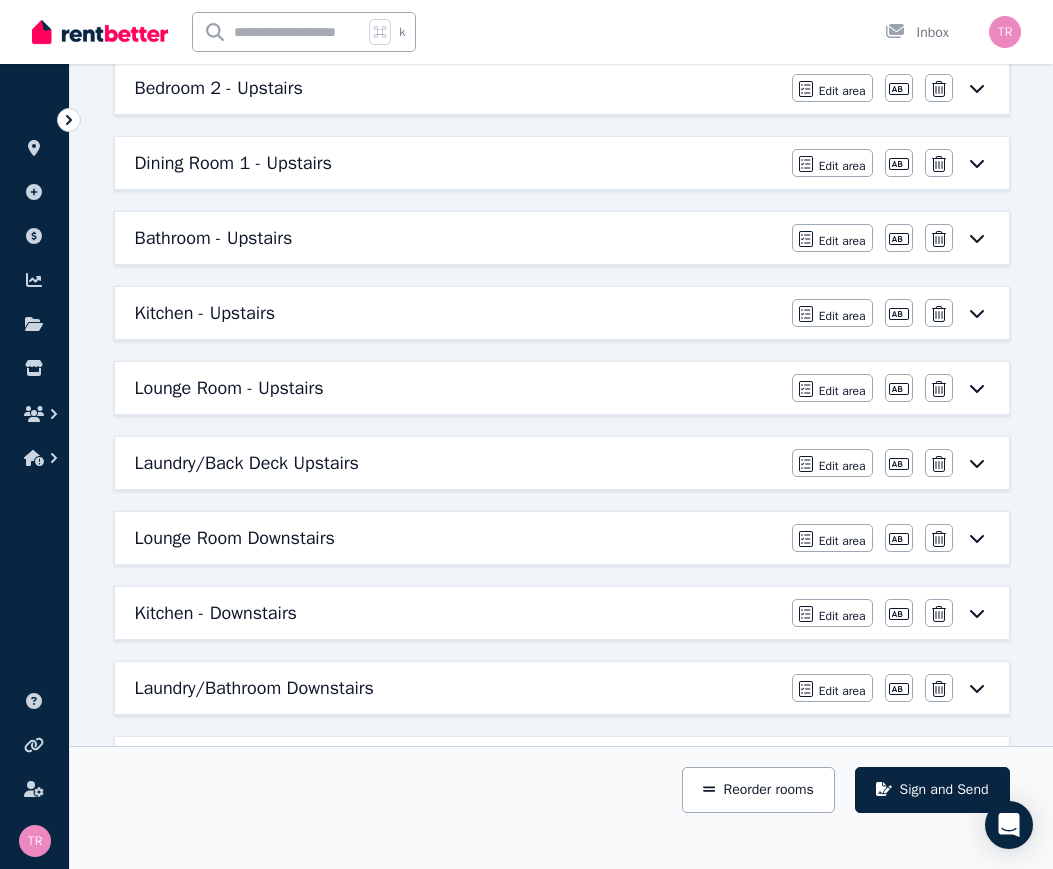 click 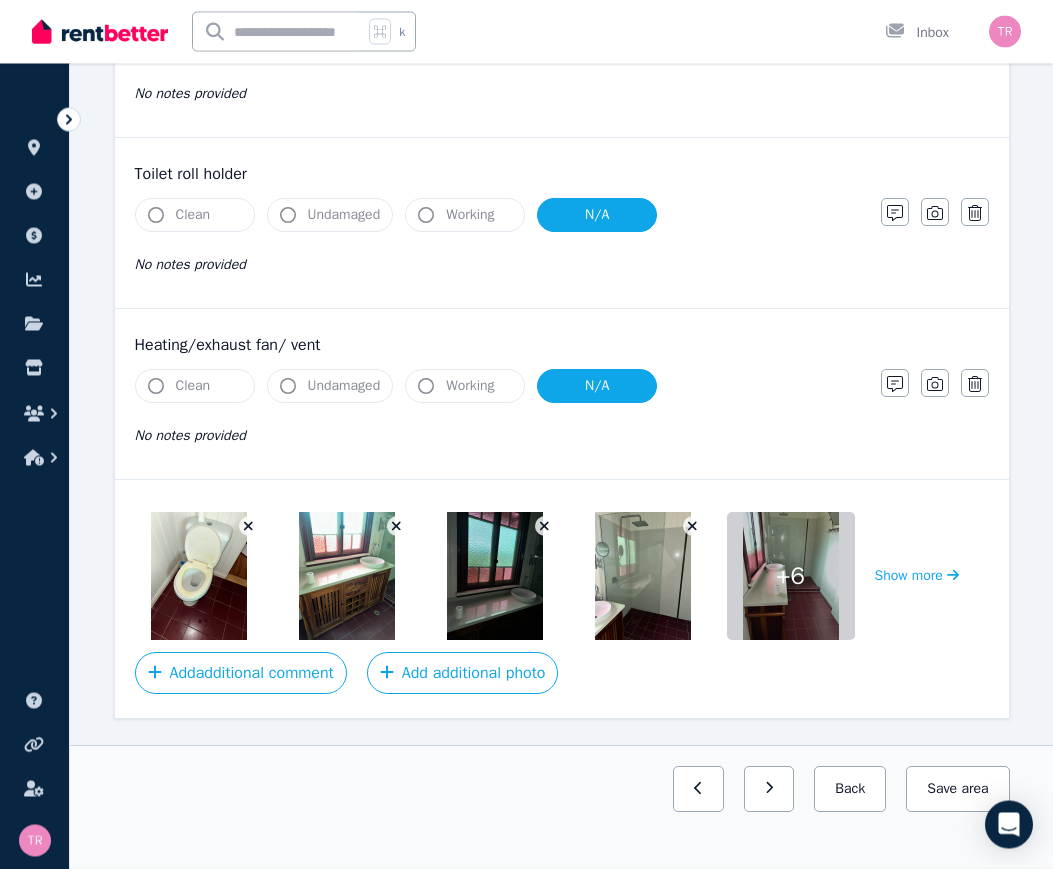 scroll, scrollTop: 2422, scrollLeft: 0, axis: vertical 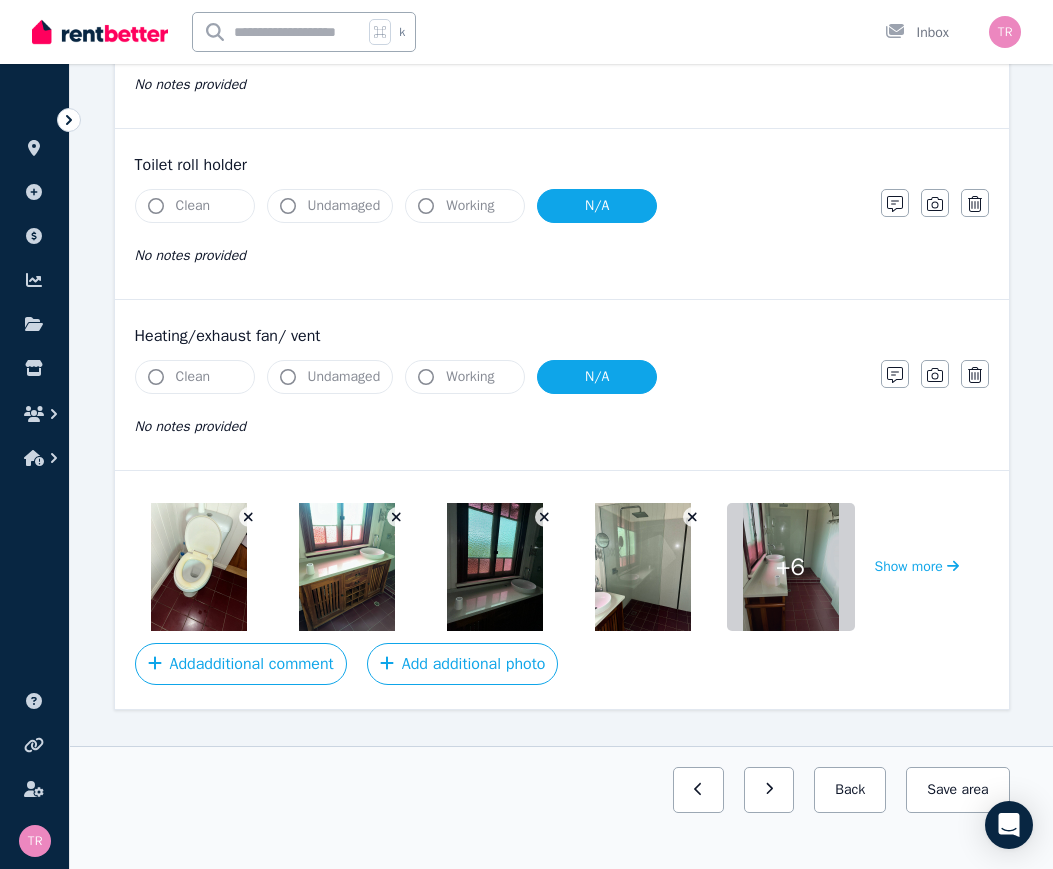 click at bounding box center [249, 517] 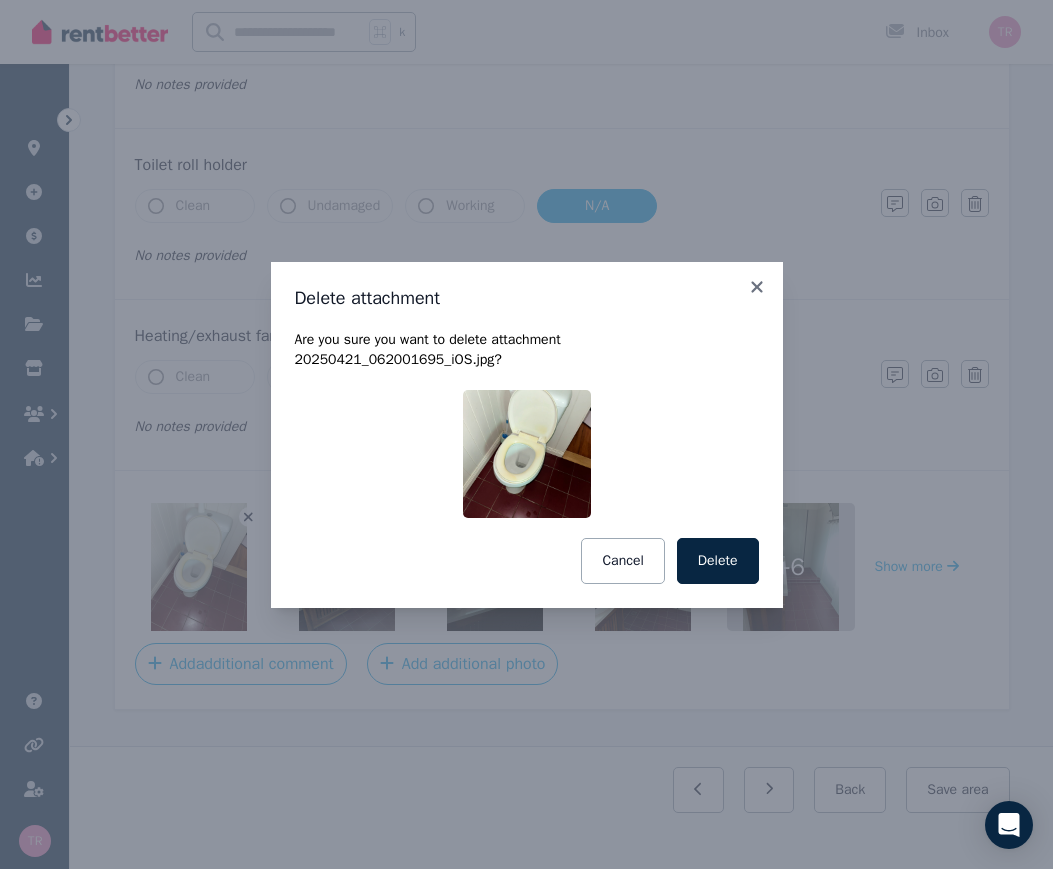 click on "Delete" at bounding box center (718, 561) 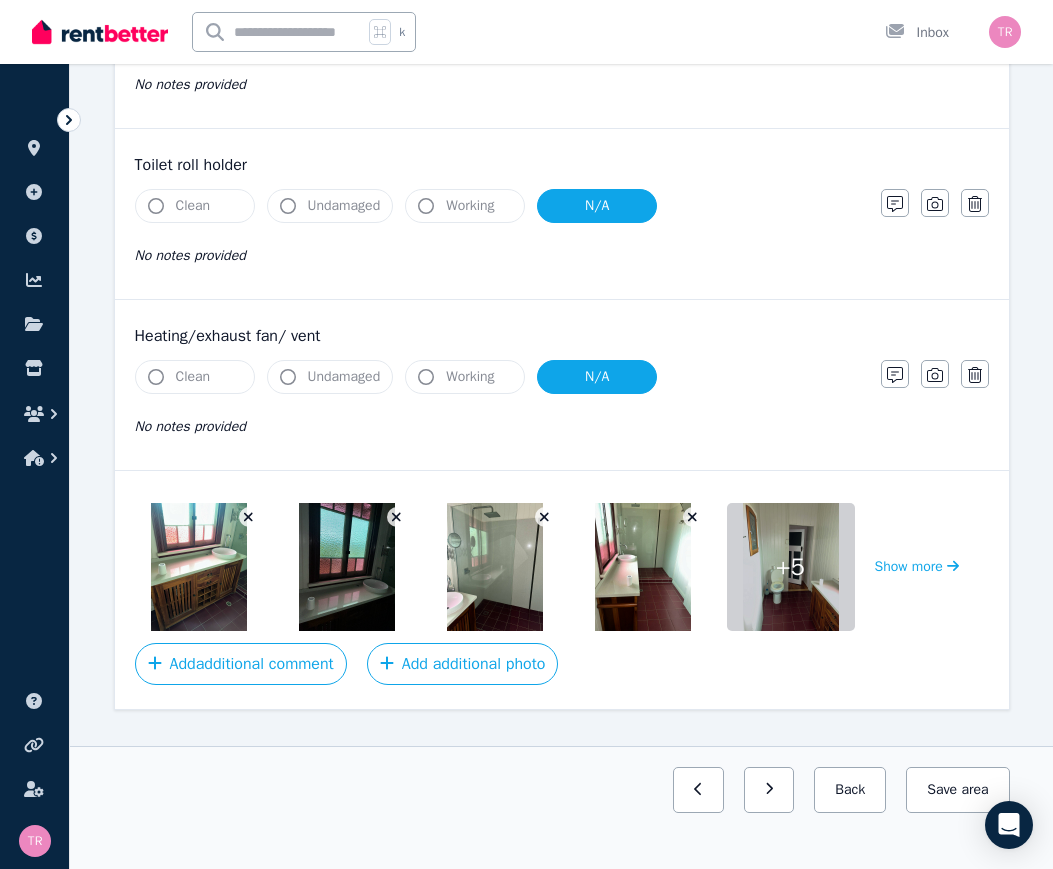 click 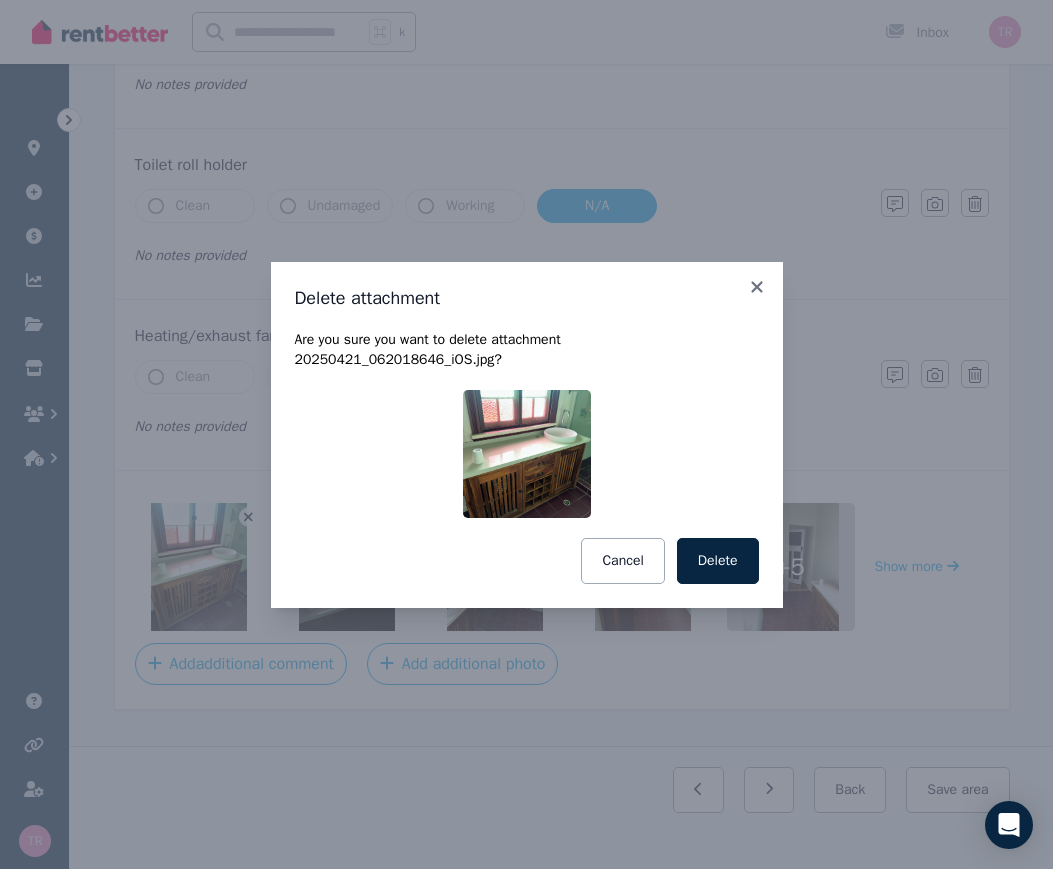 click on "Delete" at bounding box center [718, 561] 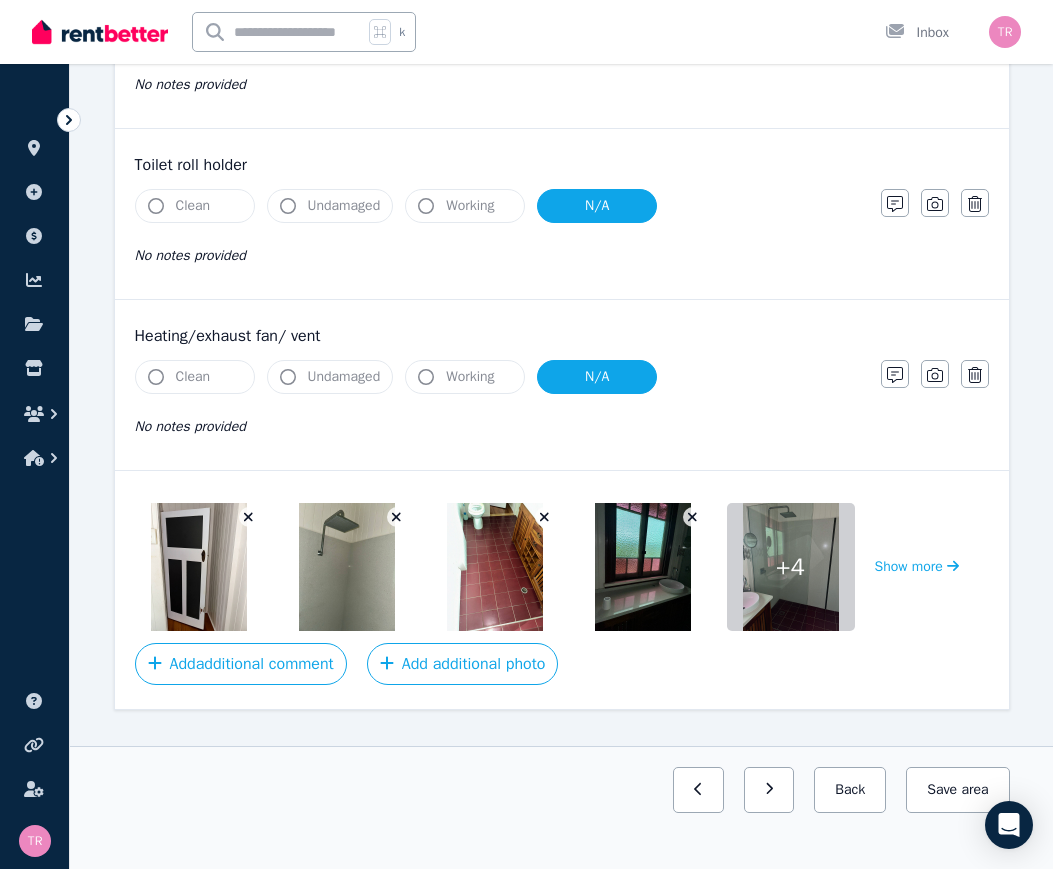 click 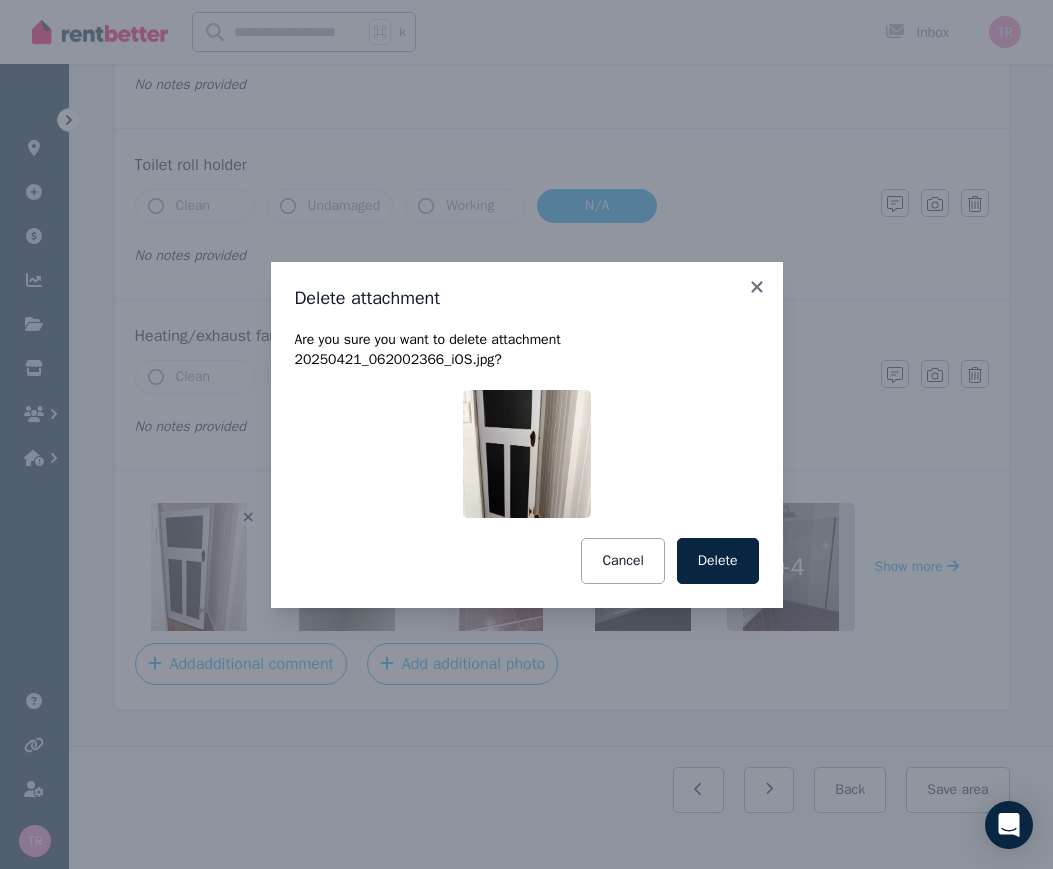 click on "Delete" at bounding box center (718, 561) 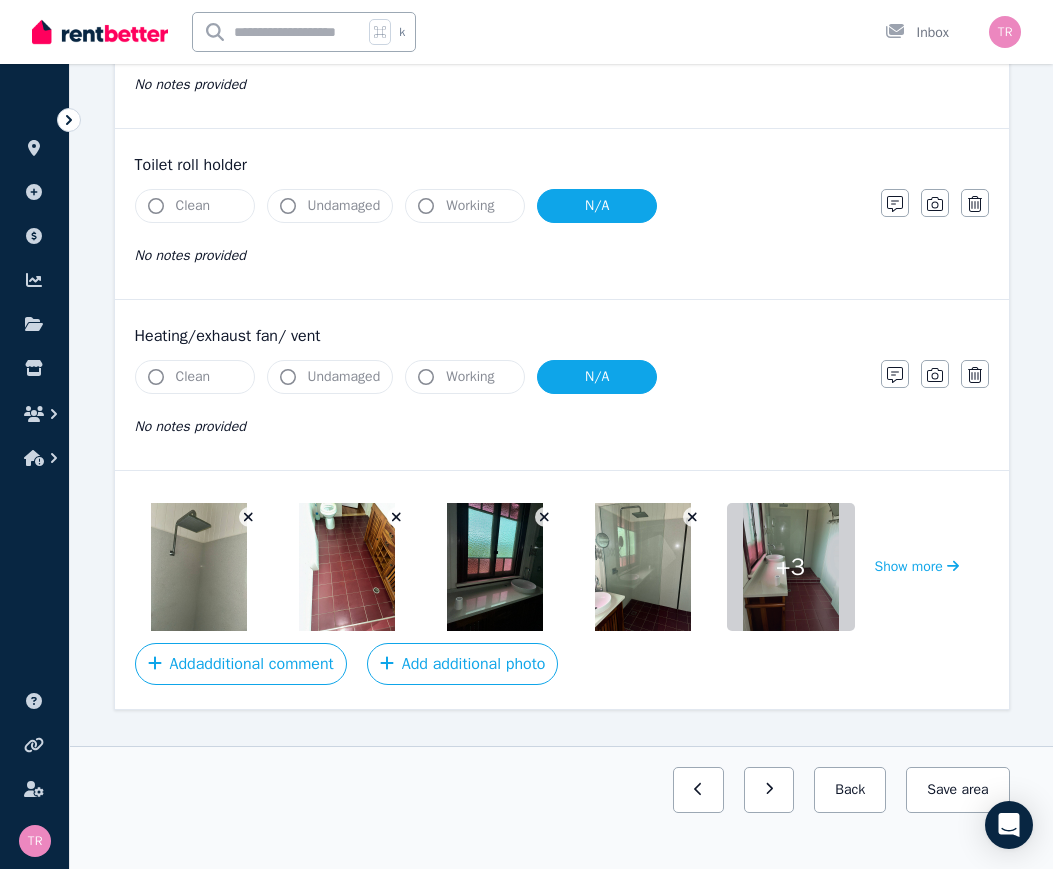 click 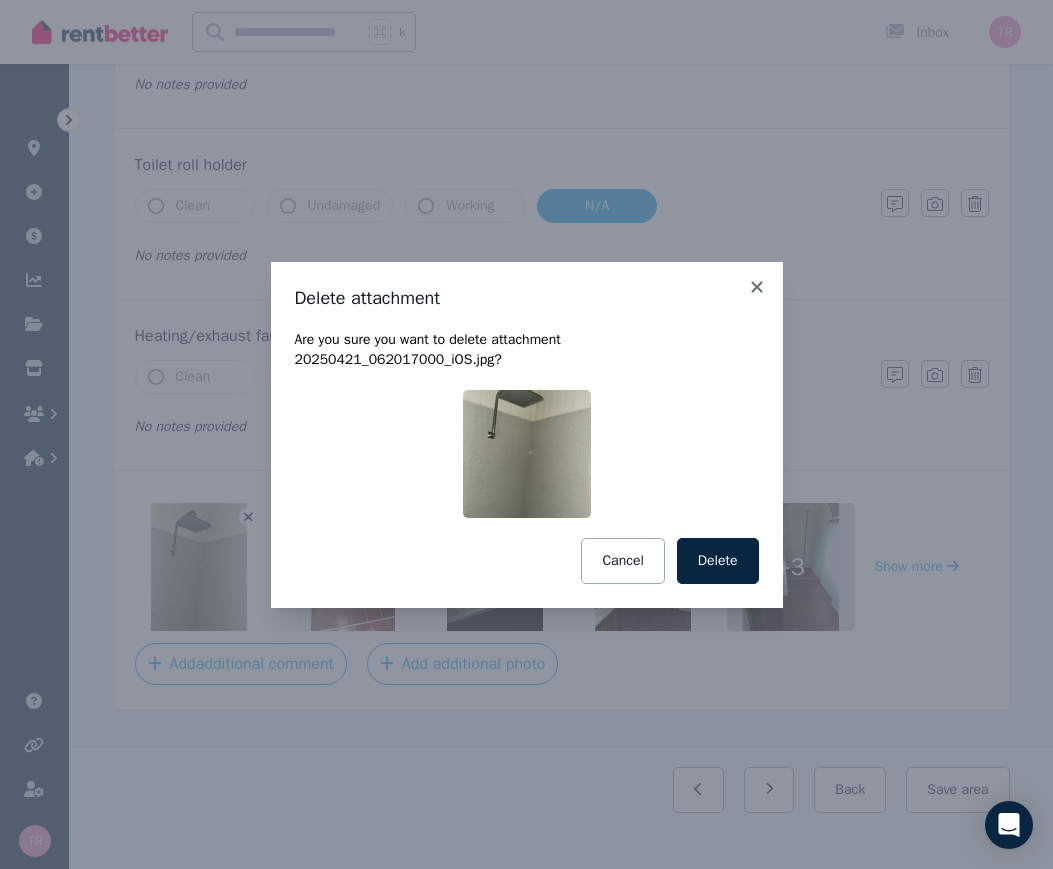 click on "Delete" at bounding box center (718, 561) 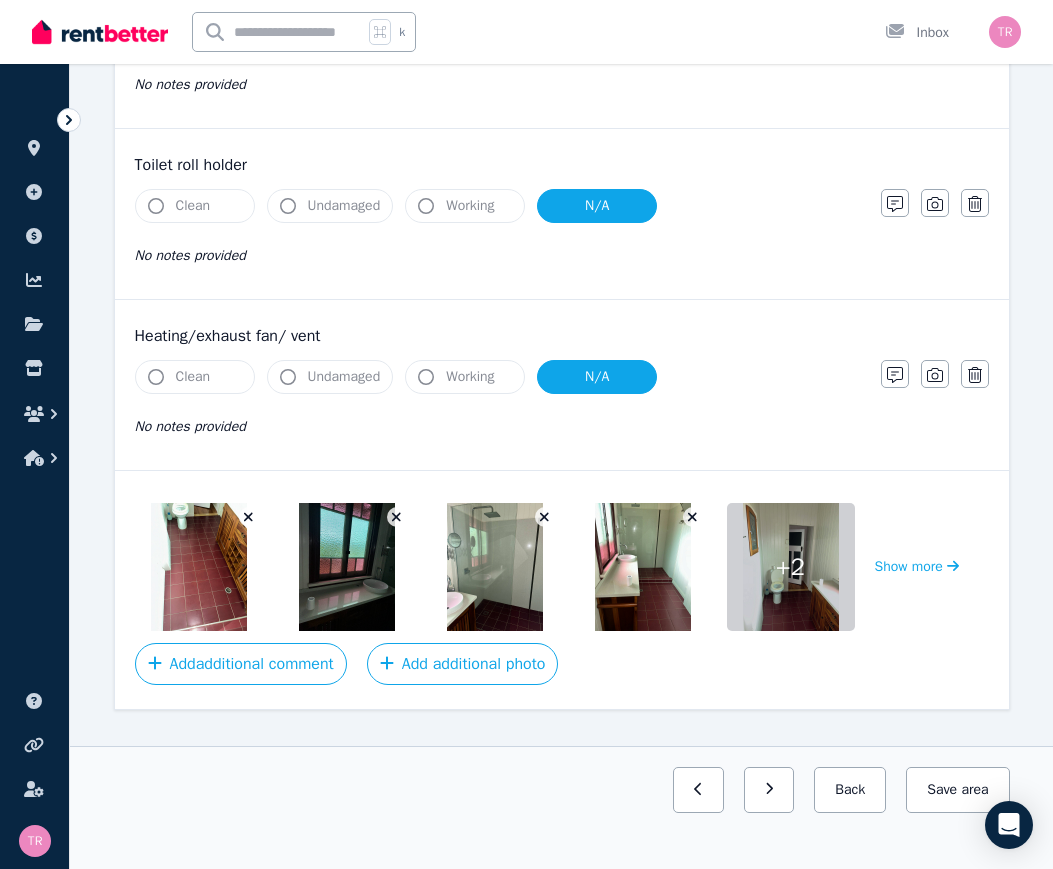 click 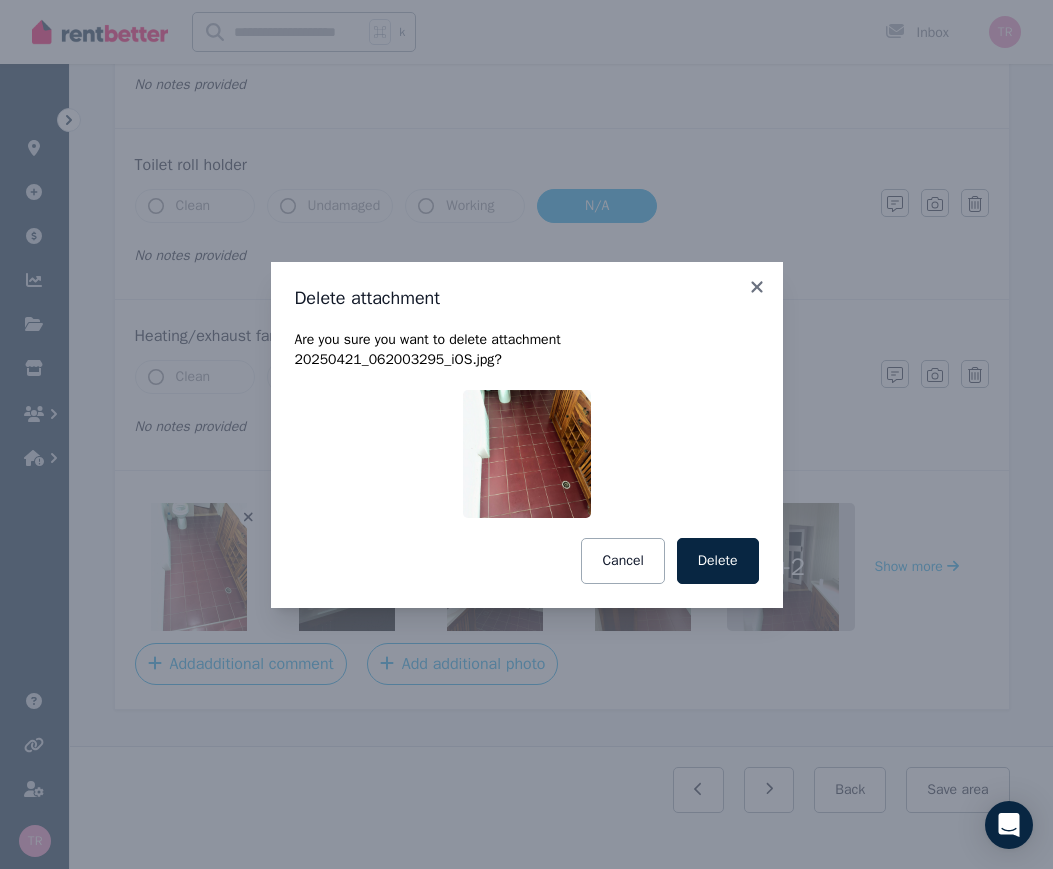click on "Delete" at bounding box center [718, 561] 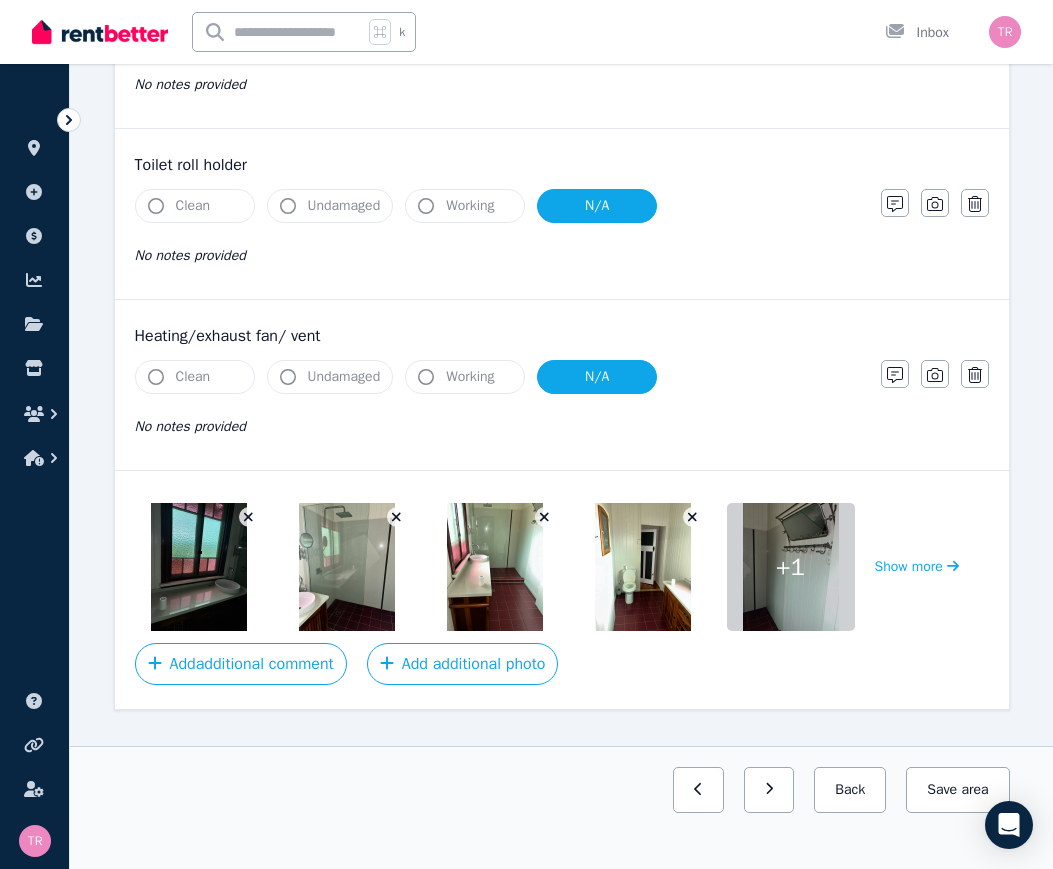 click 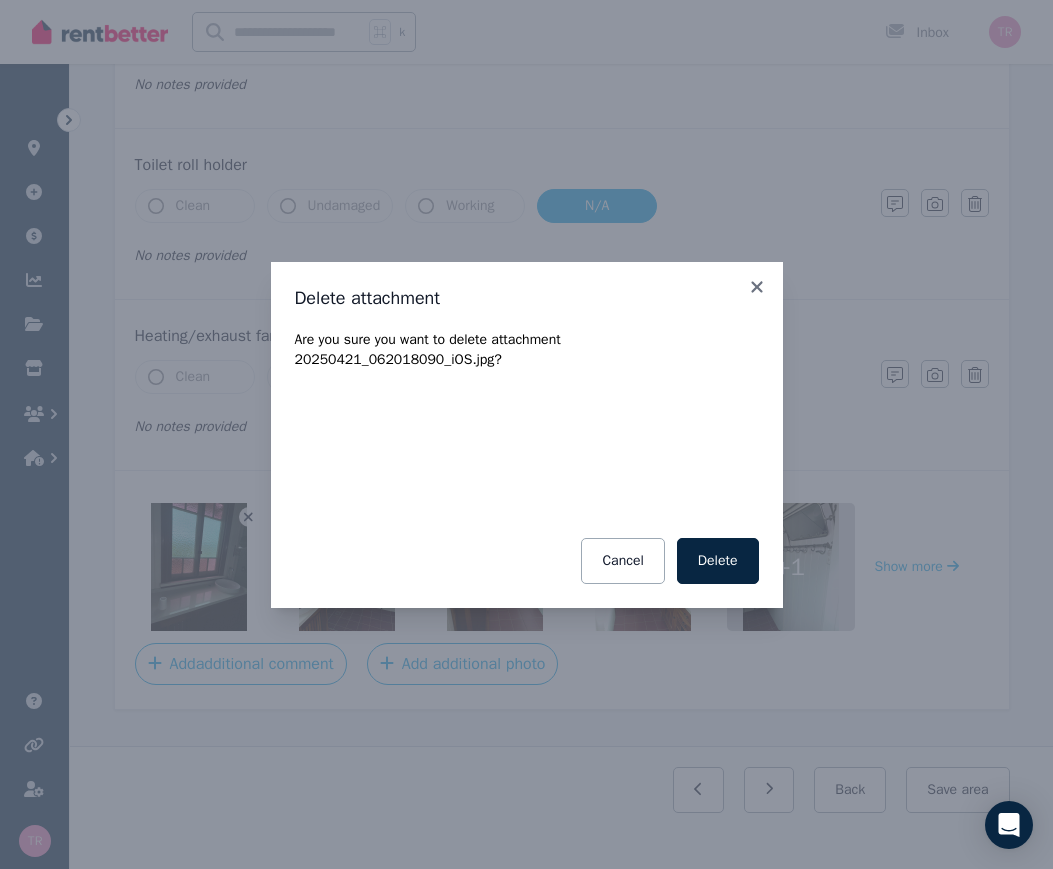 click on "Delete" at bounding box center [718, 561] 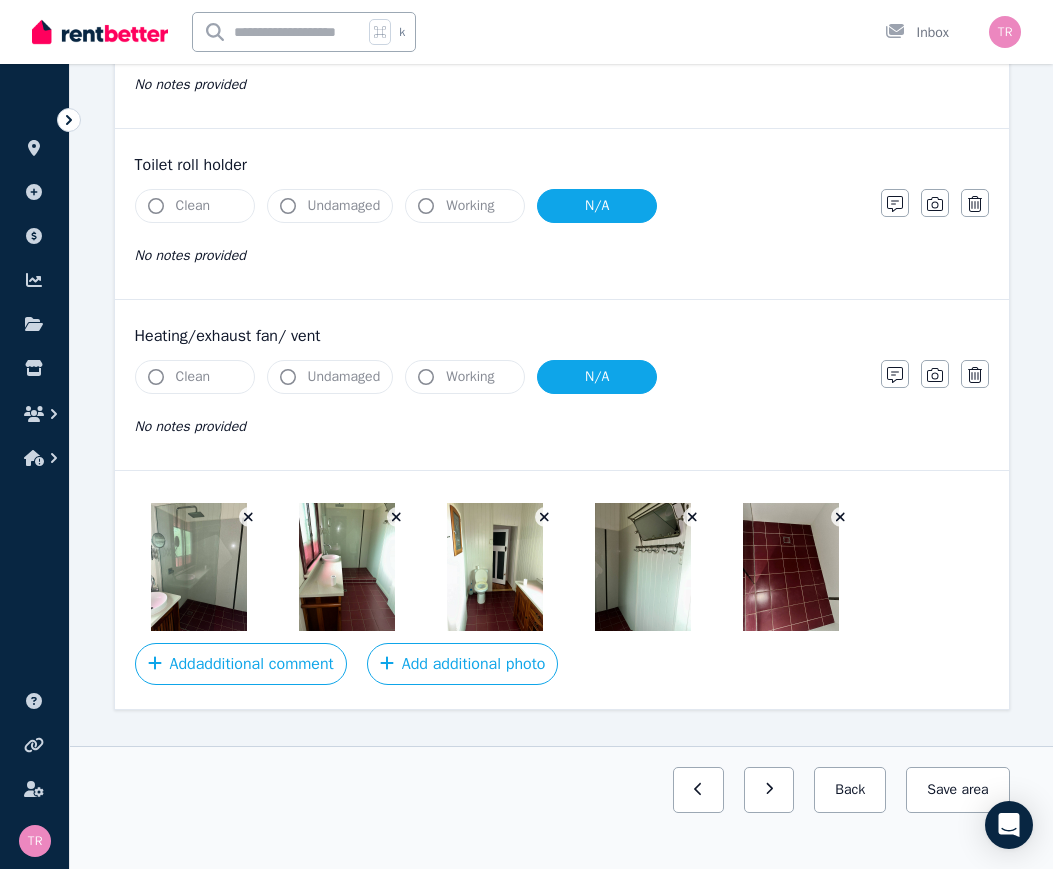 click 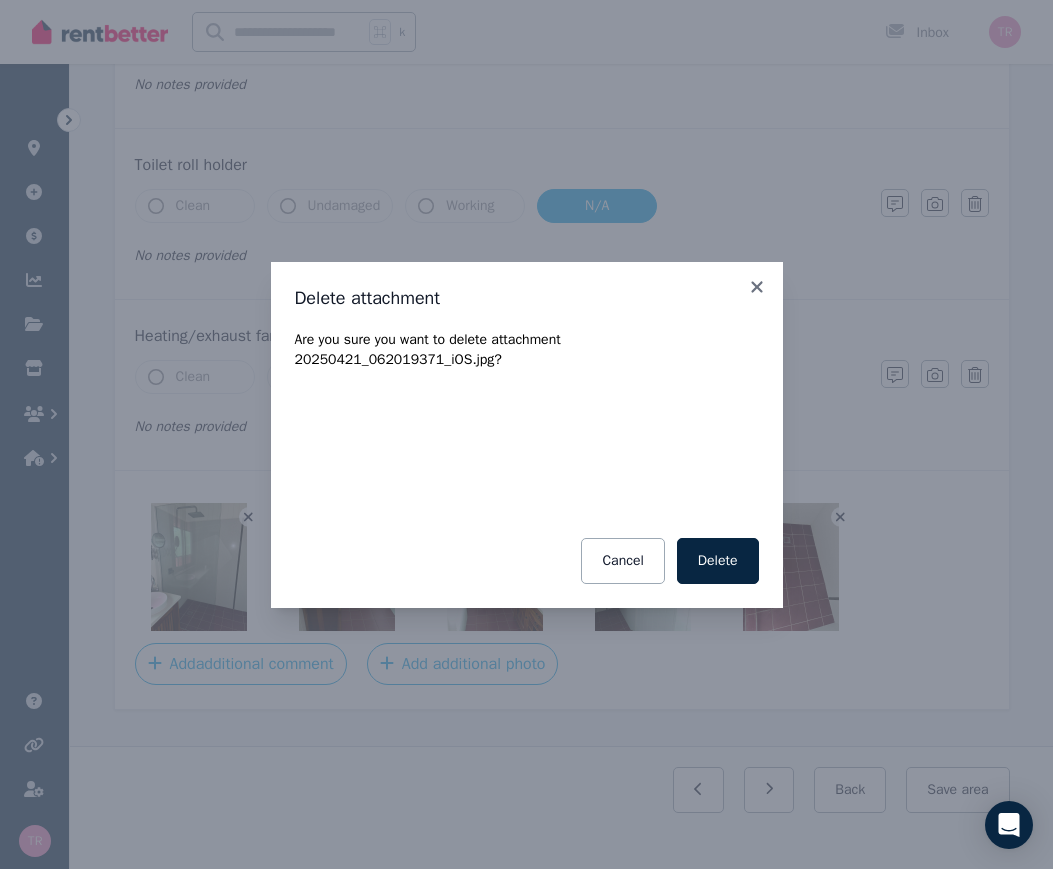 click on "Delete" at bounding box center [718, 561] 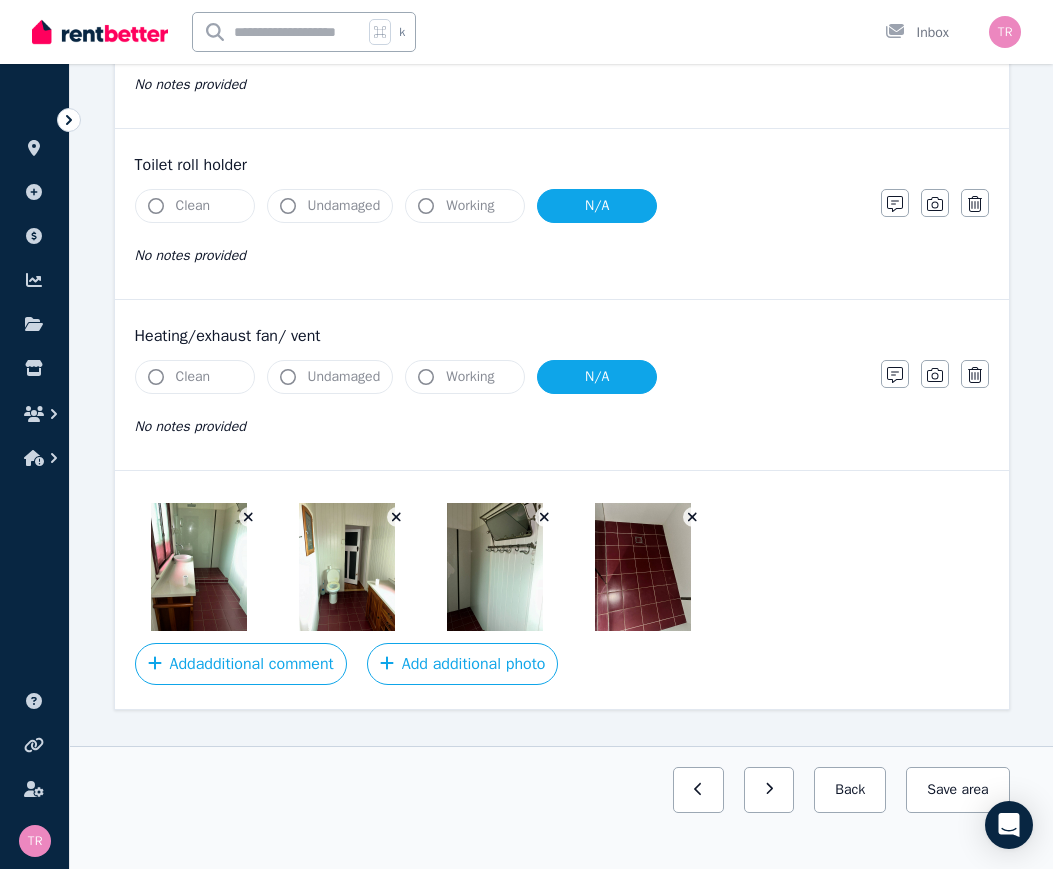 click 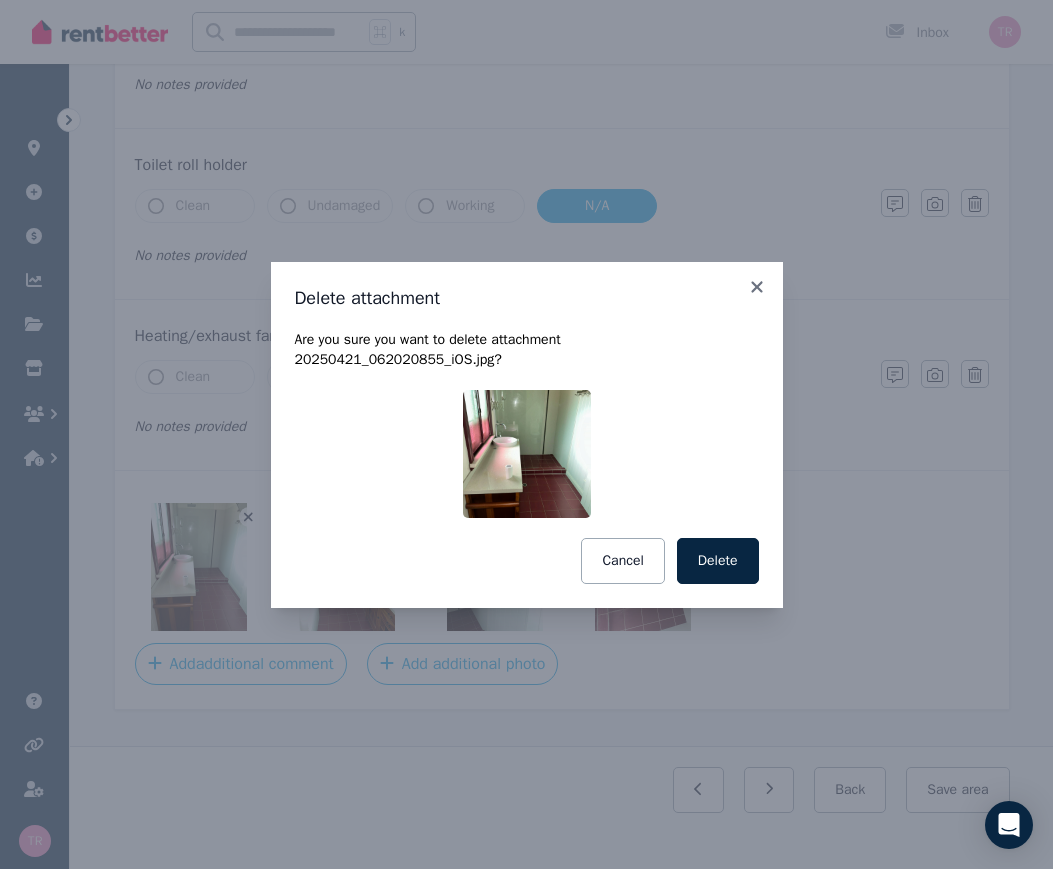 click on "Delete" at bounding box center [718, 561] 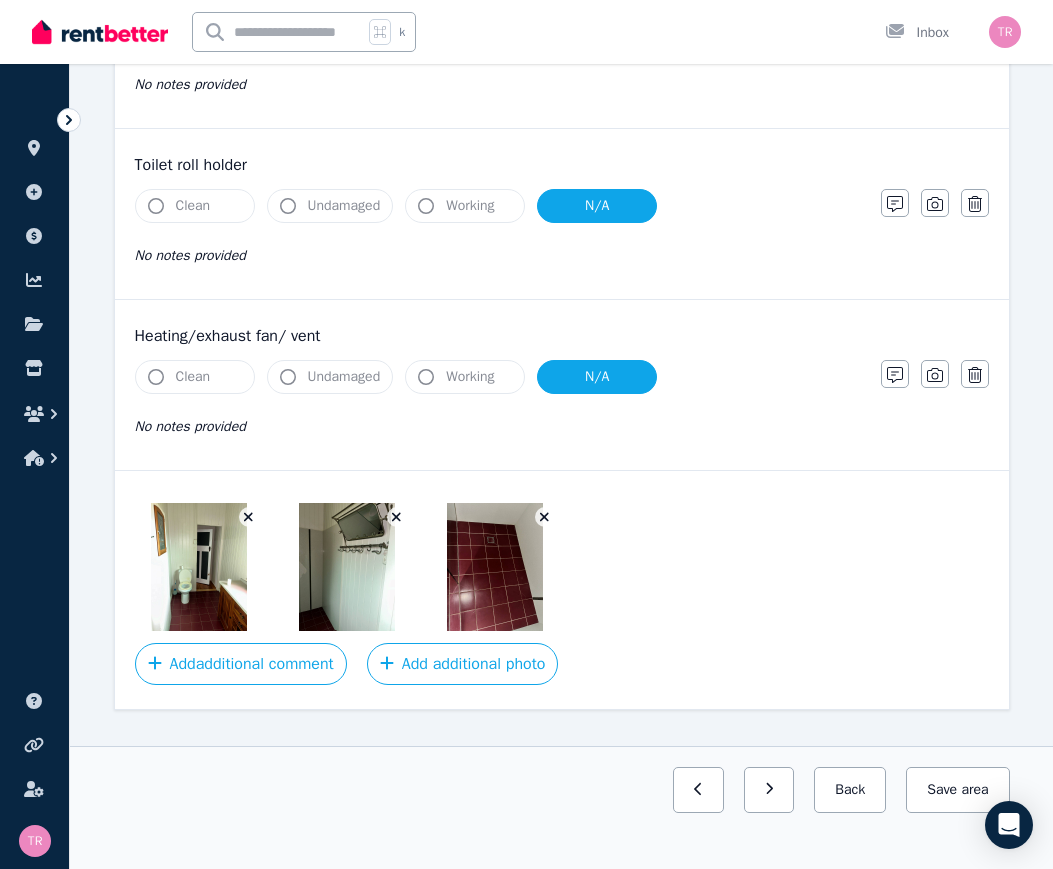 click at bounding box center (249, 517) 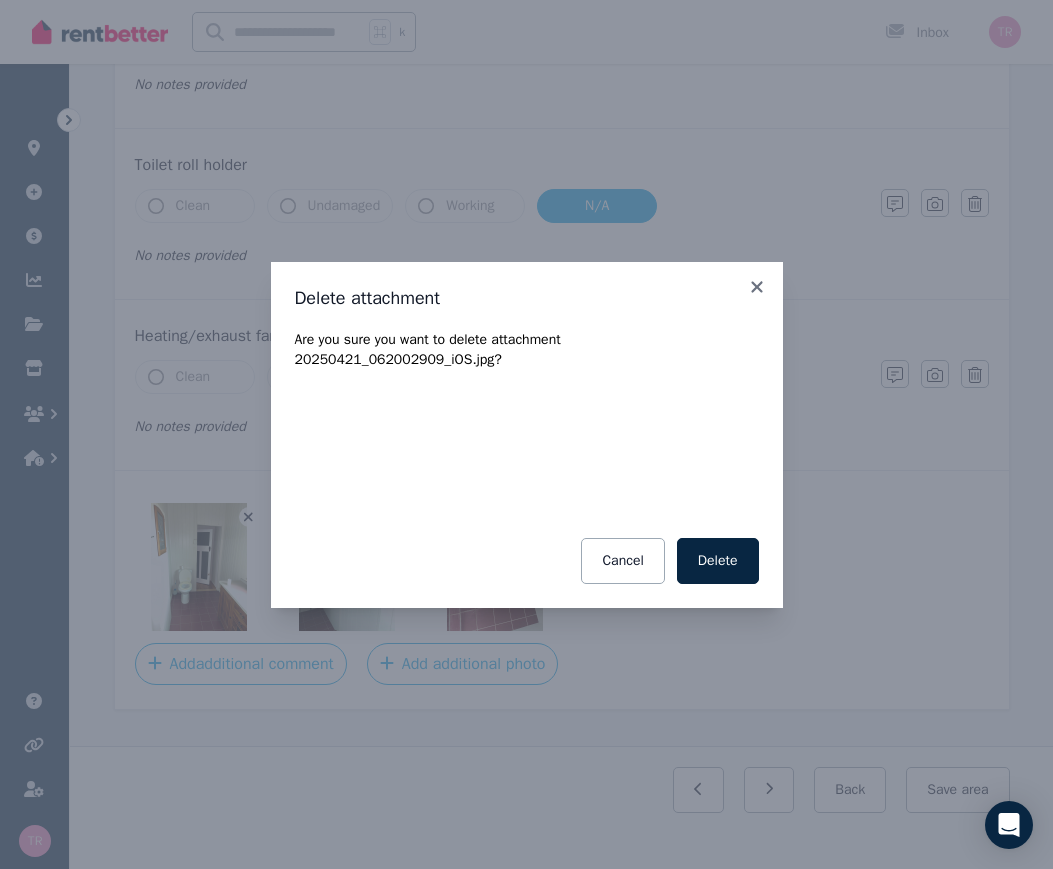 click on "Delete" at bounding box center (718, 561) 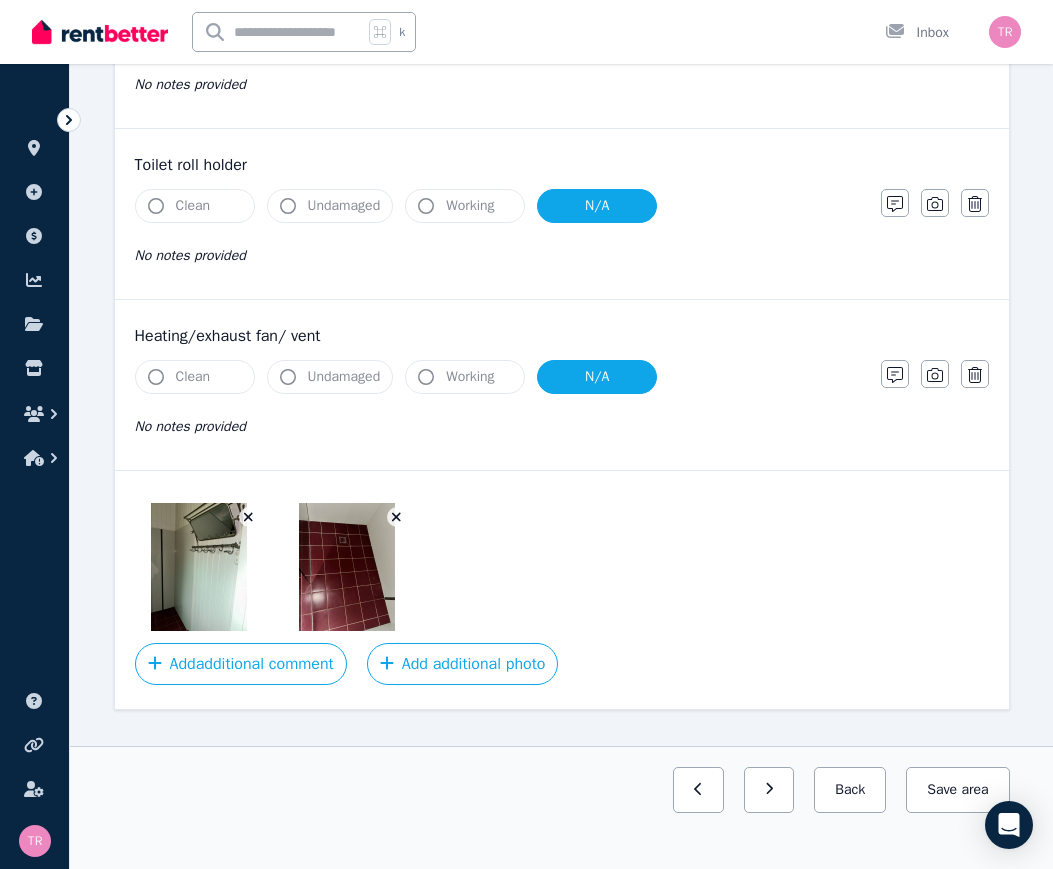 click 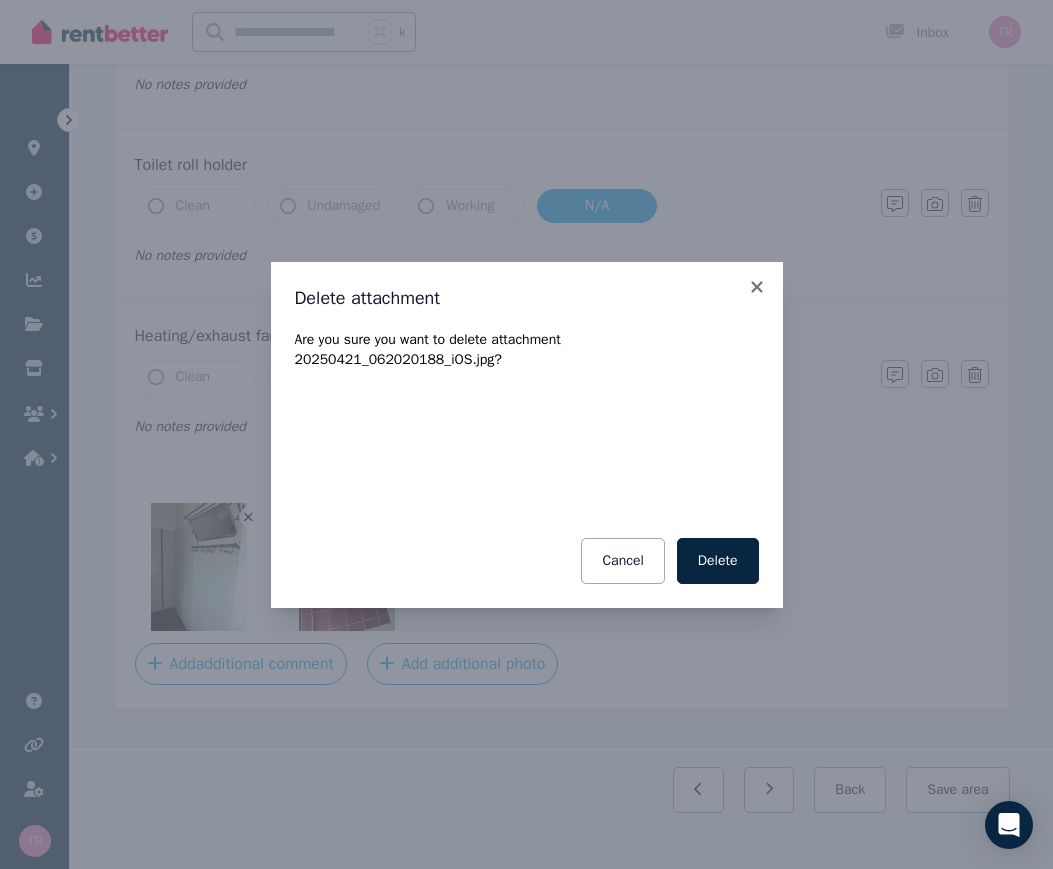 click on "Delete" at bounding box center (718, 561) 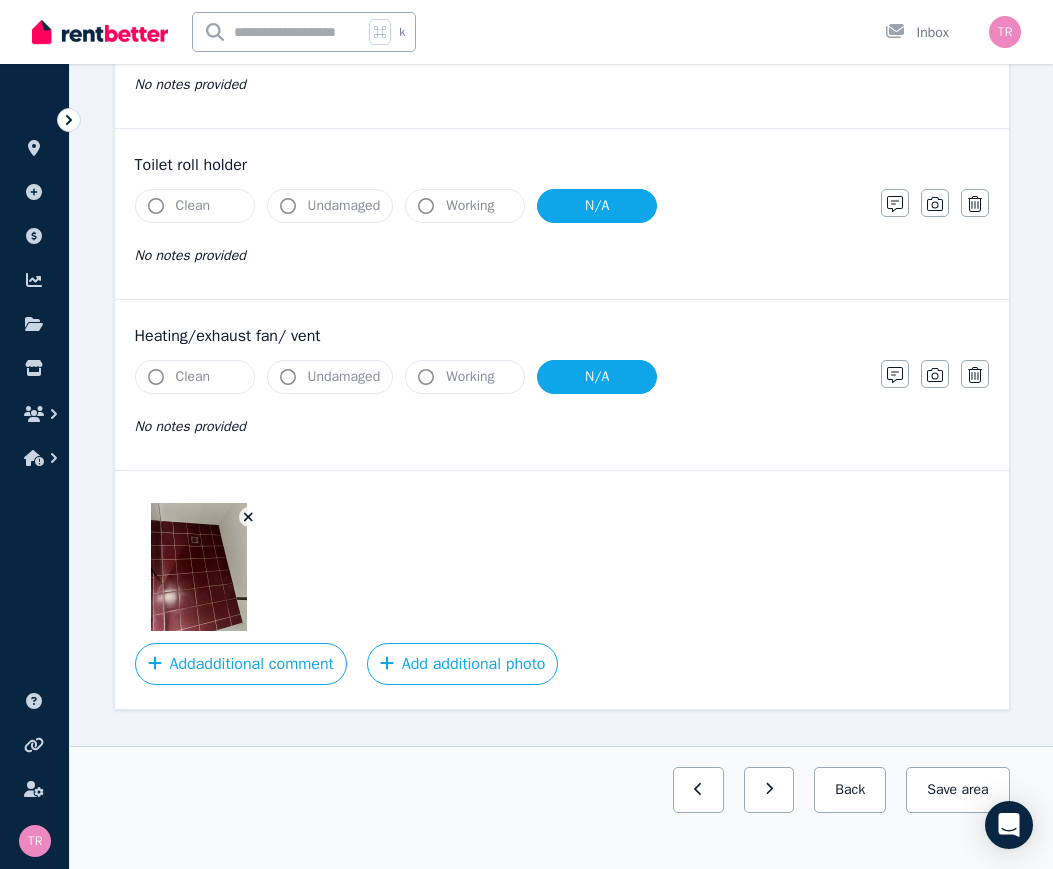 click at bounding box center (199, 567) 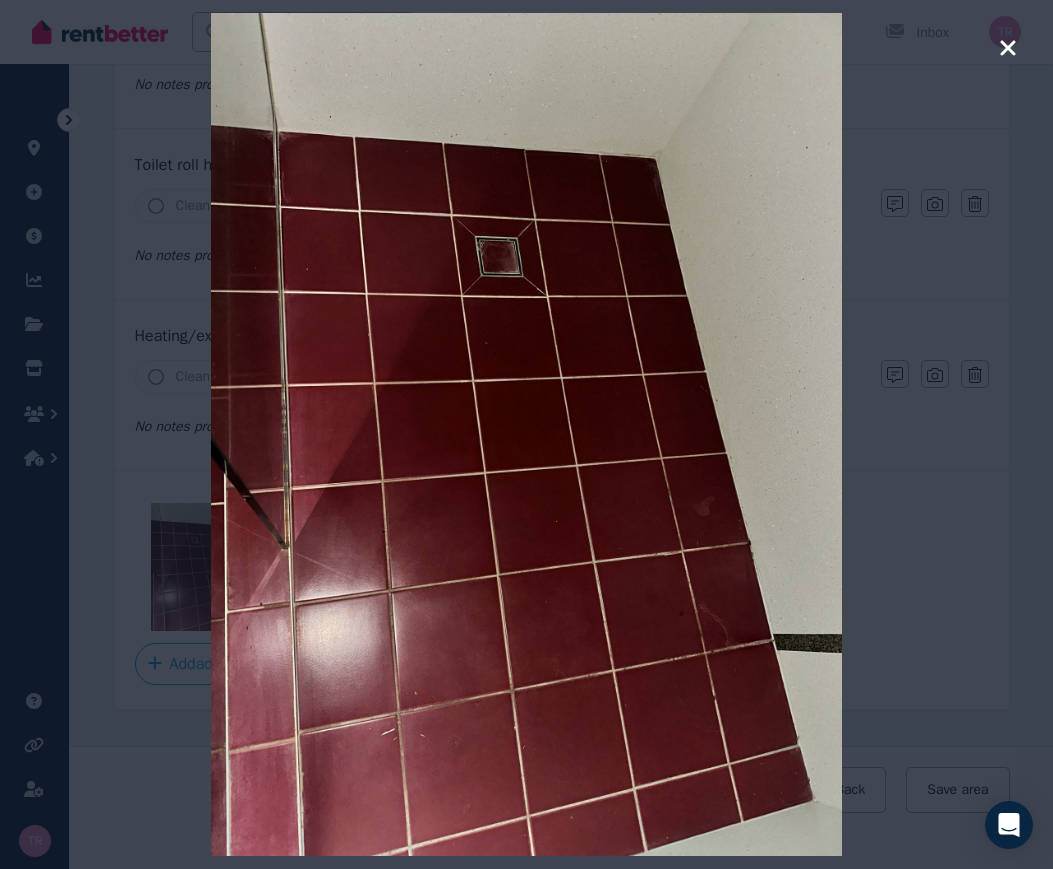 click 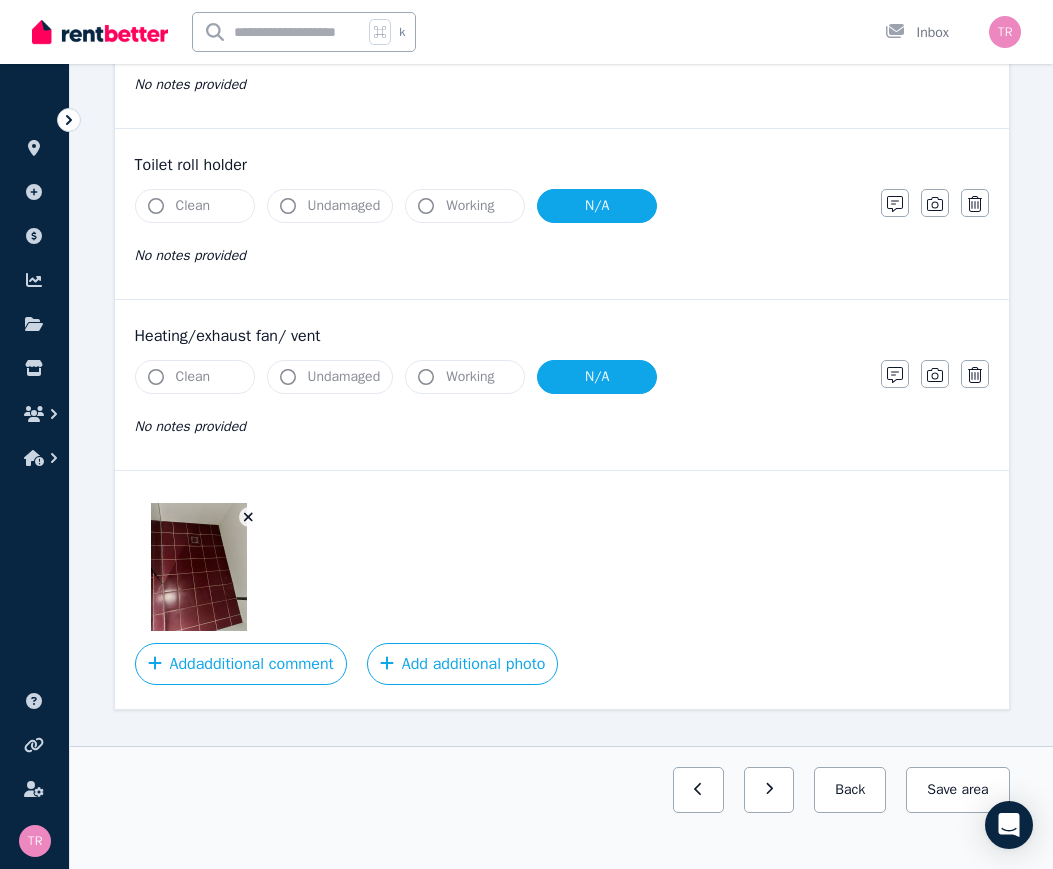 click at bounding box center (199, 567) 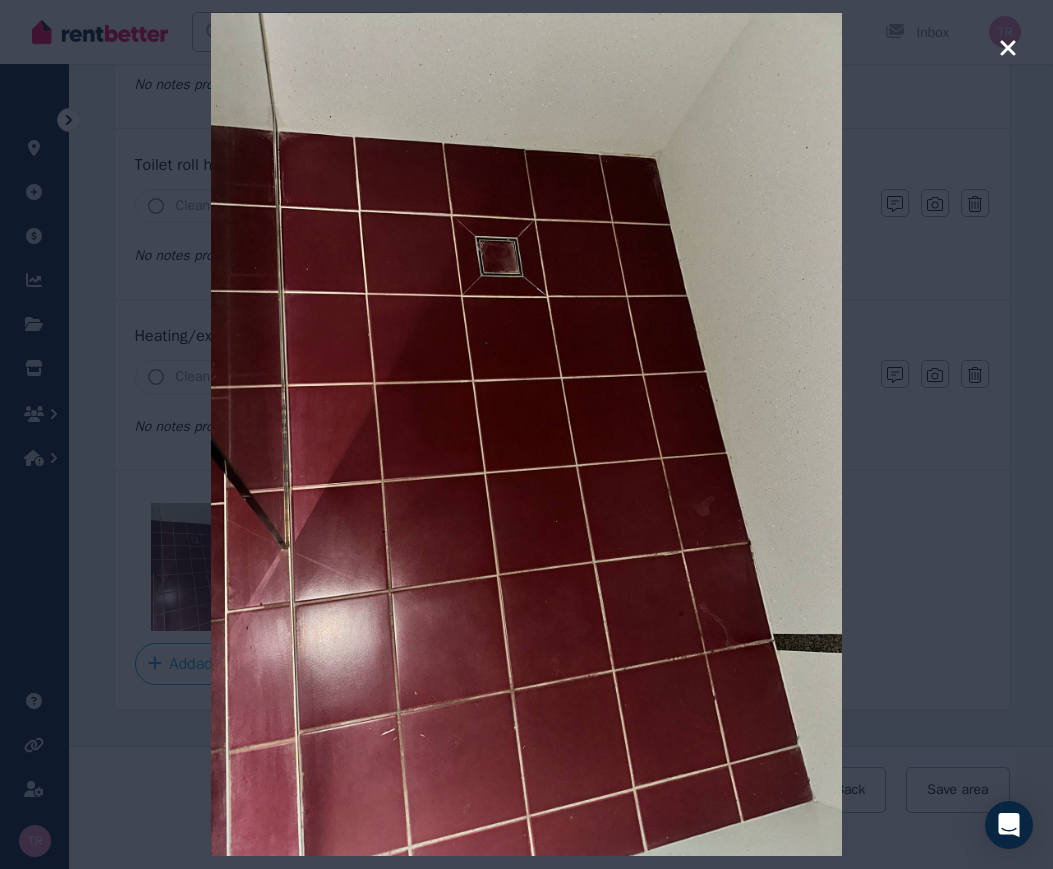 click 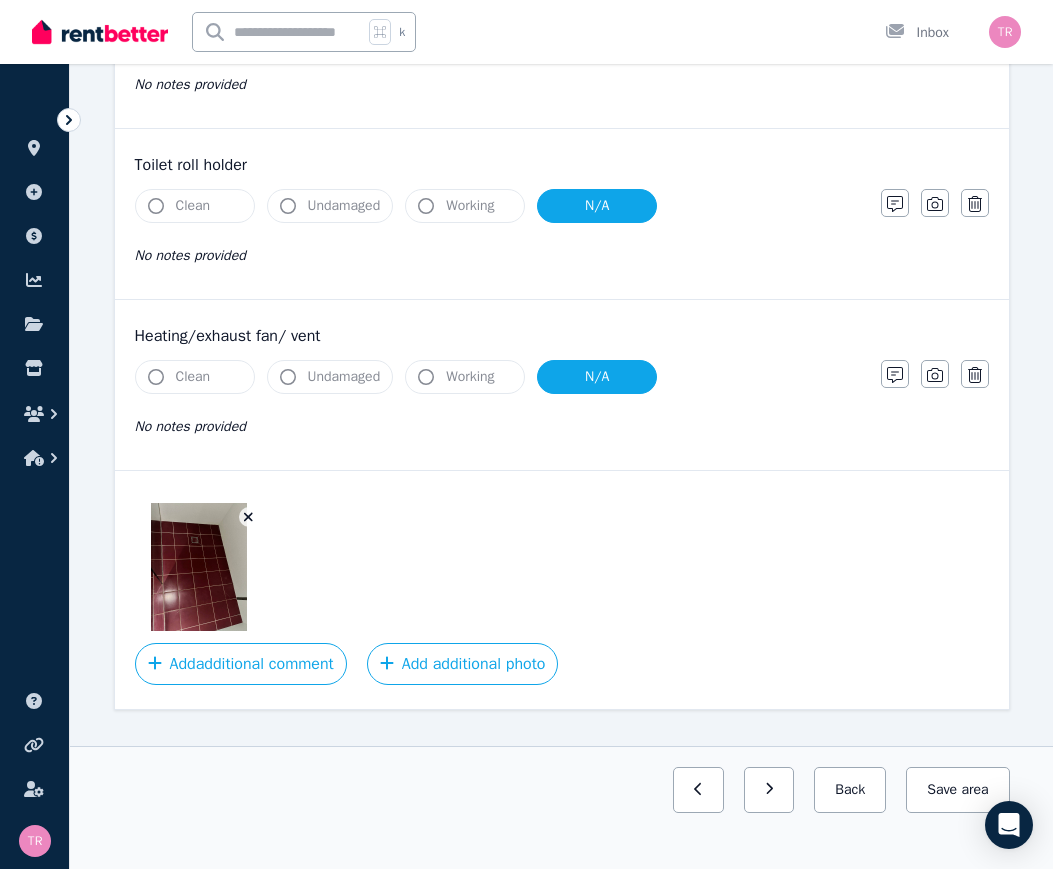 click 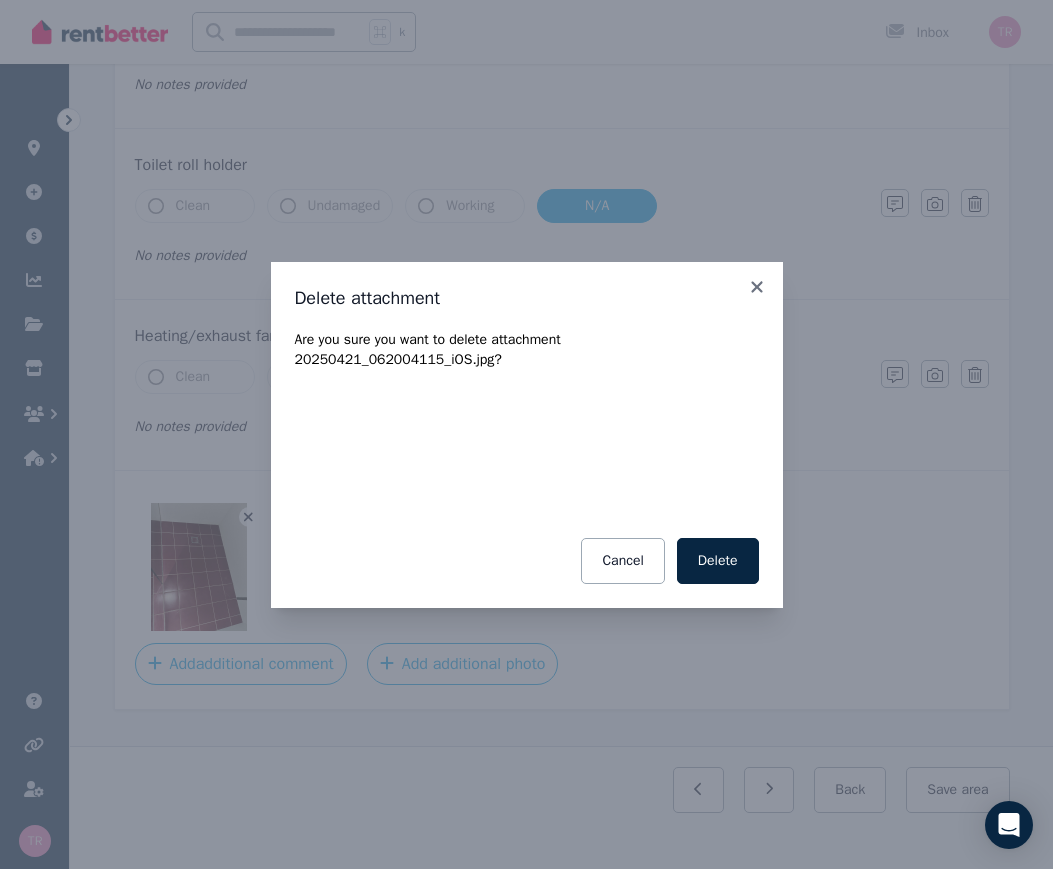click on "Delete" at bounding box center [718, 561] 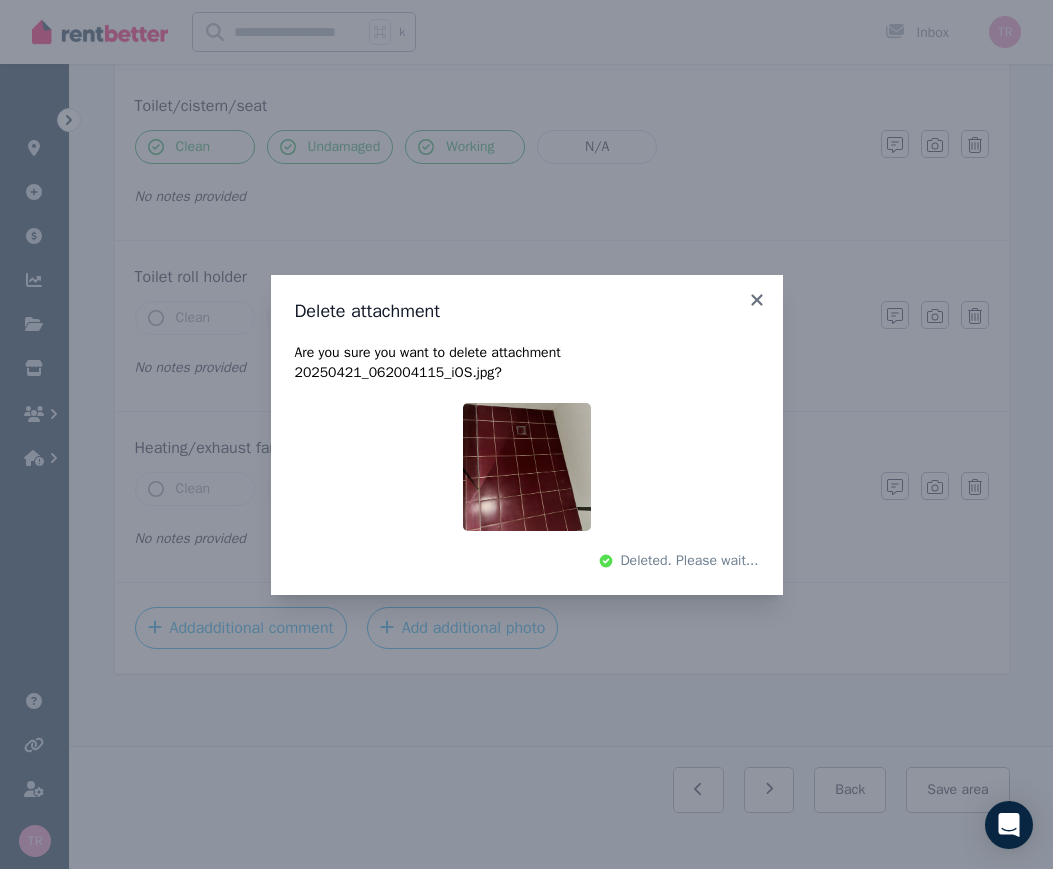 scroll, scrollTop: 2274, scrollLeft: 0, axis: vertical 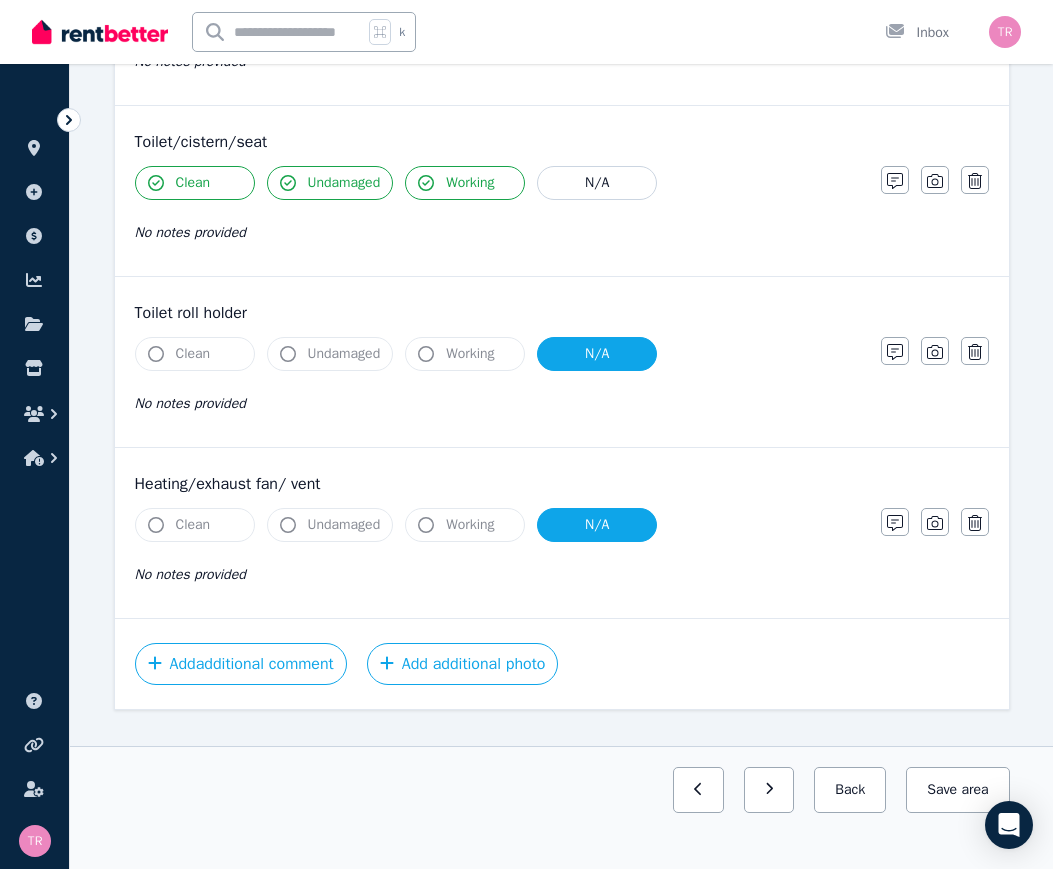 click on "Add additional photo" at bounding box center (463, 664) 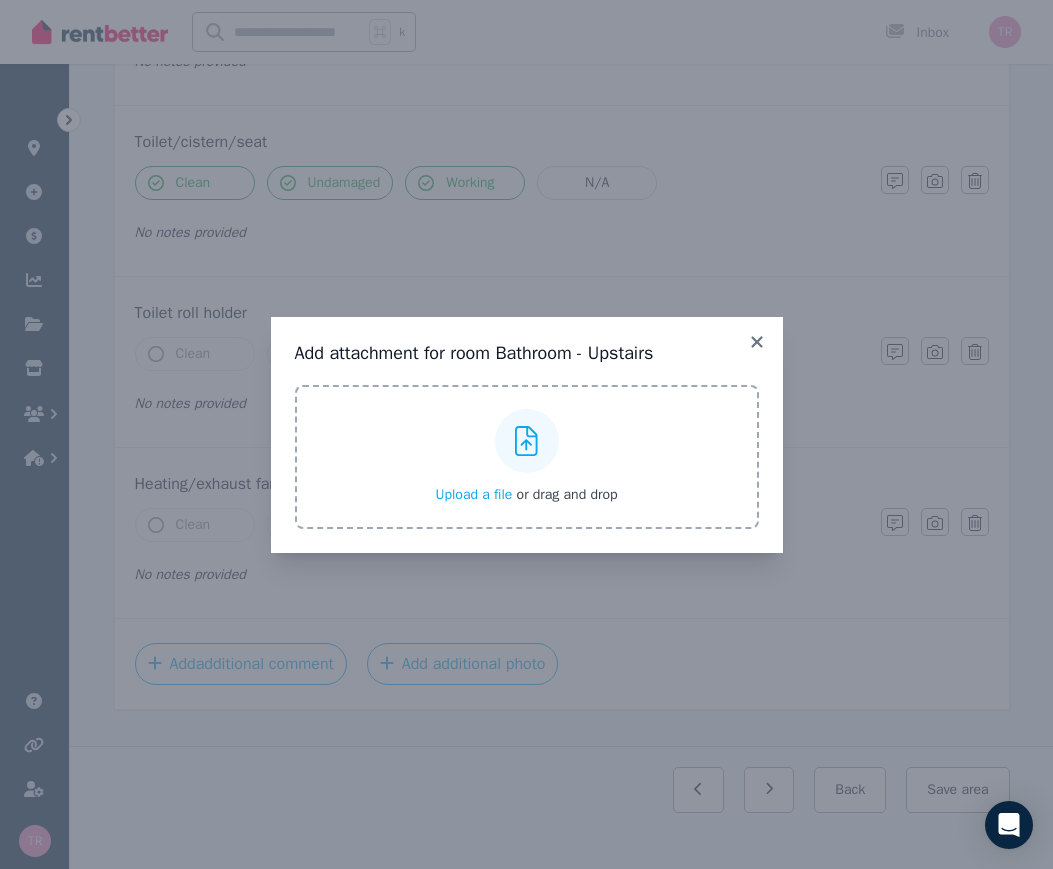 click 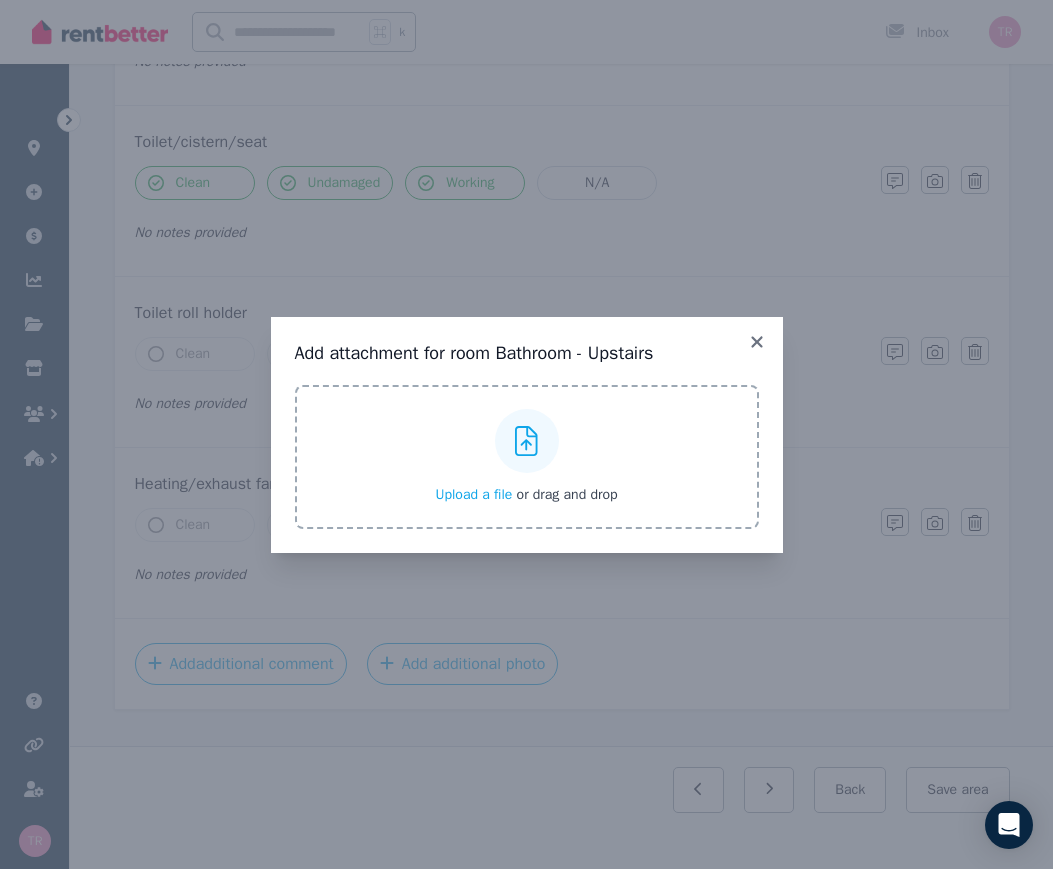 click on "Upload a file   or drag and drop" at bounding box center [0, 0] 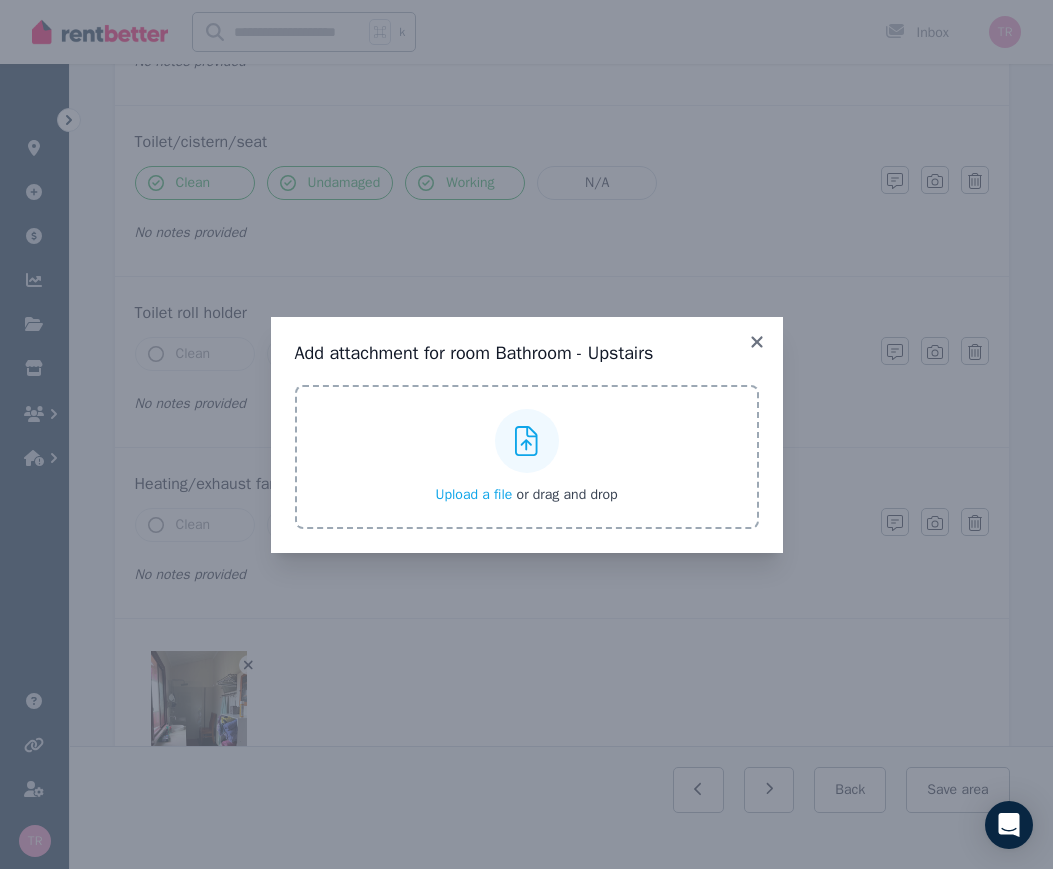 click 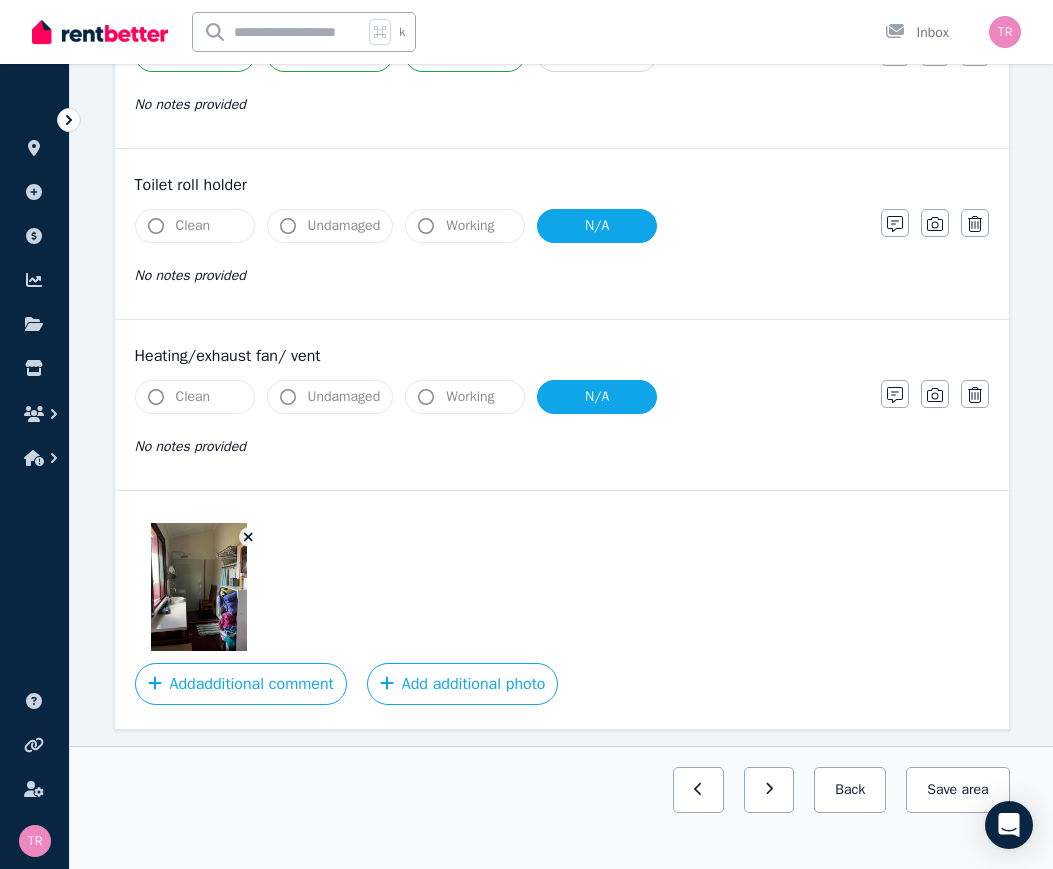 scroll, scrollTop: 2422, scrollLeft: 0, axis: vertical 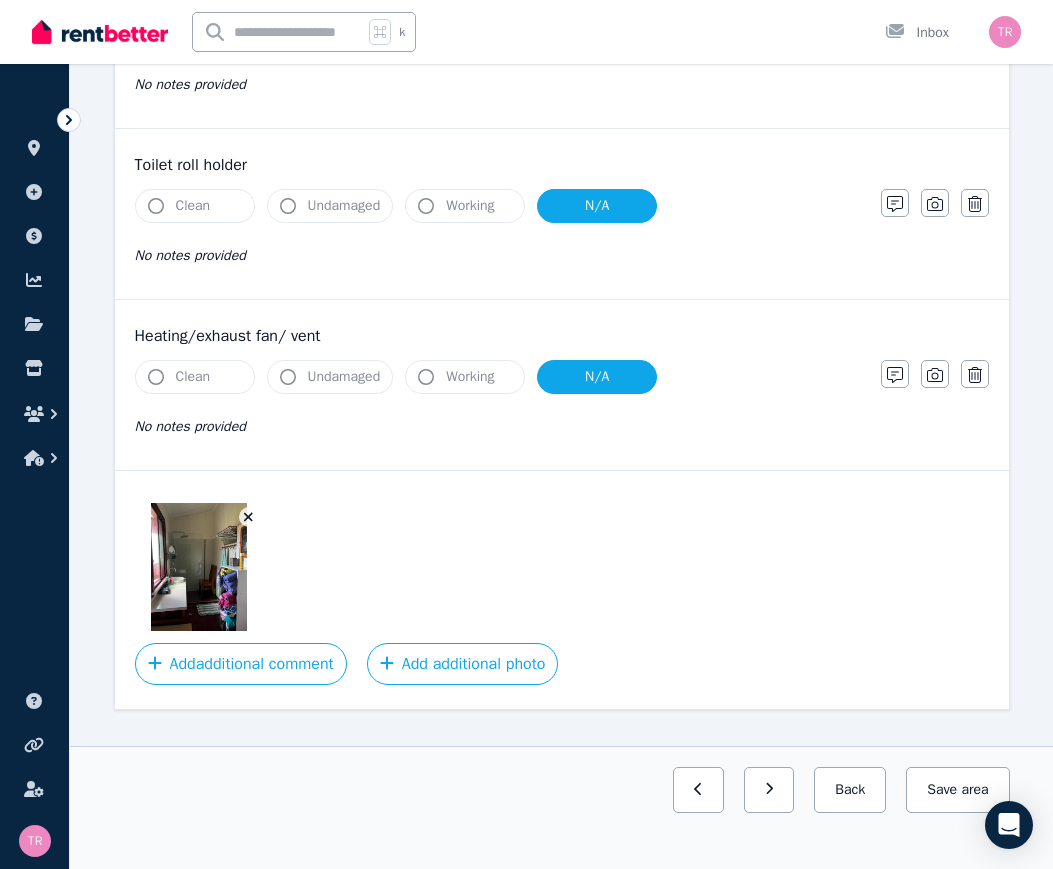 click at bounding box center (199, 567) 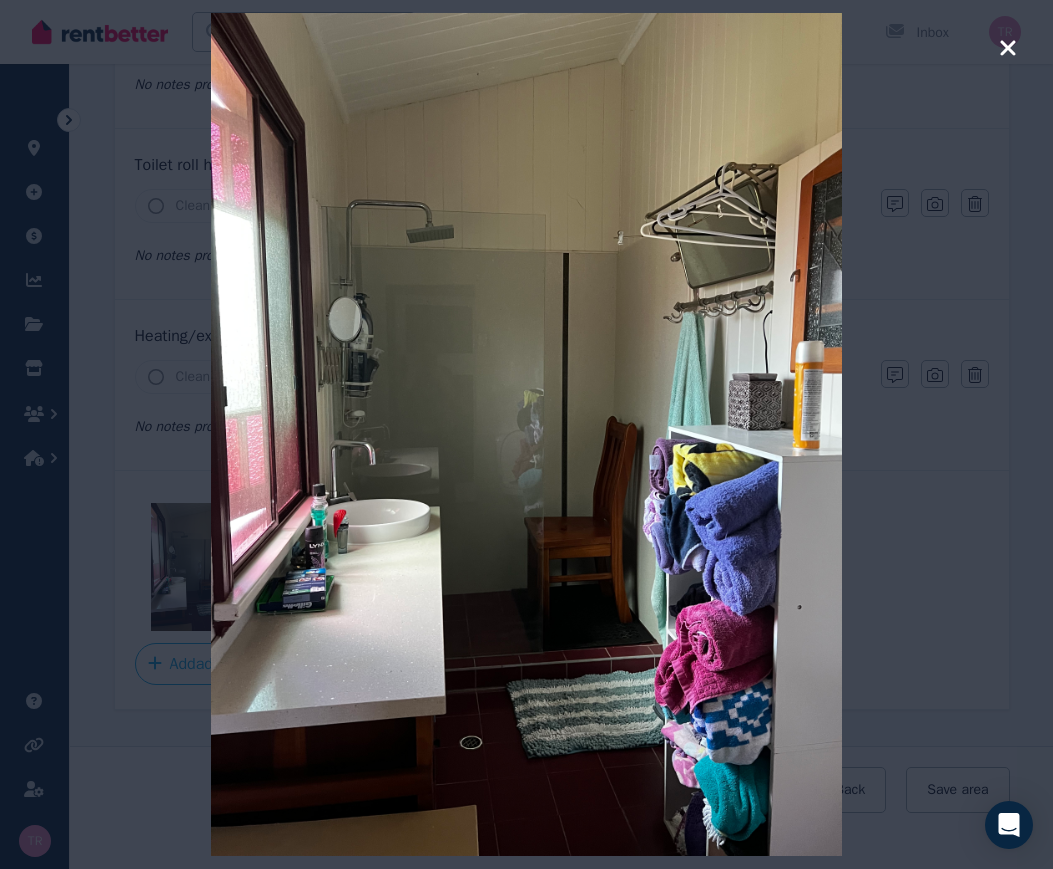click 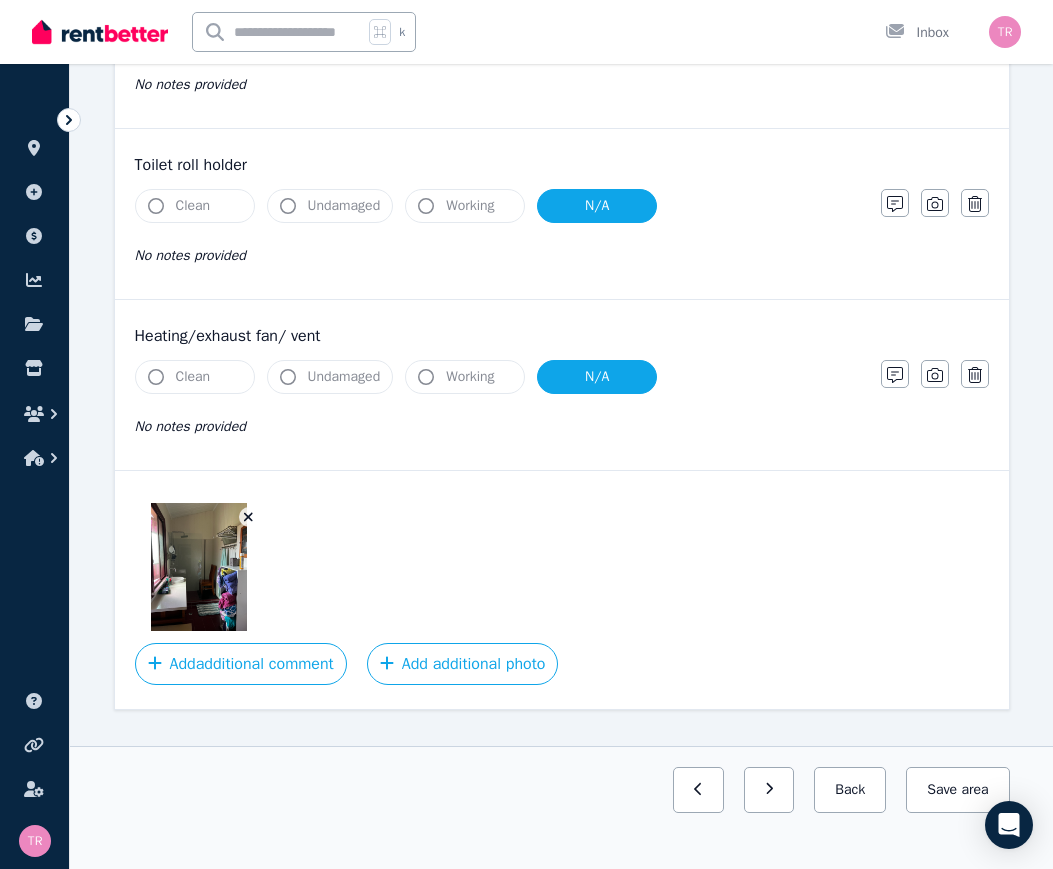 click on "Add additional photo" at bounding box center (463, 664) 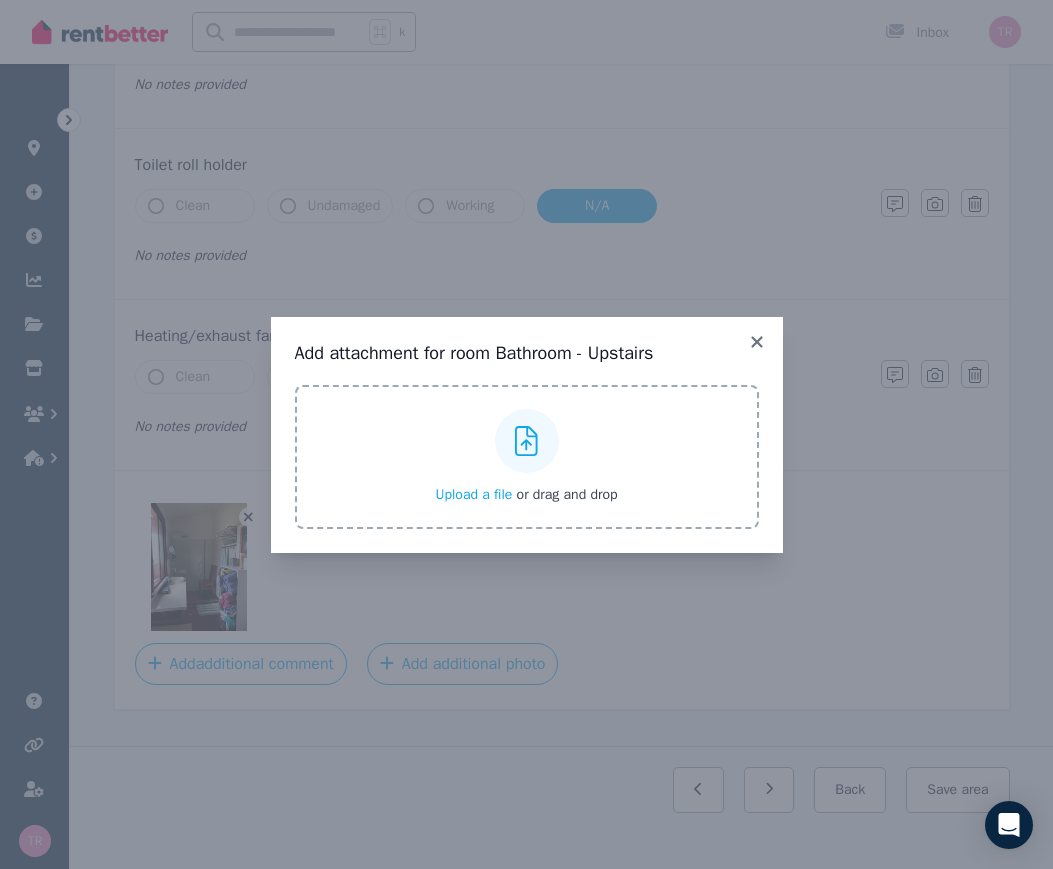 click 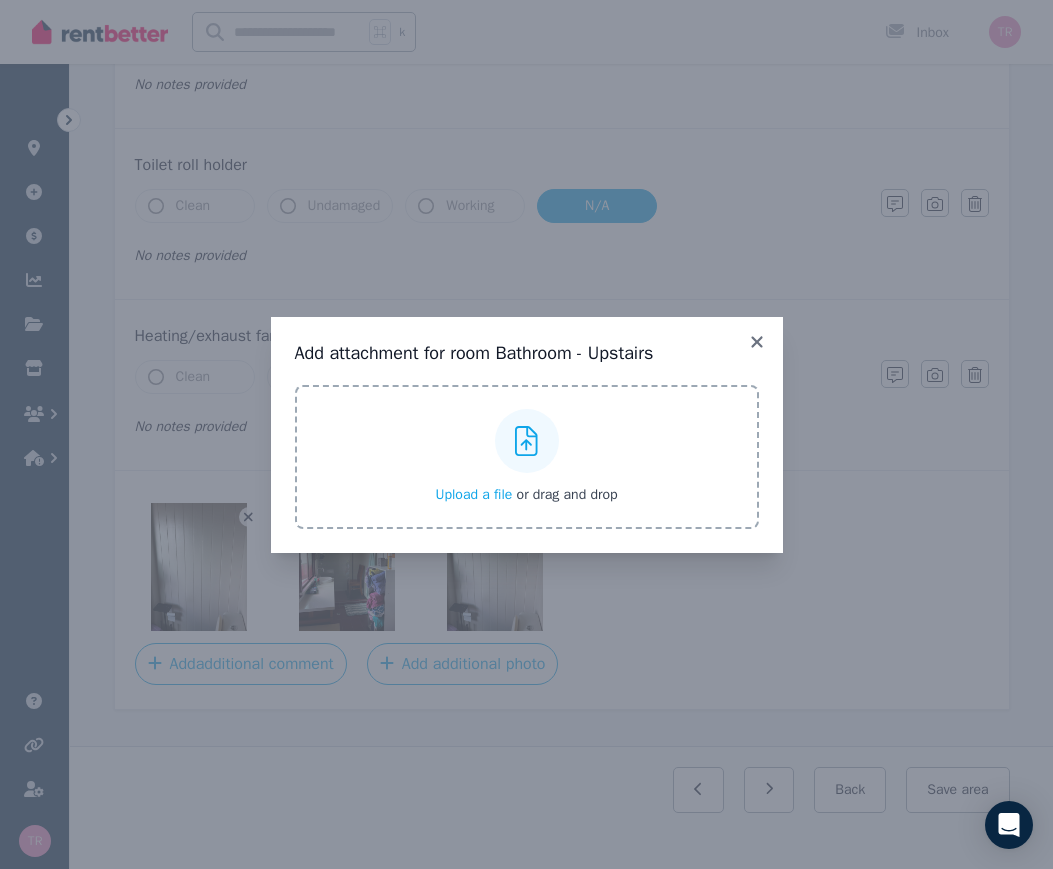 click 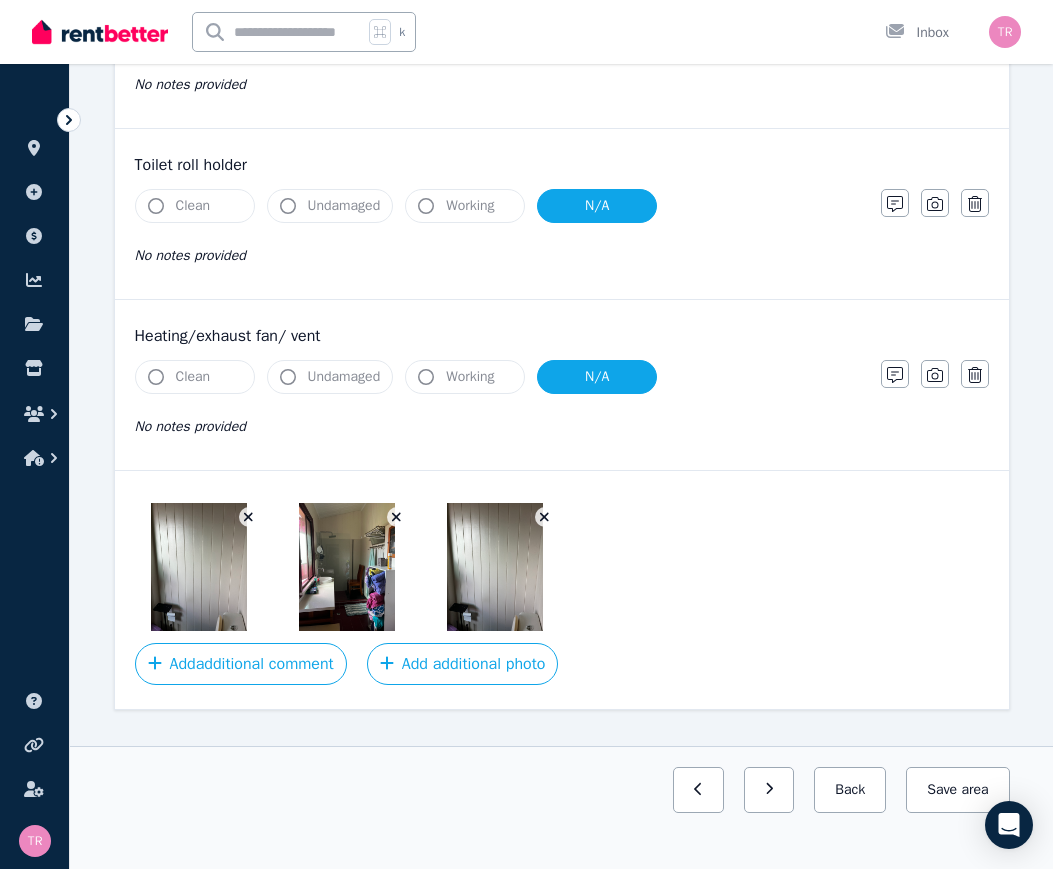 click at bounding box center [199, 567] 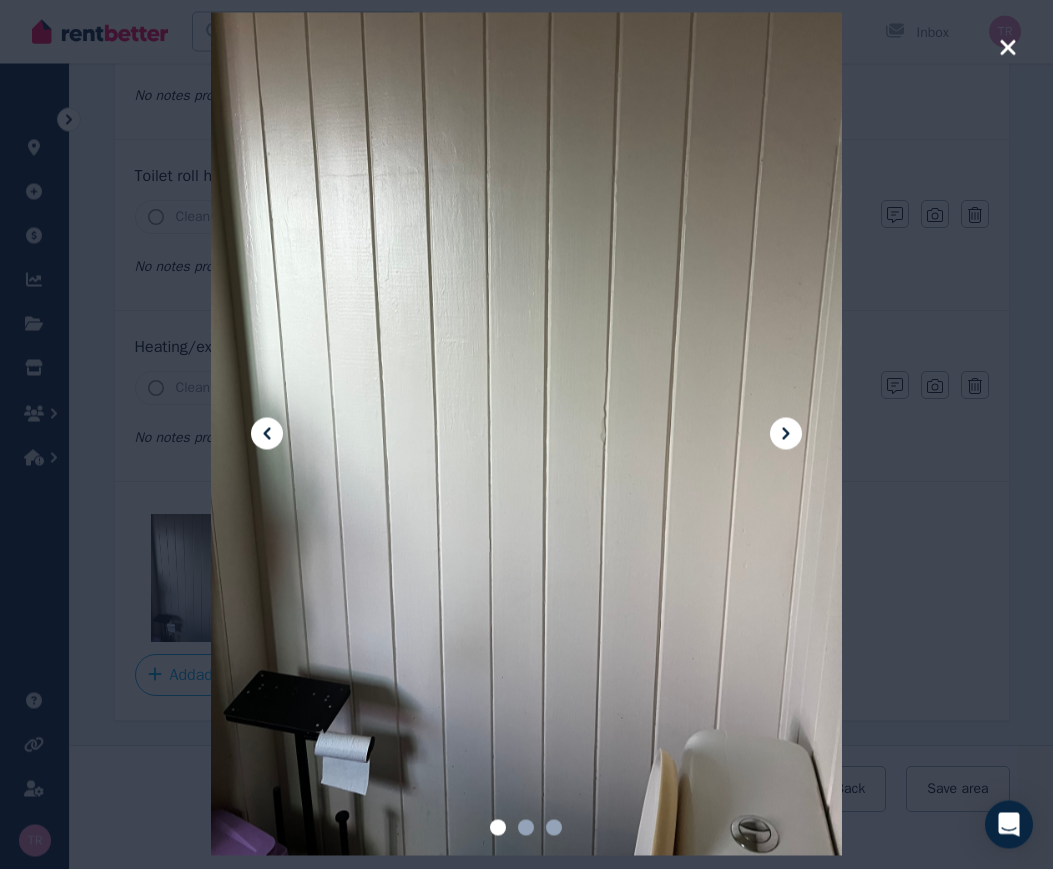scroll, scrollTop: 2398, scrollLeft: 0, axis: vertical 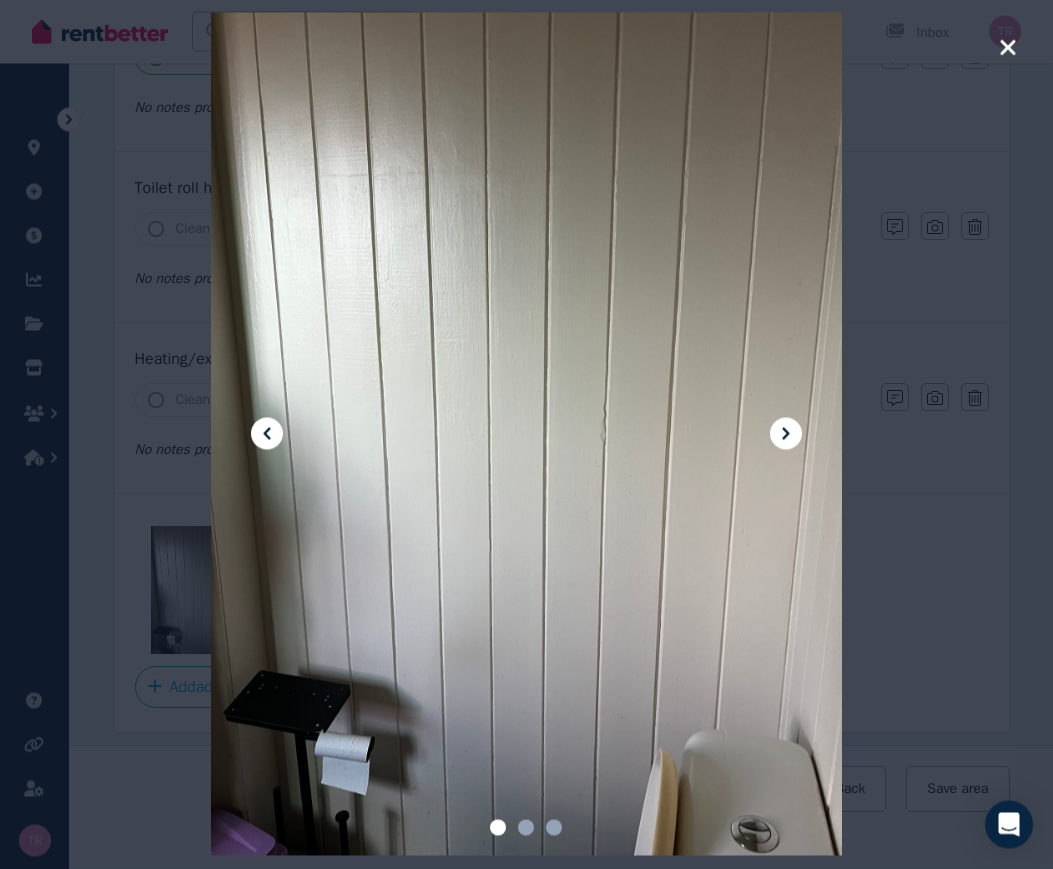 click 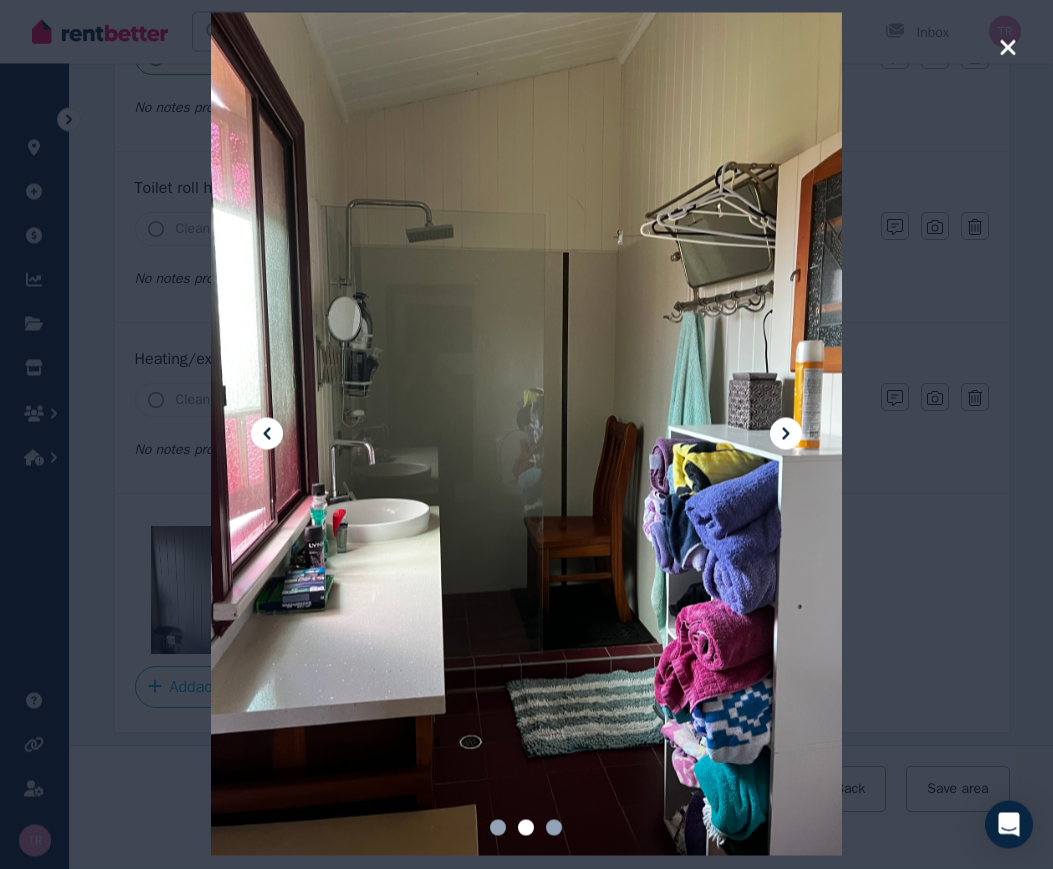 scroll, scrollTop: 2399, scrollLeft: 0, axis: vertical 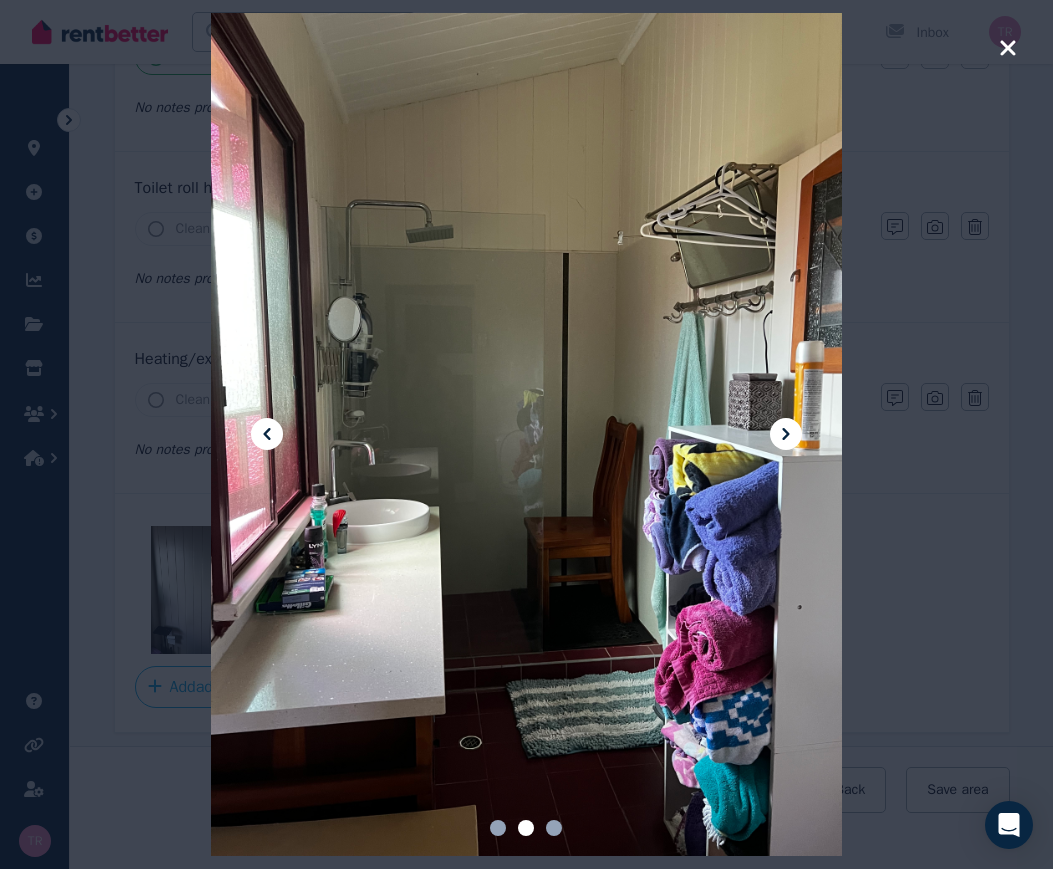 click 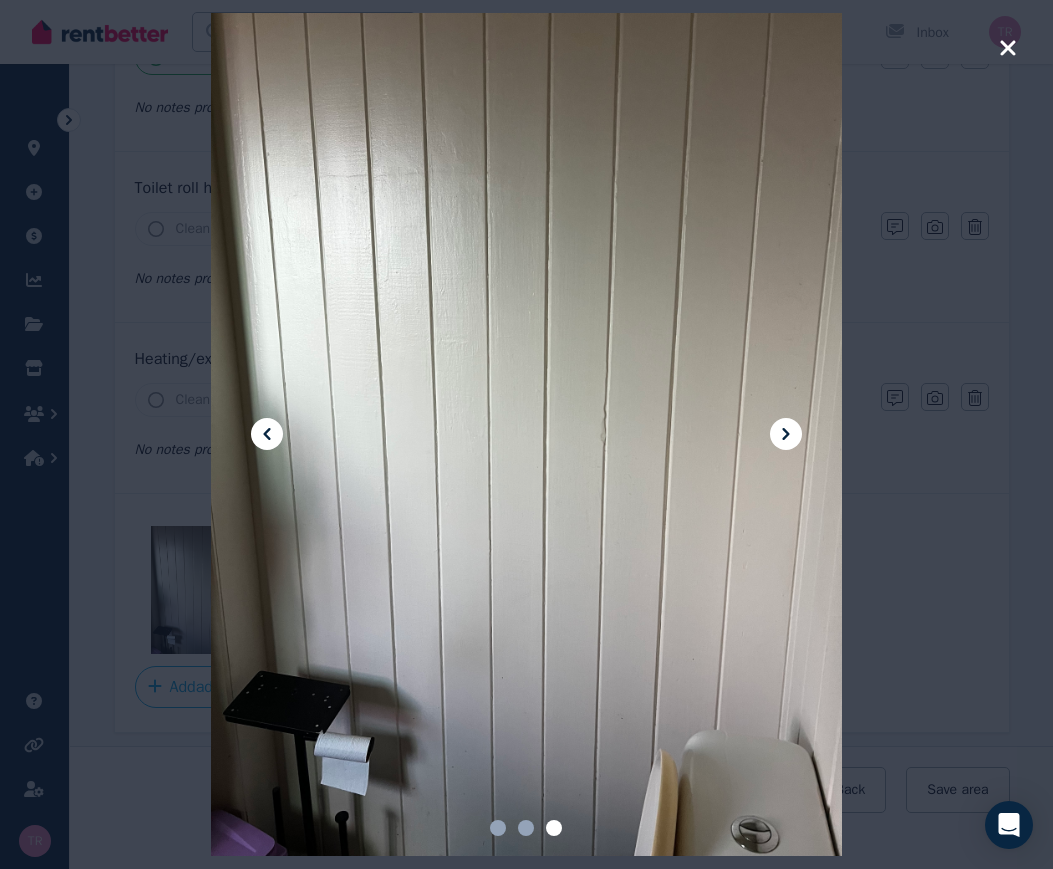 click 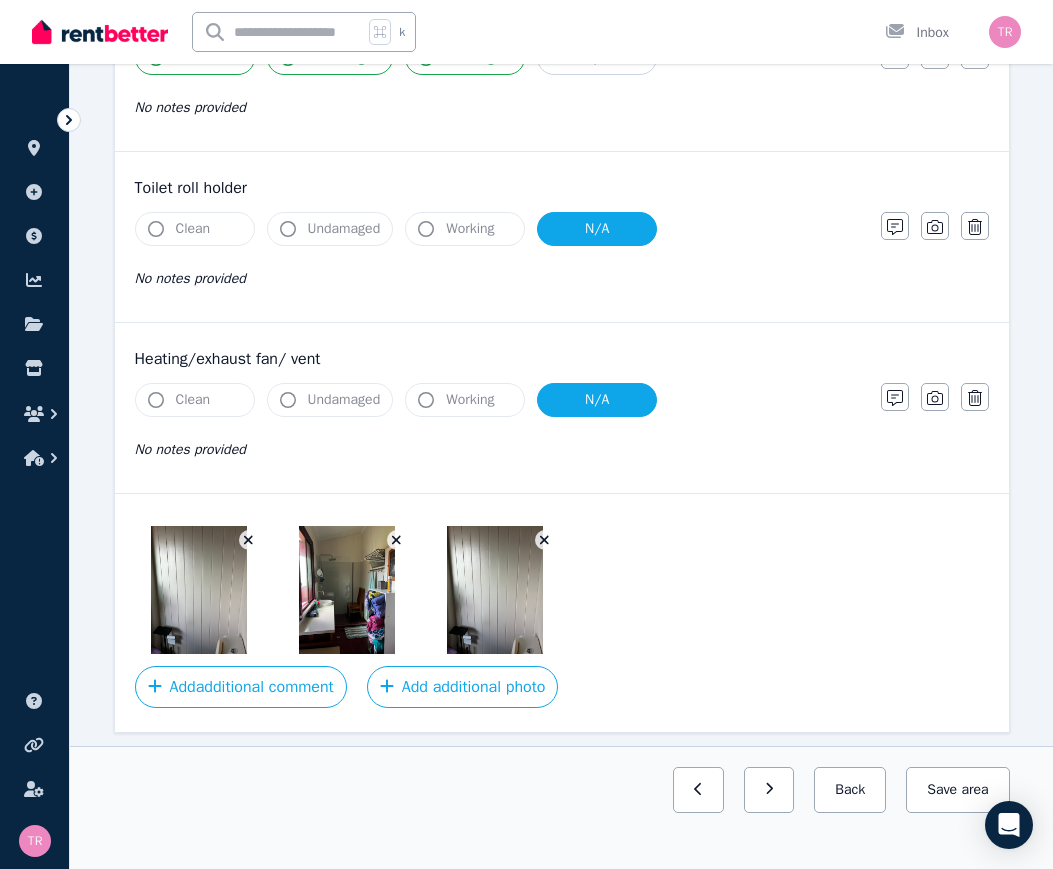 click 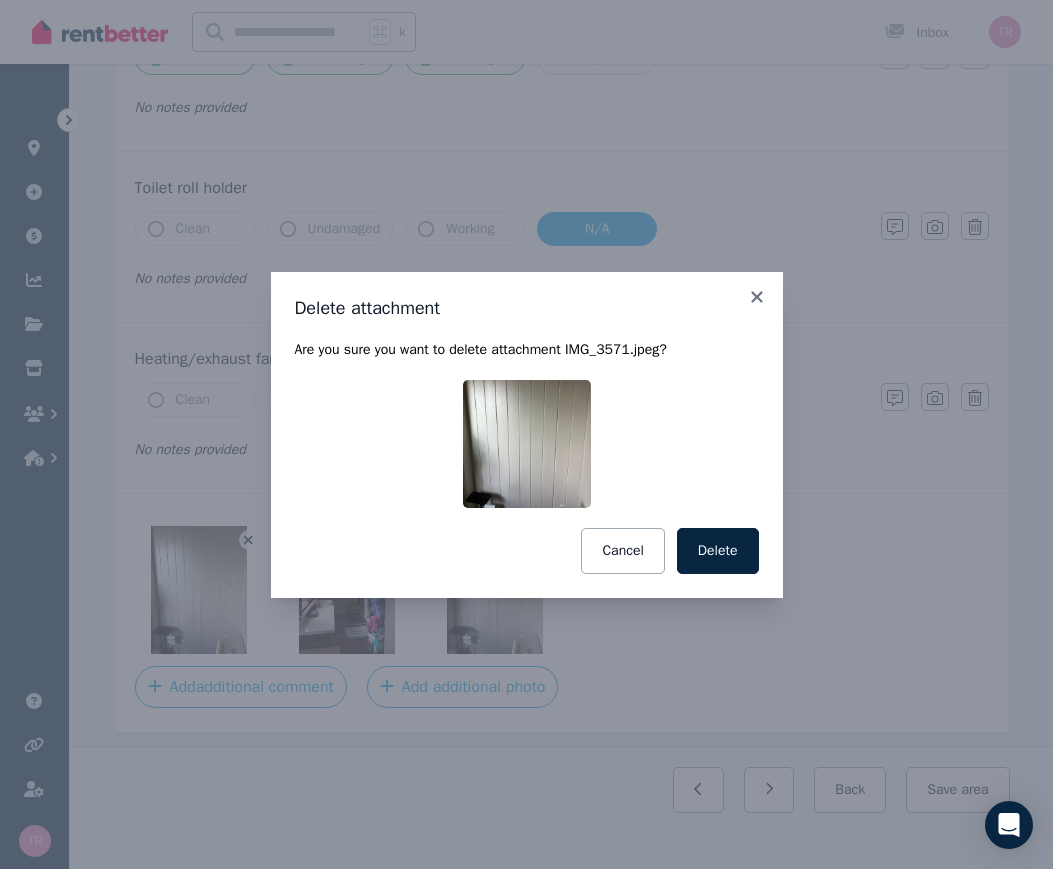 click on "Delete" at bounding box center [718, 551] 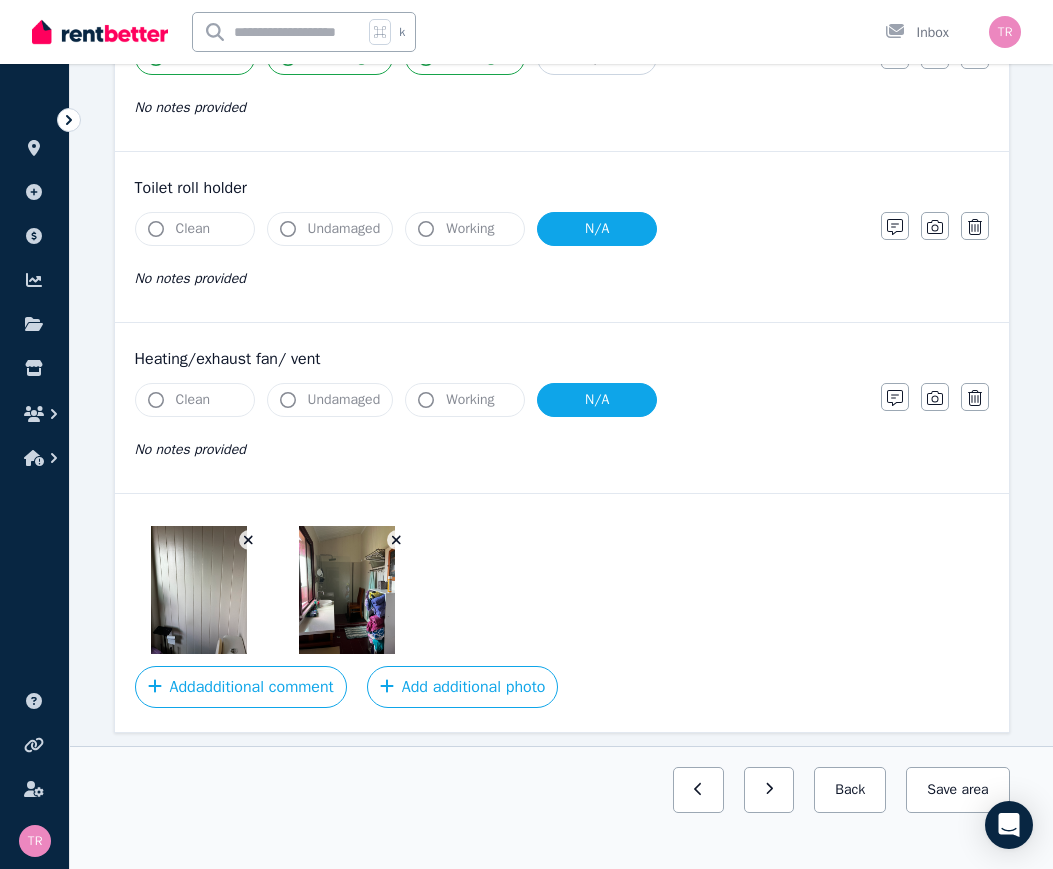 click on "Save   area" at bounding box center [957, 790] 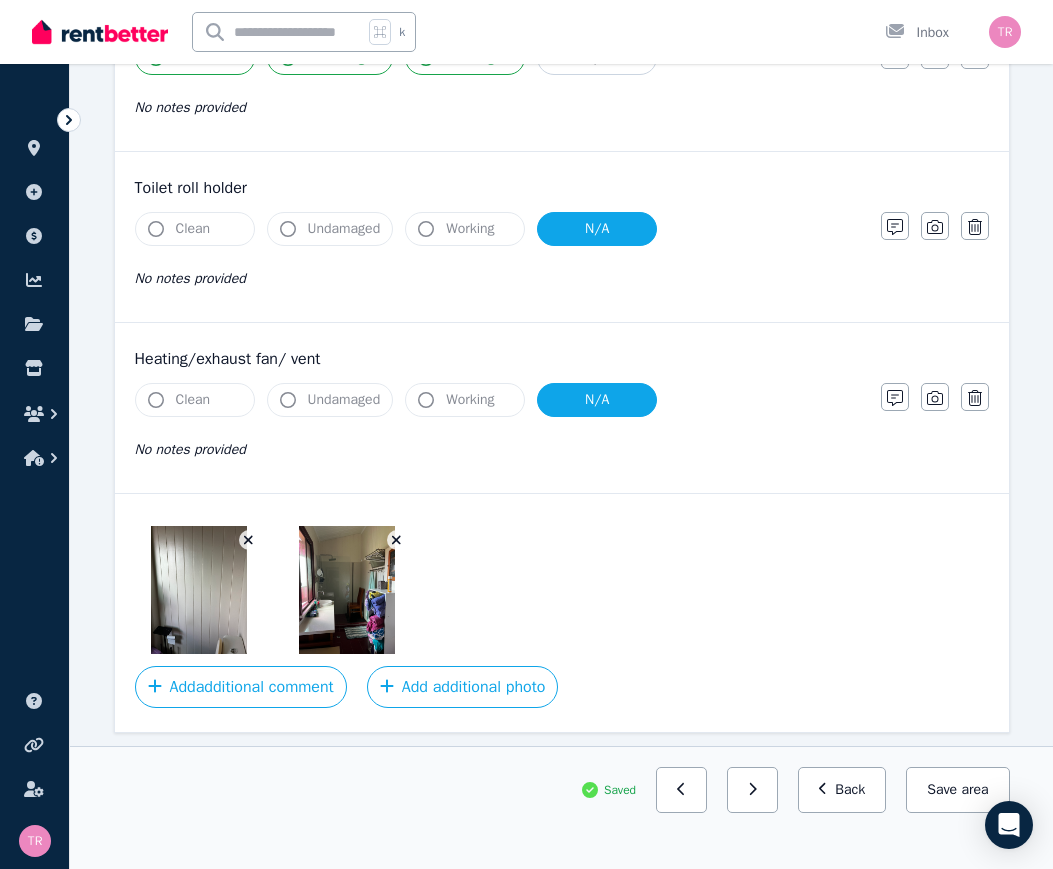 click 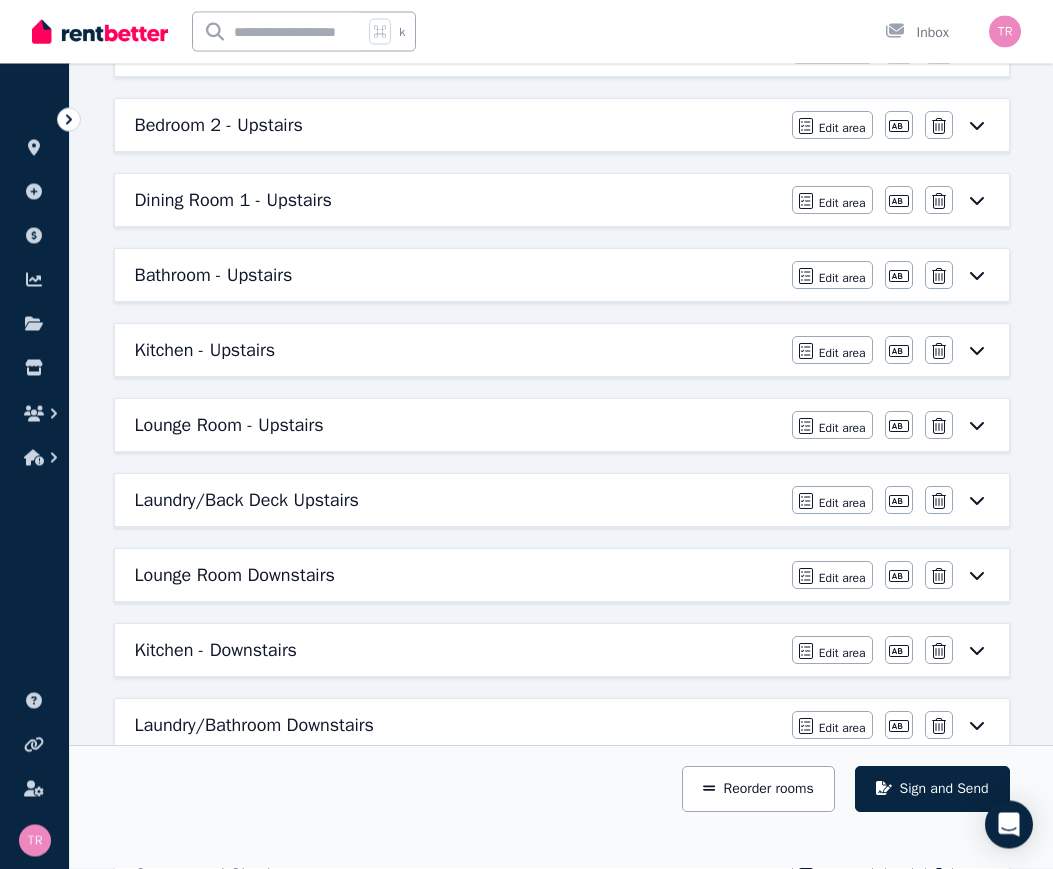 scroll, scrollTop: 406, scrollLeft: 0, axis: vertical 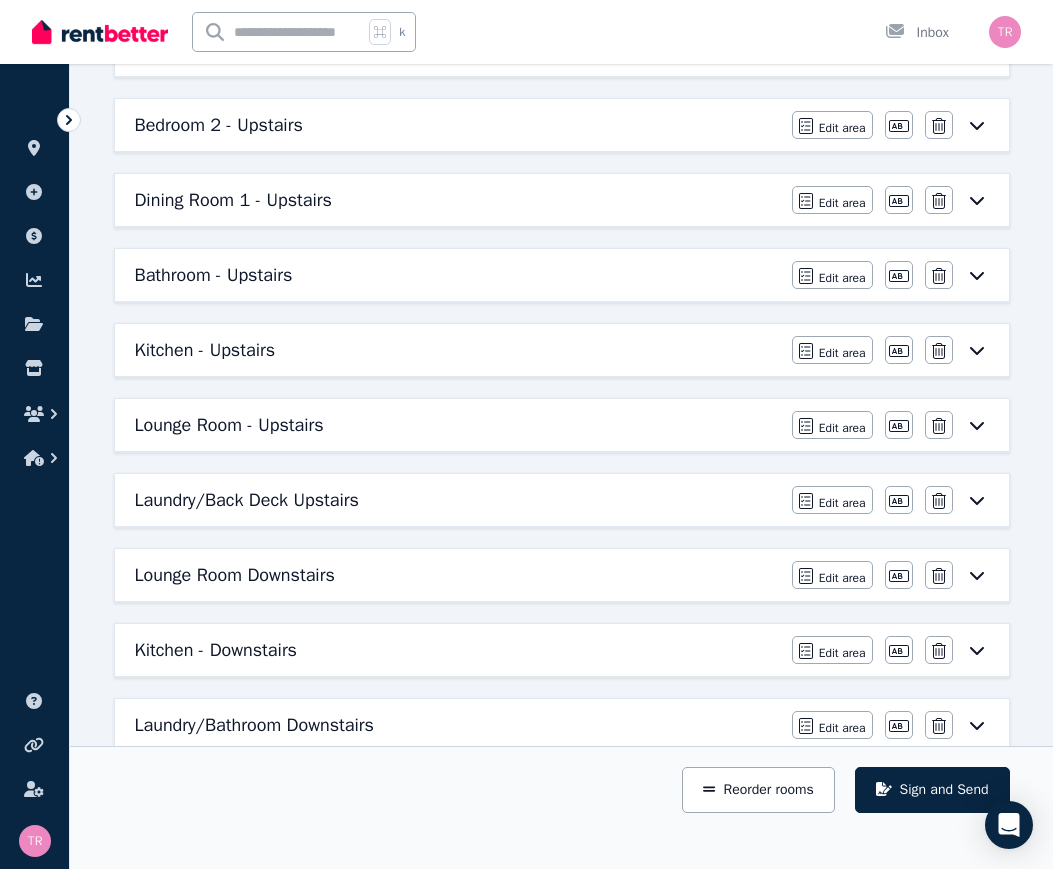 click 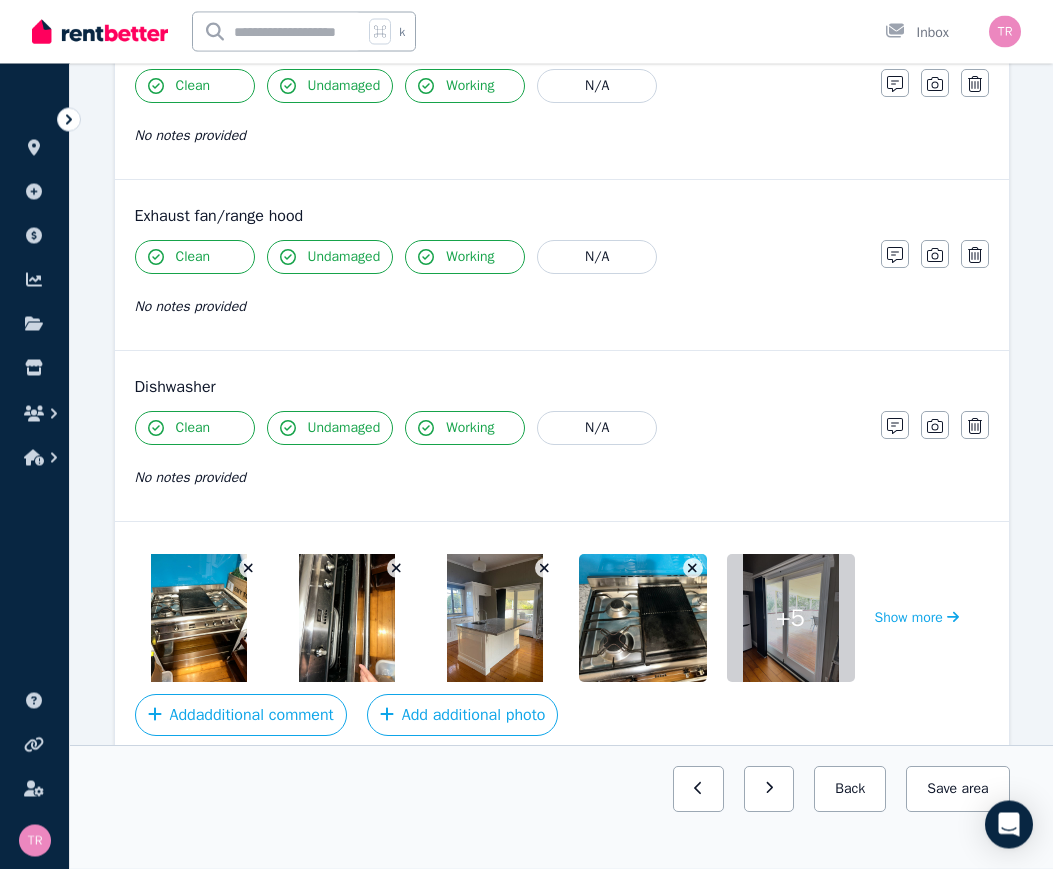 scroll, scrollTop: 2422, scrollLeft: 0, axis: vertical 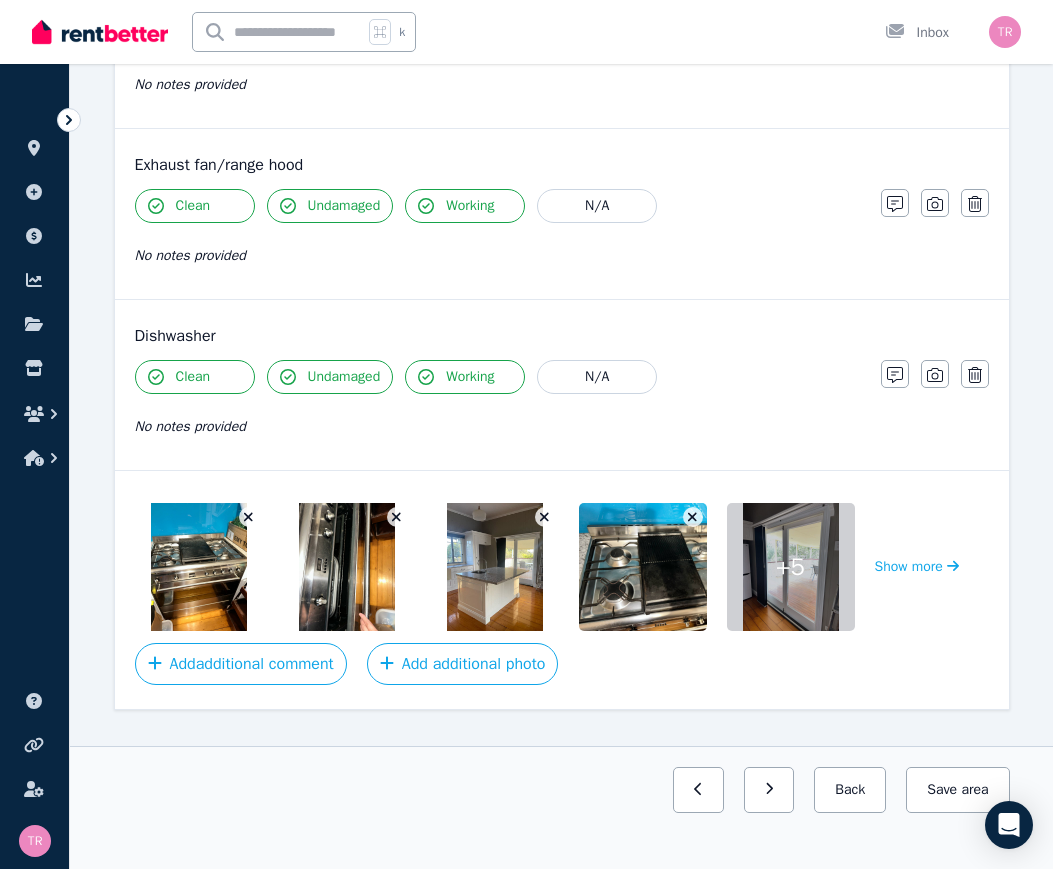 click at bounding box center (249, 517) 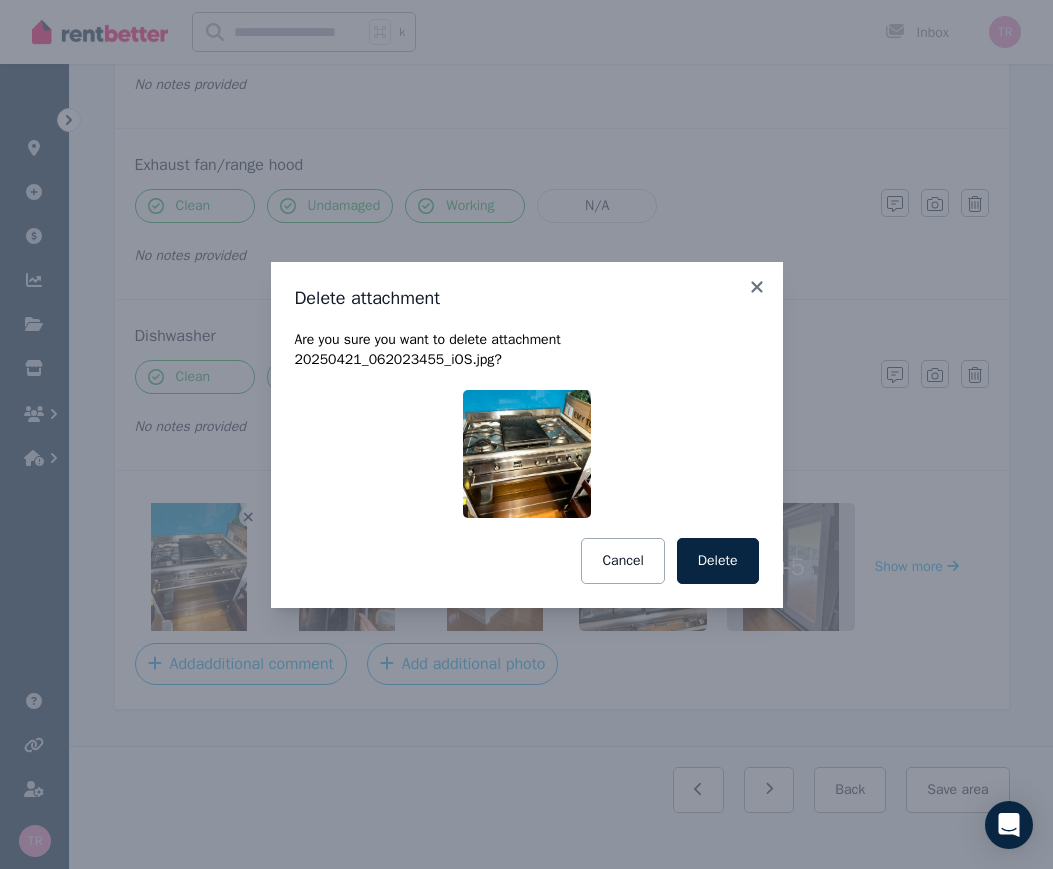 click on "Delete" at bounding box center (718, 561) 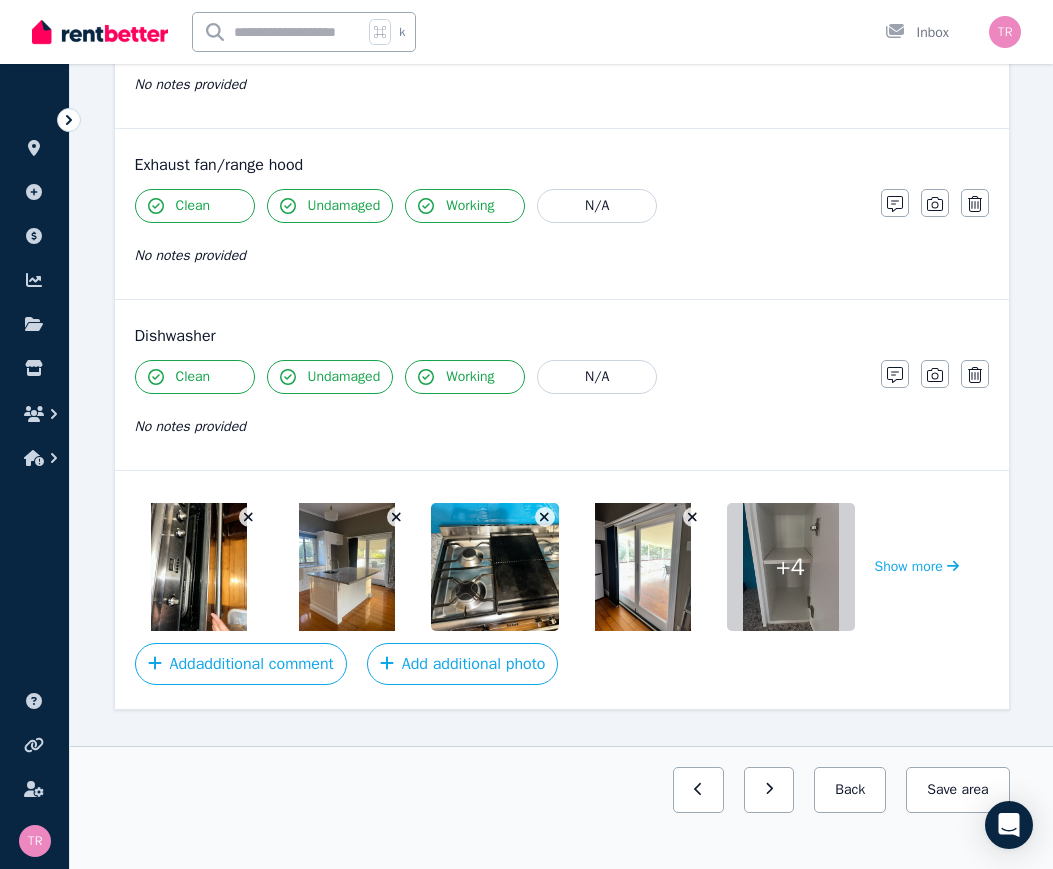 click 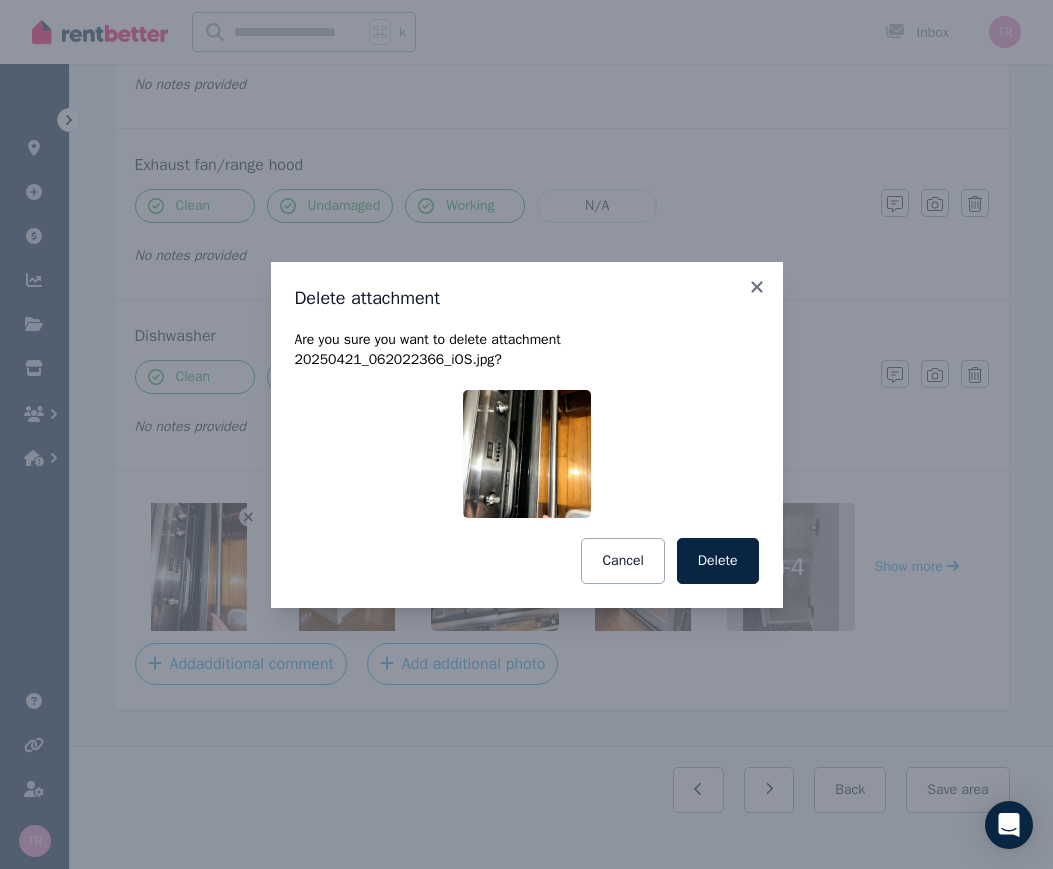 click on "Delete" at bounding box center [718, 561] 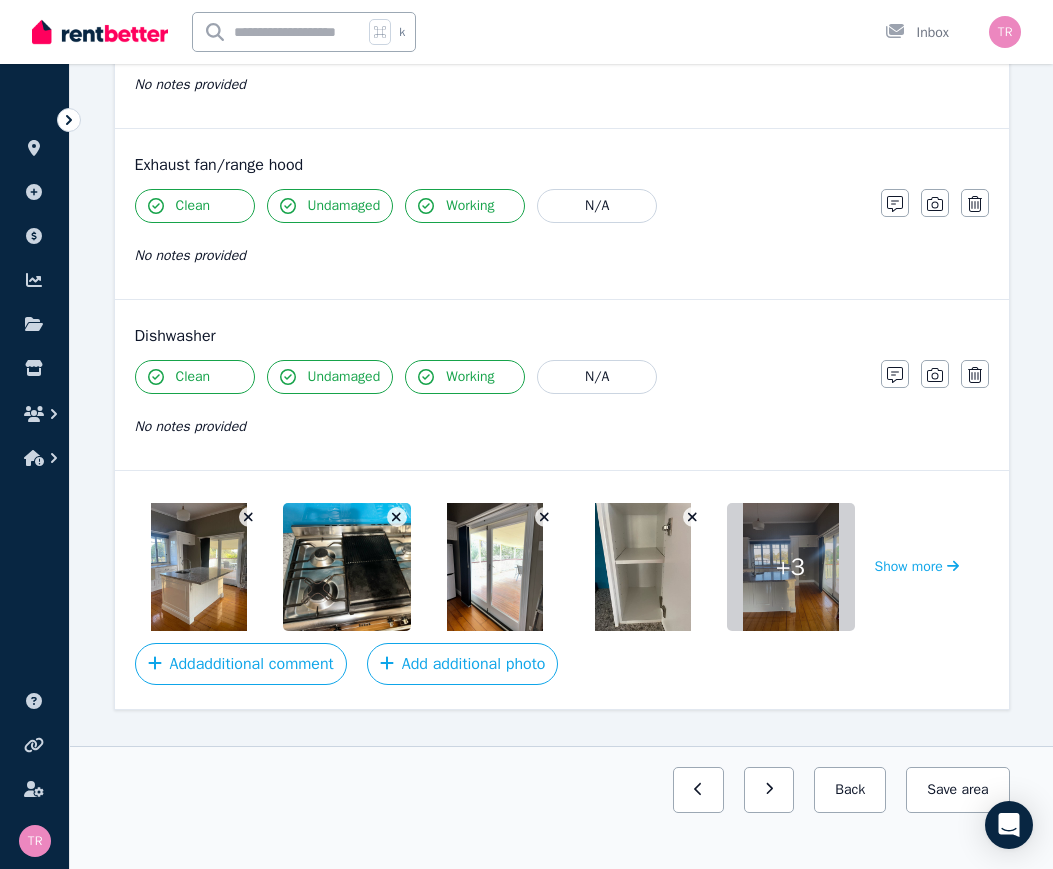 click at bounding box center (249, 517) 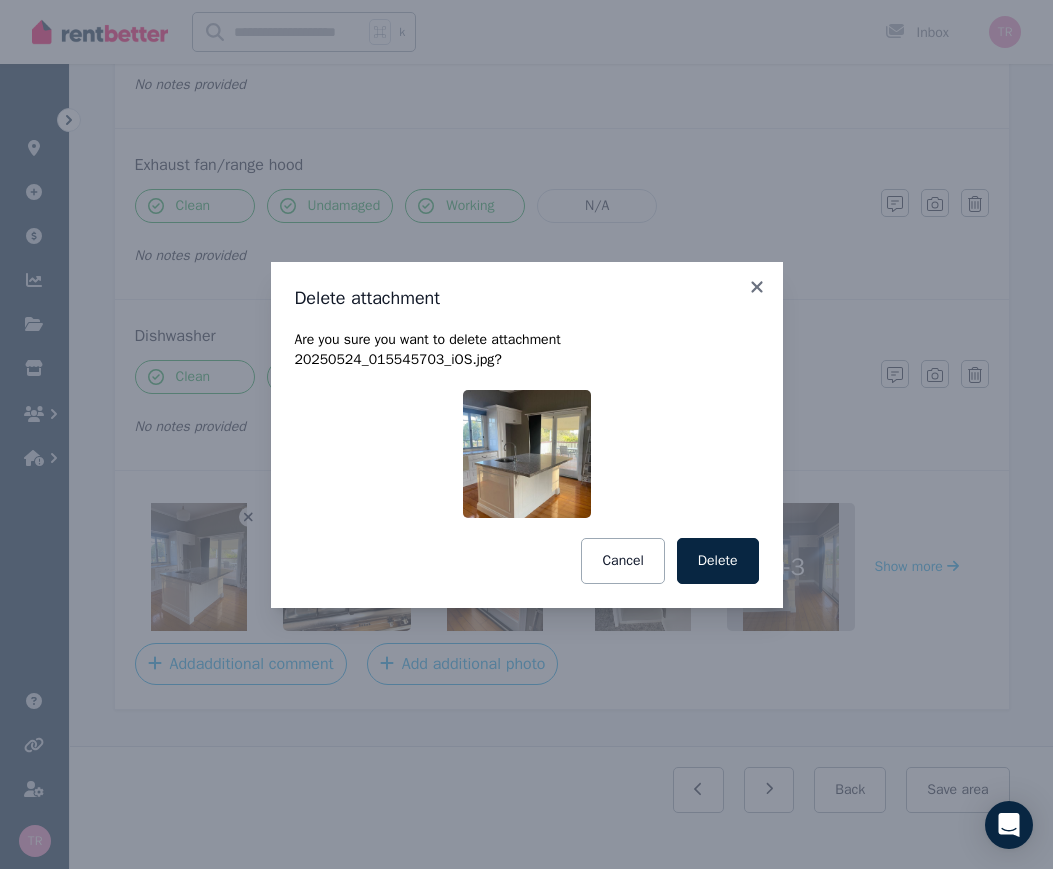 click on "Delete" at bounding box center (718, 561) 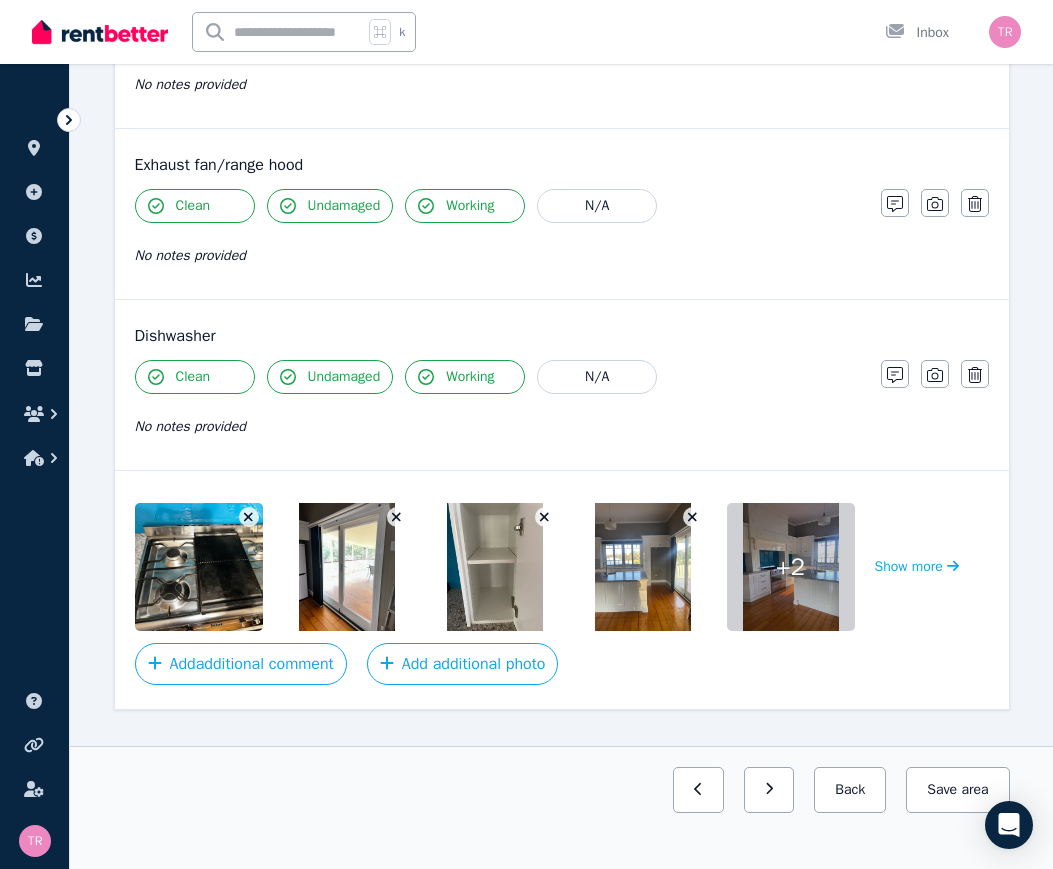 click 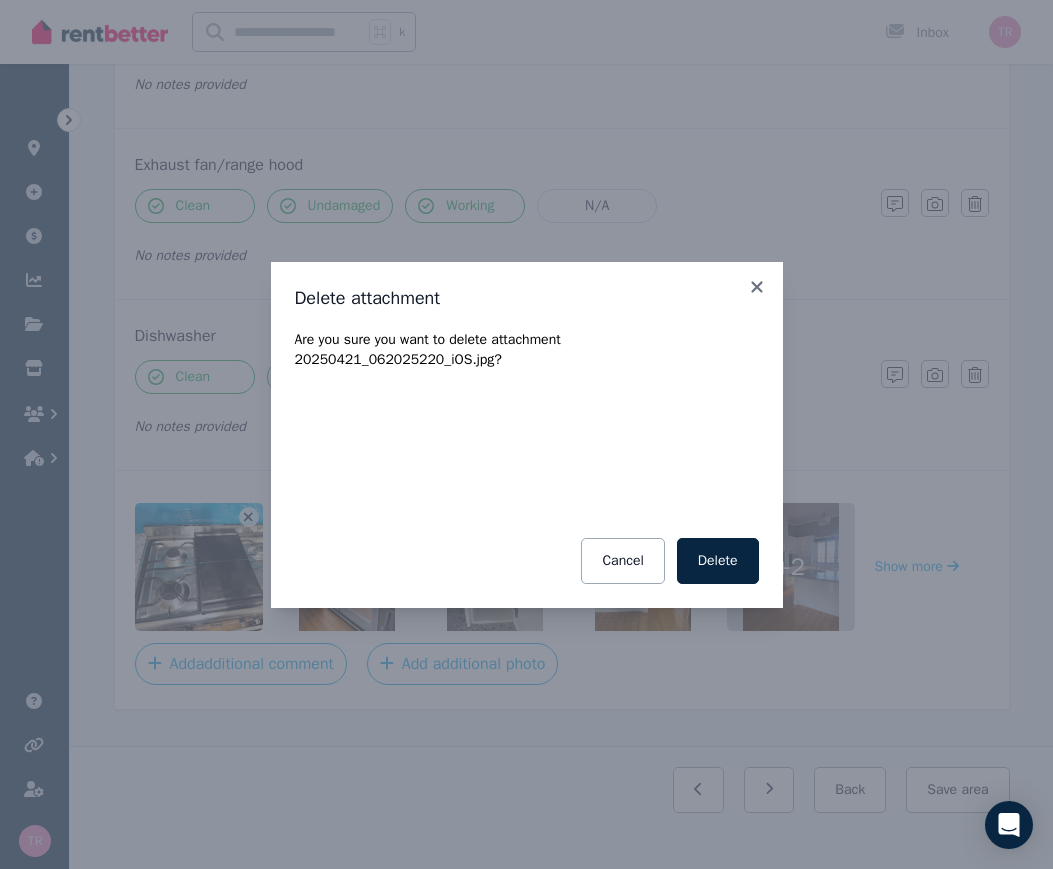 click on "Delete" at bounding box center (718, 561) 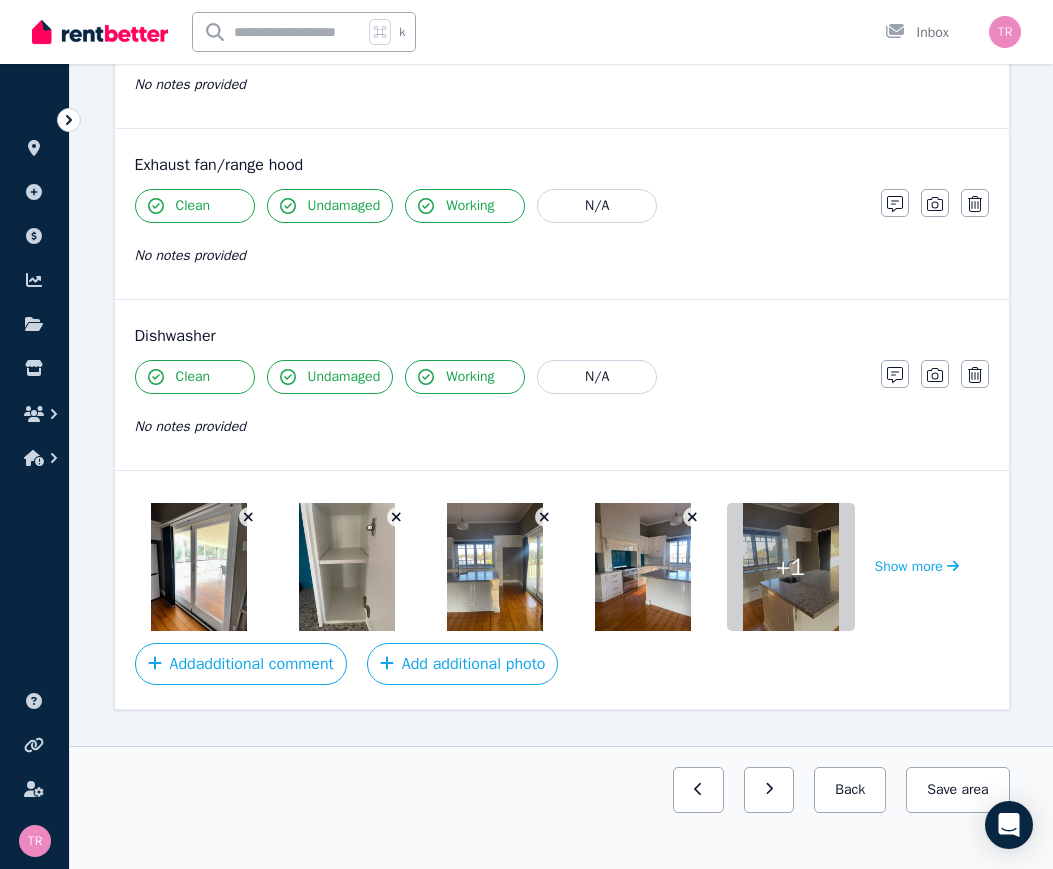 click at bounding box center (249, 517) 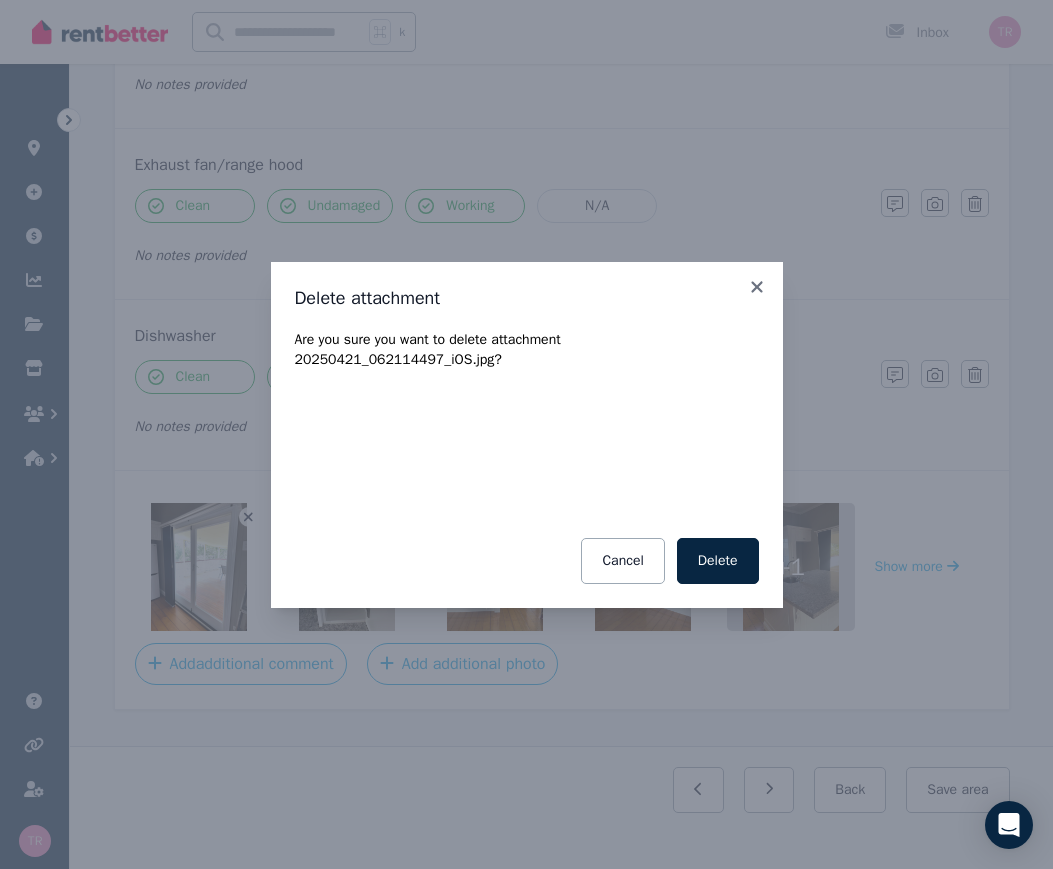 click on "Delete" at bounding box center (718, 561) 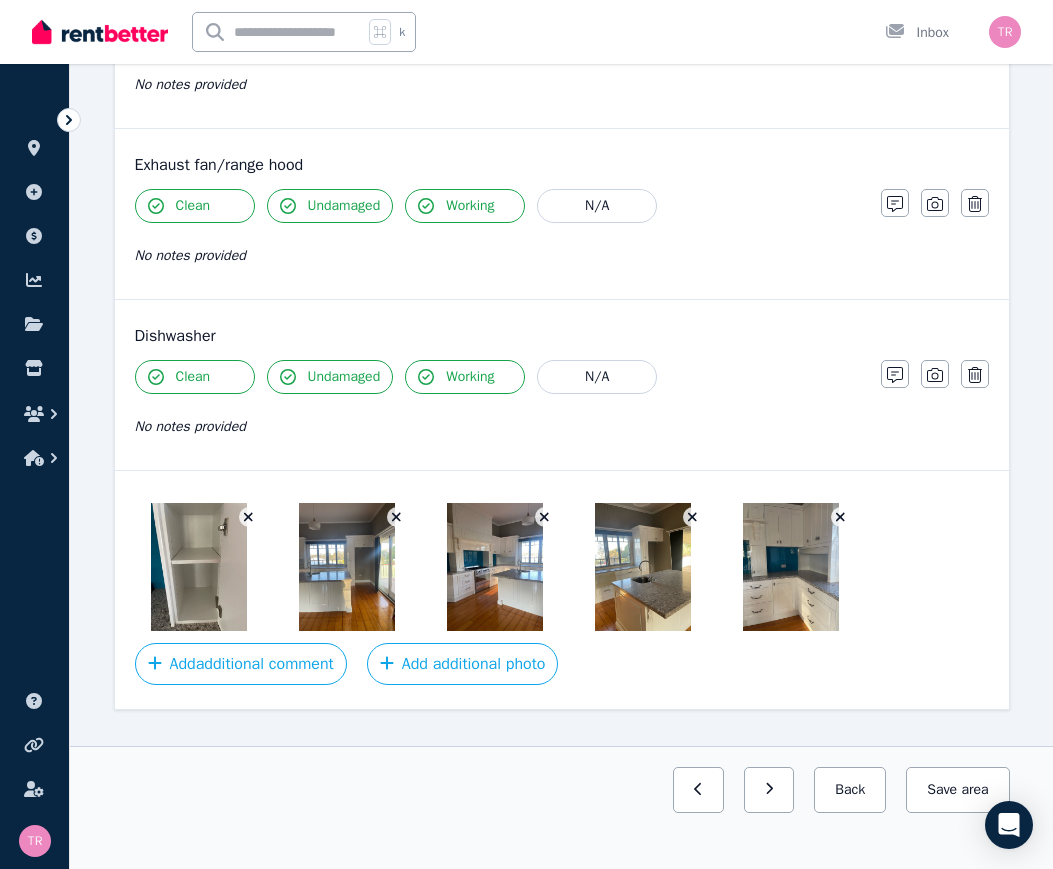 click at bounding box center [841, 517] 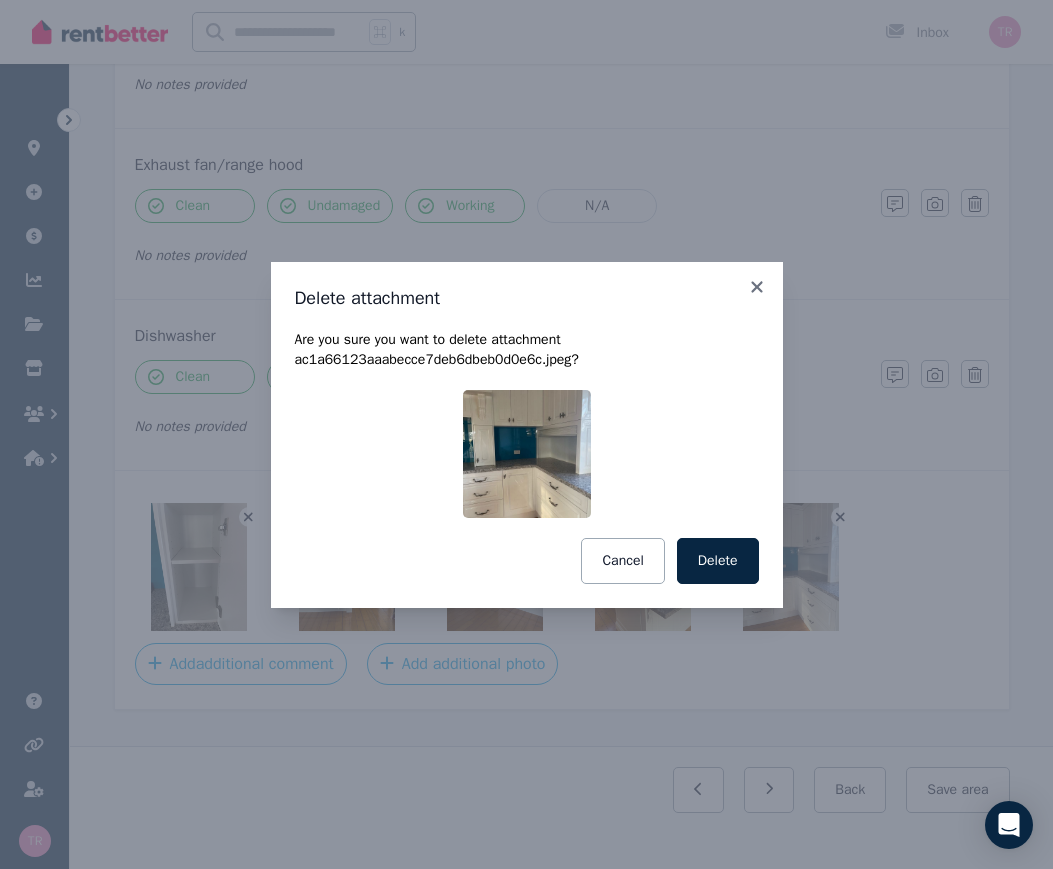click on "Delete" at bounding box center [718, 561] 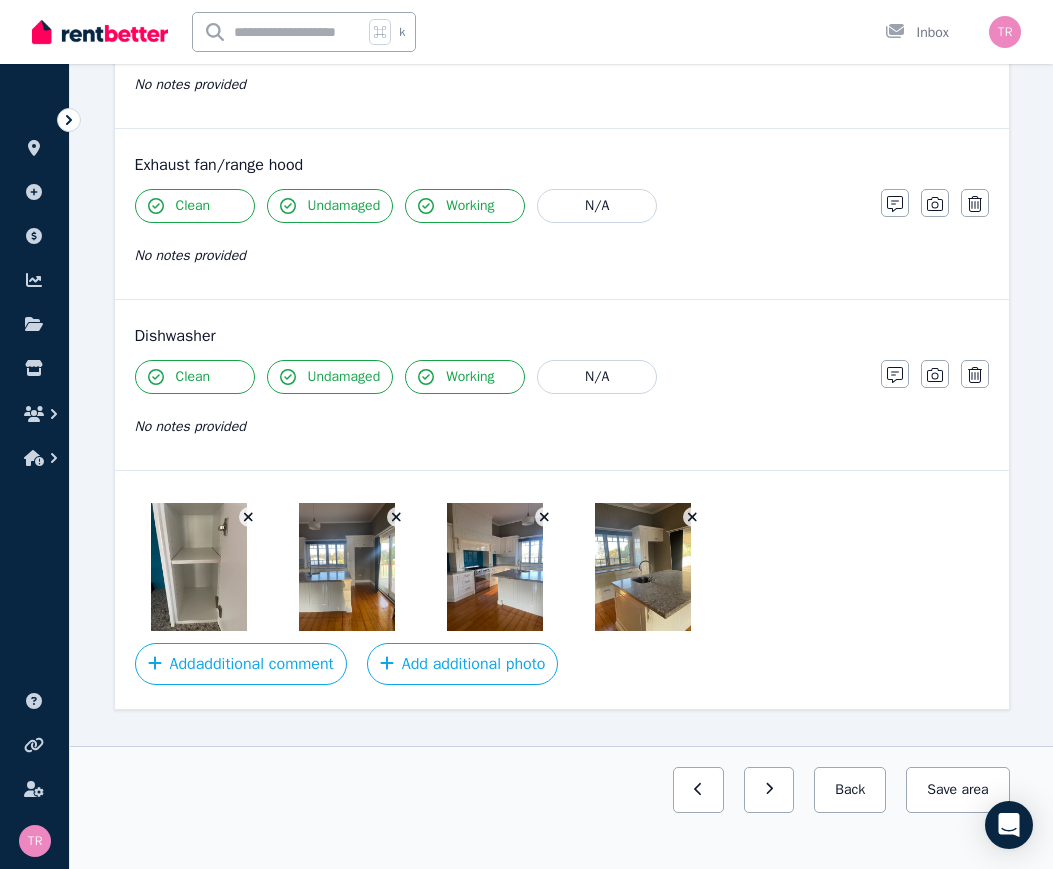 click 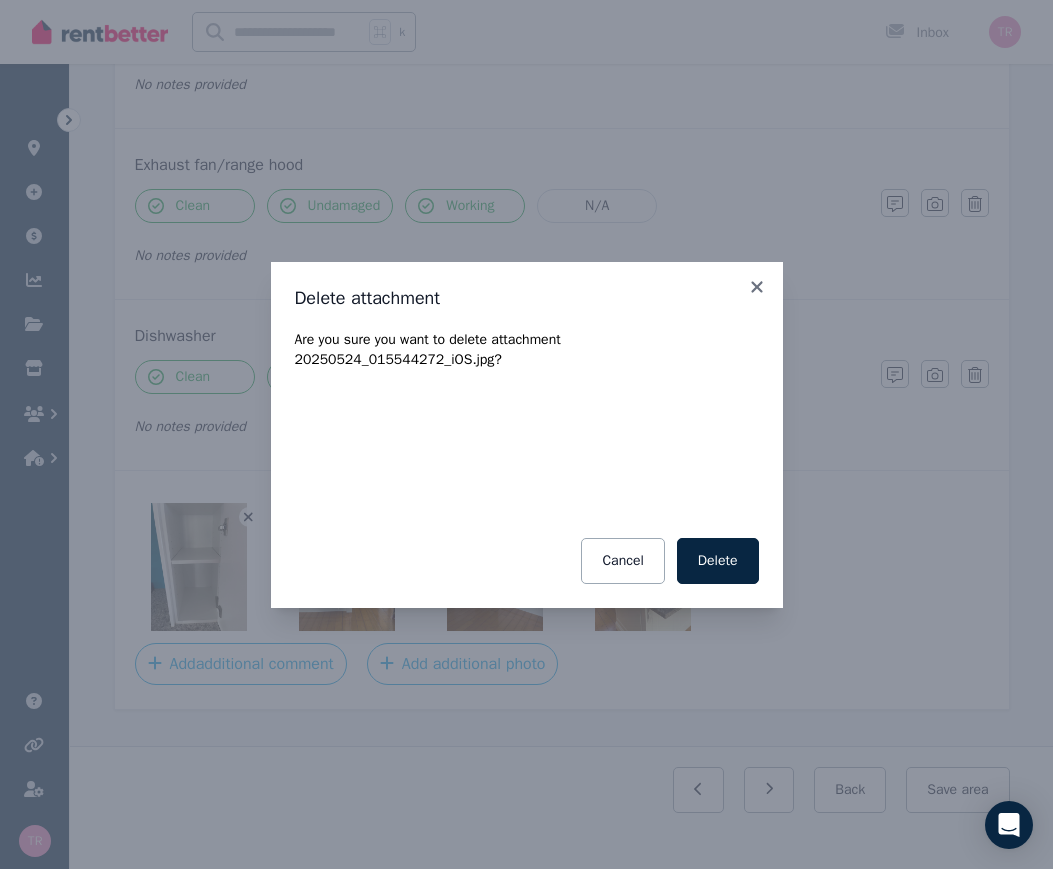 click on "Delete" at bounding box center [718, 561] 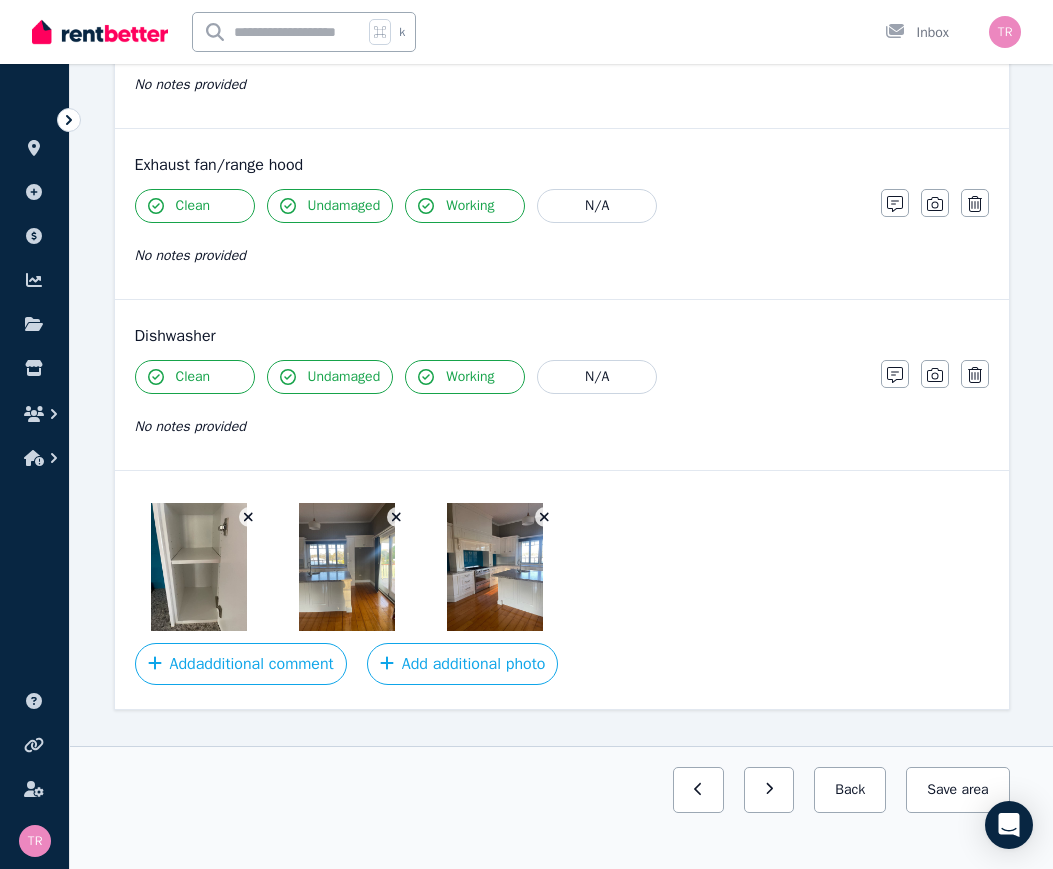 click 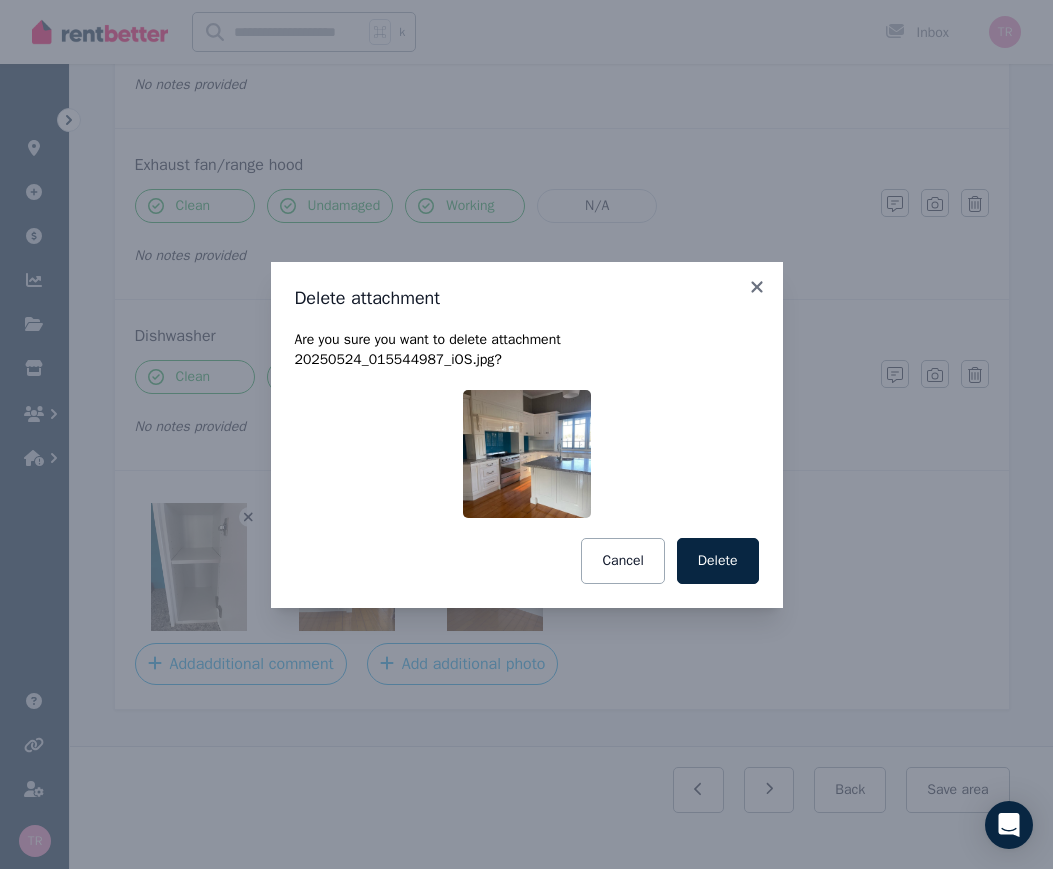 click on "Delete" at bounding box center (718, 561) 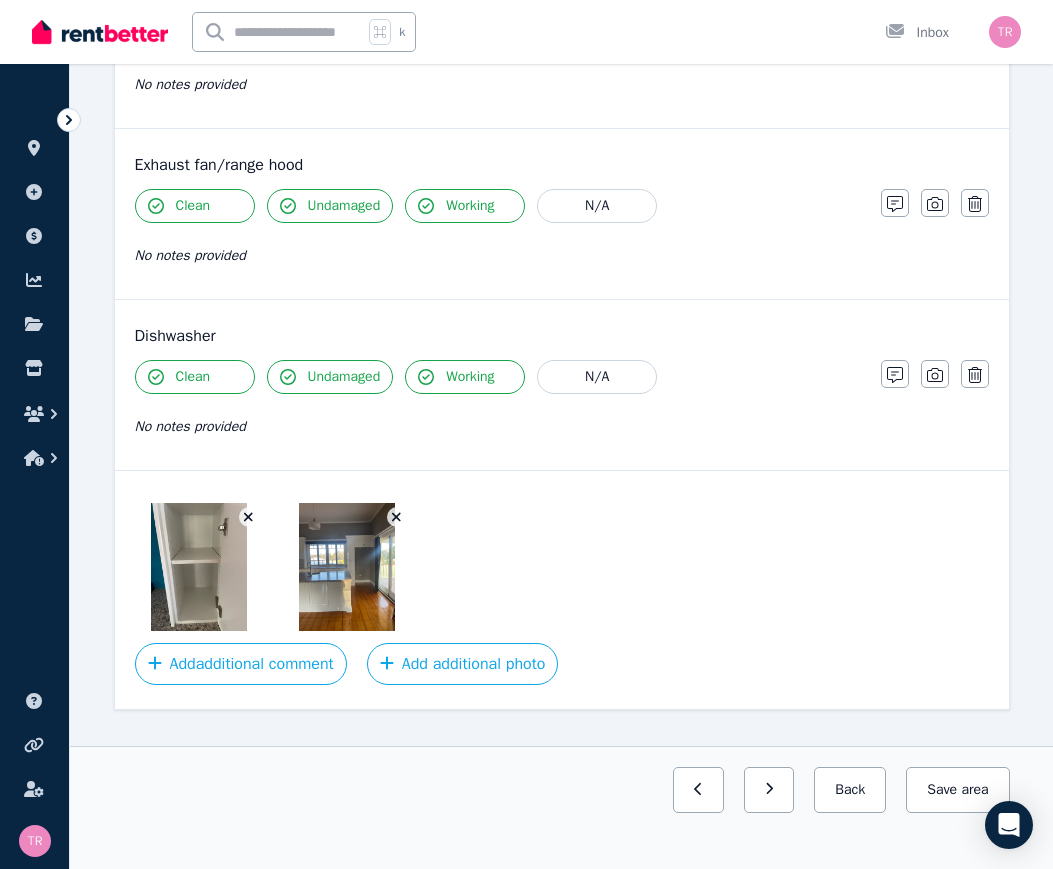 click 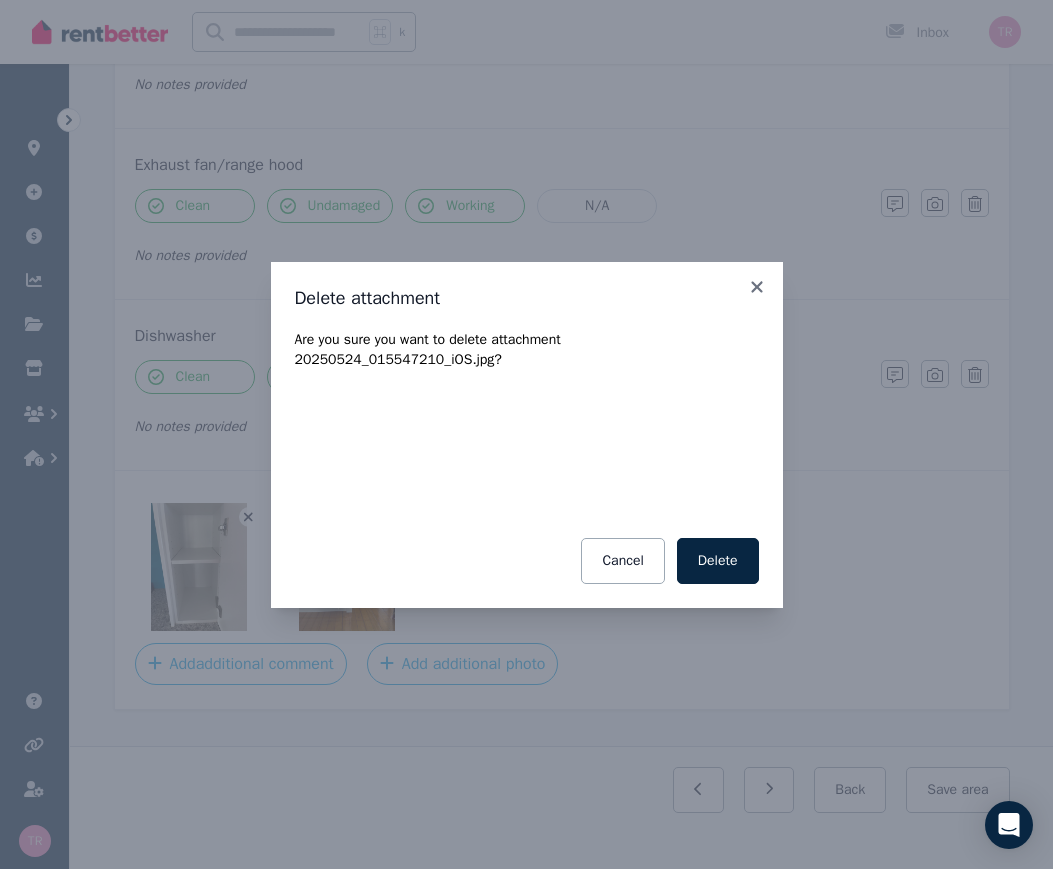 click on "Delete" at bounding box center (718, 561) 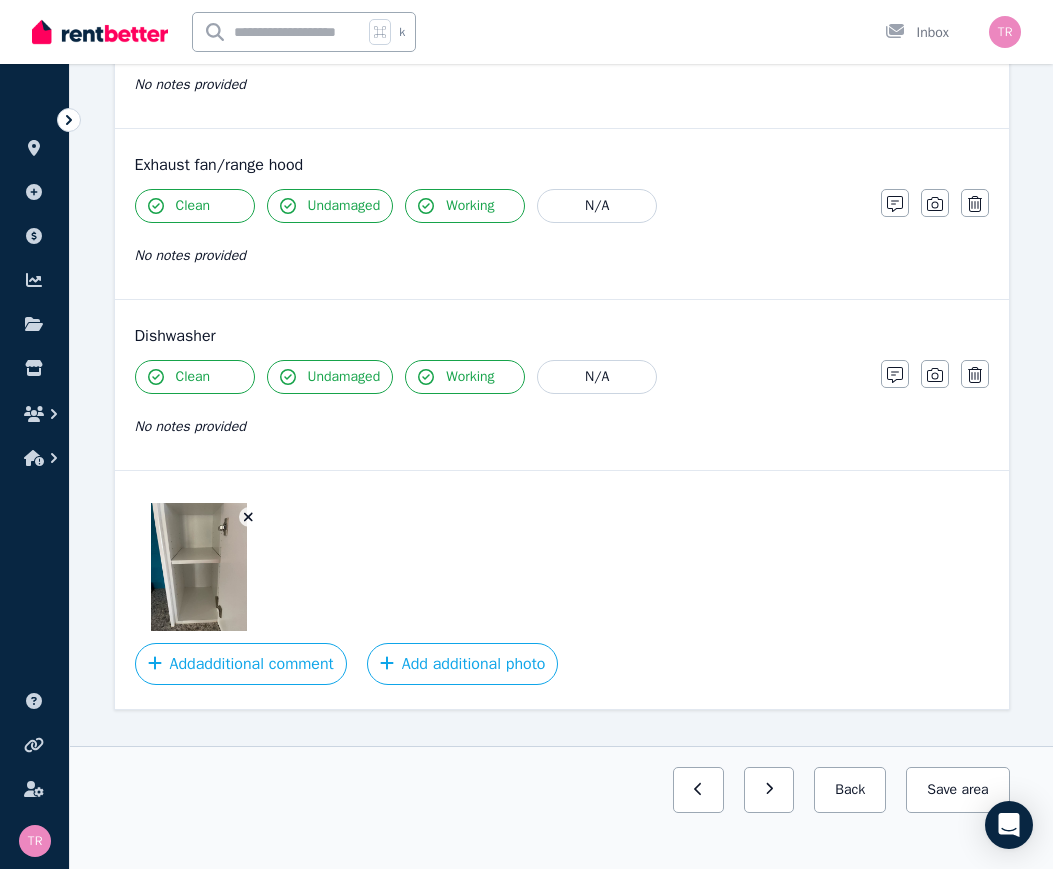 click 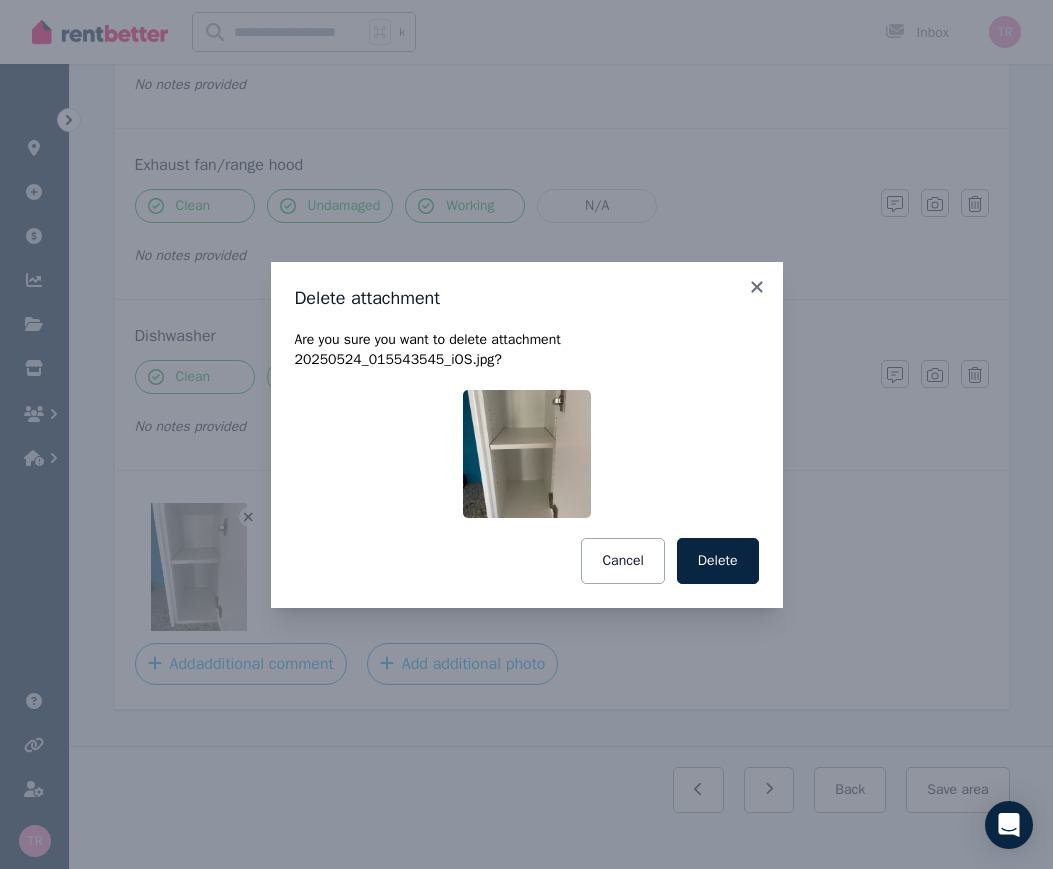 click on "Delete" at bounding box center (718, 561) 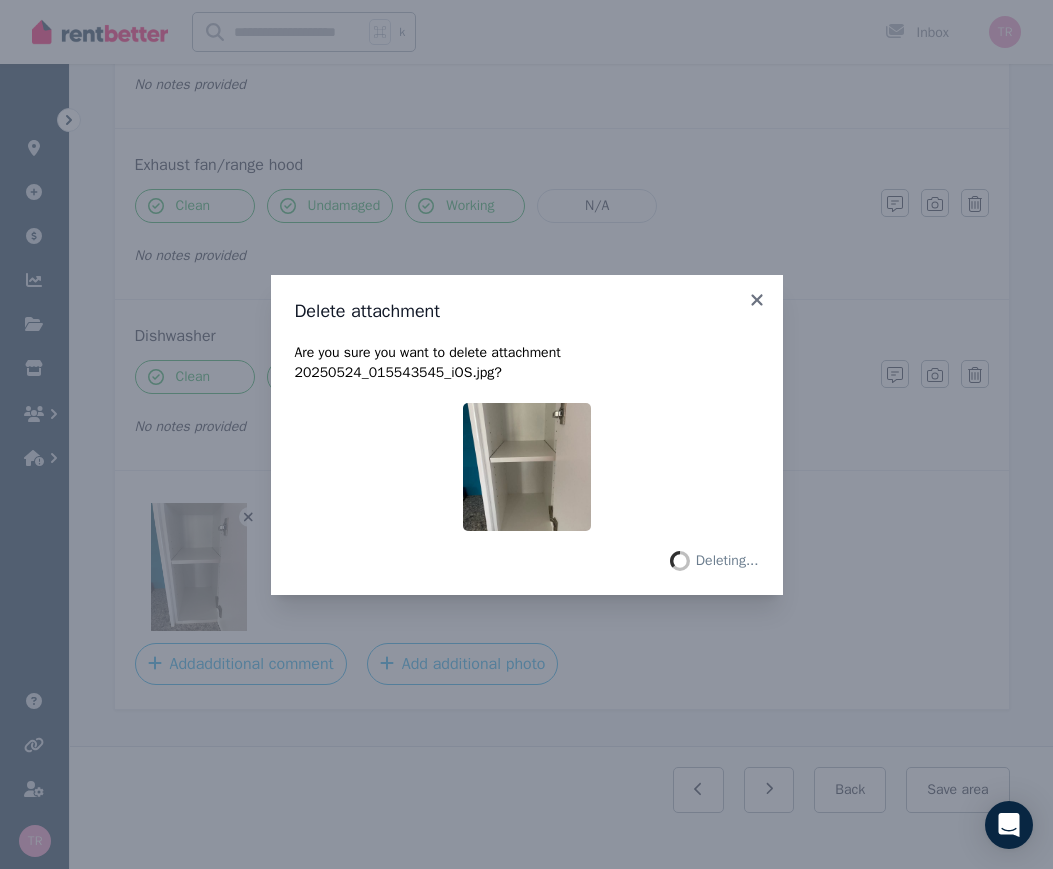 scroll, scrollTop: 2274, scrollLeft: 0, axis: vertical 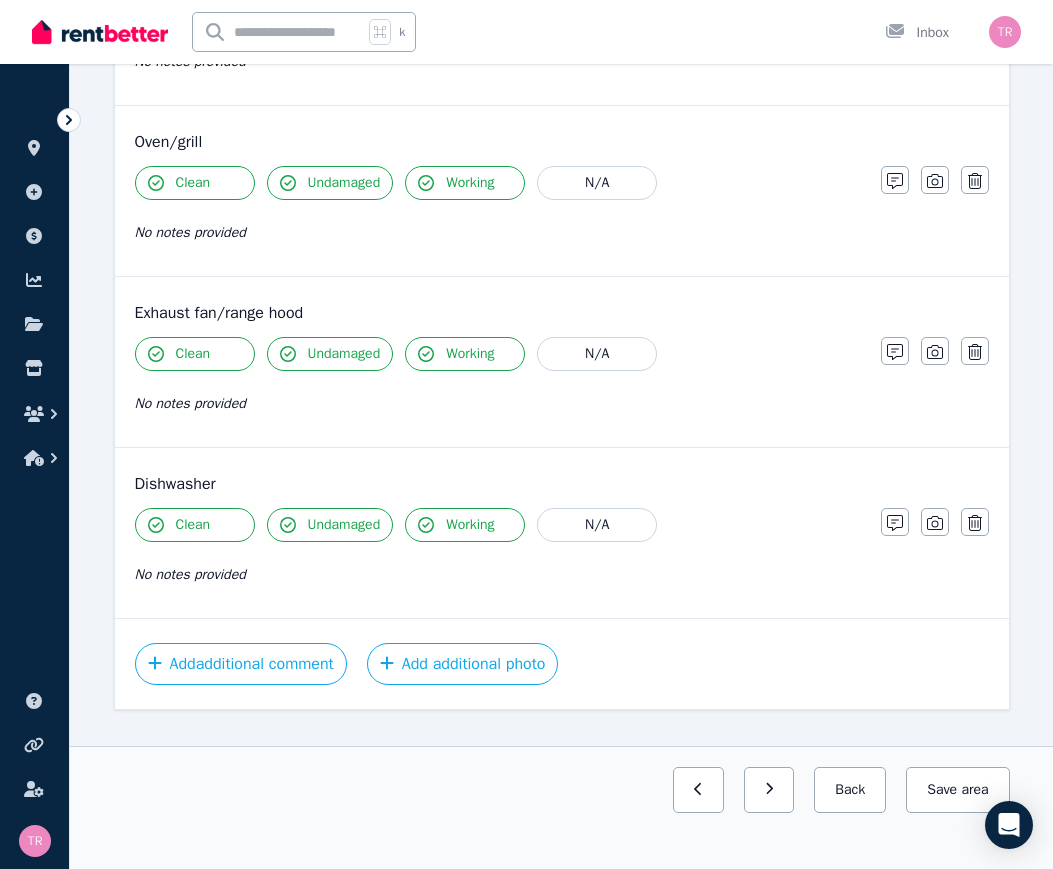 click on "Add additional photo" at bounding box center [463, 664] 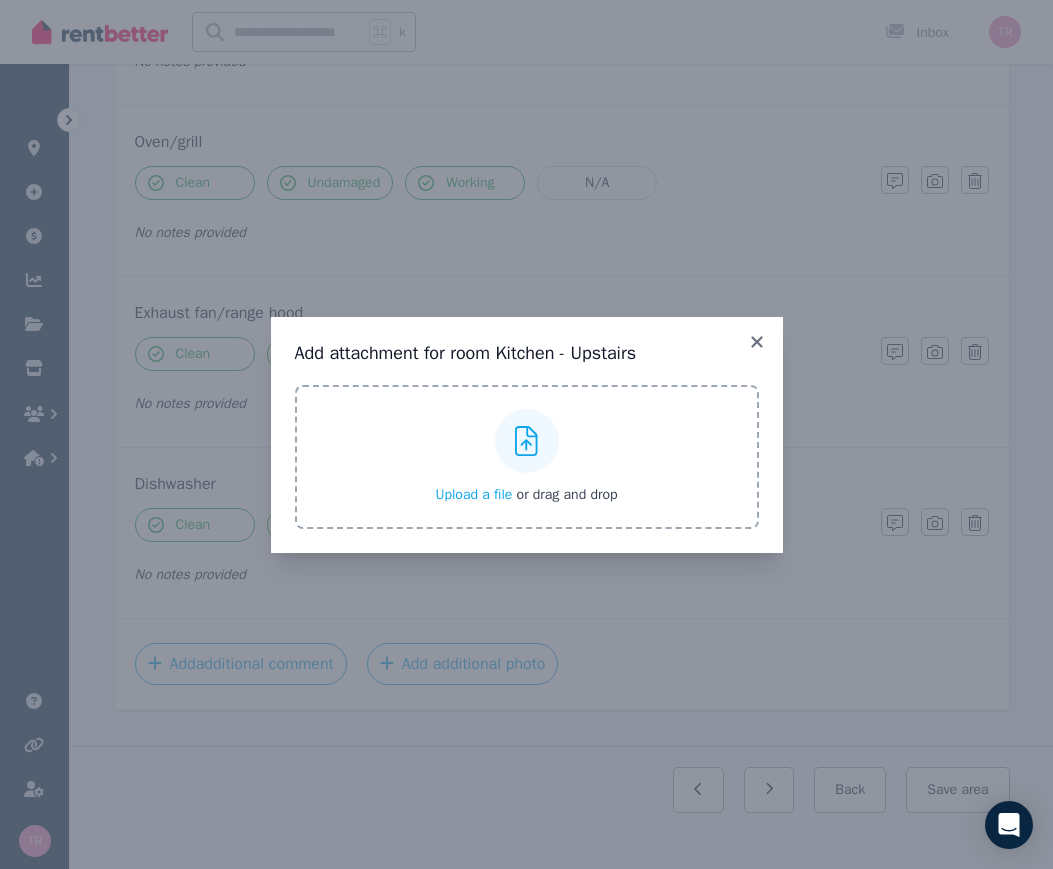 click 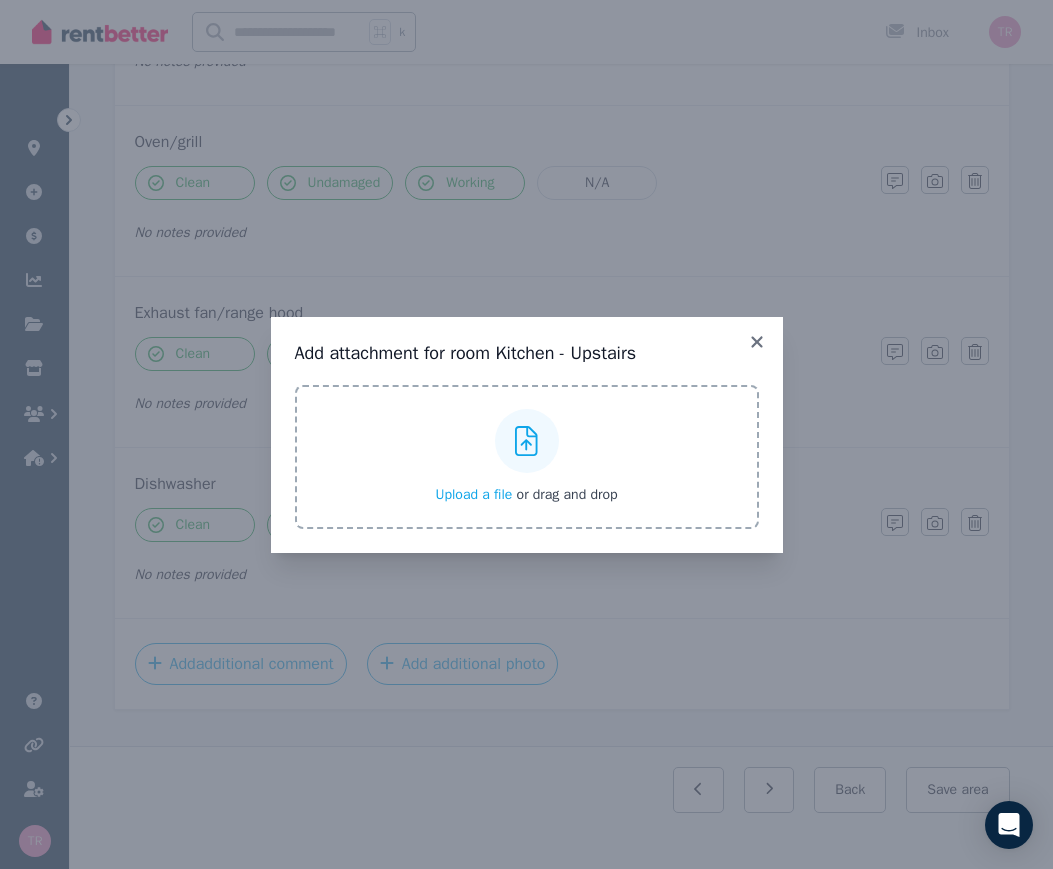 click on "Upload a file   or drag and drop" at bounding box center (0, 0) 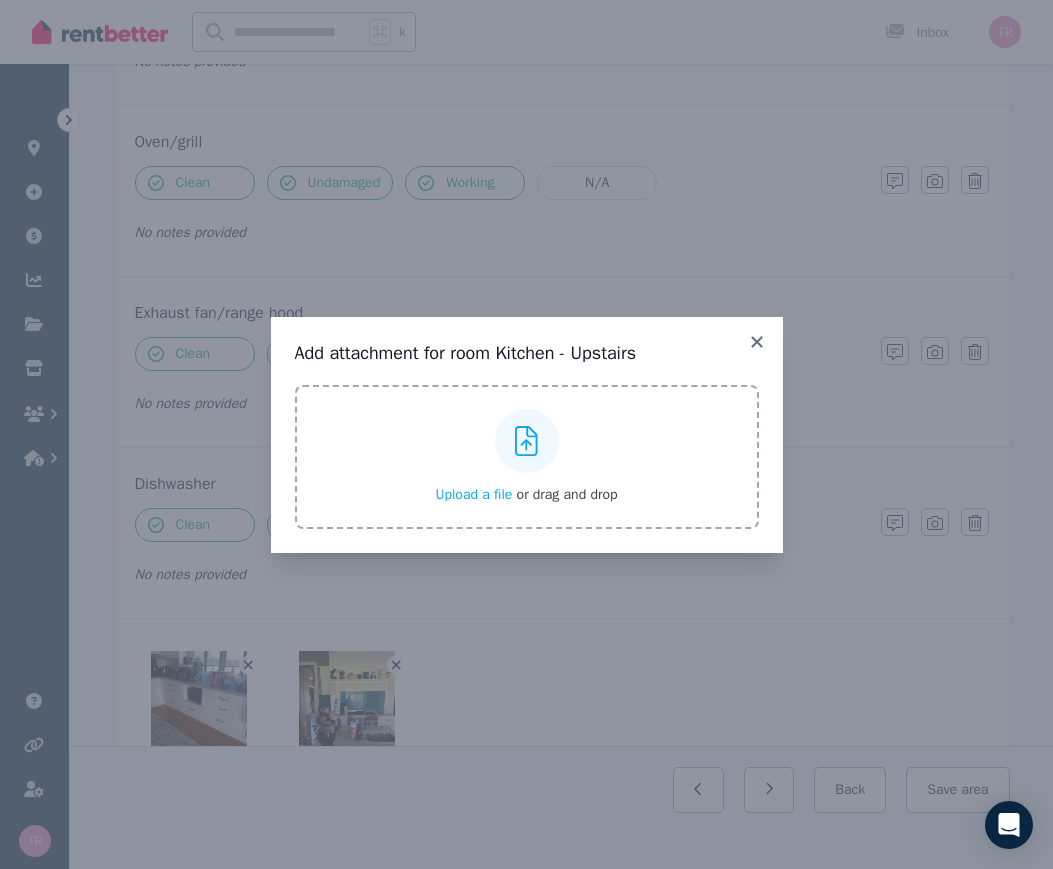 click 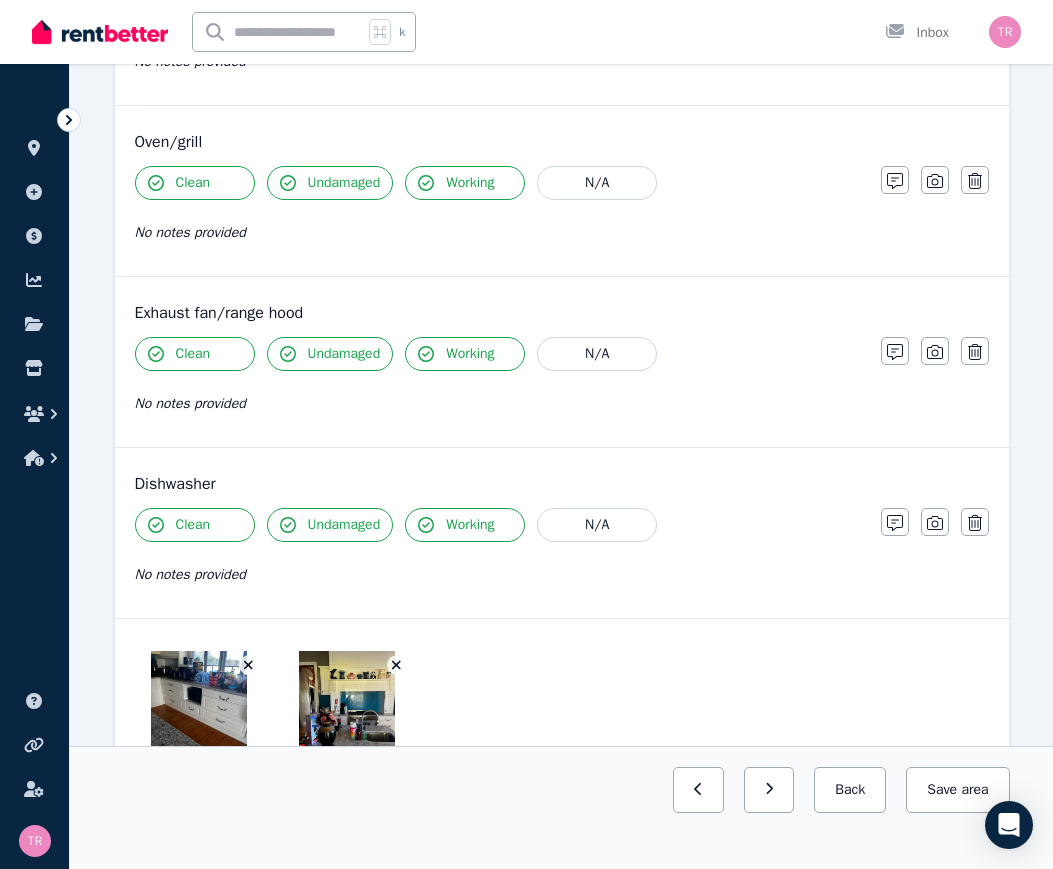 click at bounding box center (199, 715) 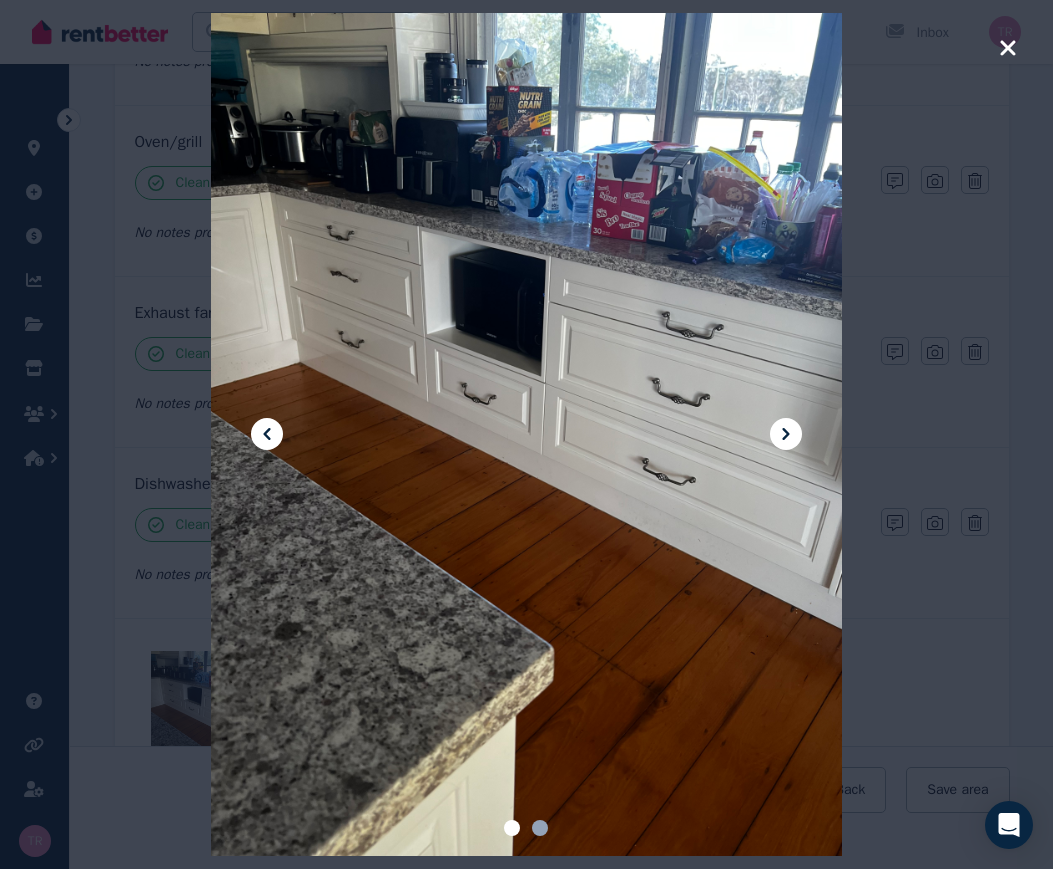 click 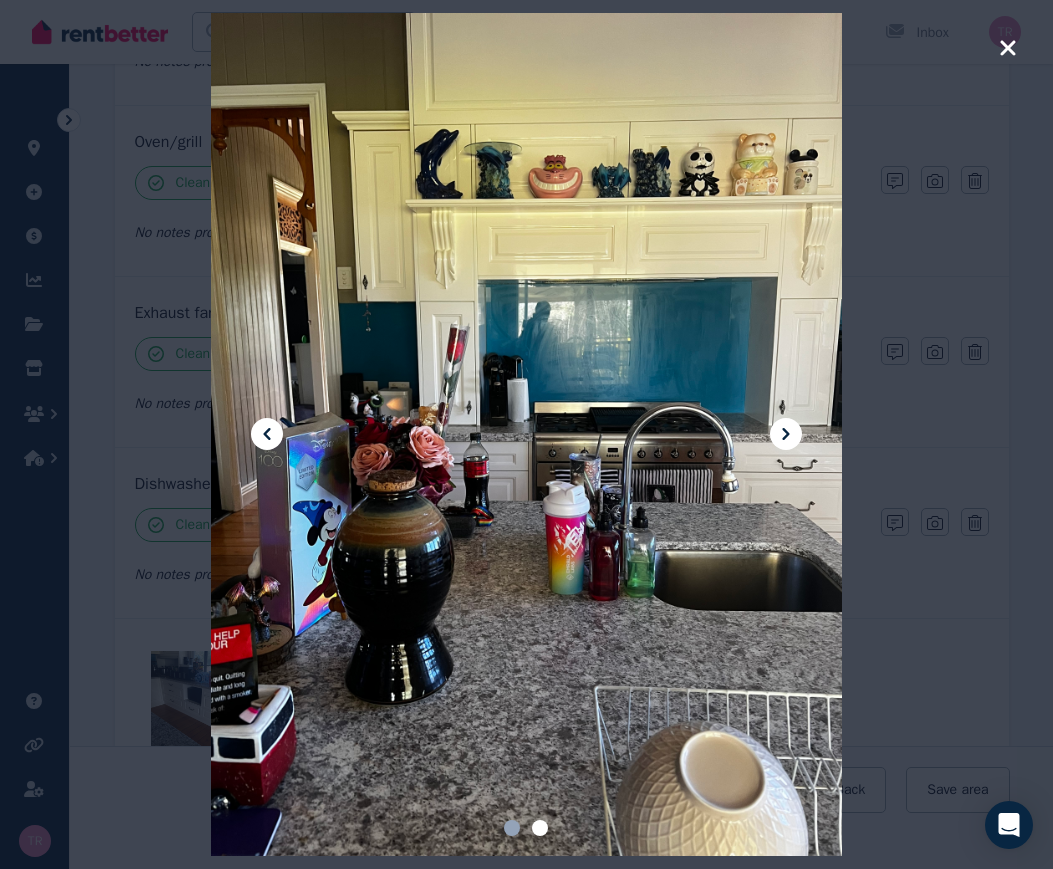 click 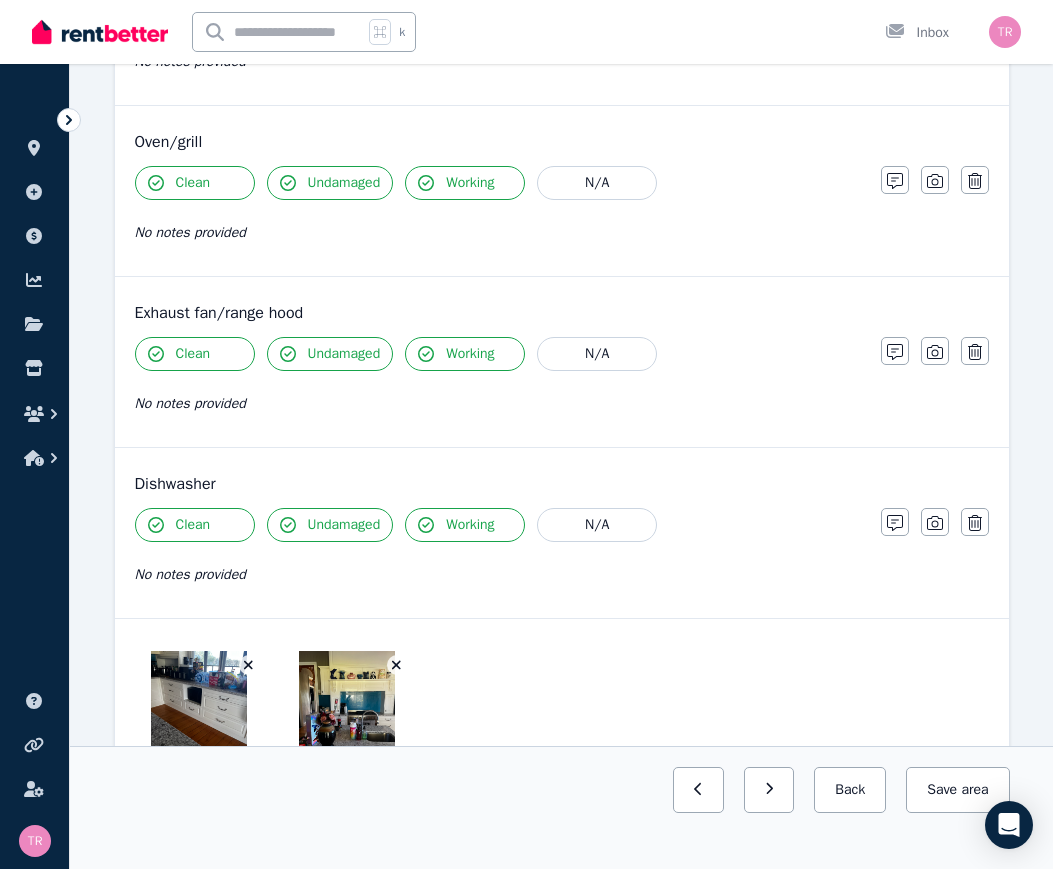click on "Save   area" at bounding box center [957, 790] 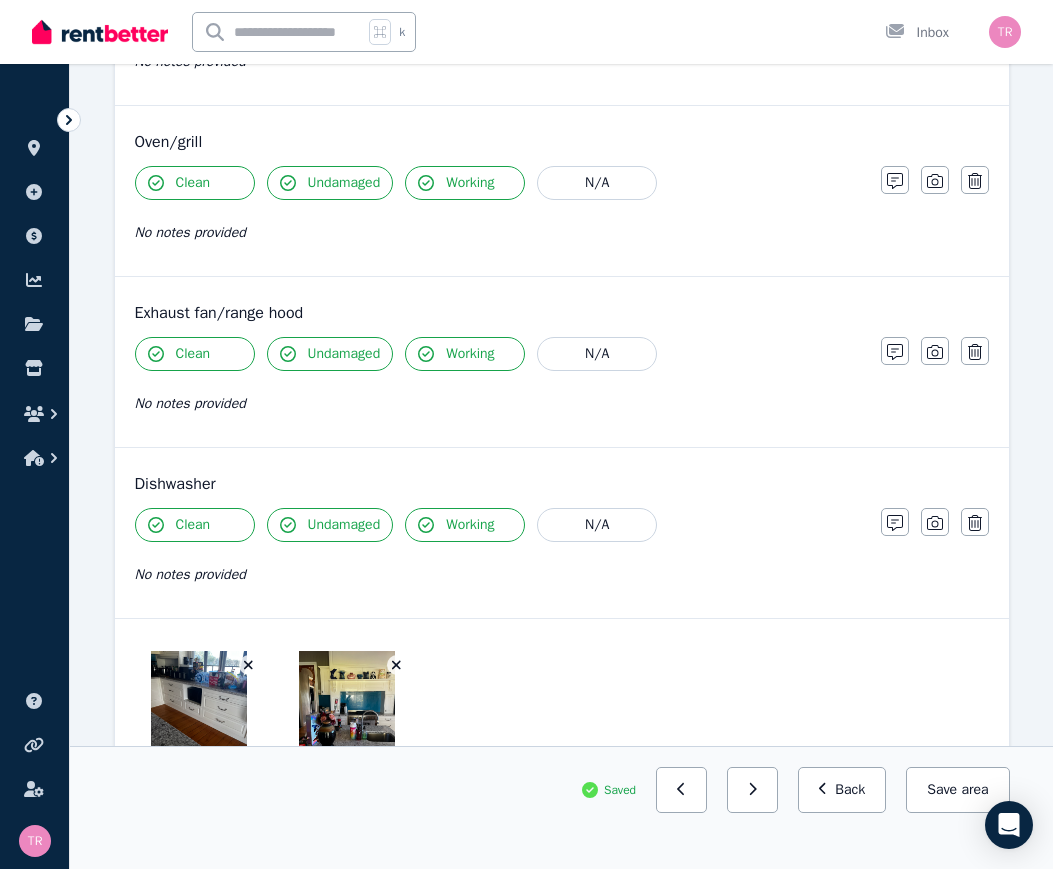 click on "Back" at bounding box center [842, 790] 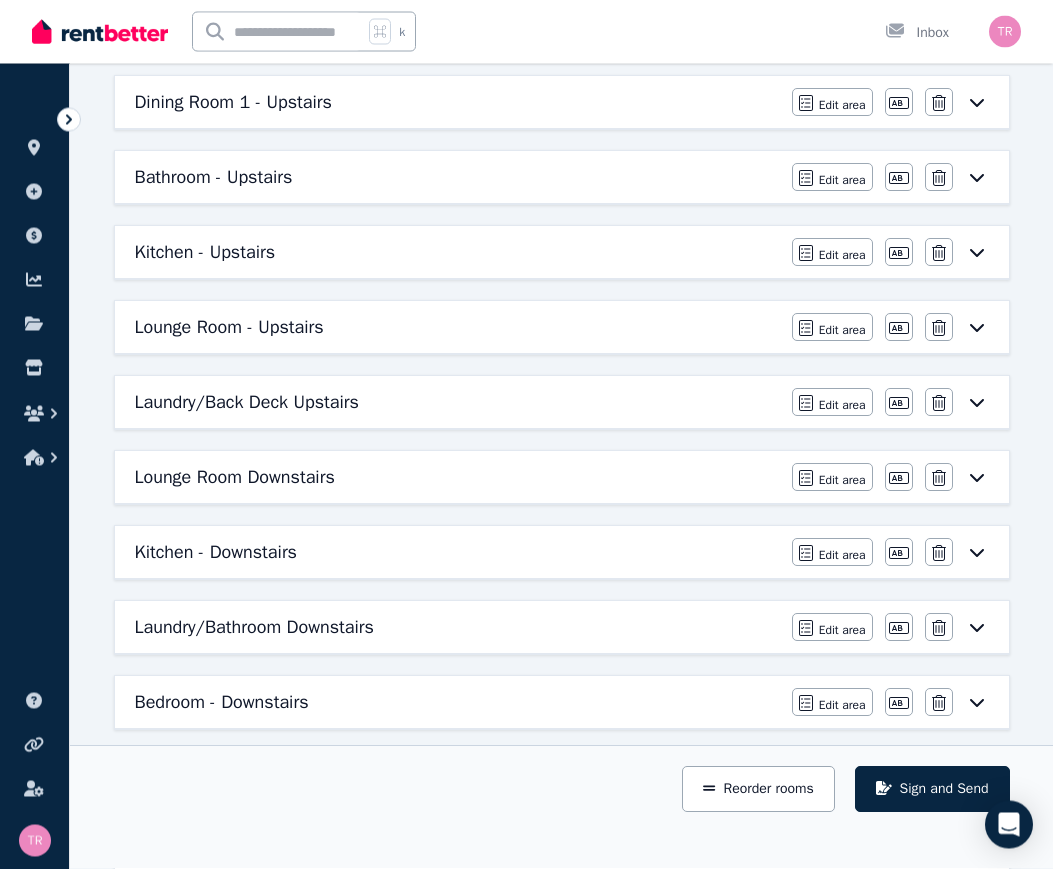 scroll, scrollTop: 504, scrollLeft: 0, axis: vertical 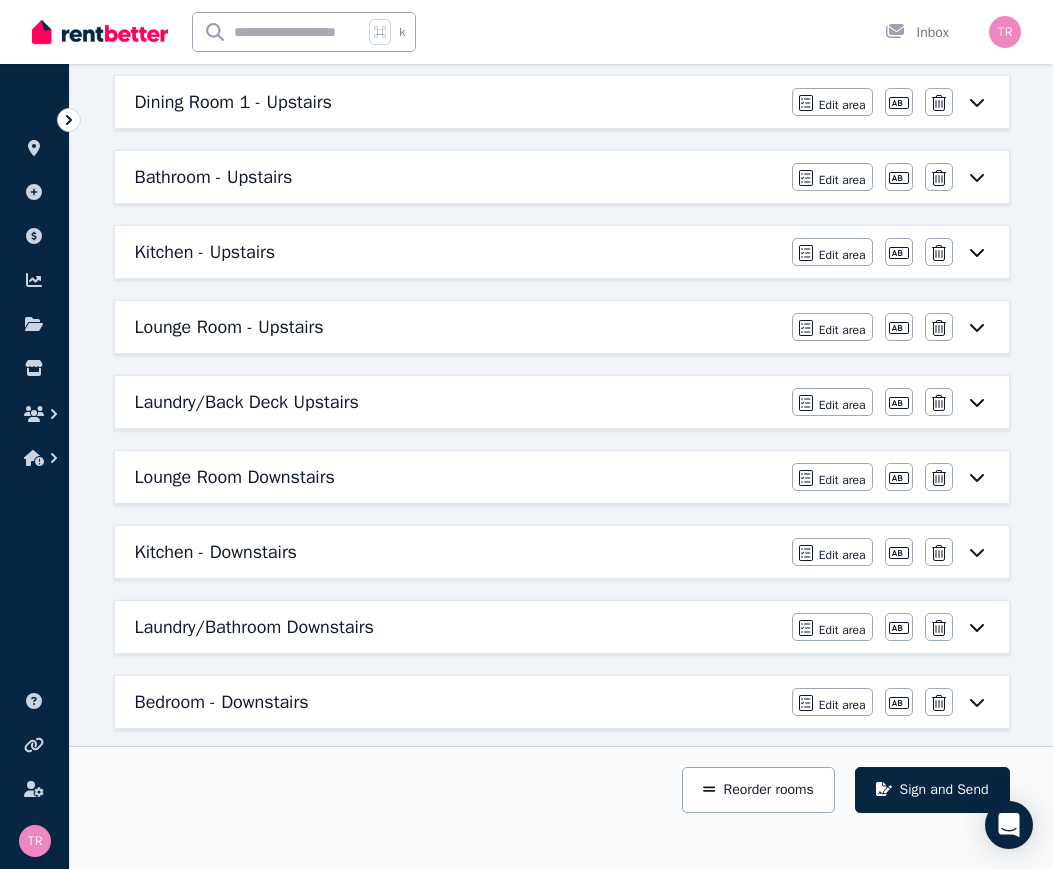 click 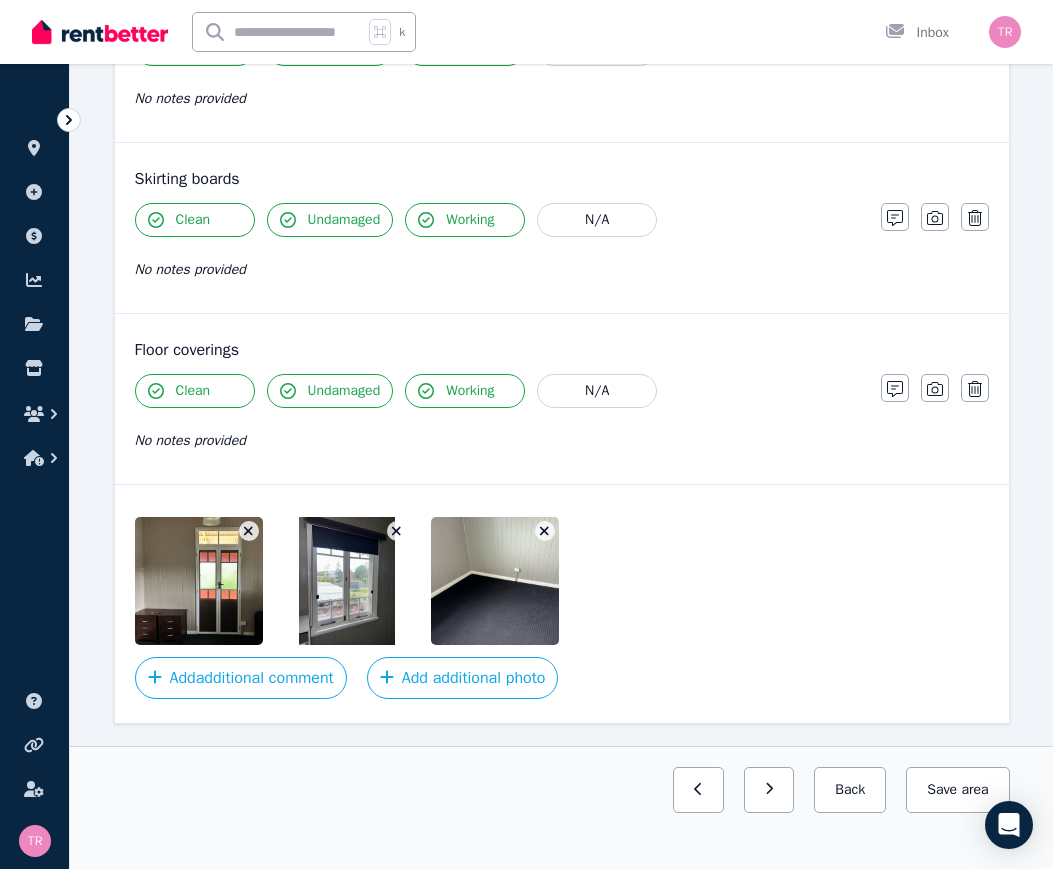 scroll, scrollTop: 1205, scrollLeft: 0, axis: vertical 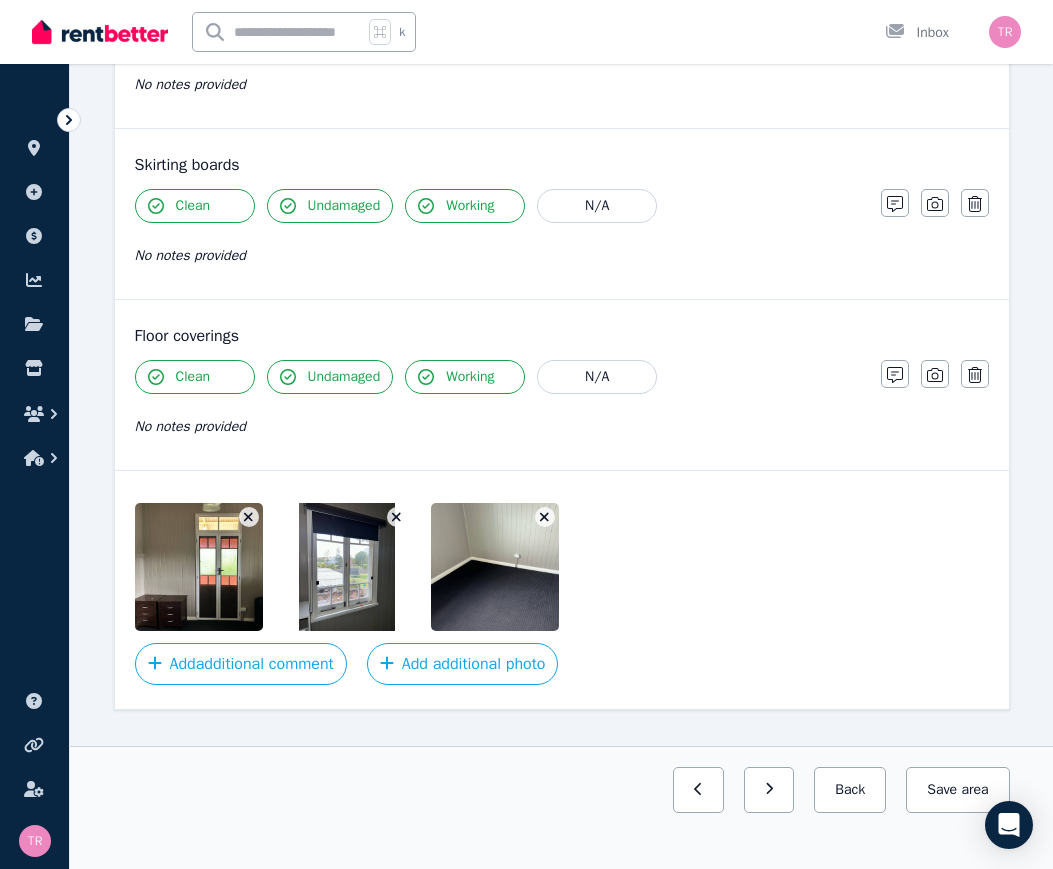 click 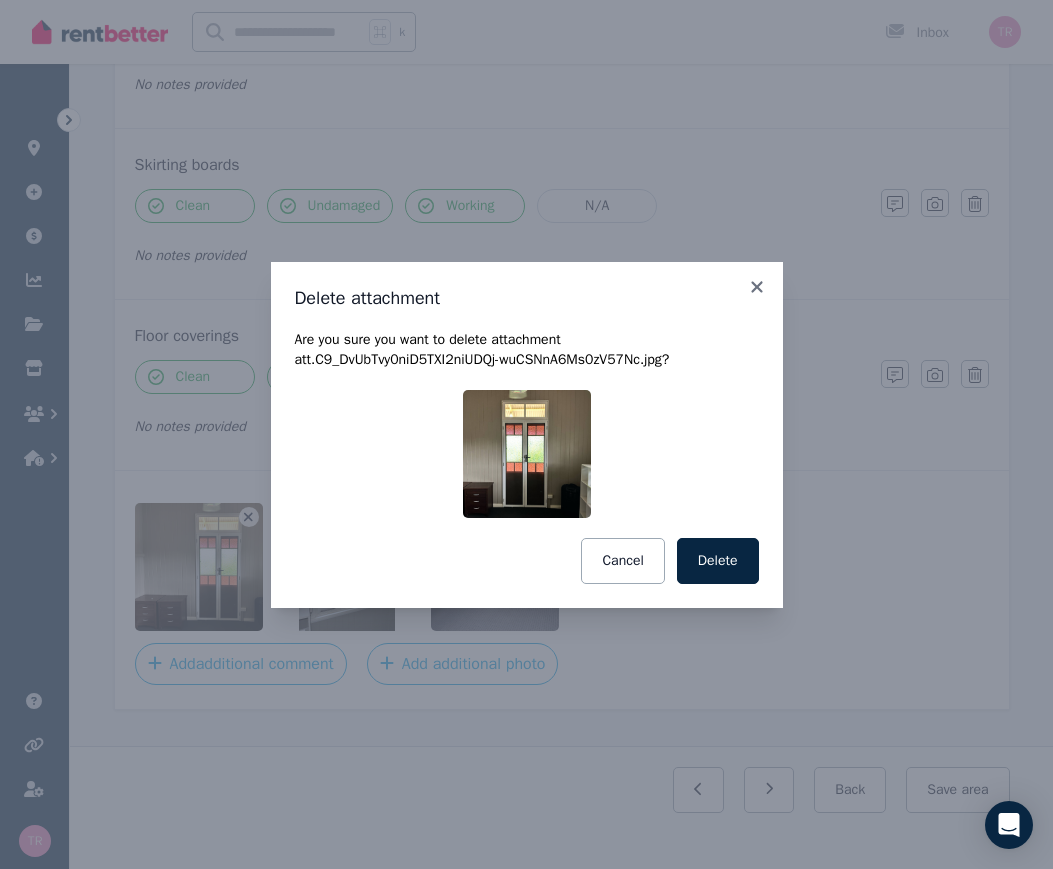 click on "Delete" at bounding box center [718, 561] 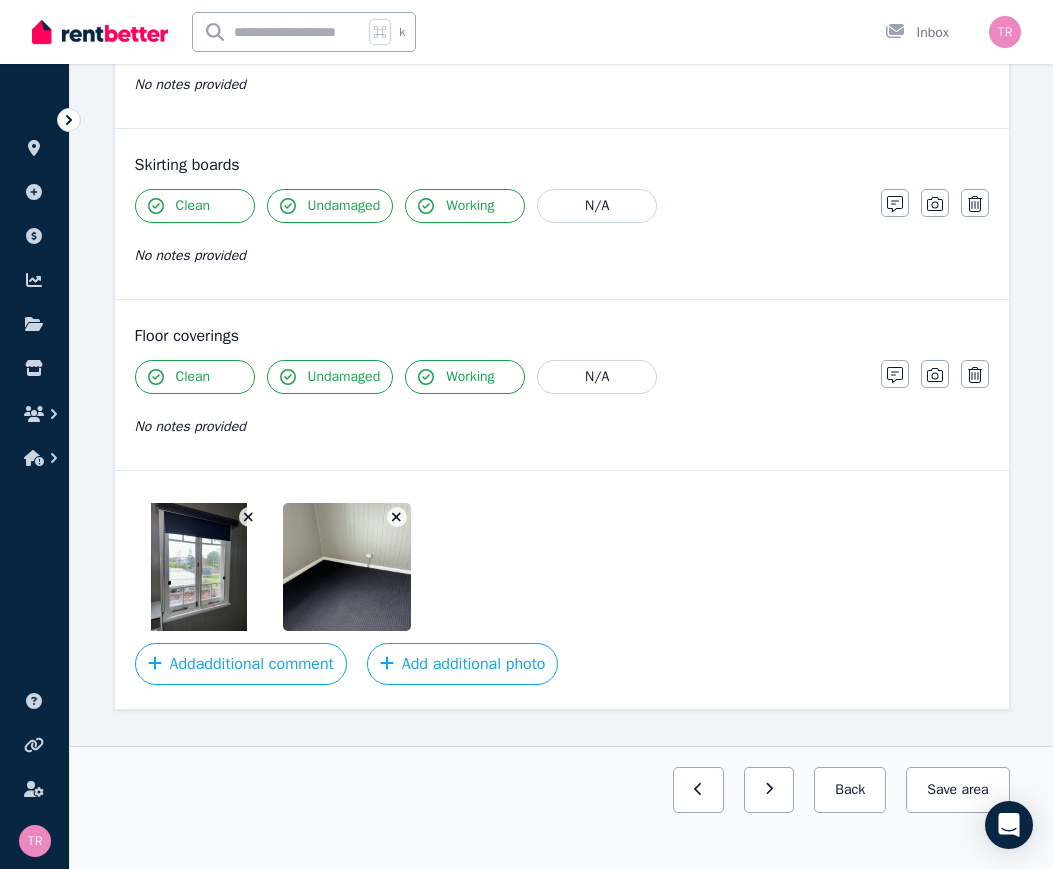 click 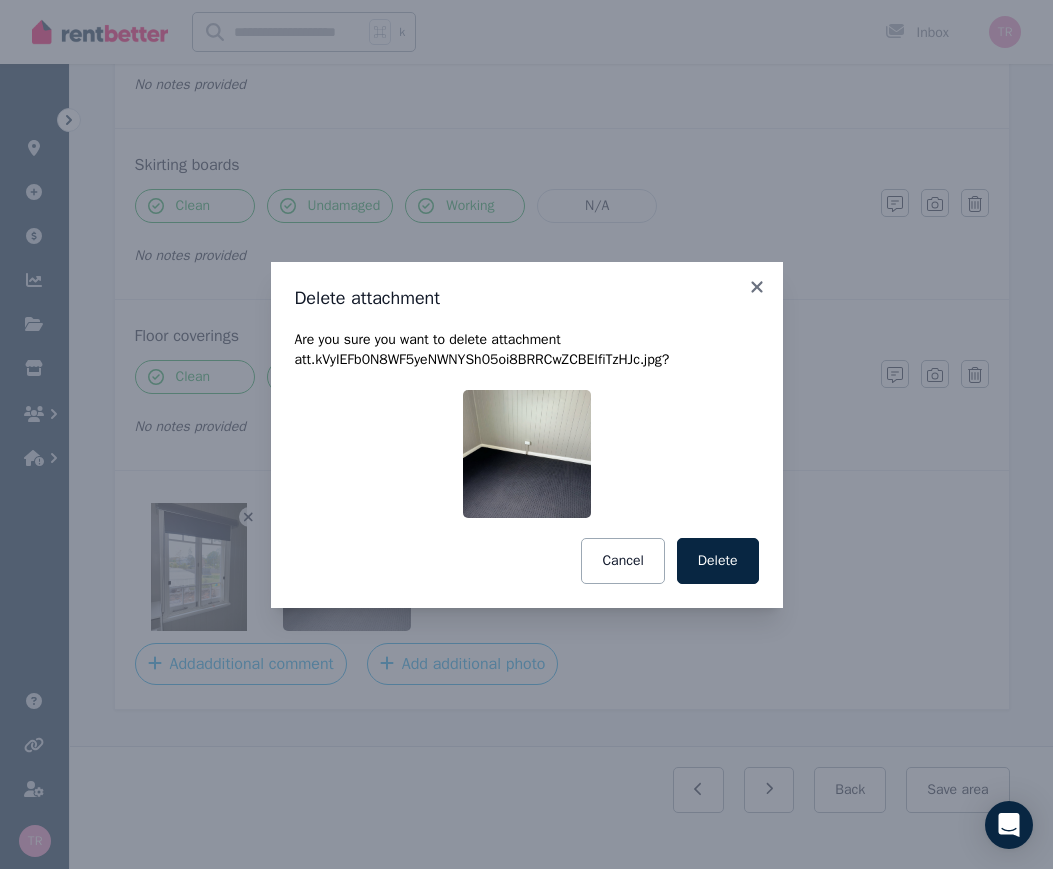 click on "Delete" at bounding box center (718, 561) 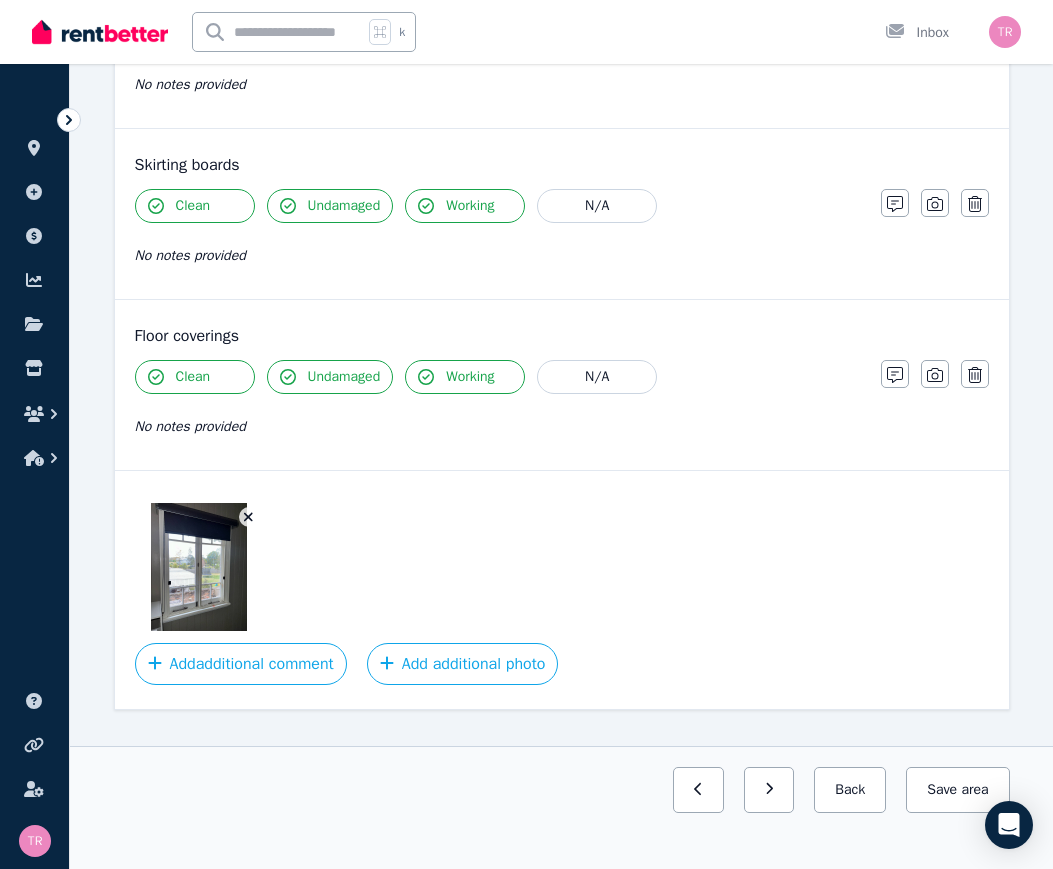 click 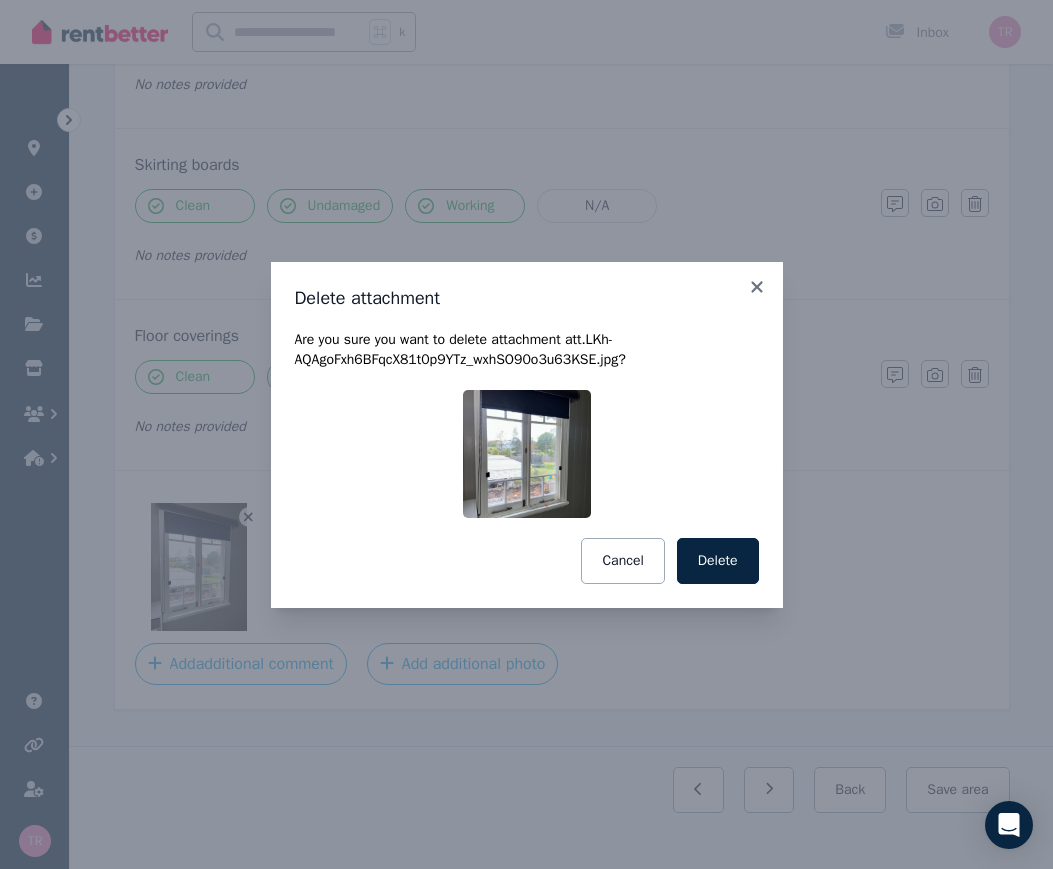 click on "Delete" at bounding box center [718, 561] 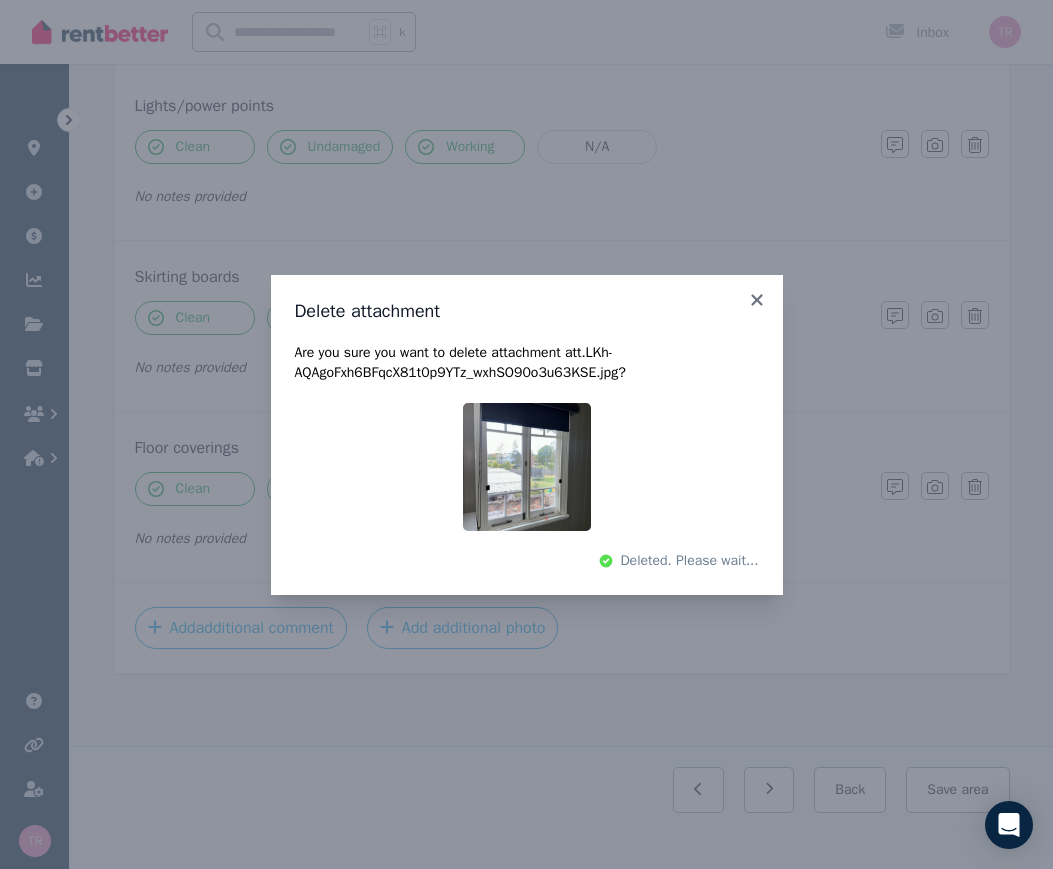 scroll, scrollTop: 1057, scrollLeft: 0, axis: vertical 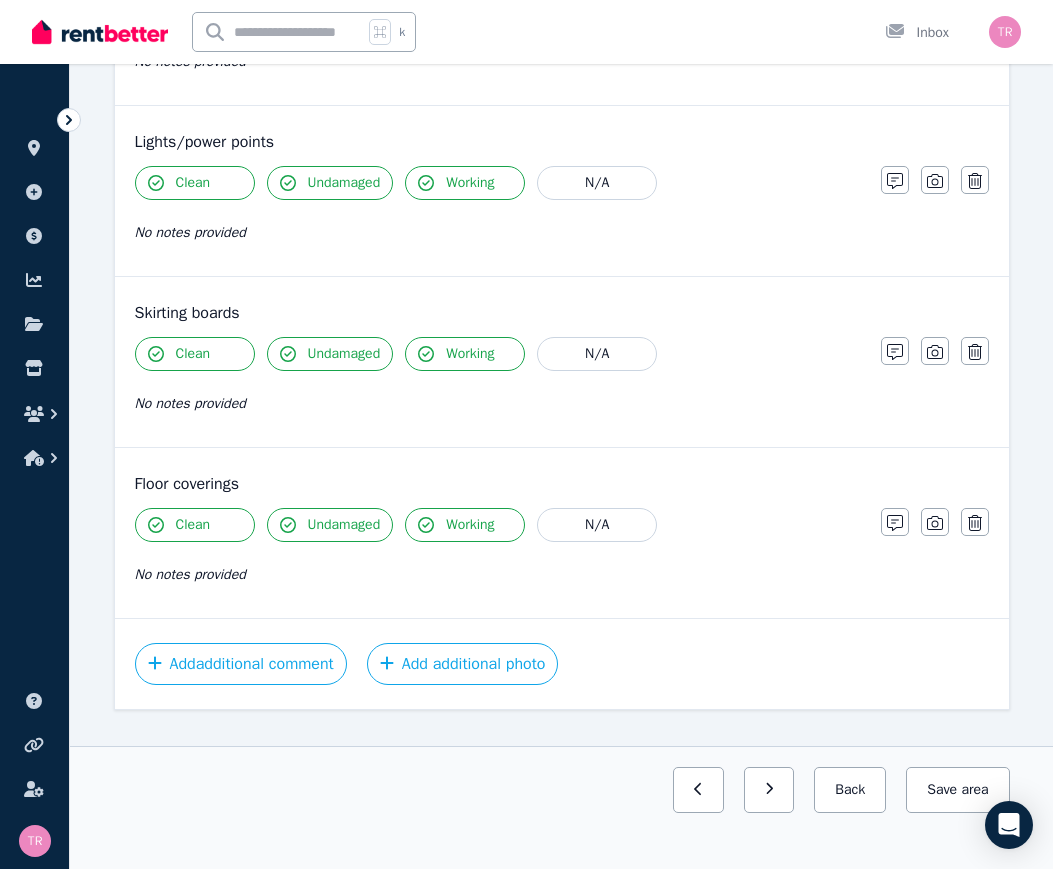 click on "Add additional photo" at bounding box center [463, 664] 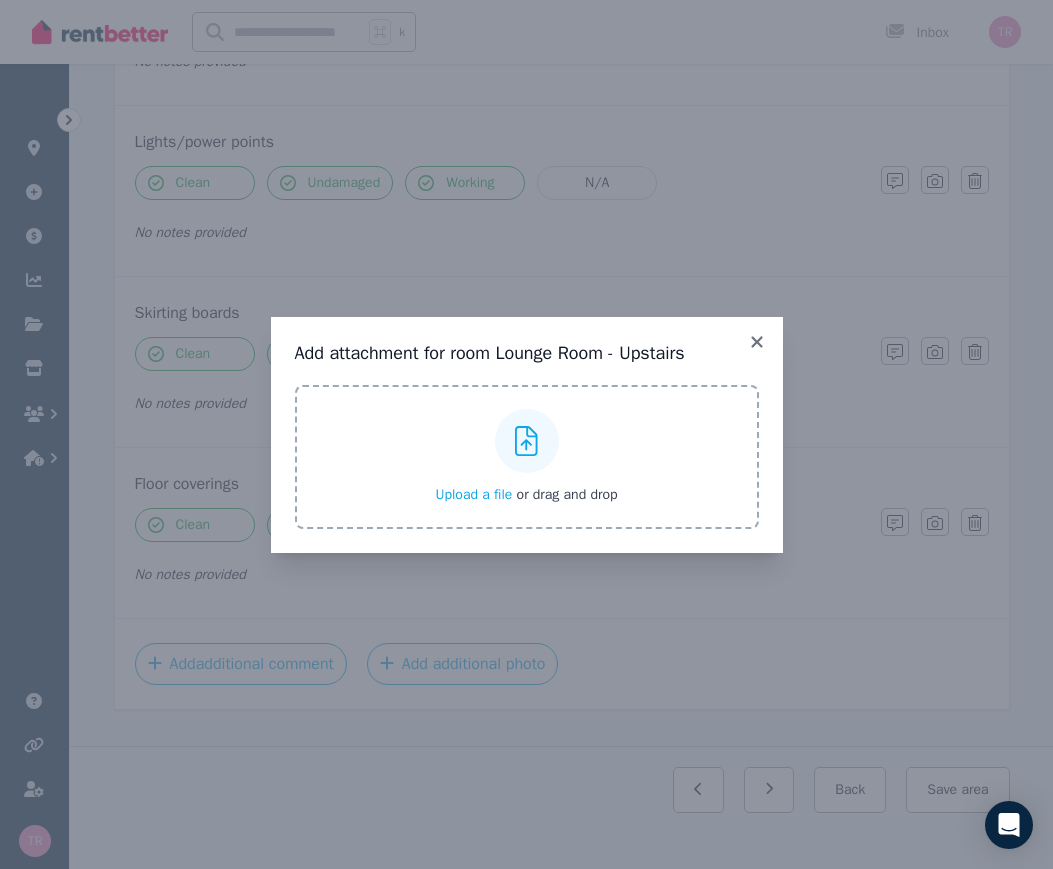 click 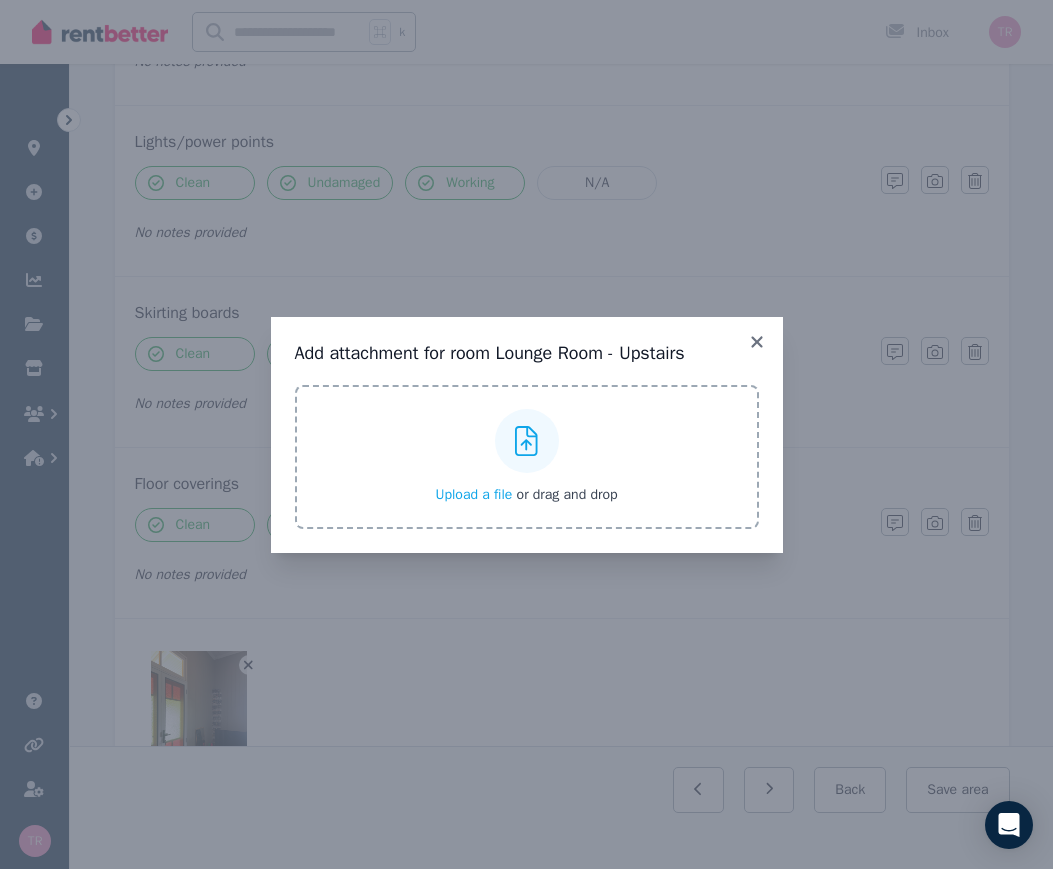 click 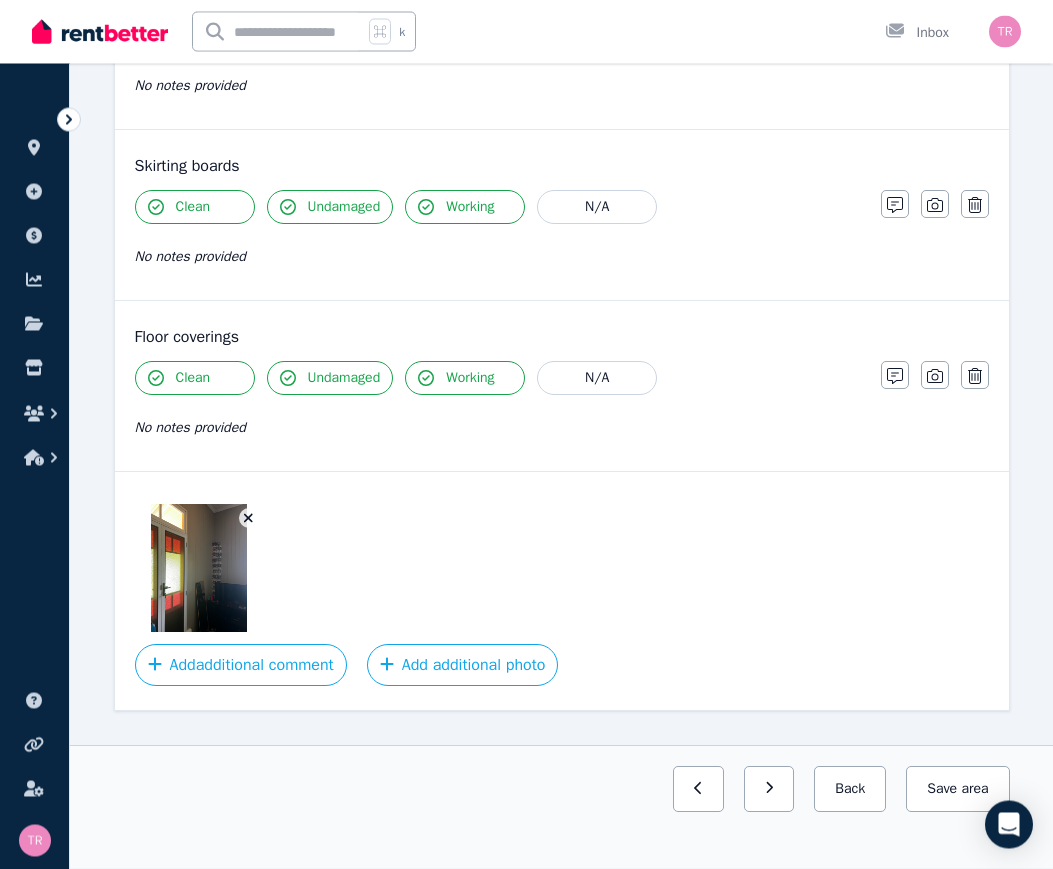 scroll, scrollTop: 1205, scrollLeft: 0, axis: vertical 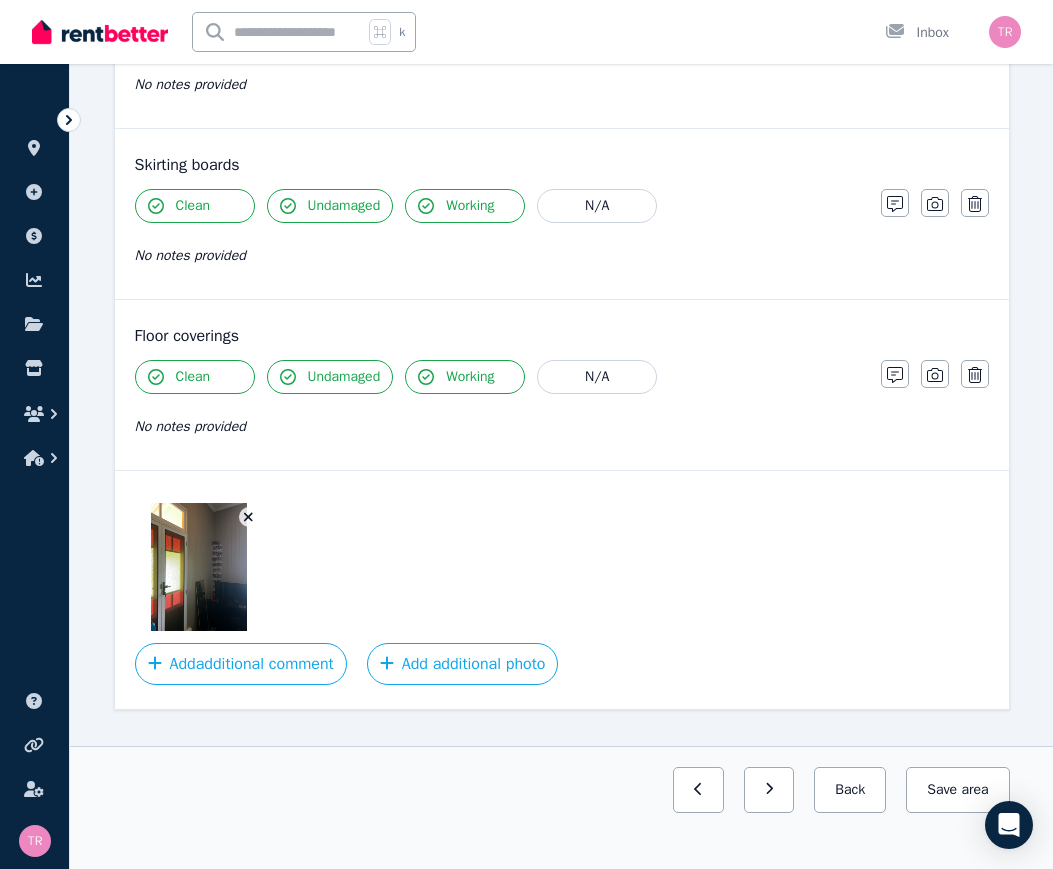 click at bounding box center [199, 567] 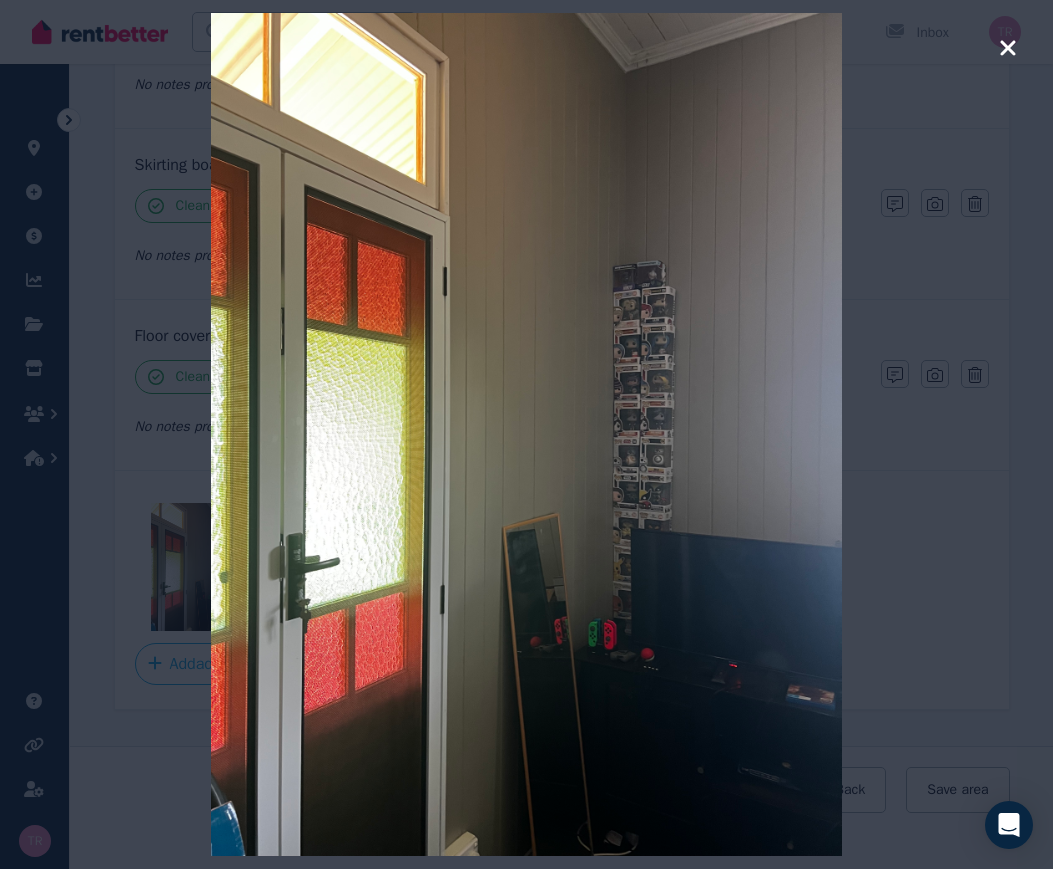 click 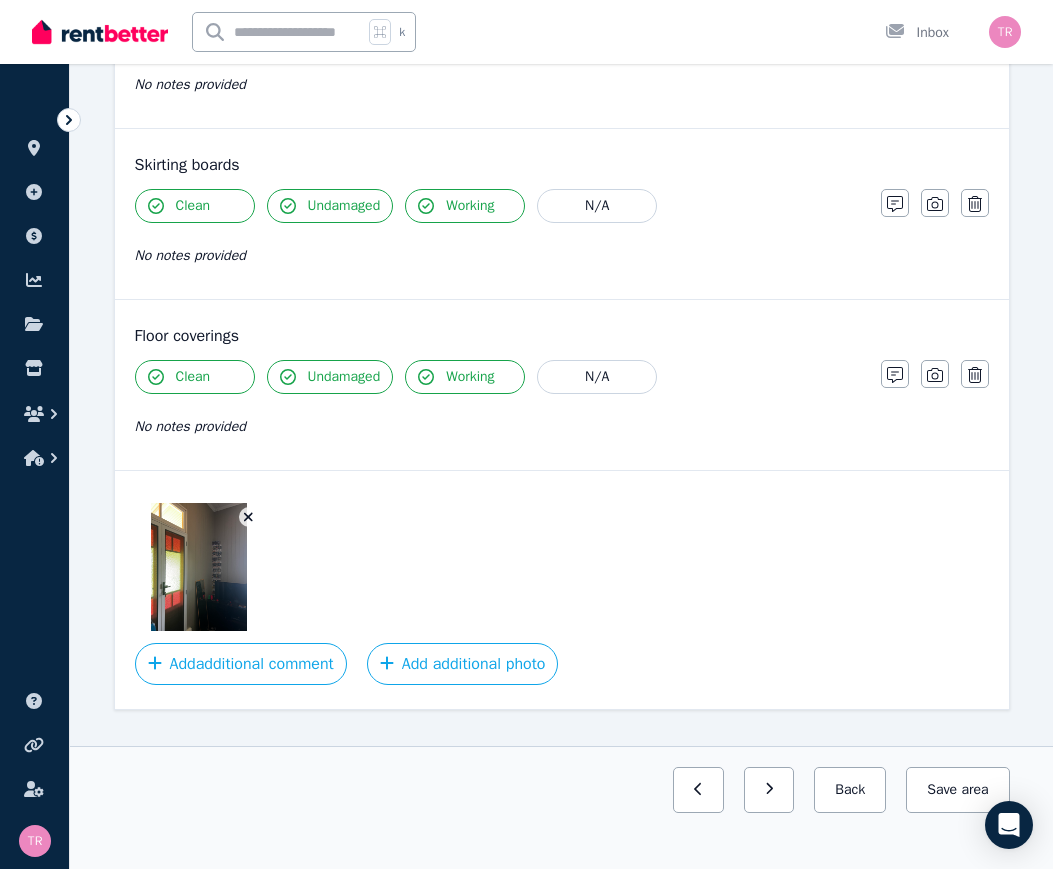 click on "Save   area" at bounding box center [957, 790] 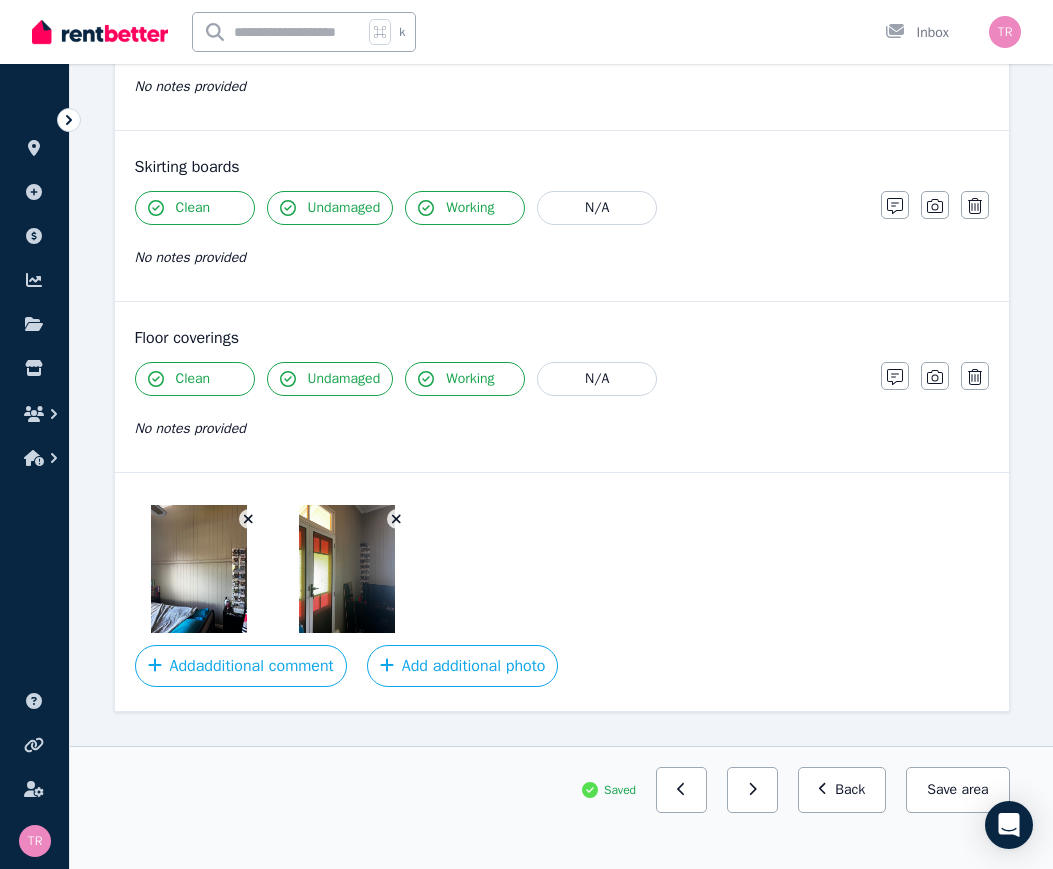 click at bounding box center (199, 569) 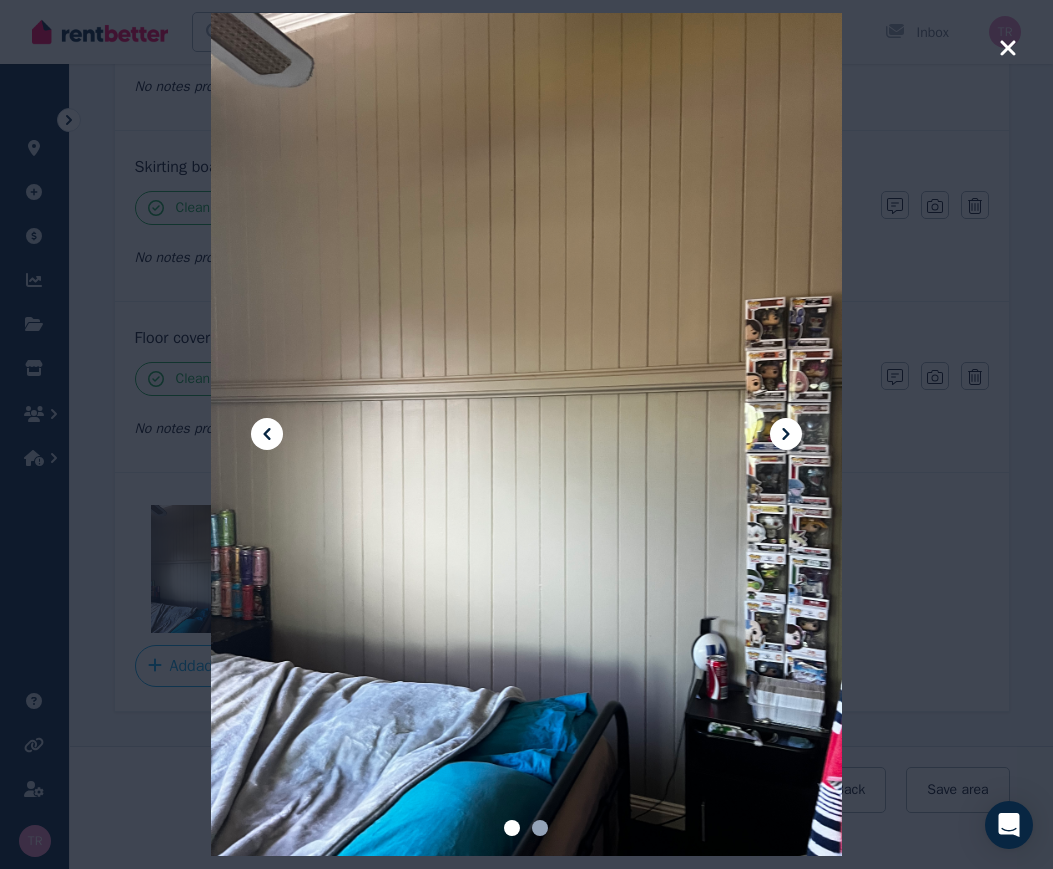 click 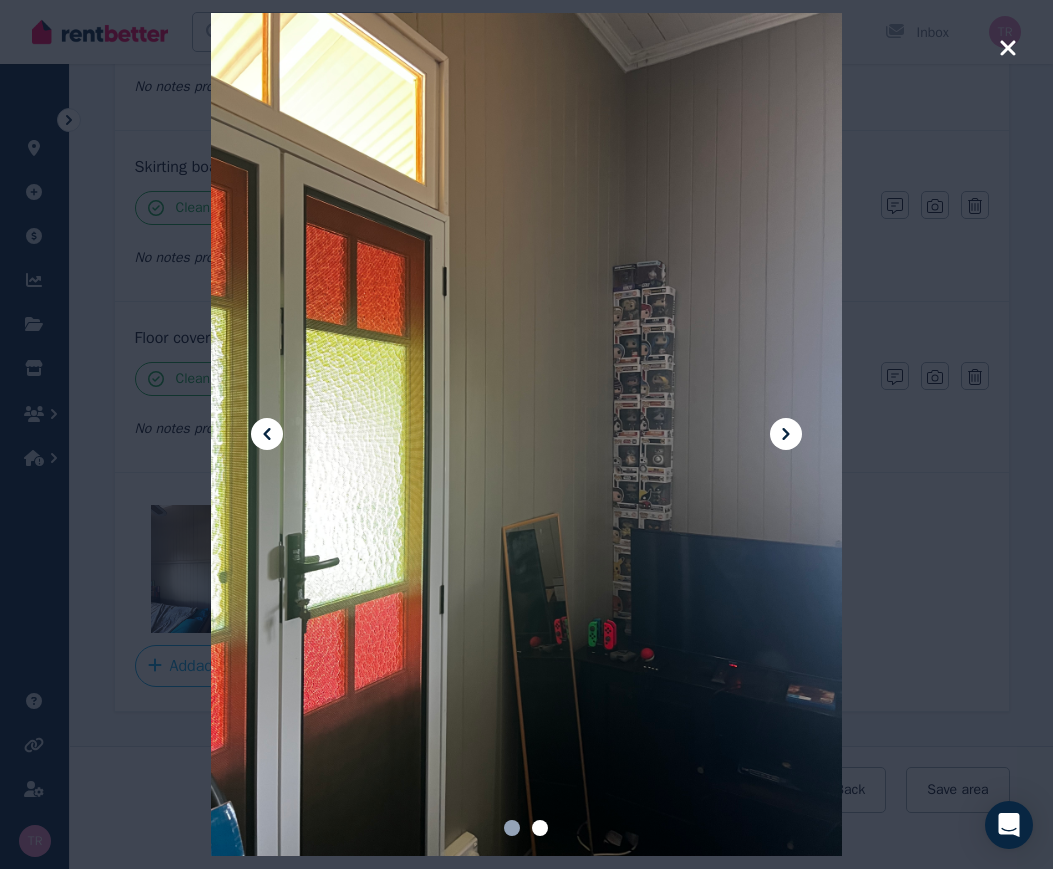 click 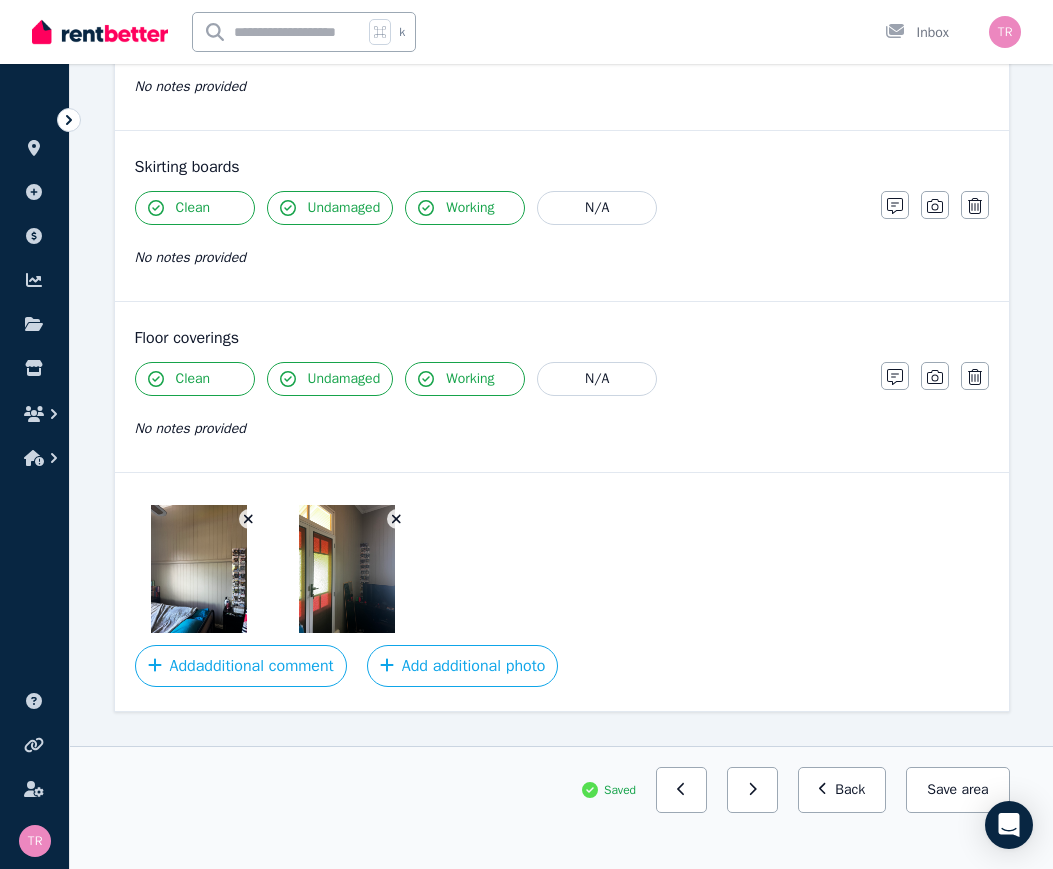 click on "Save   area" at bounding box center [957, 790] 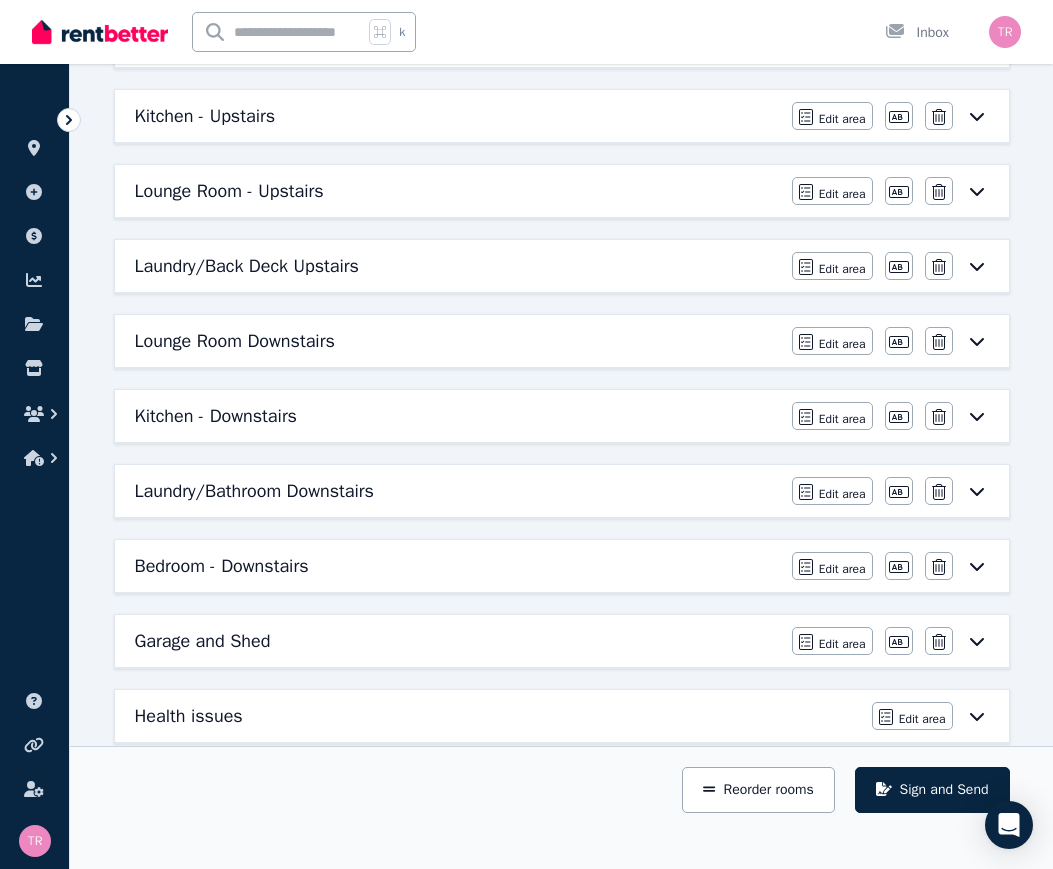scroll, scrollTop: 639, scrollLeft: 0, axis: vertical 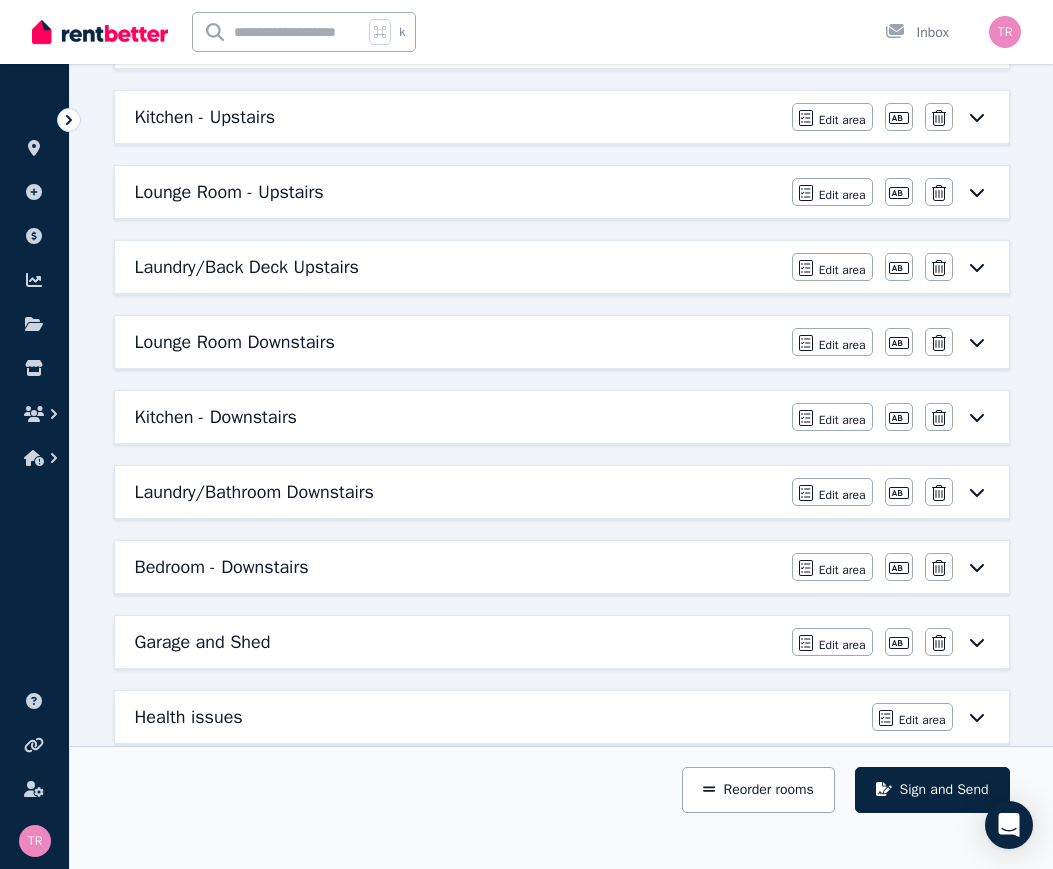 click 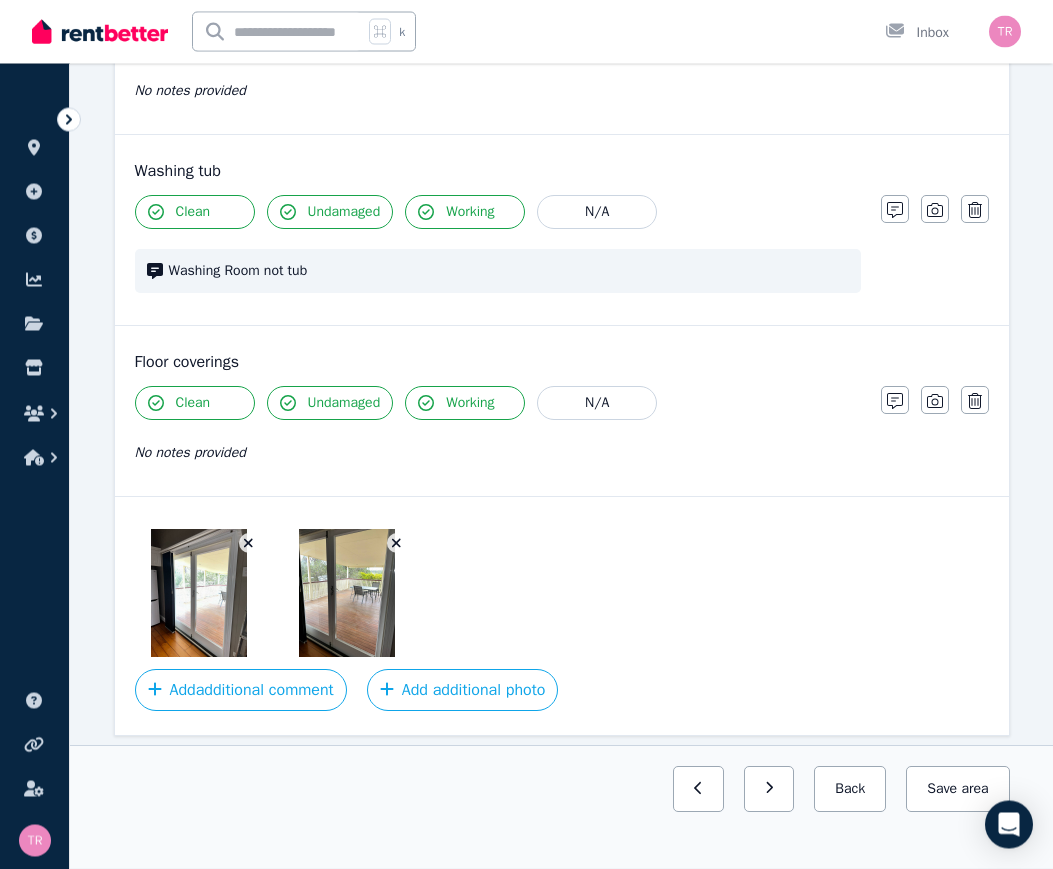 scroll, scrollTop: 1567, scrollLeft: 0, axis: vertical 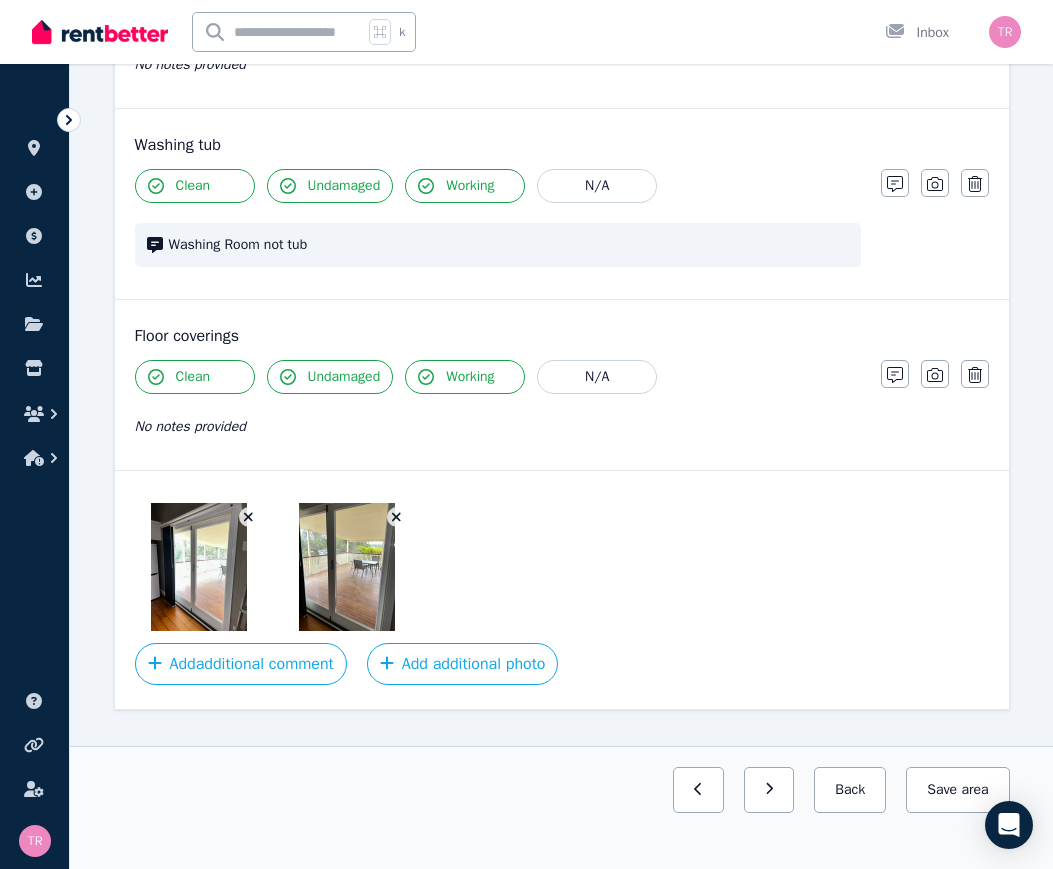 click 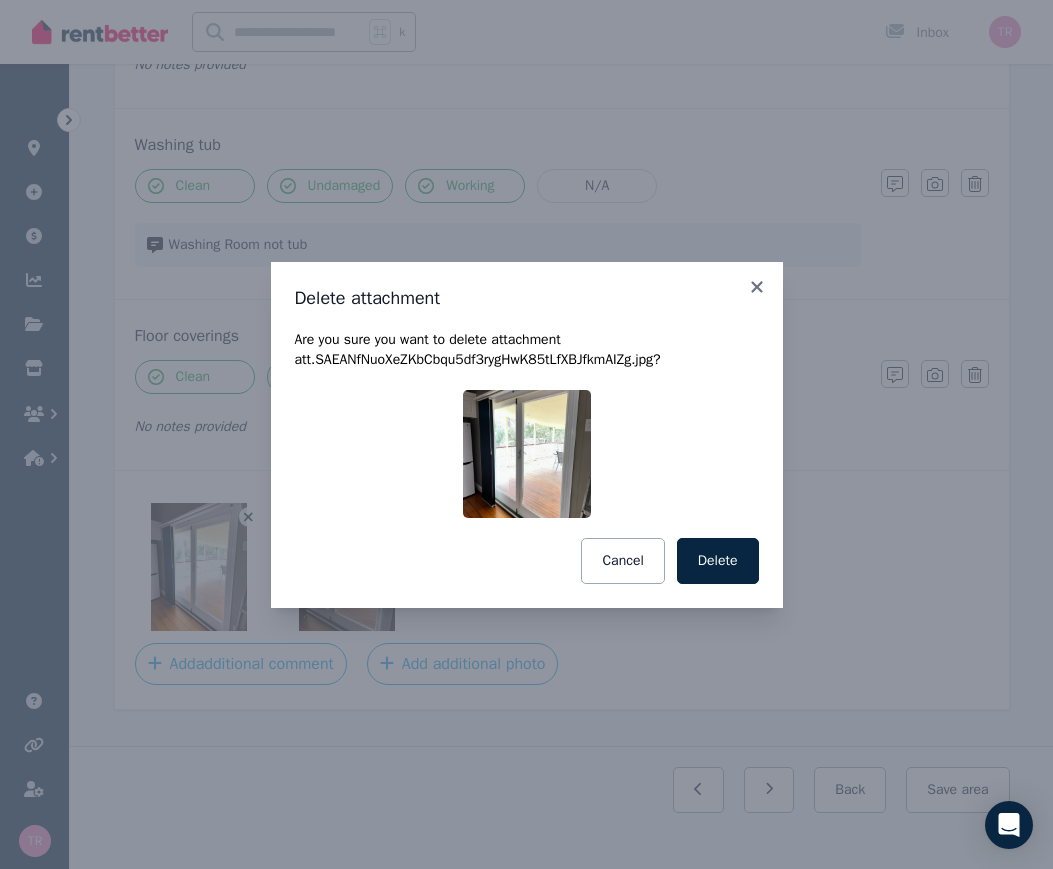 click 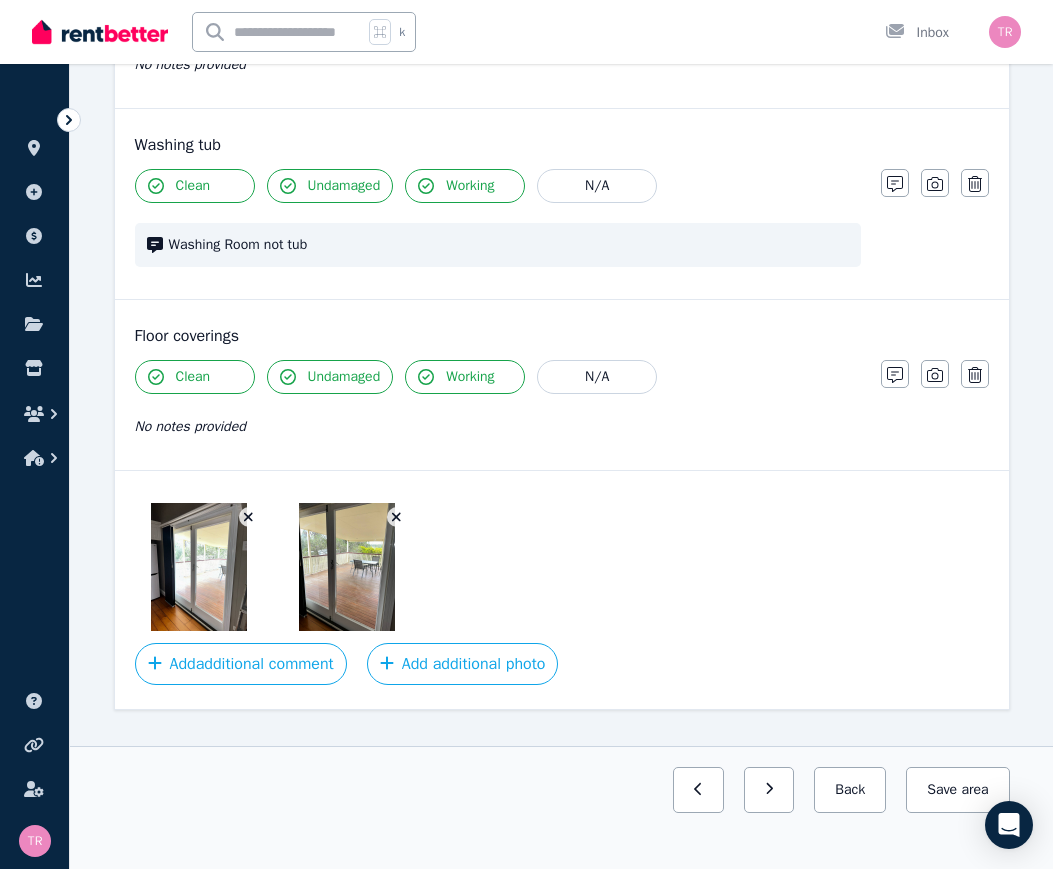 click 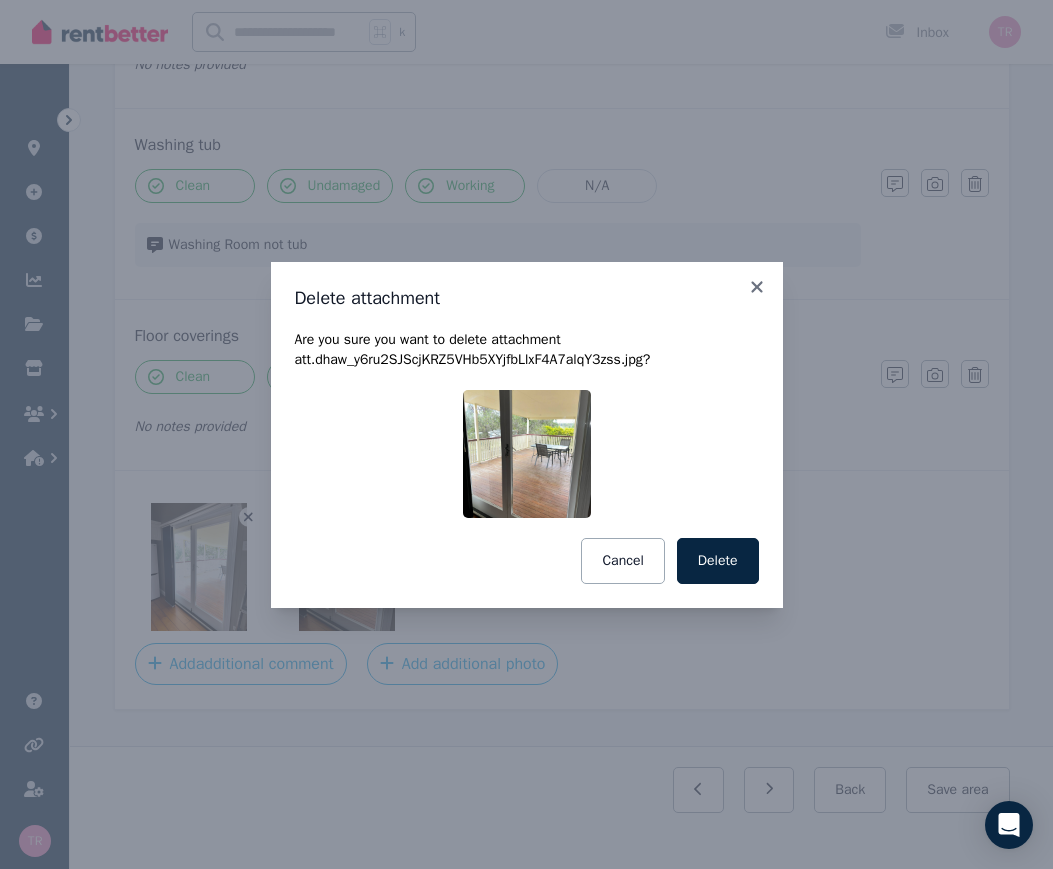 click on "Delete" at bounding box center (718, 561) 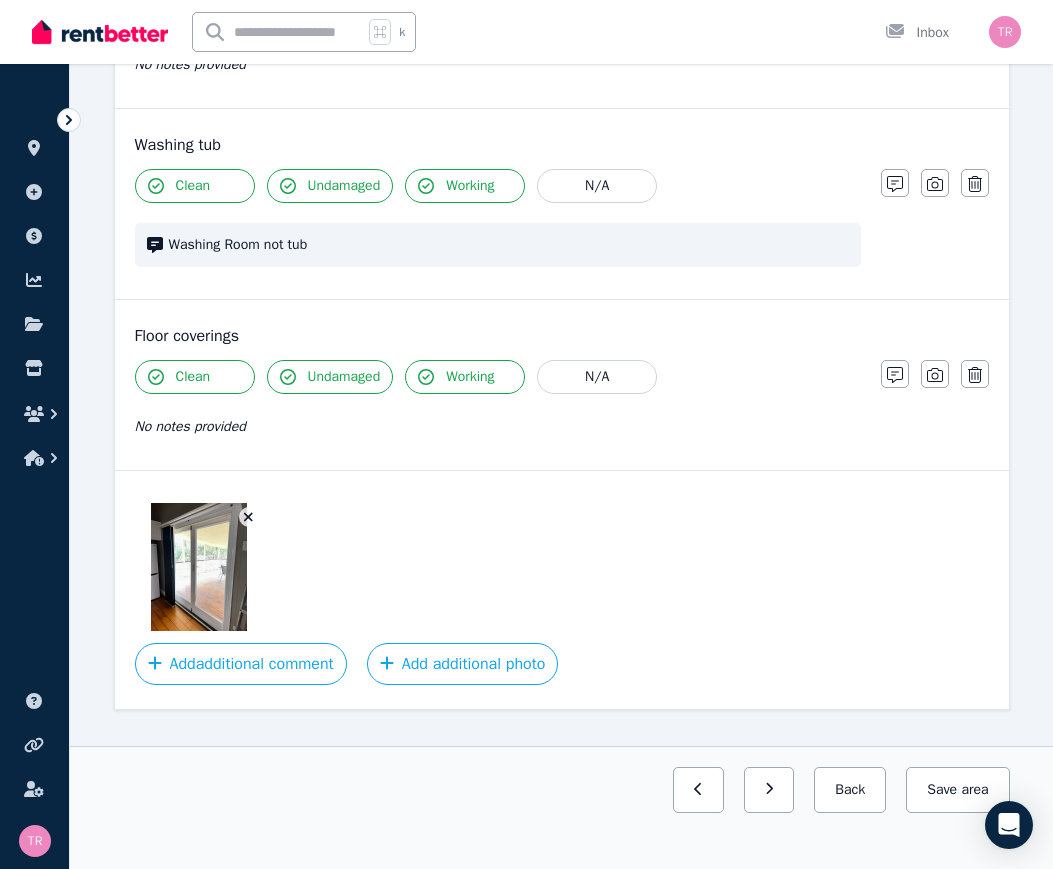 click at bounding box center (199, 567) 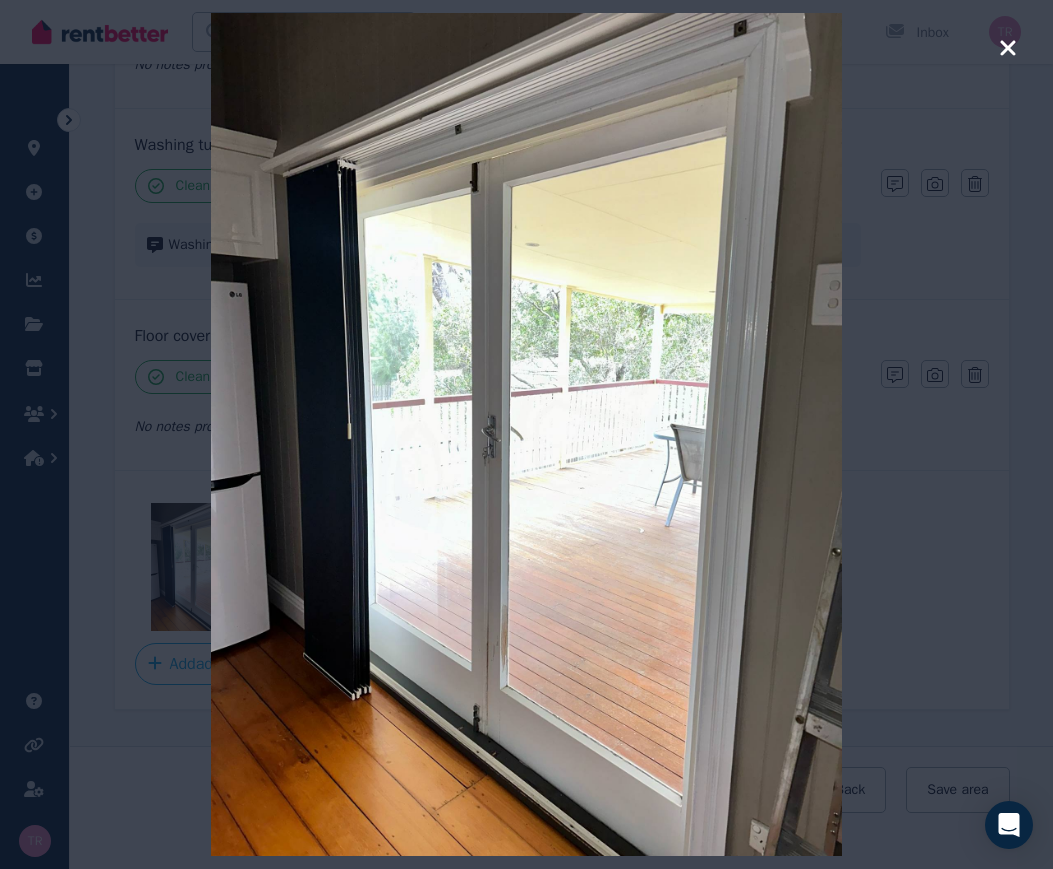 click at bounding box center [526, 434] 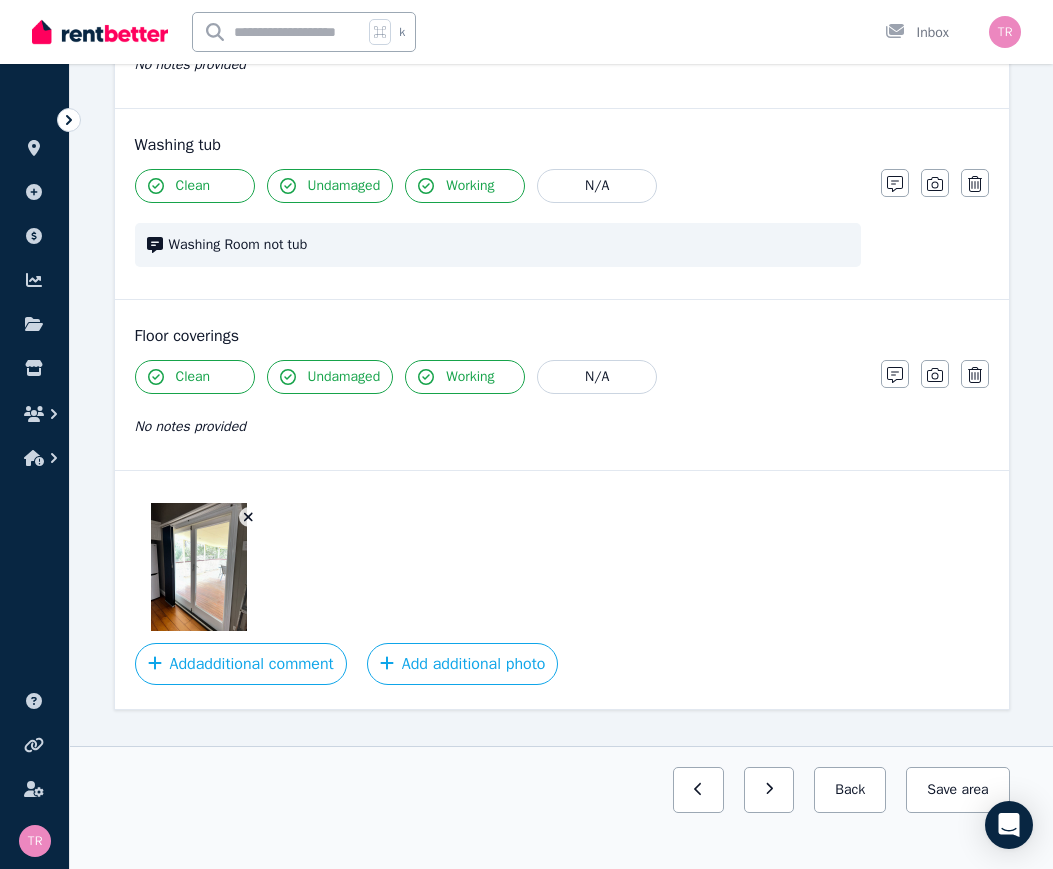 click 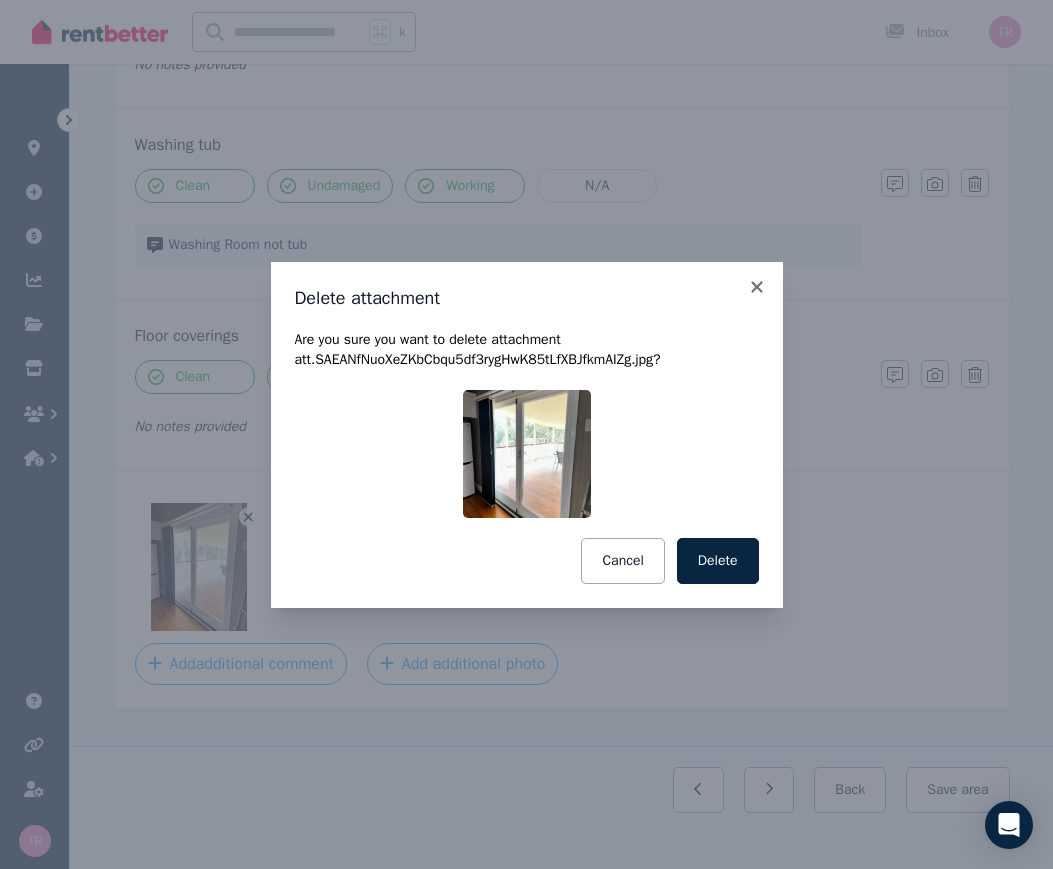 click on "Delete" at bounding box center [718, 561] 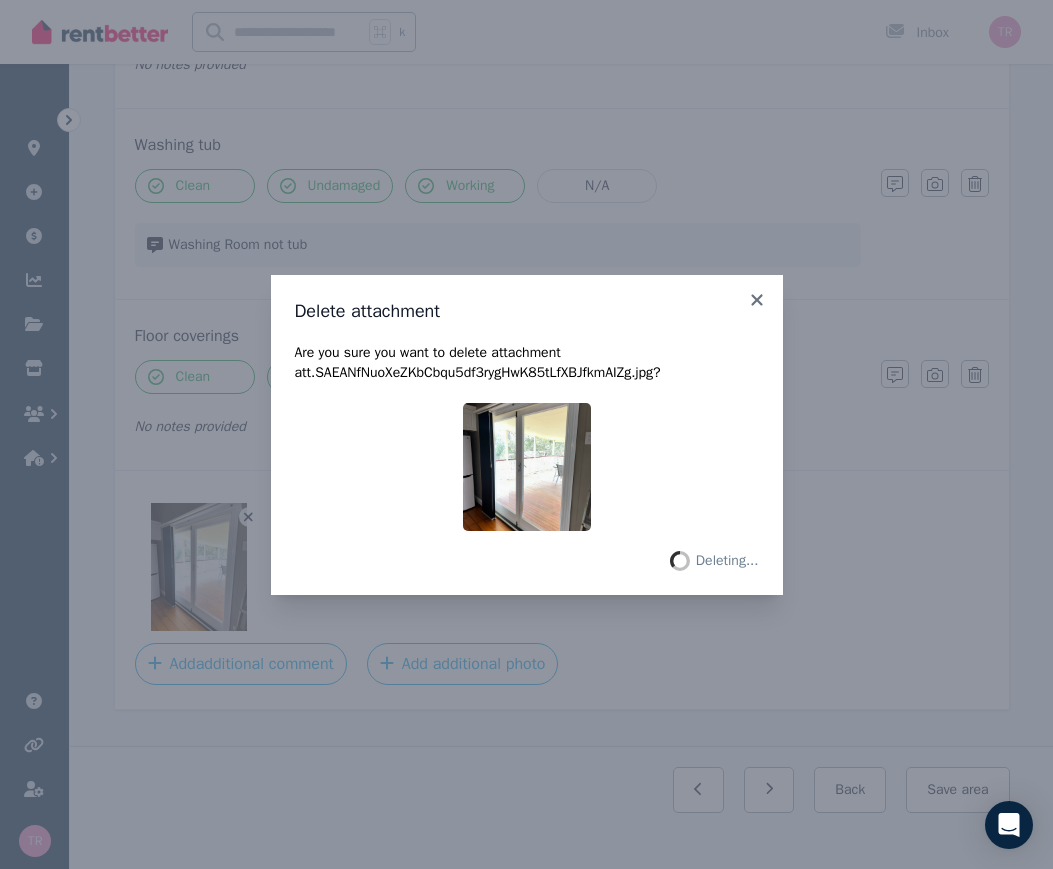 scroll, scrollTop: 1419, scrollLeft: 0, axis: vertical 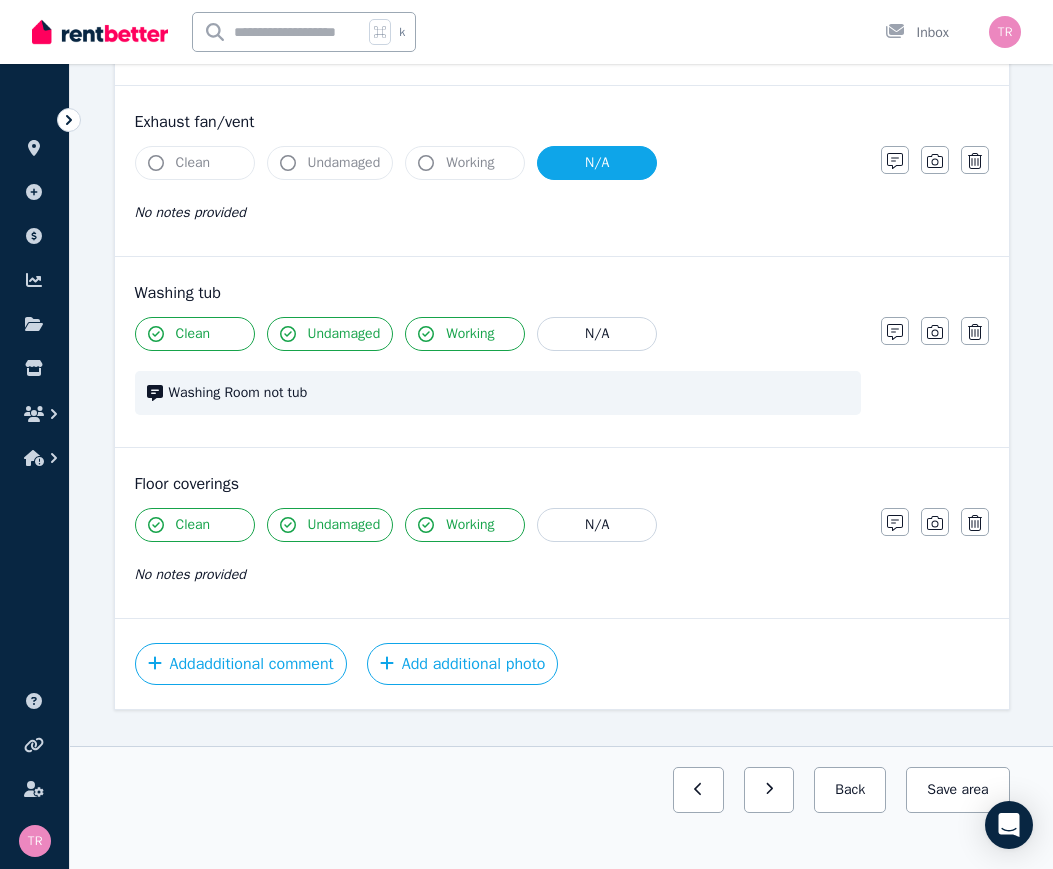 click on "Add additional photo" at bounding box center (463, 664) 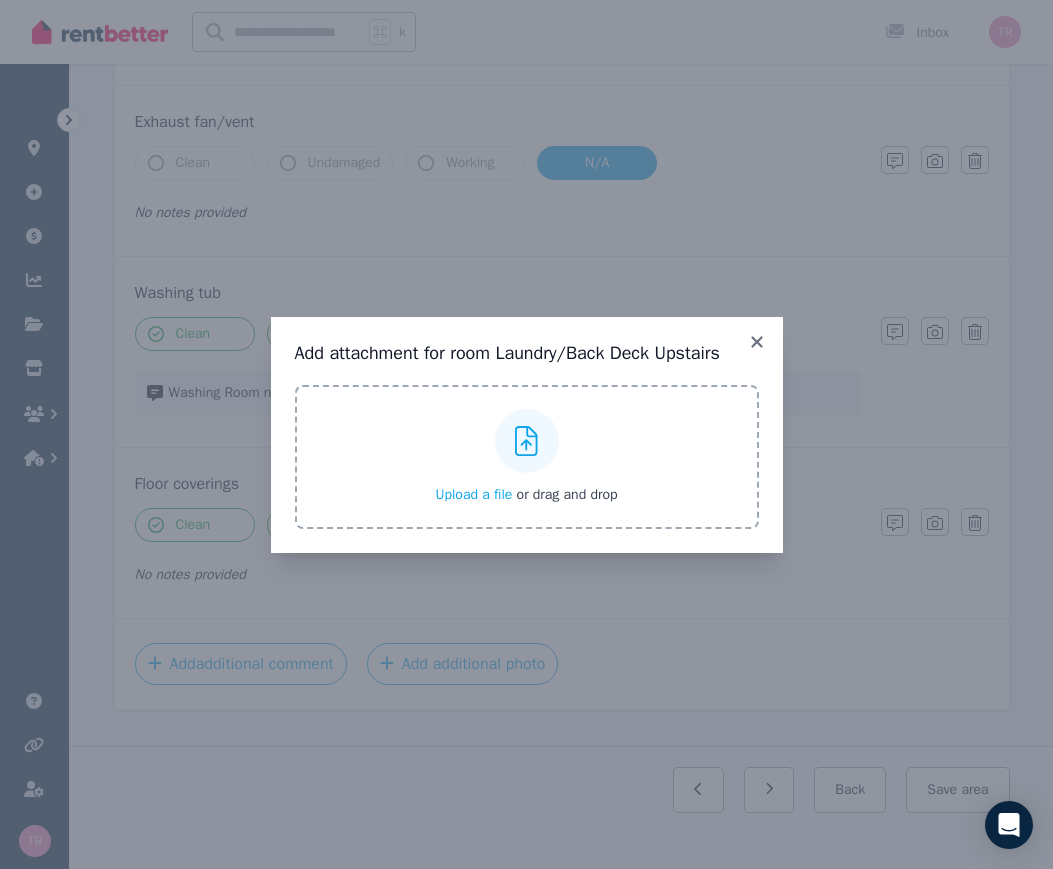 click 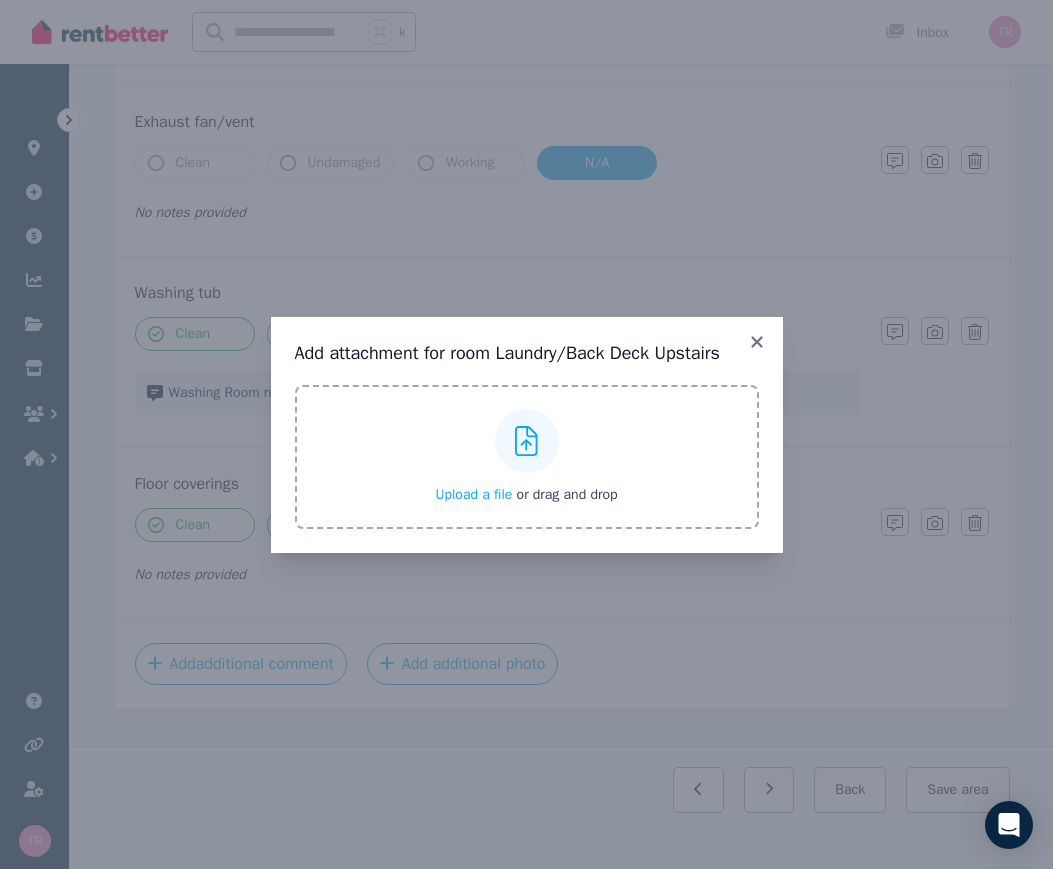 click on "Upload a file   or drag and drop" at bounding box center (0, 0) 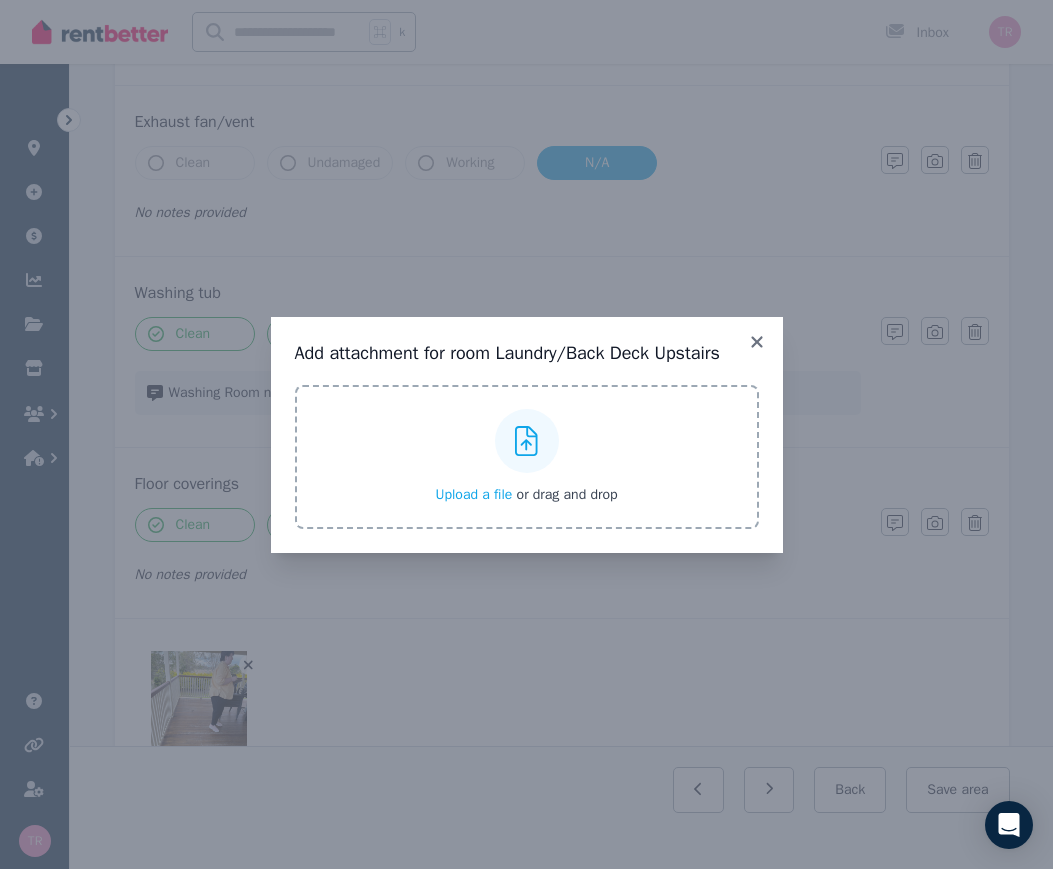 click 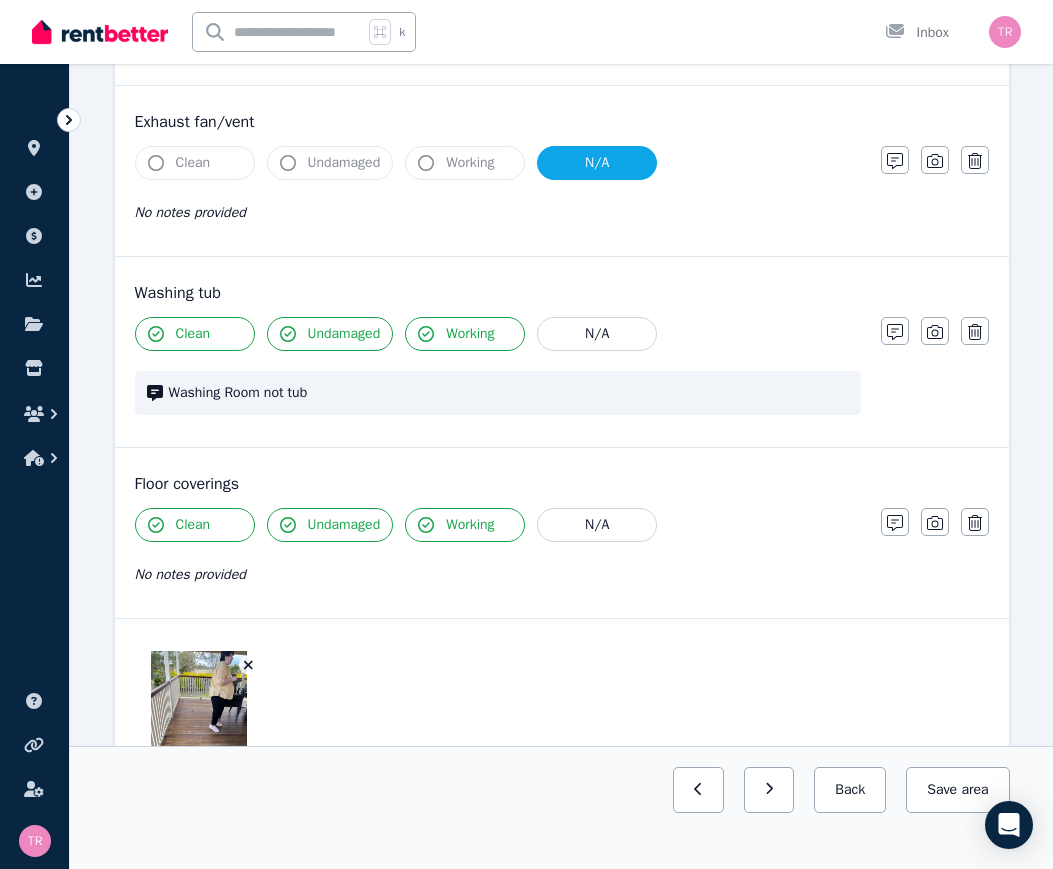 click on "Save   area" at bounding box center [957, 790] 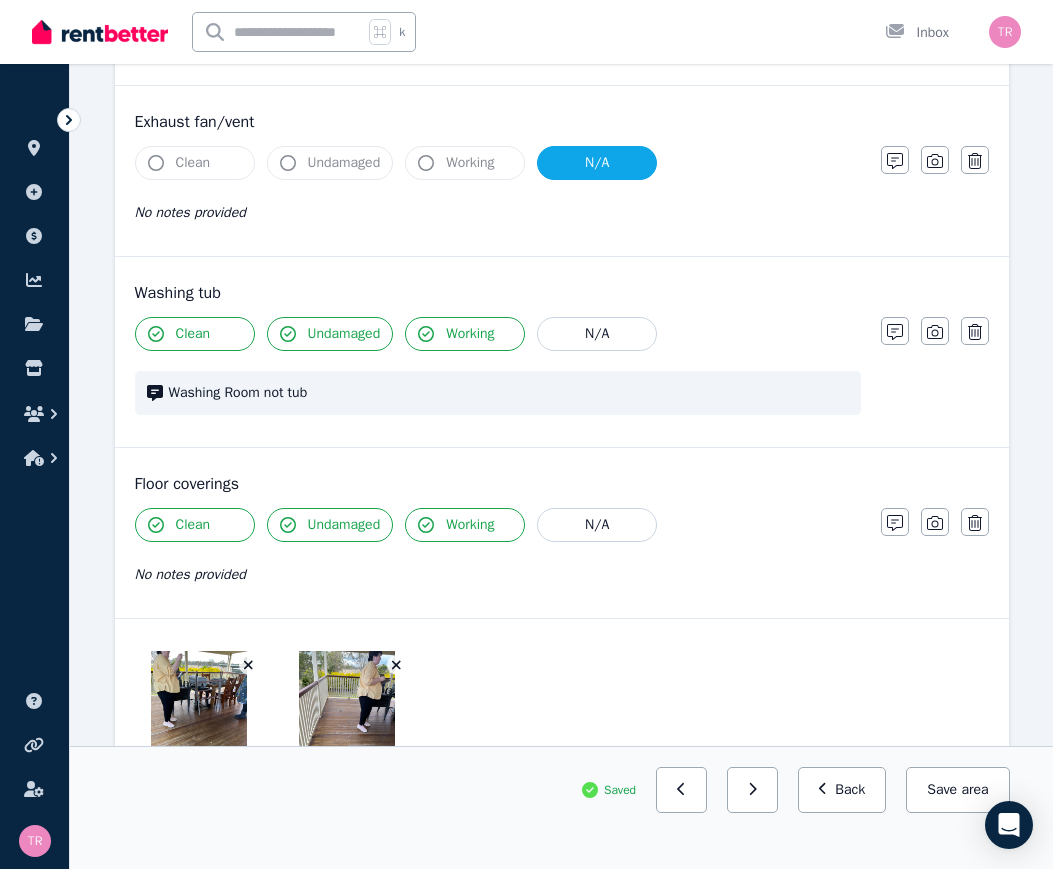 click at bounding box center (199, 715) 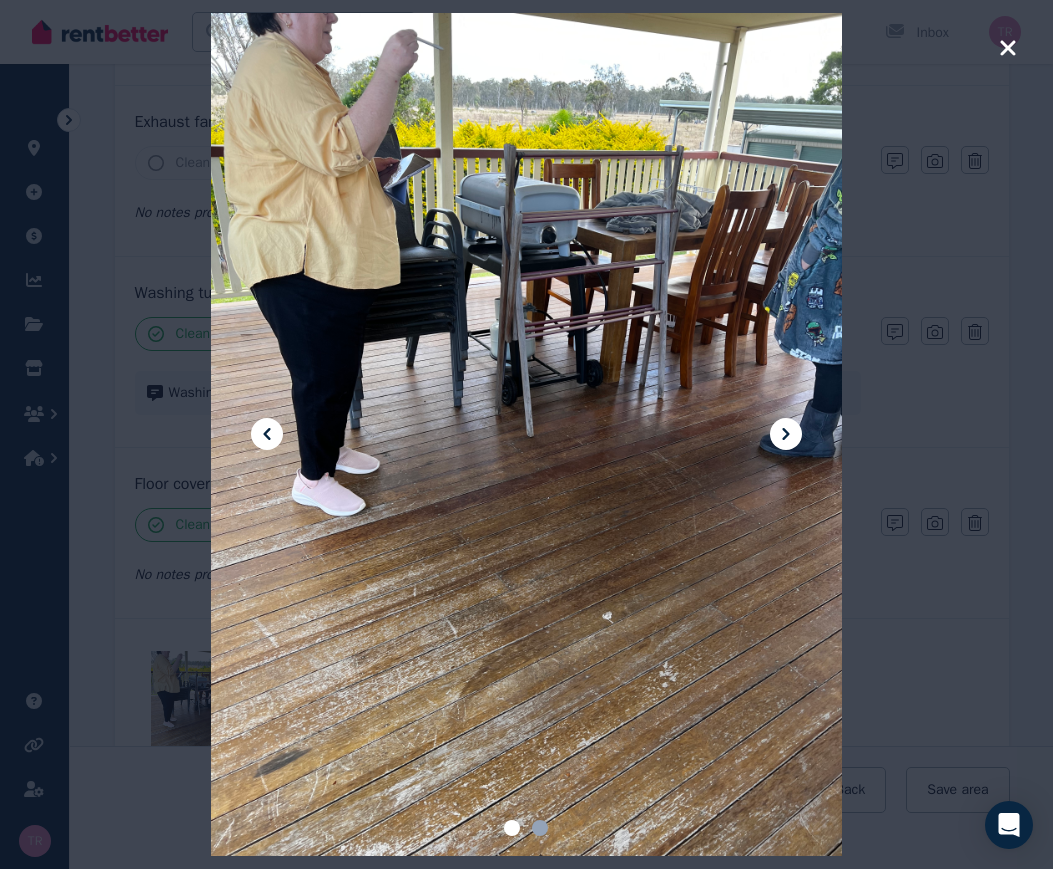 click 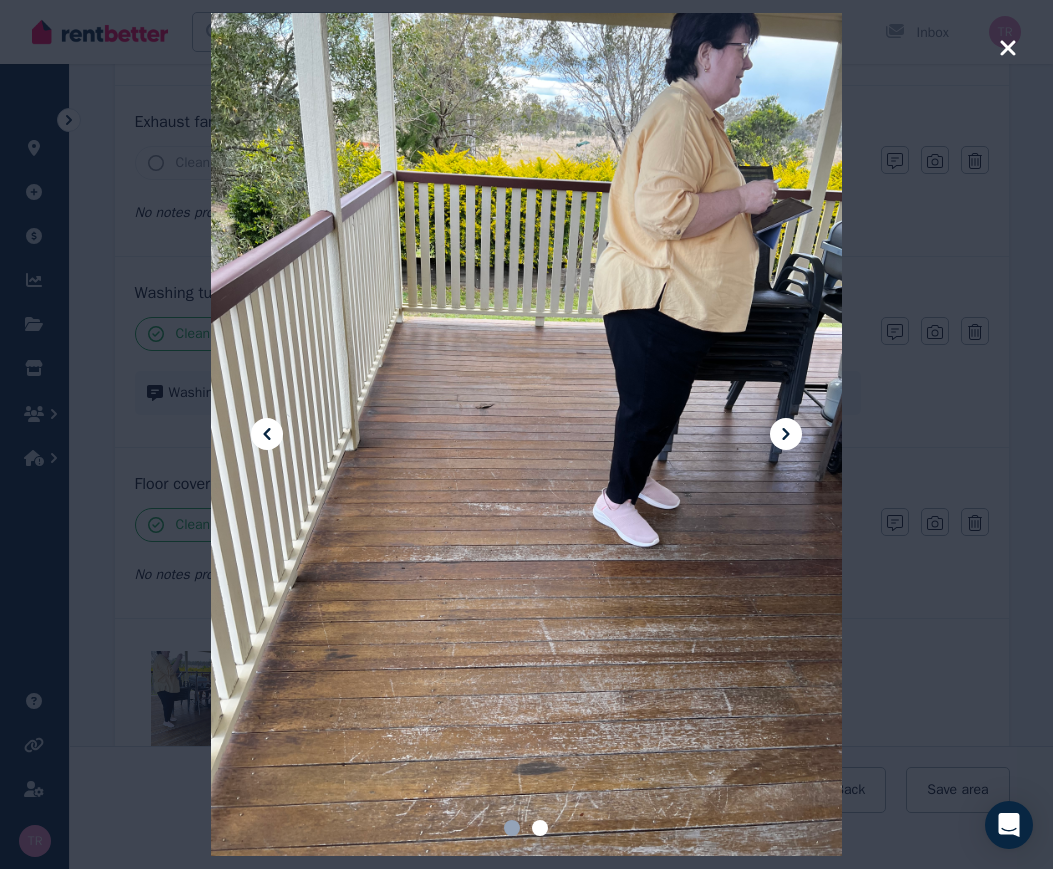 click 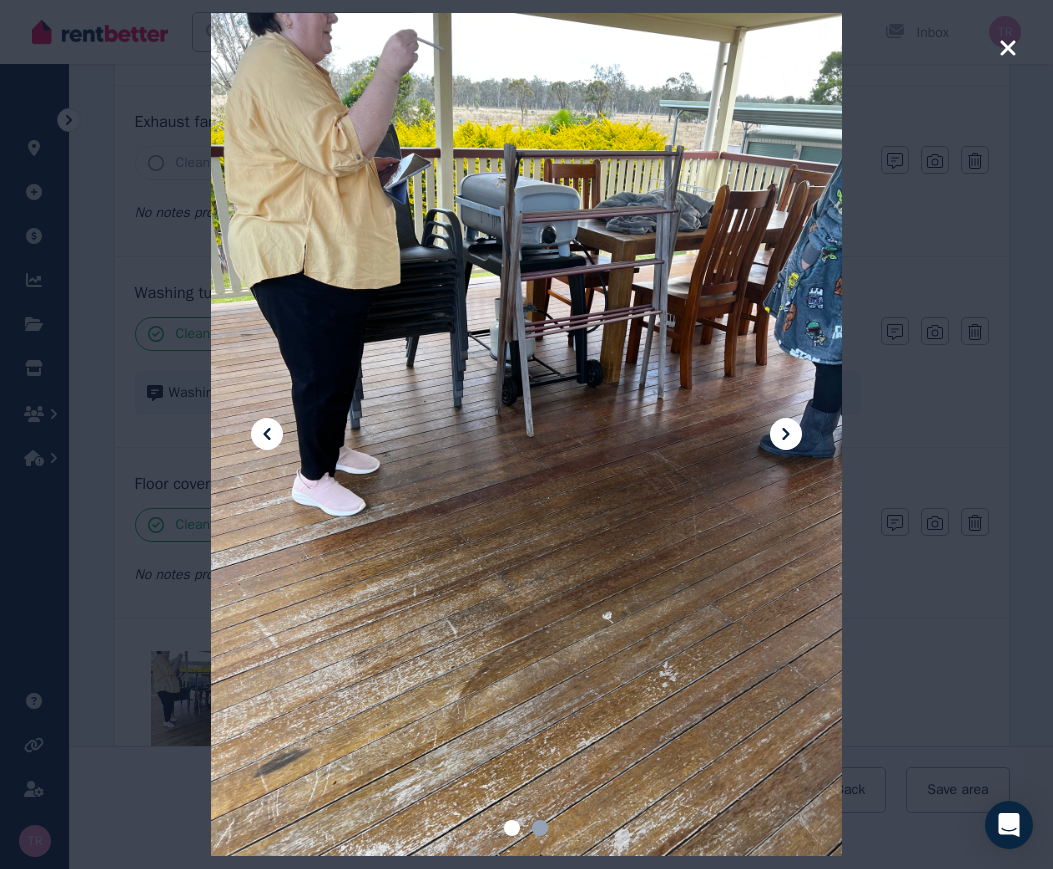 click 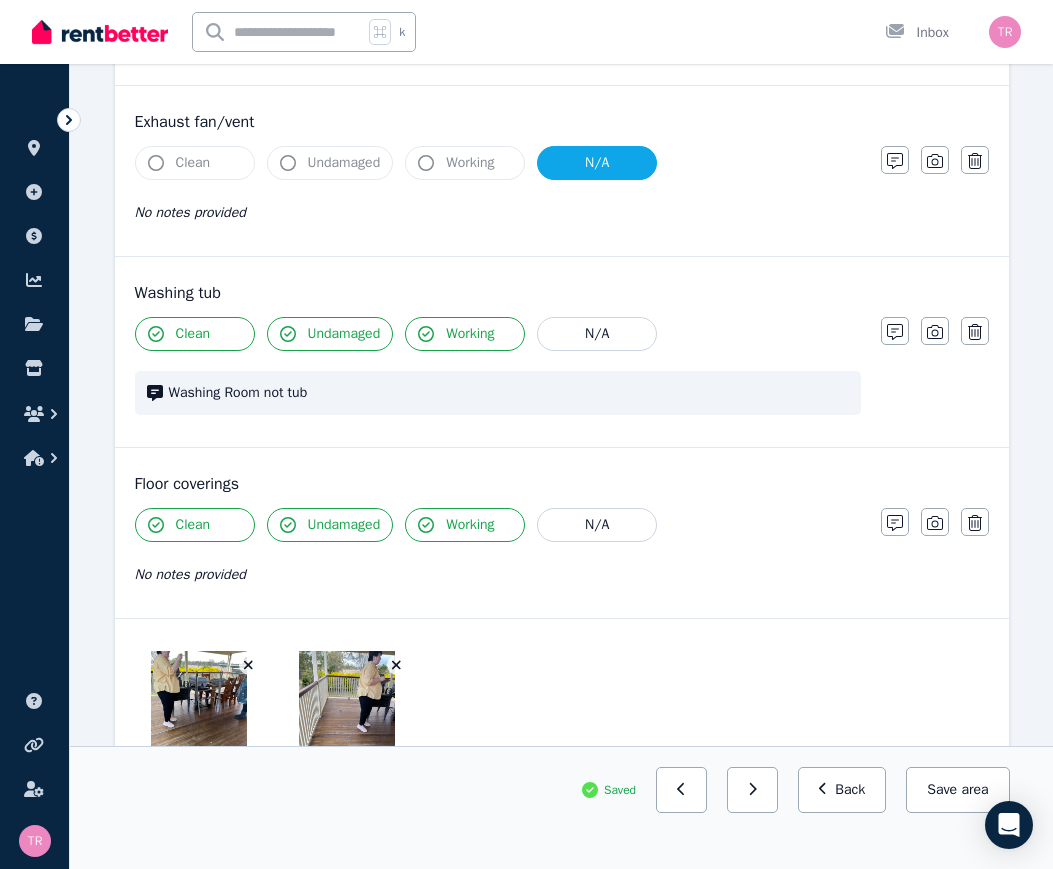 click on "Save   area" at bounding box center [957, 790] 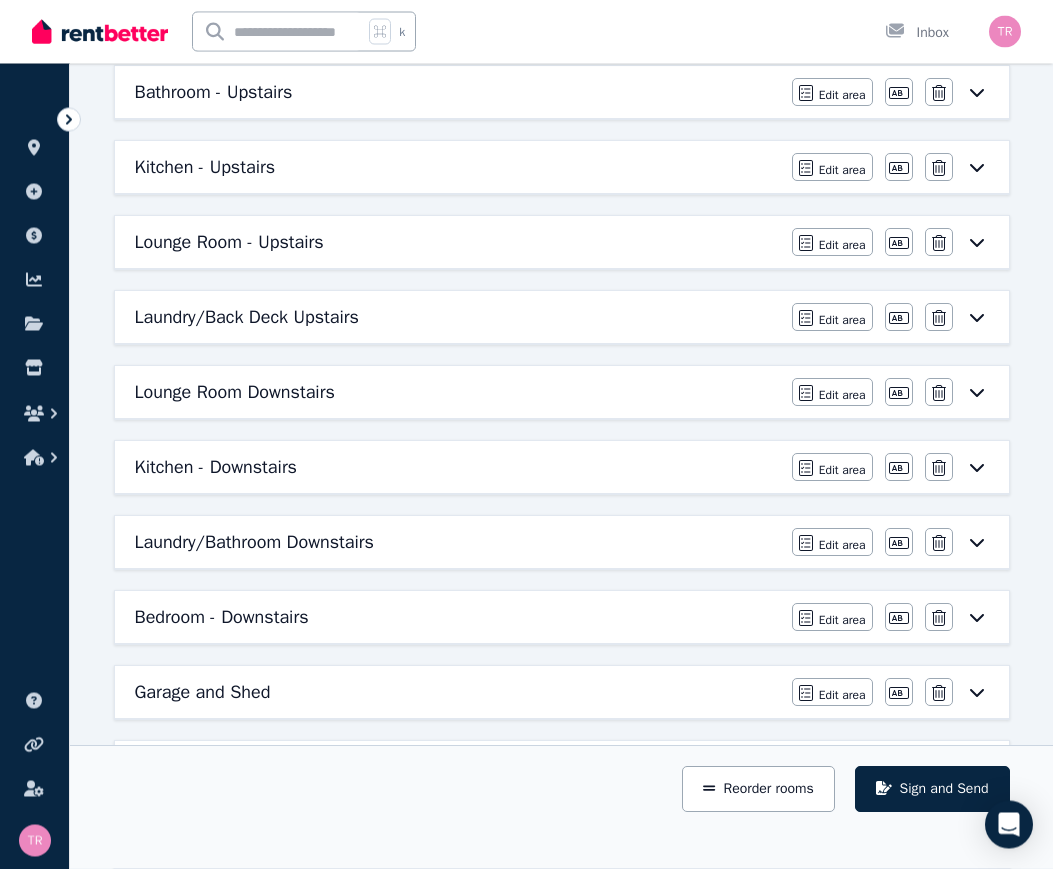 scroll, scrollTop: 584, scrollLeft: 0, axis: vertical 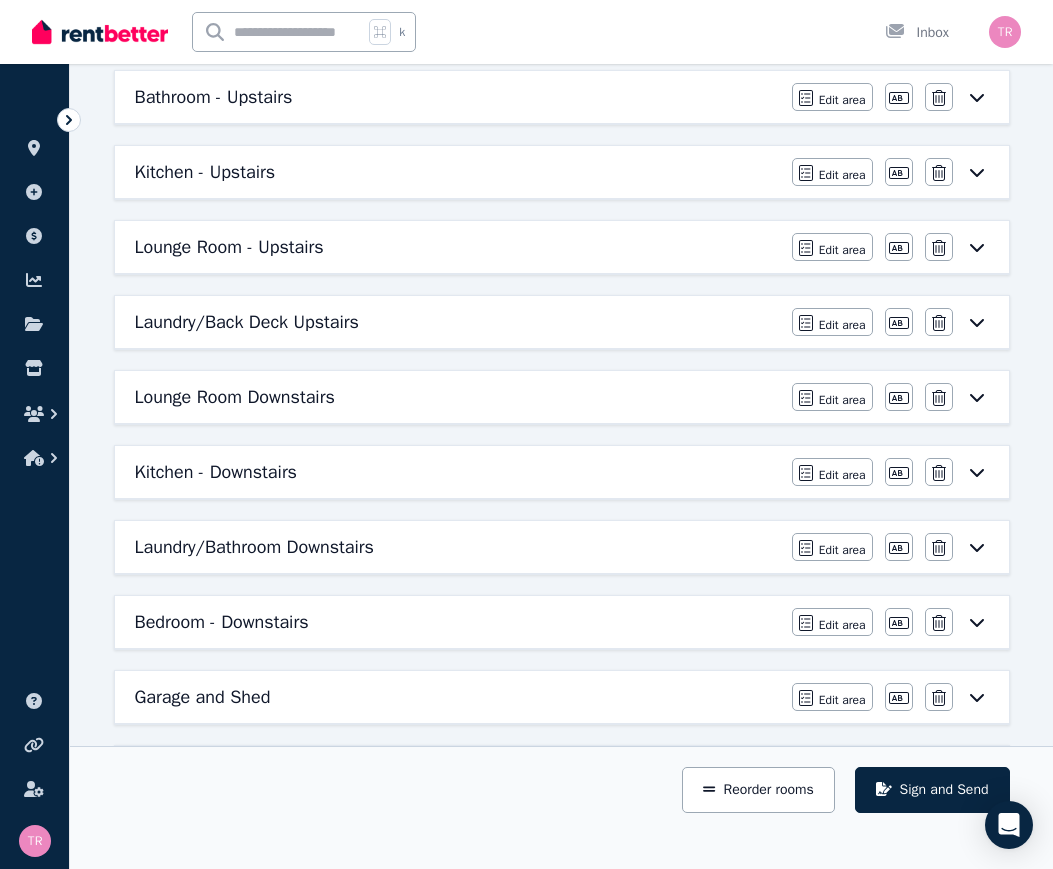 click 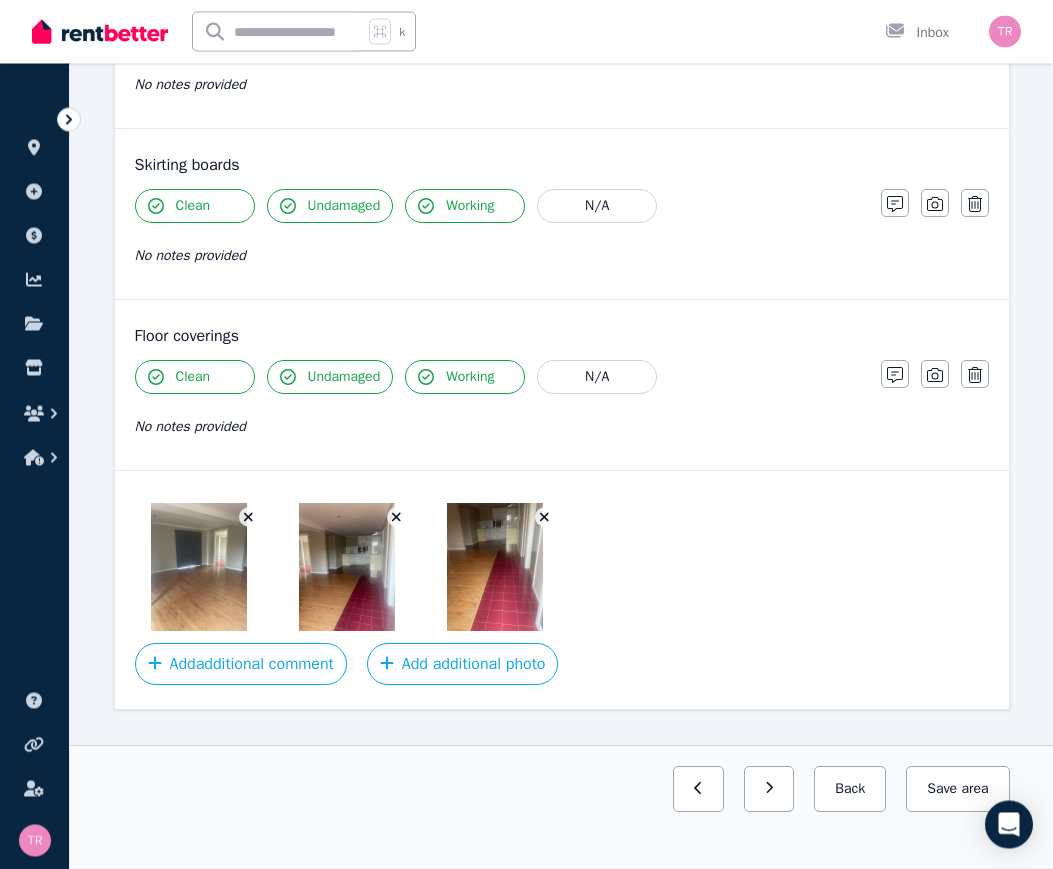 scroll, scrollTop: 1205, scrollLeft: 0, axis: vertical 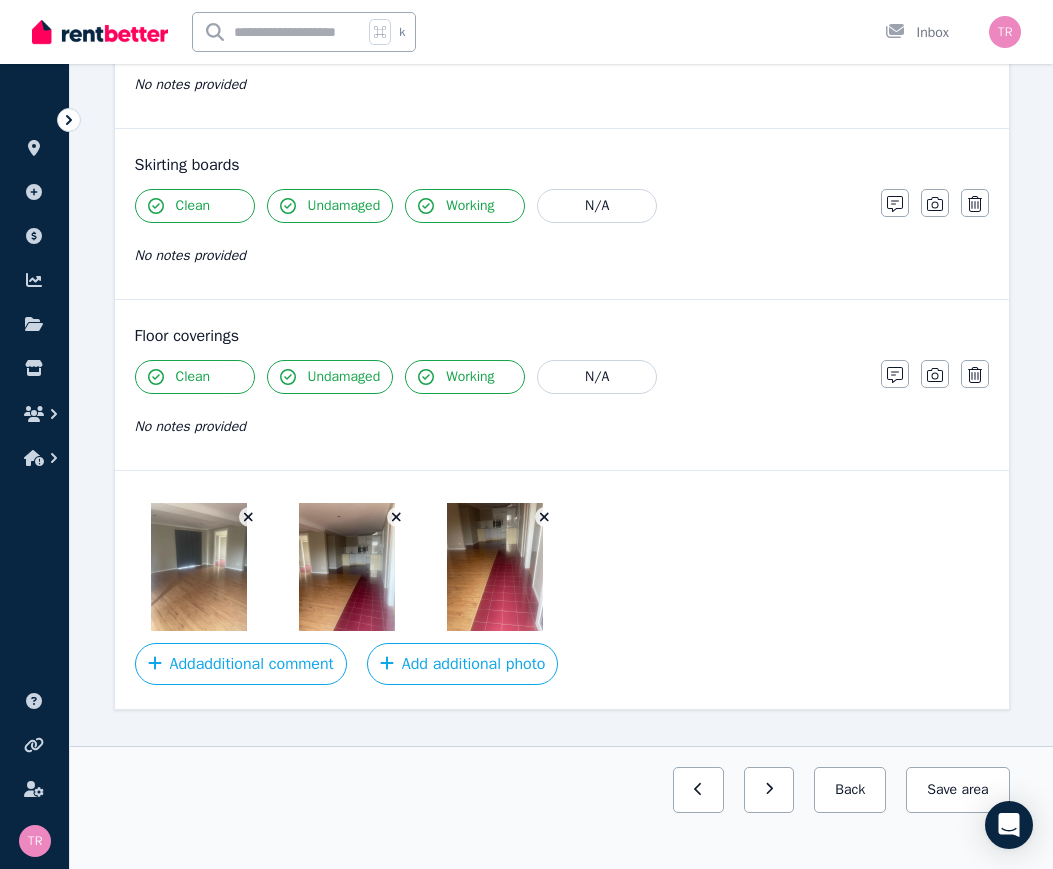 click 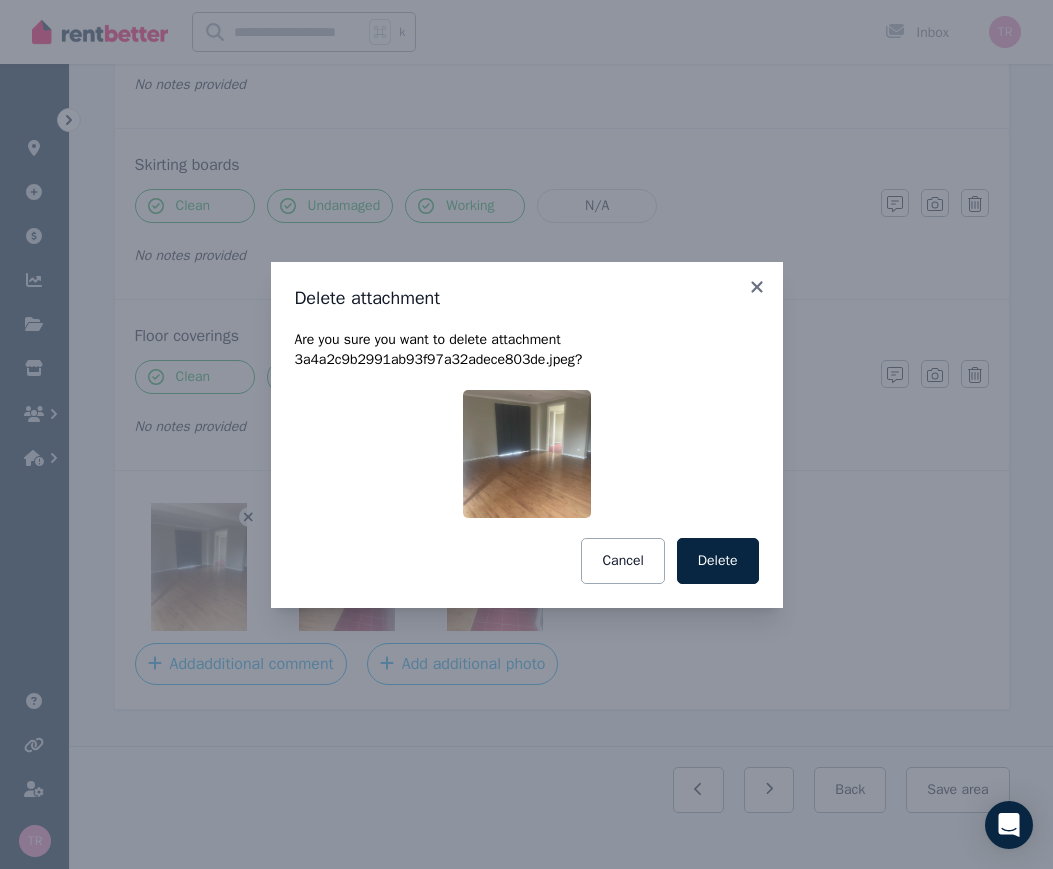 click on "Delete" at bounding box center [718, 561] 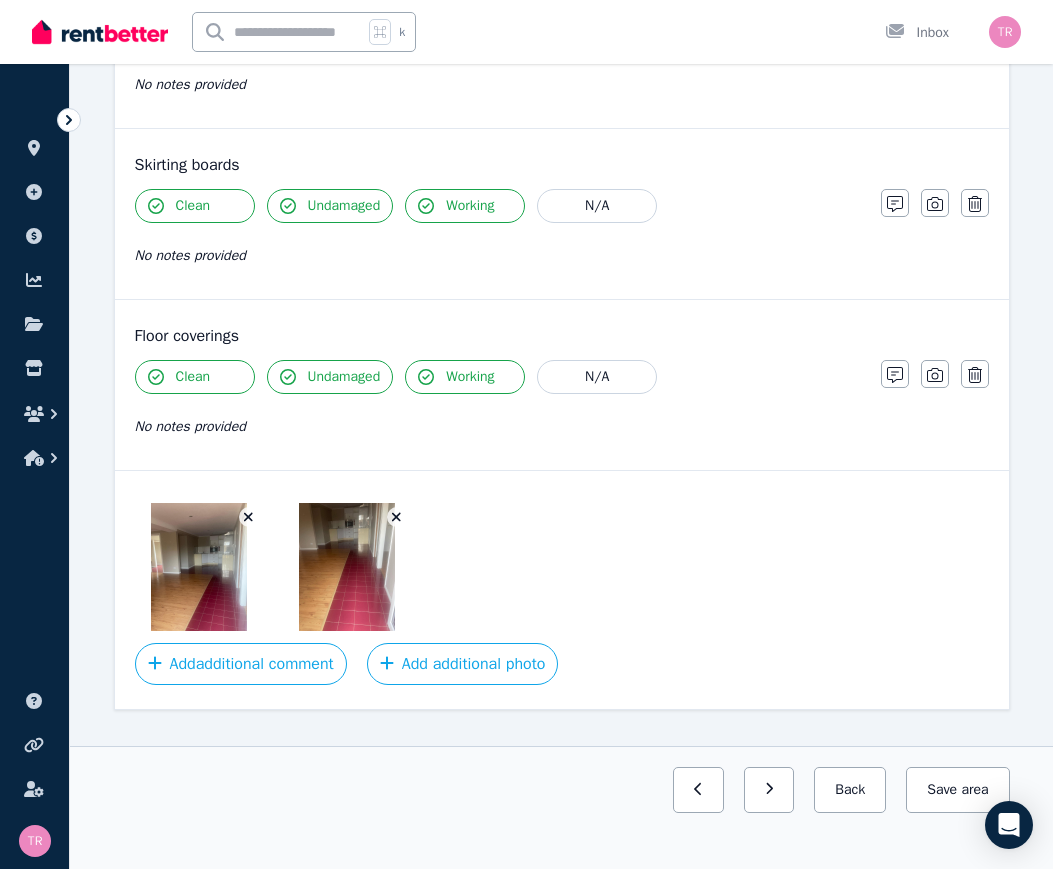 click 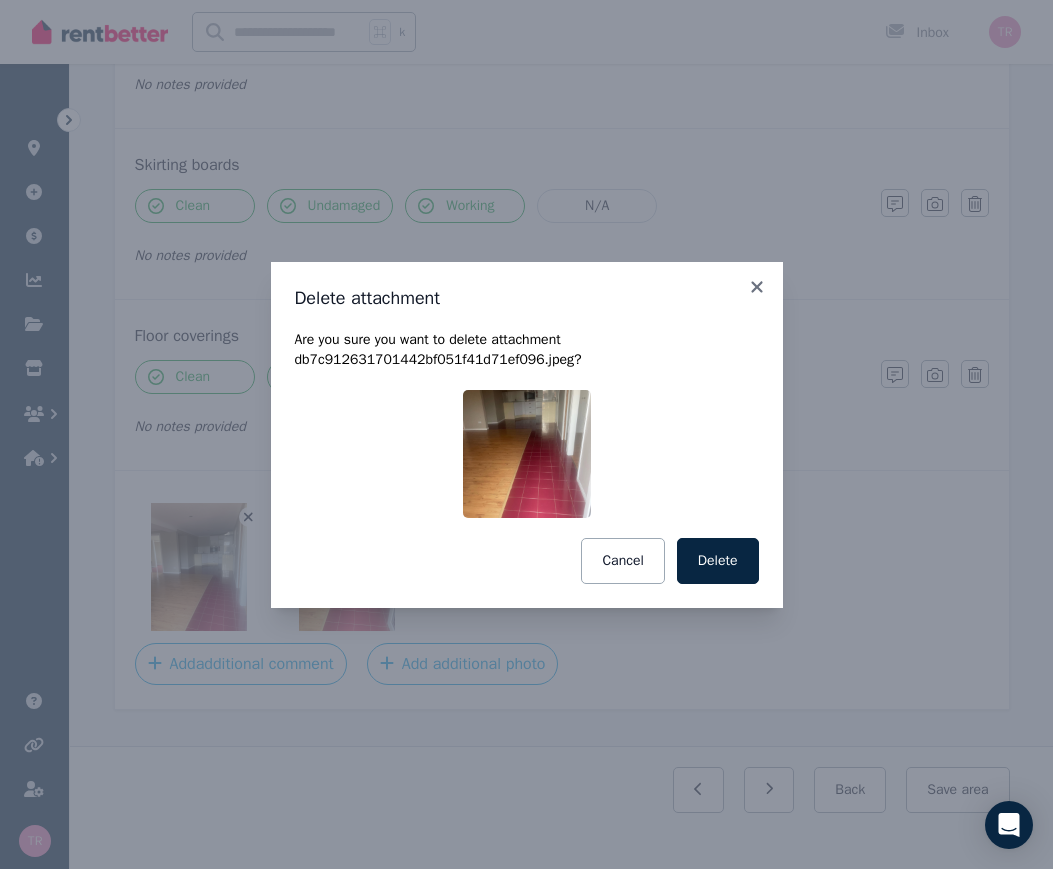 click on "Delete" at bounding box center (718, 561) 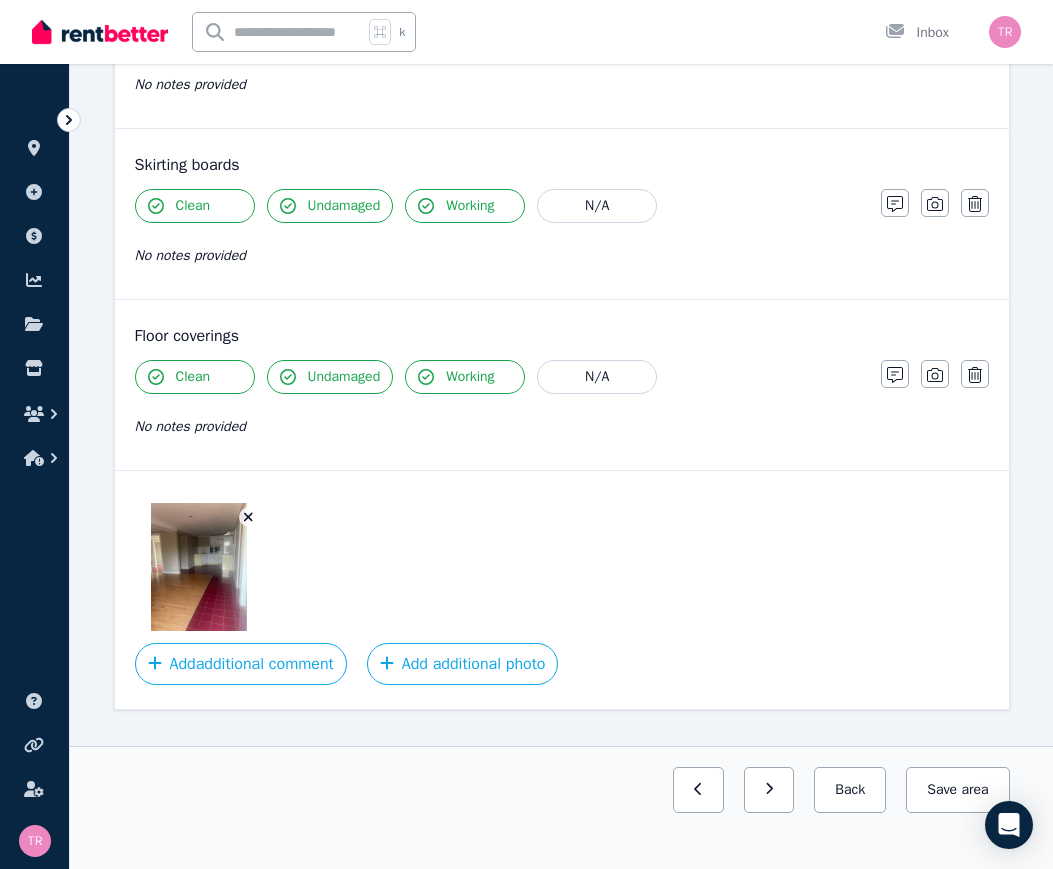 click 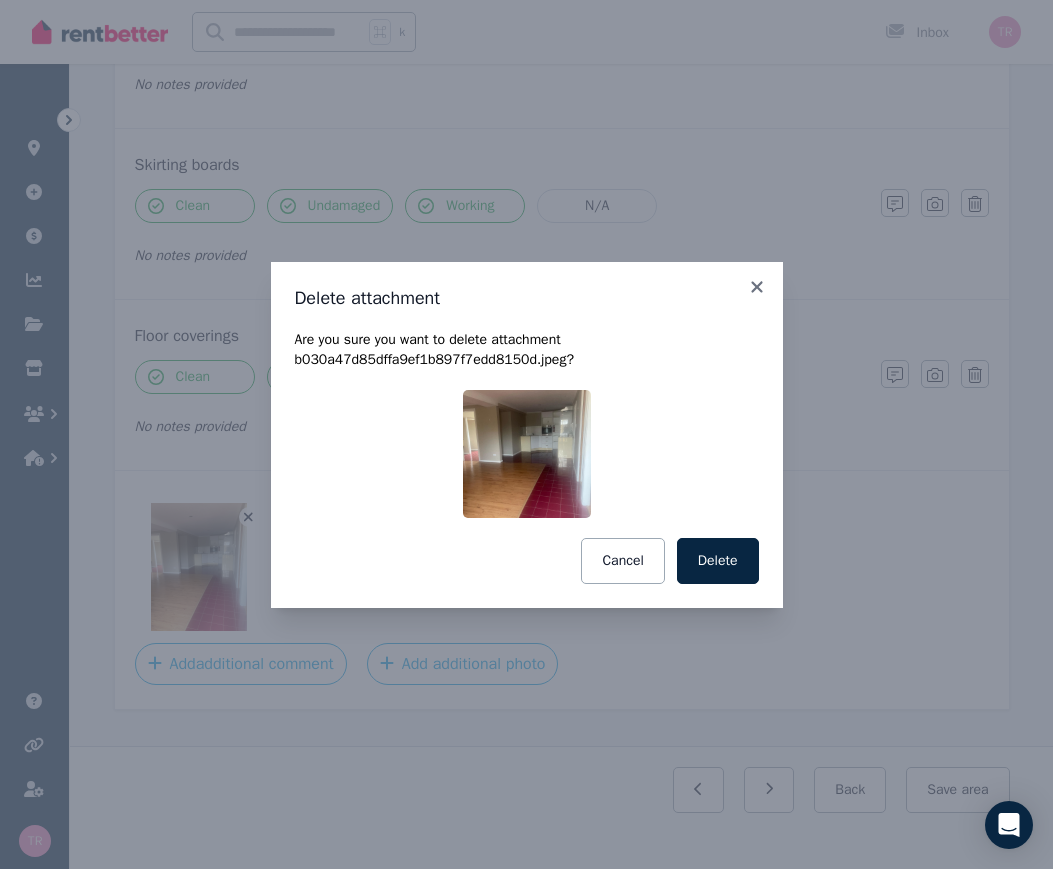 click on "Delete" at bounding box center (718, 561) 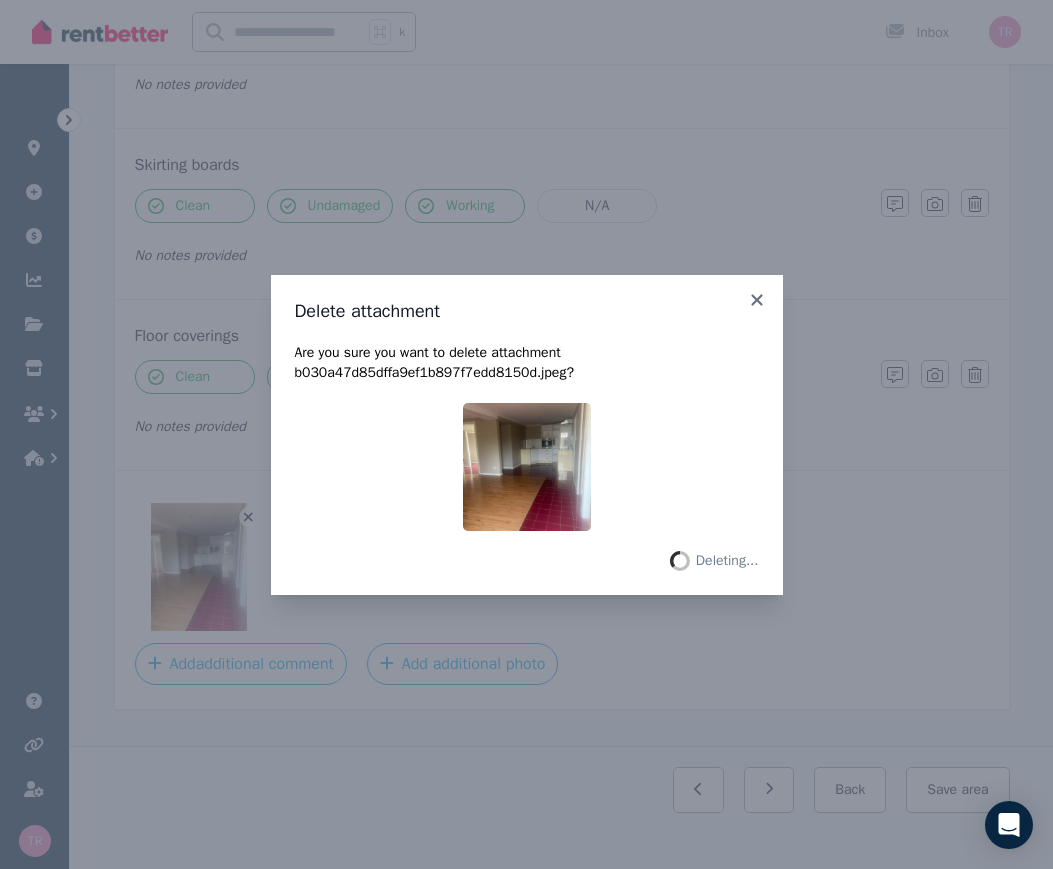 scroll, scrollTop: 1057, scrollLeft: 0, axis: vertical 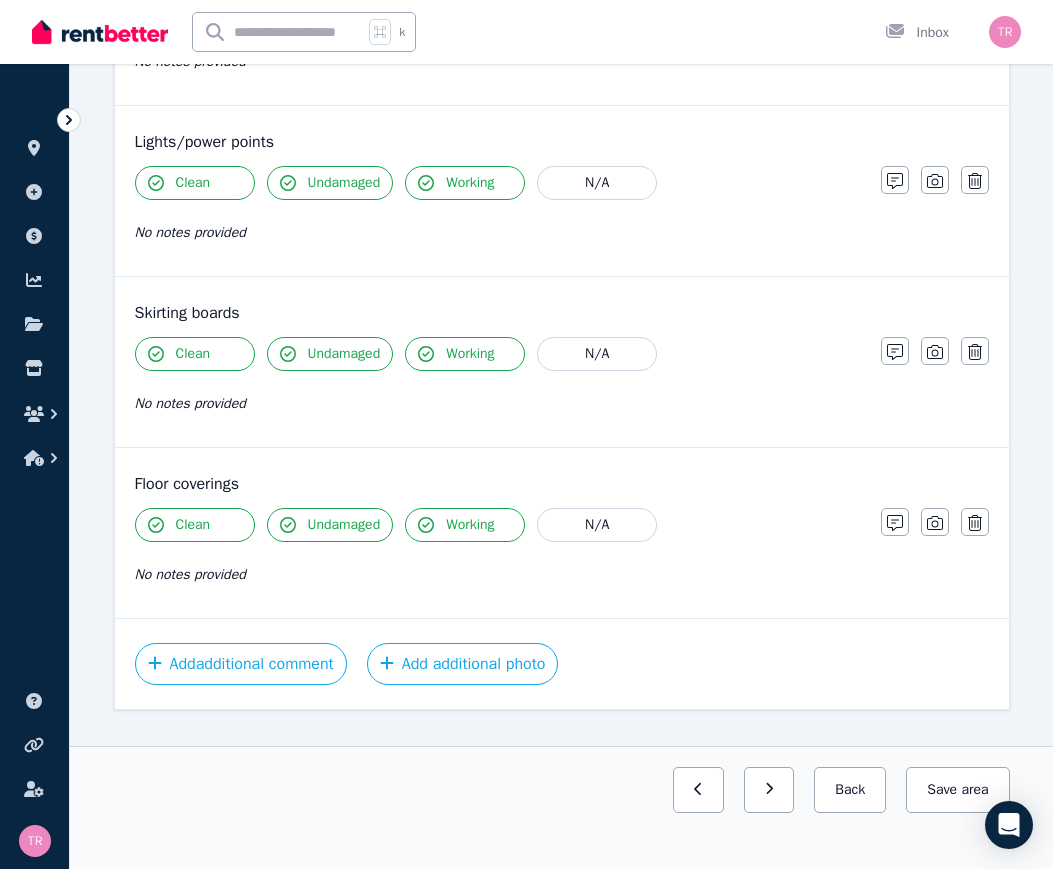 click on "Add additional photo" at bounding box center (463, 664) 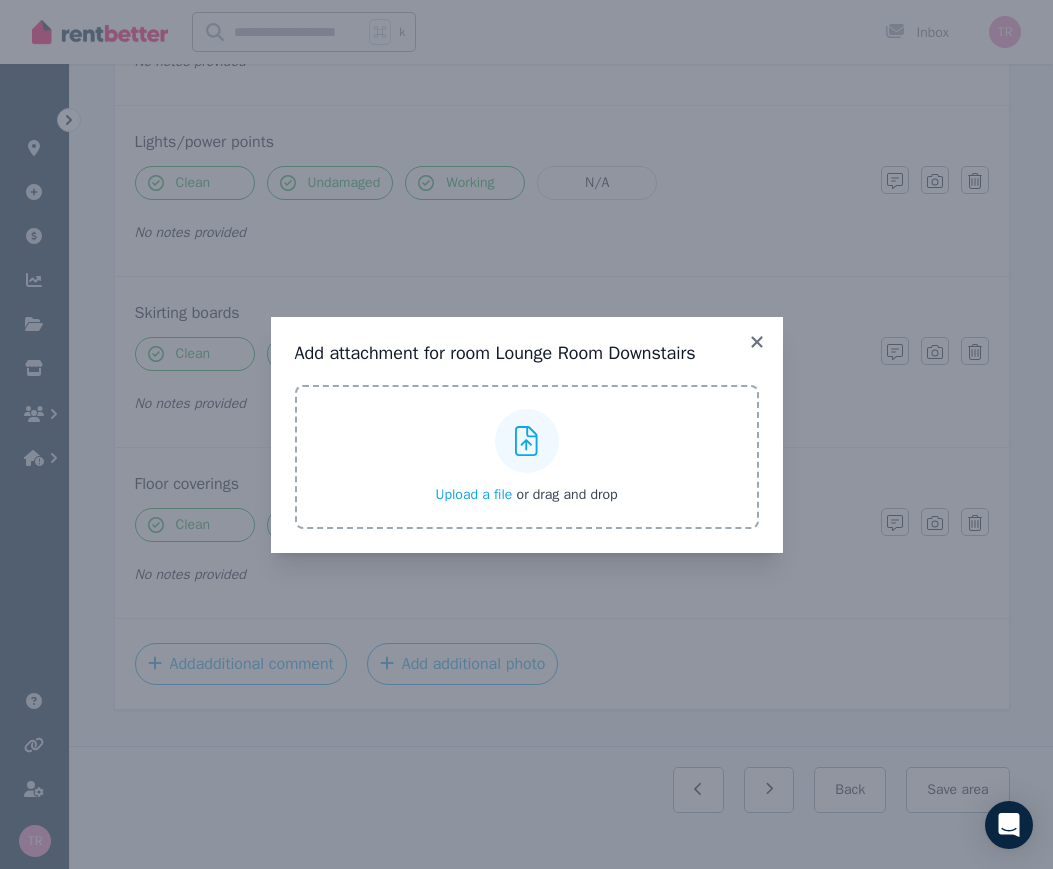 click 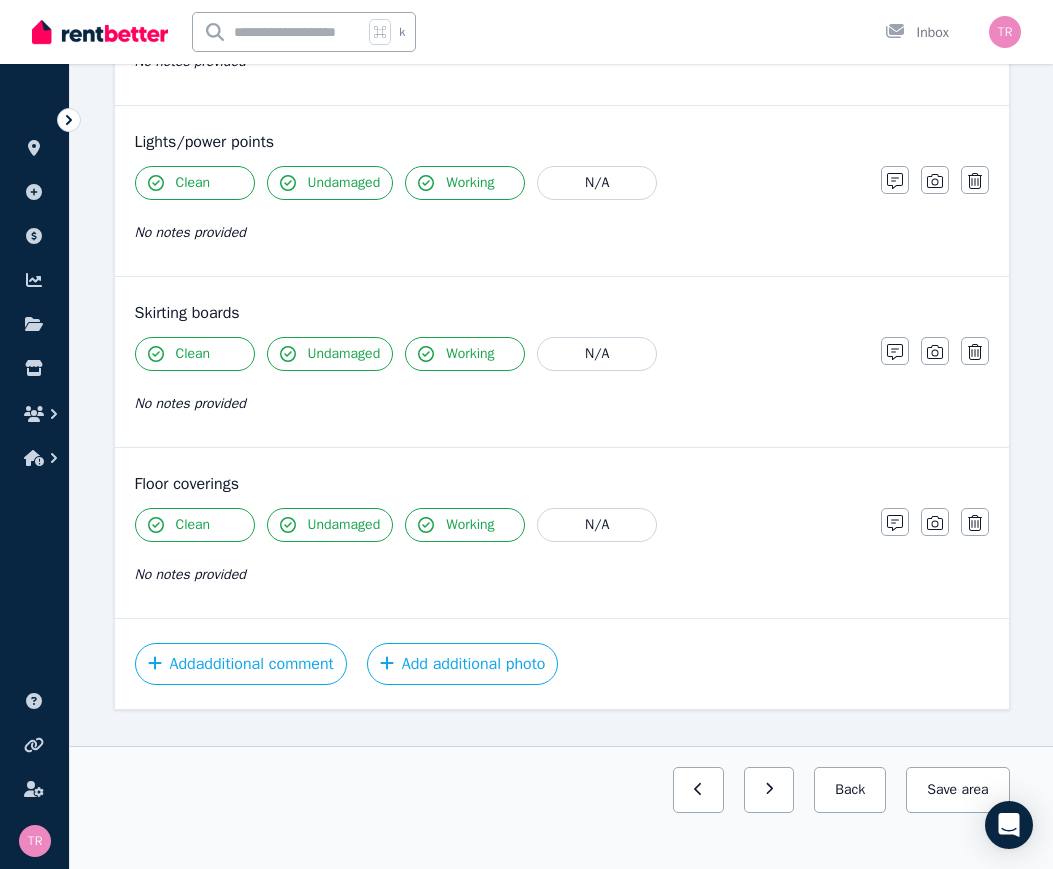 click on "Save   area" at bounding box center [957, 790] 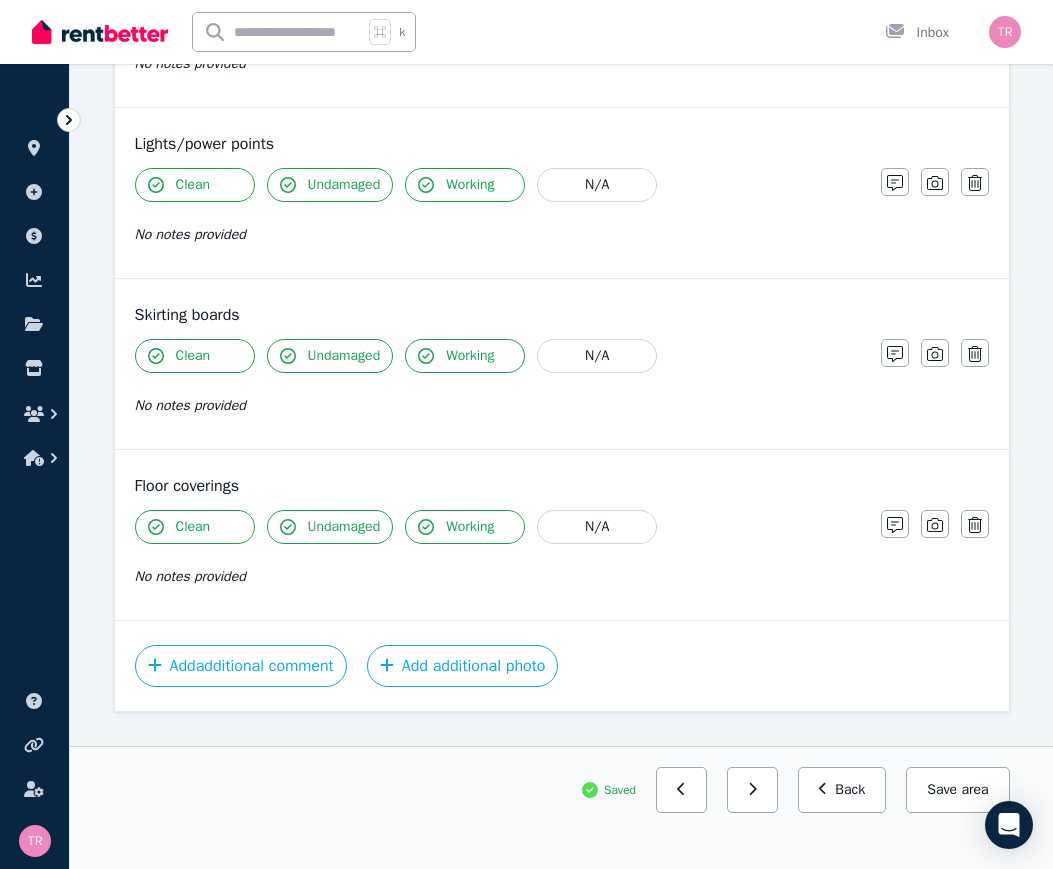 click on "Back" at bounding box center (842, 790) 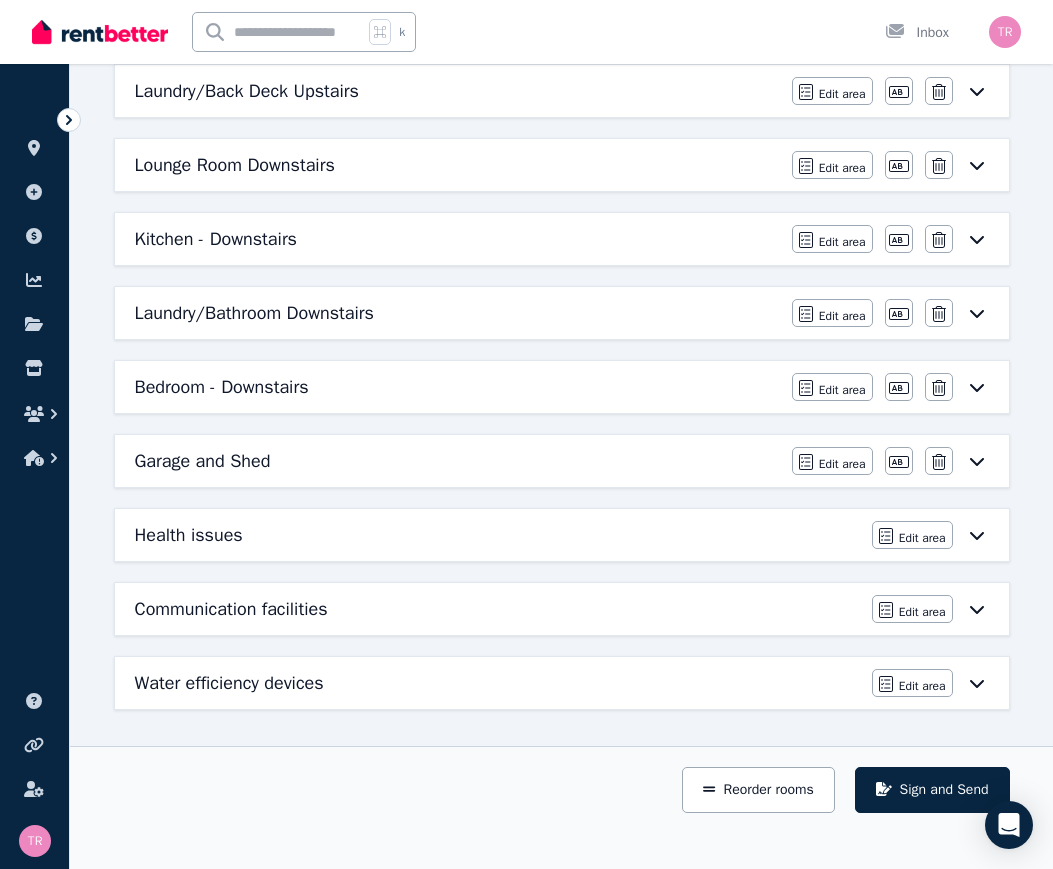scroll, scrollTop: 772, scrollLeft: 0, axis: vertical 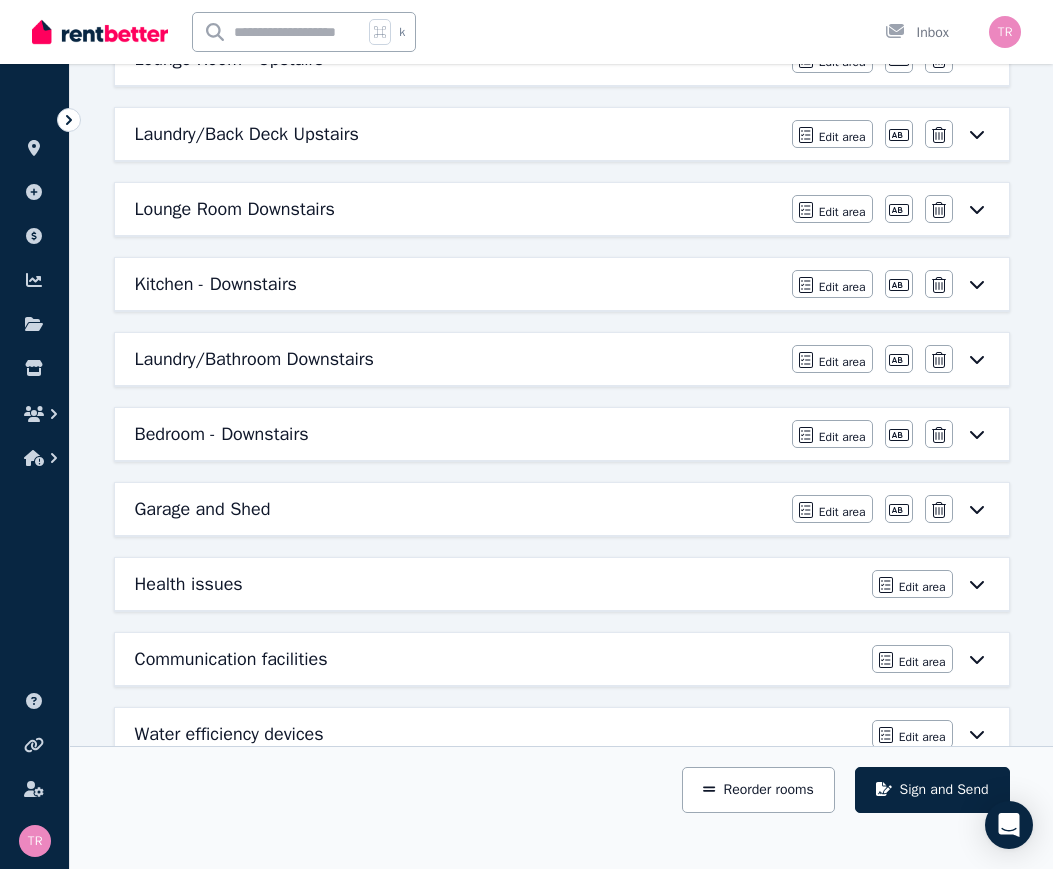 click 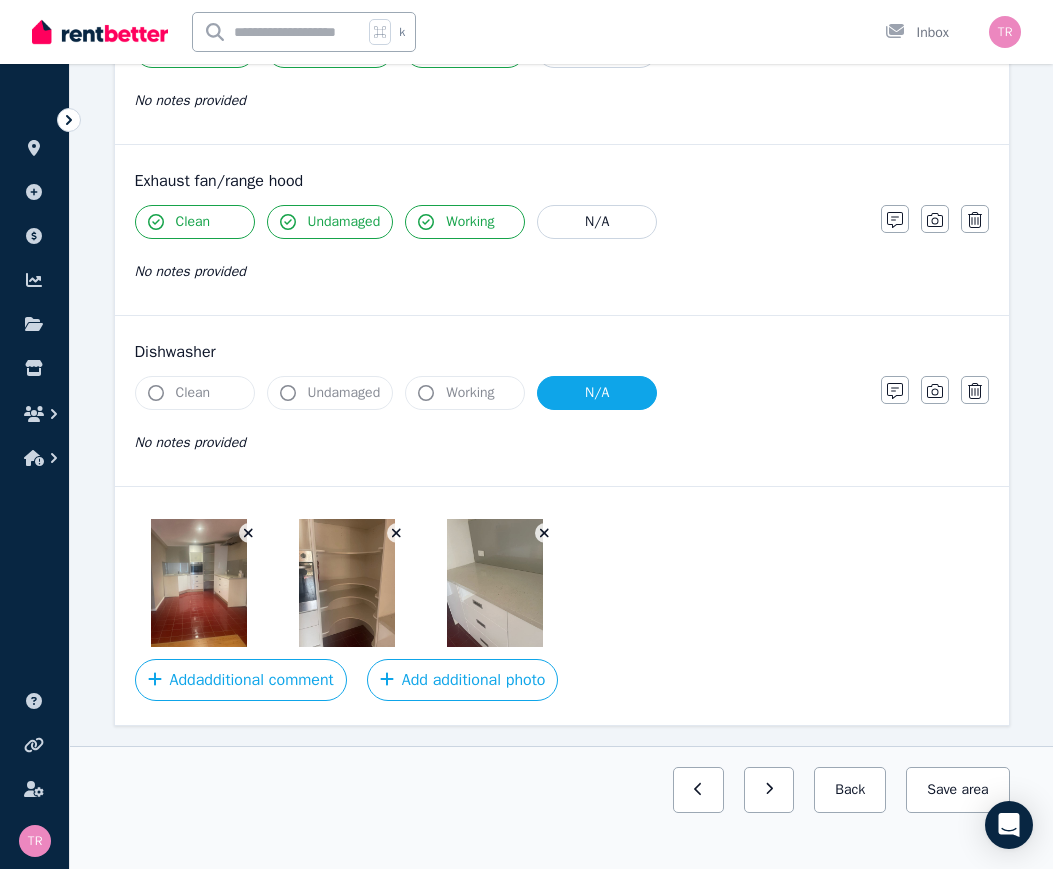 scroll, scrollTop: 2422, scrollLeft: 0, axis: vertical 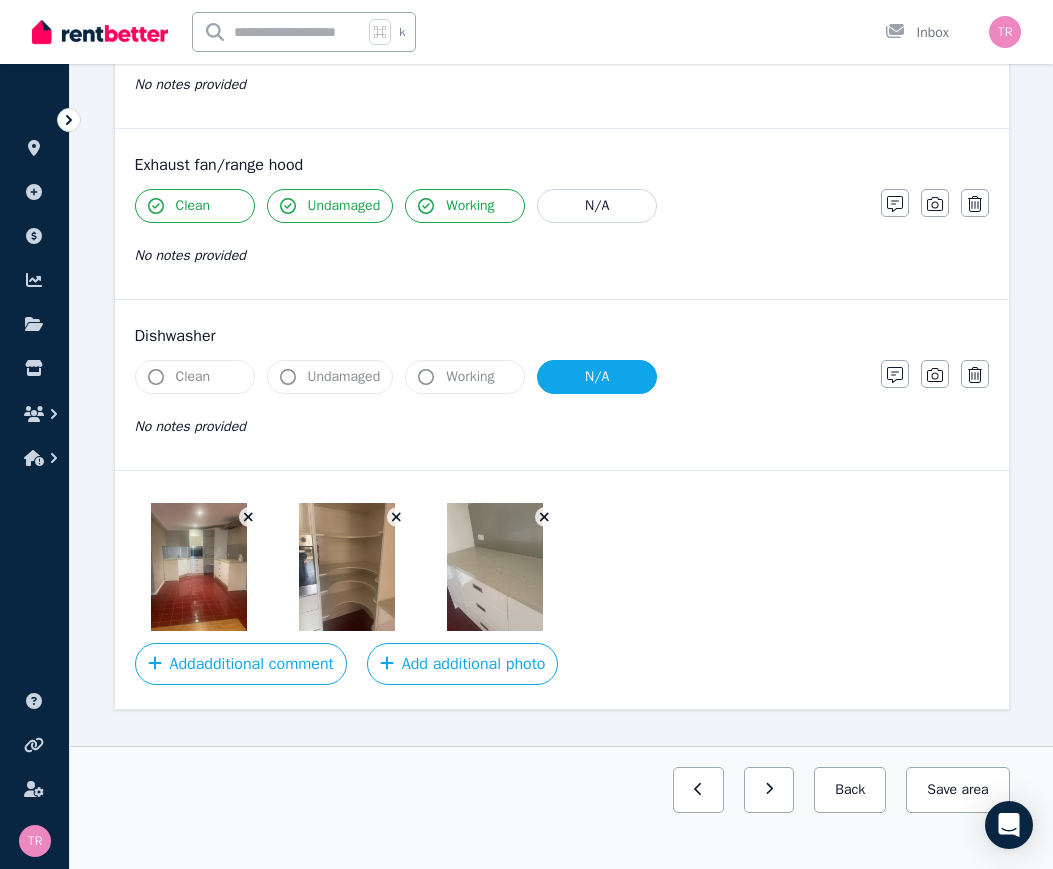 click on "Add additional photo" at bounding box center (463, 664) 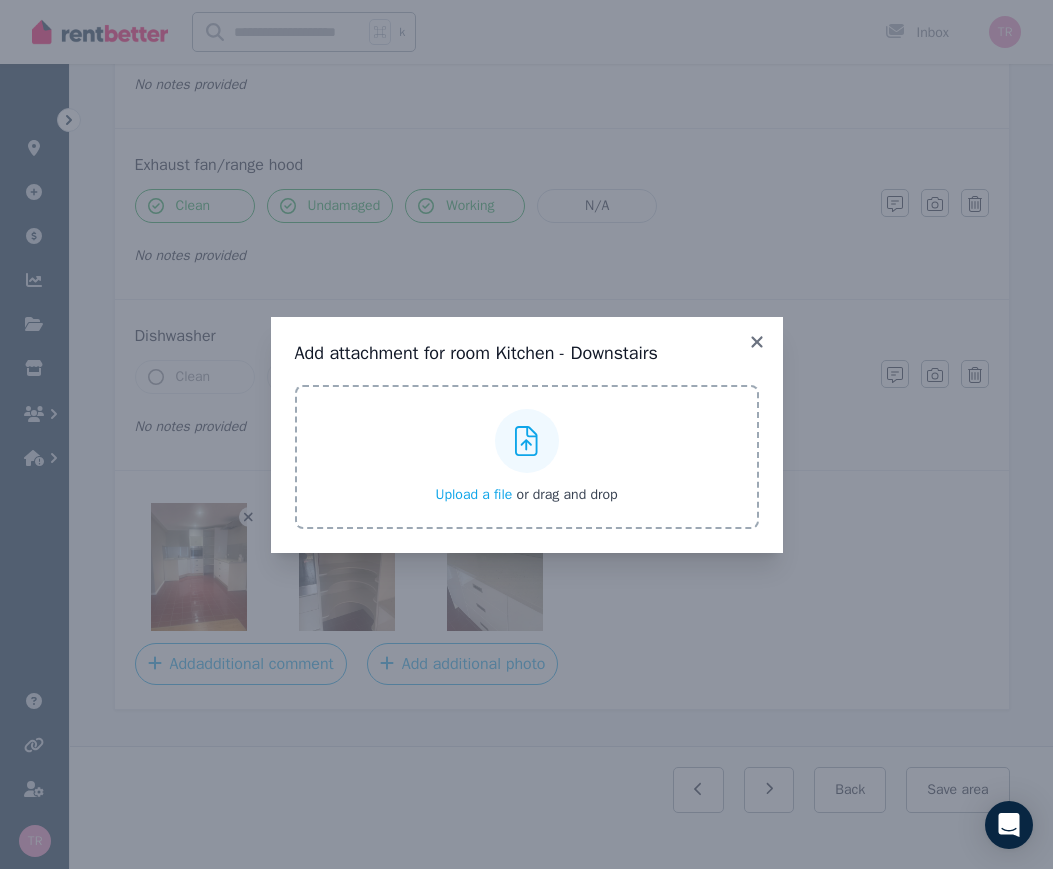 click 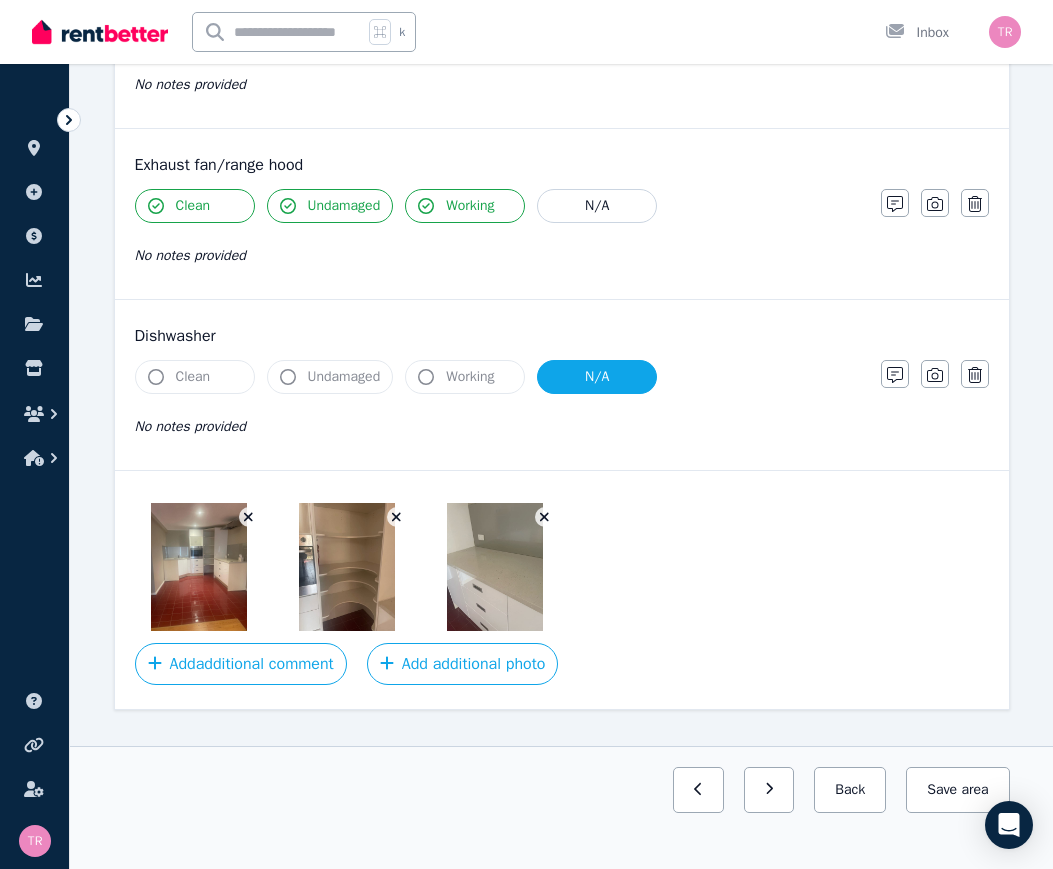 click on "Save   area" at bounding box center [957, 790] 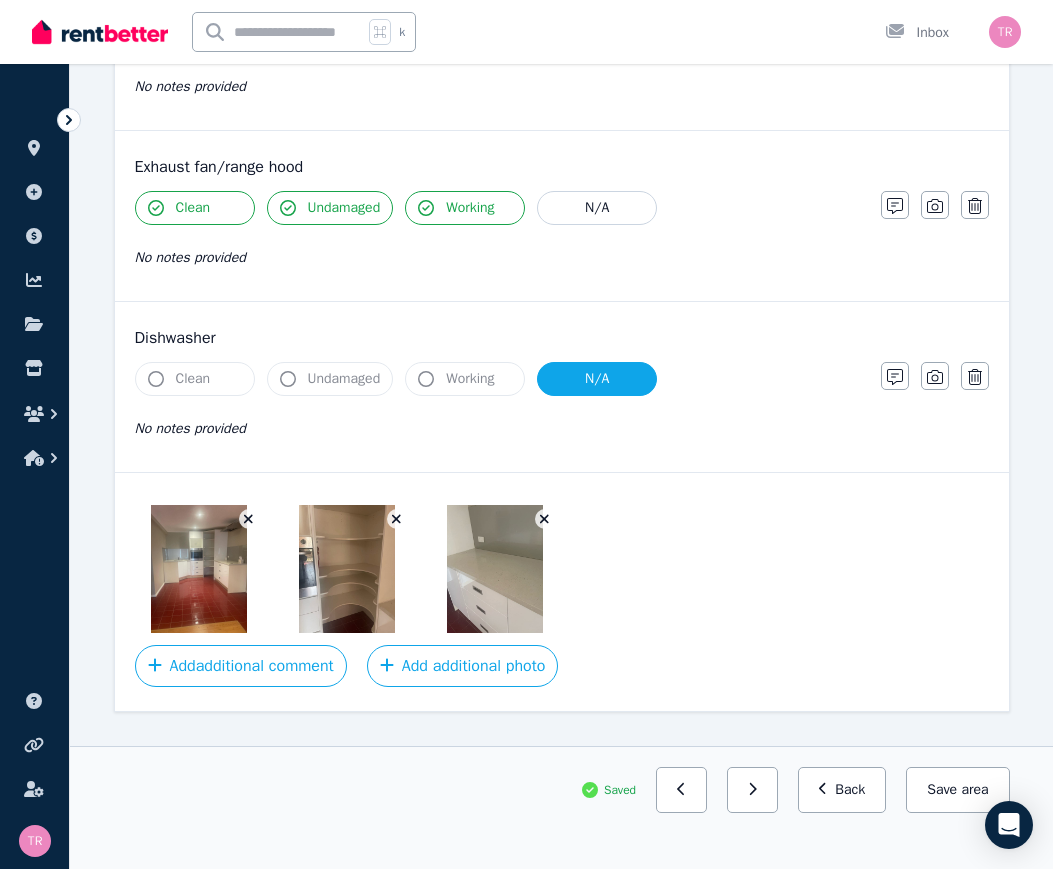 click 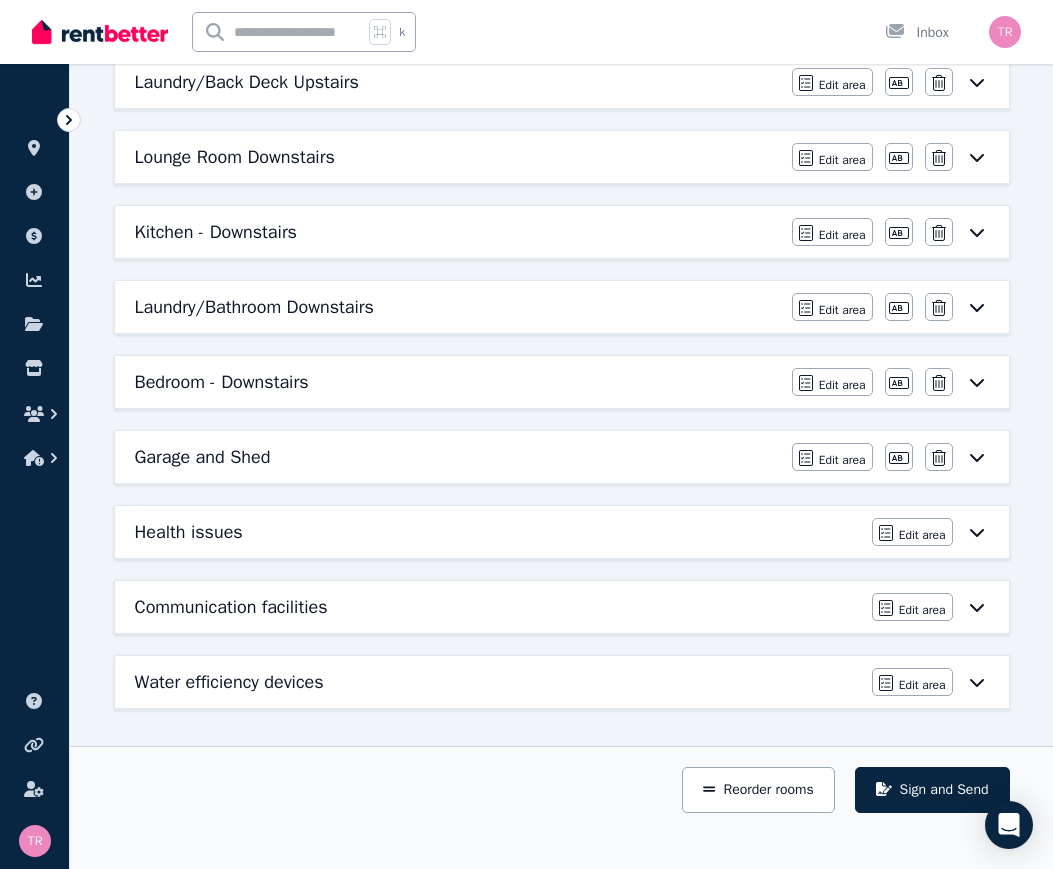 scroll, scrollTop: 772, scrollLeft: 0, axis: vertical 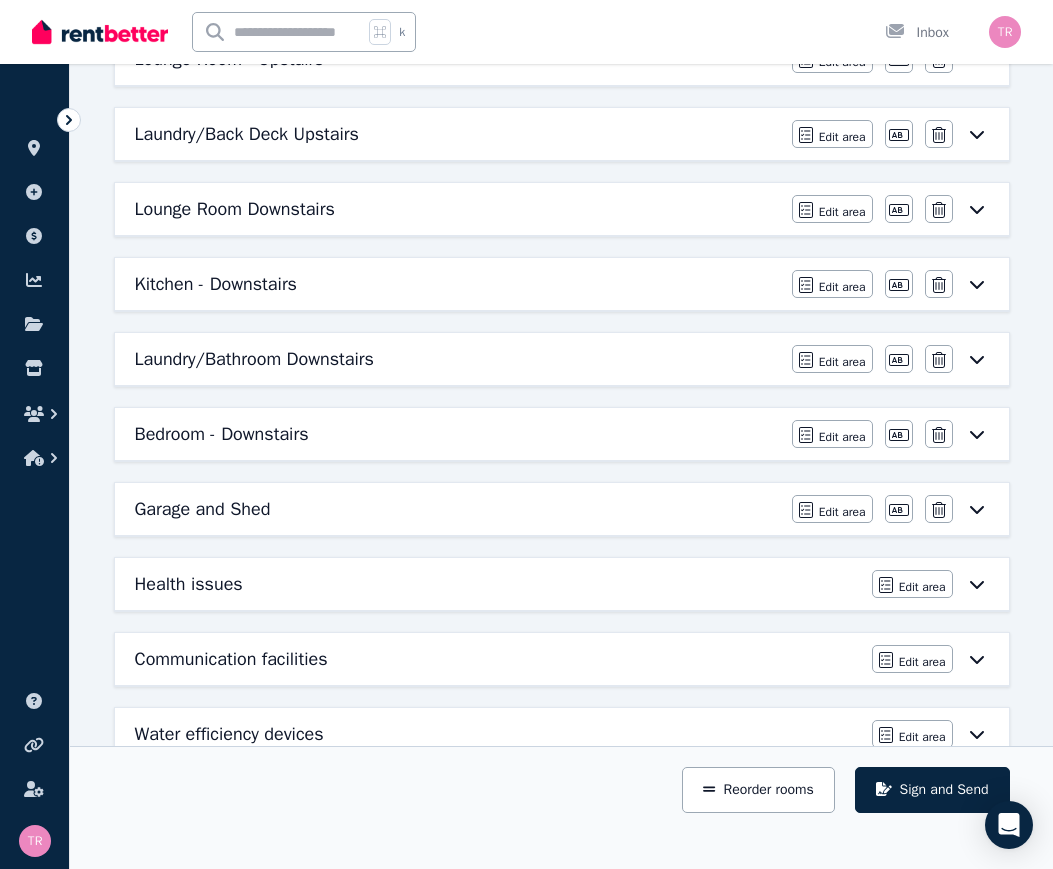 click 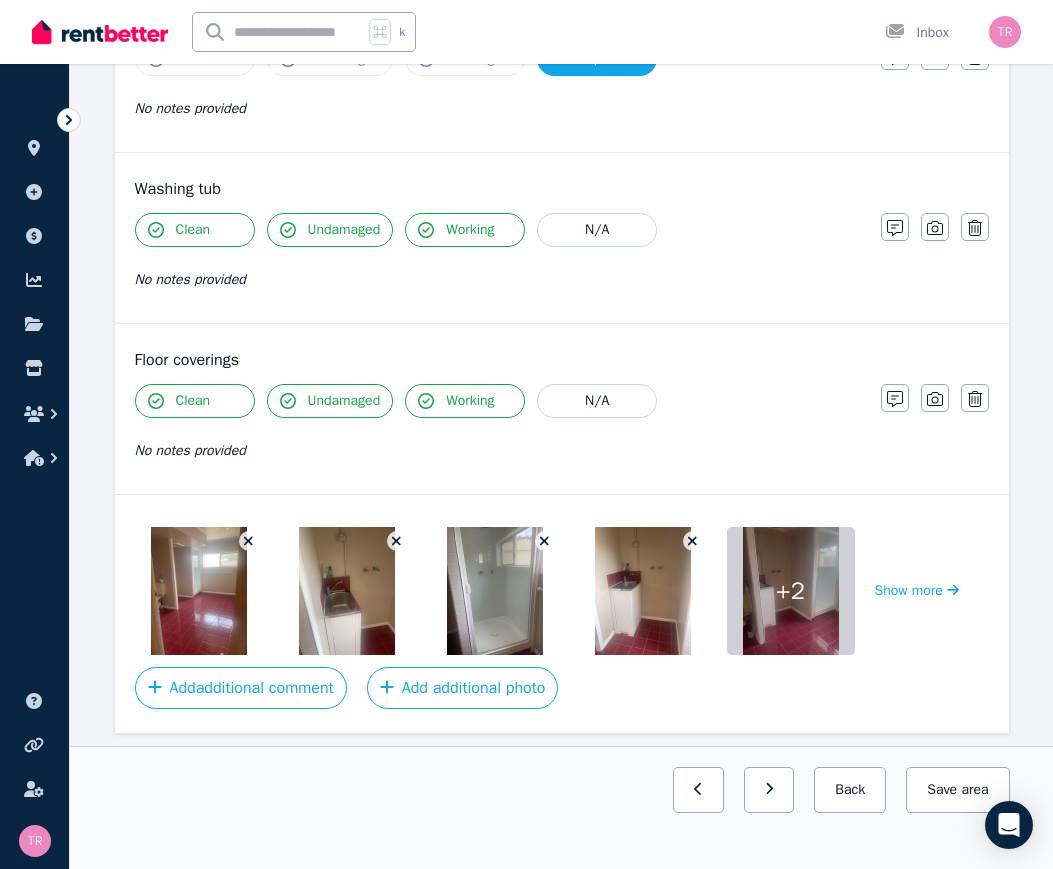 scroll, scrollTop: 1547, scrollLeft: 0, axis: vertical 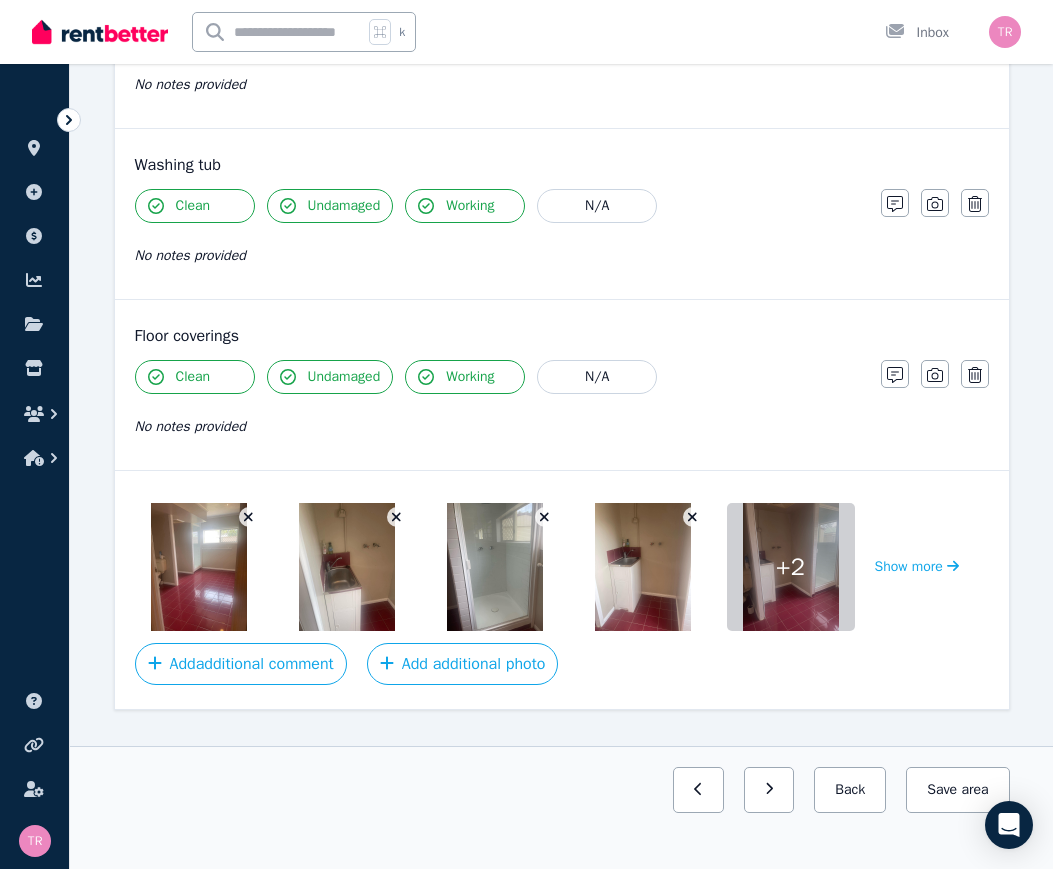click 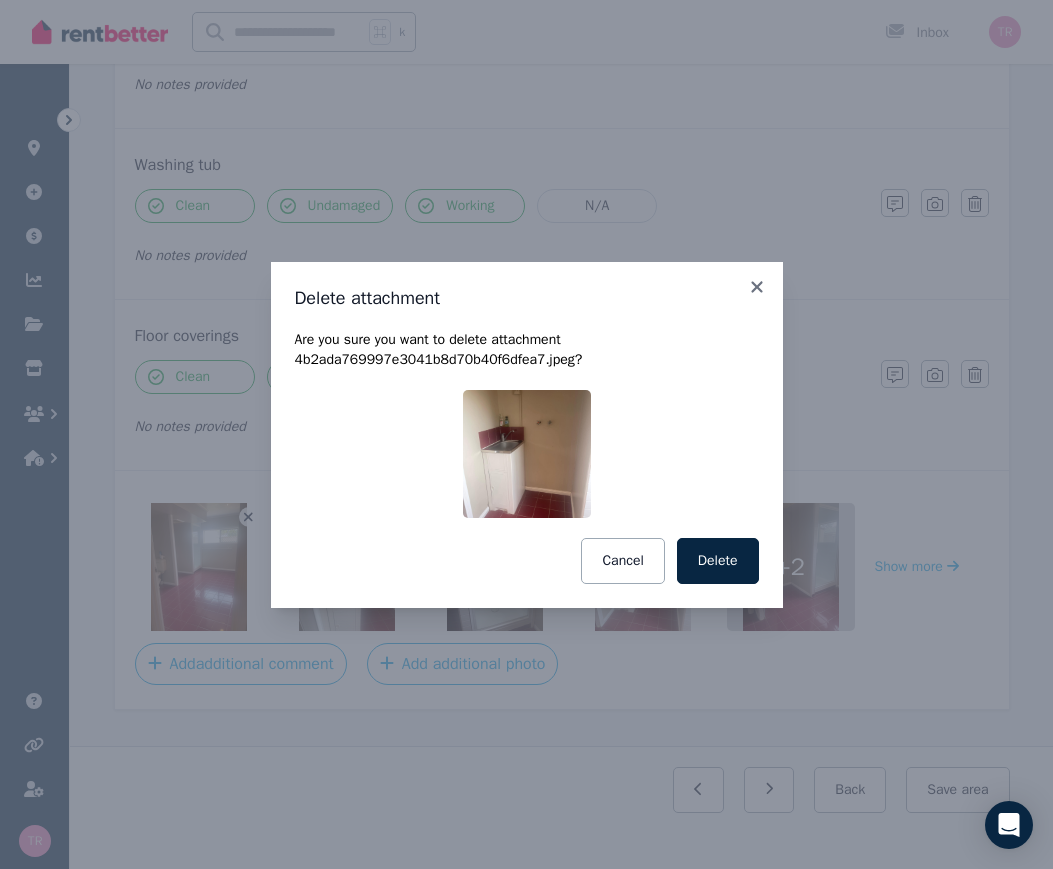 click on "Delete" at bounding box center (718, 561) 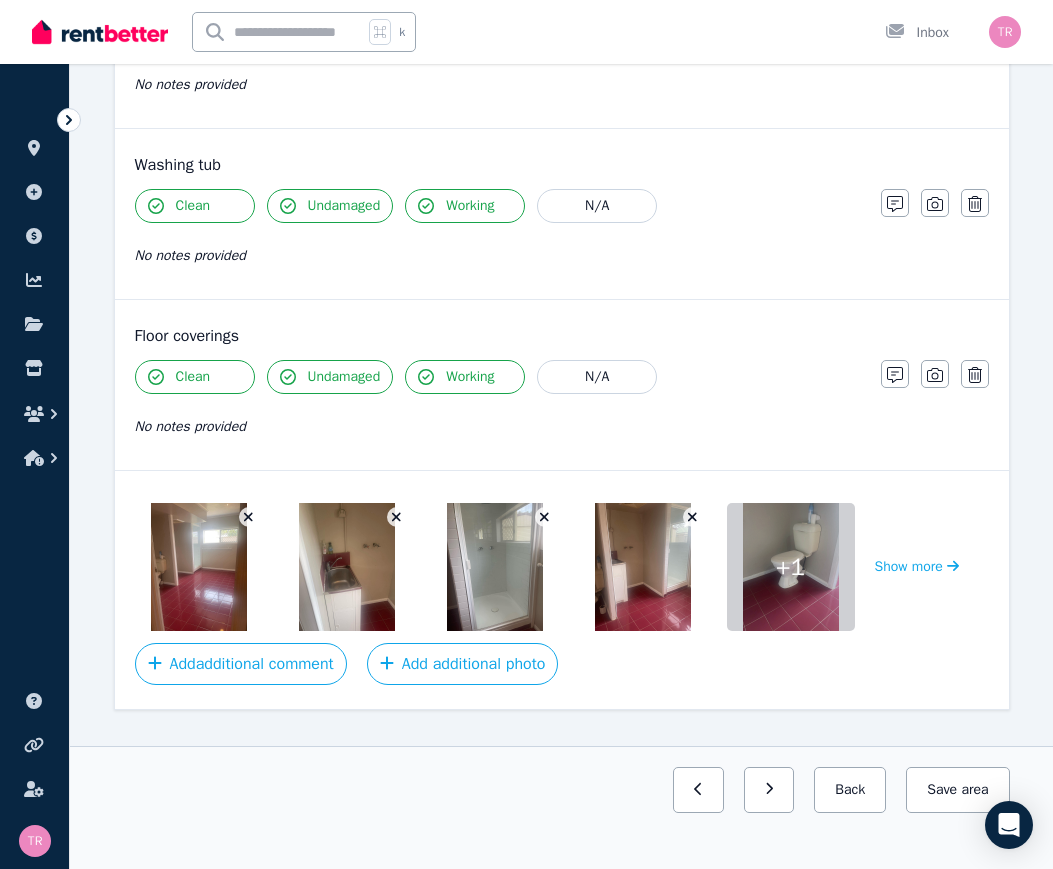 click 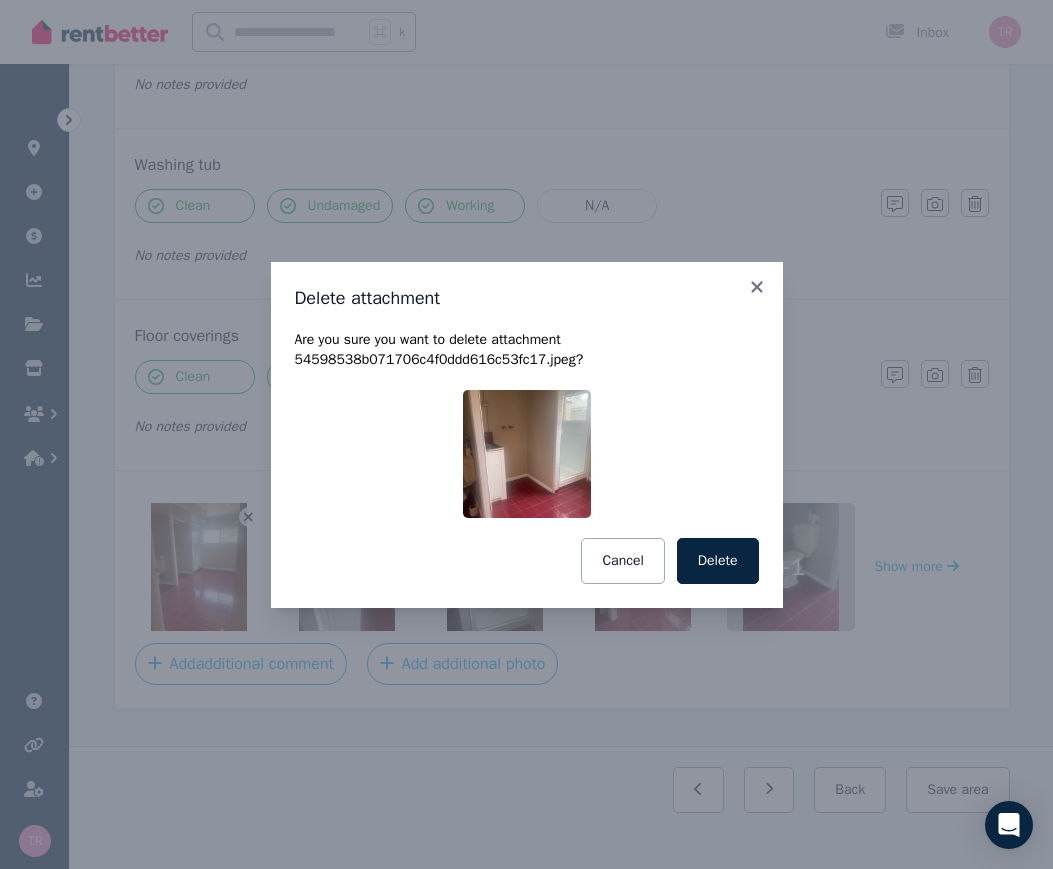click on "Delete" at bounding box center (718, 561) 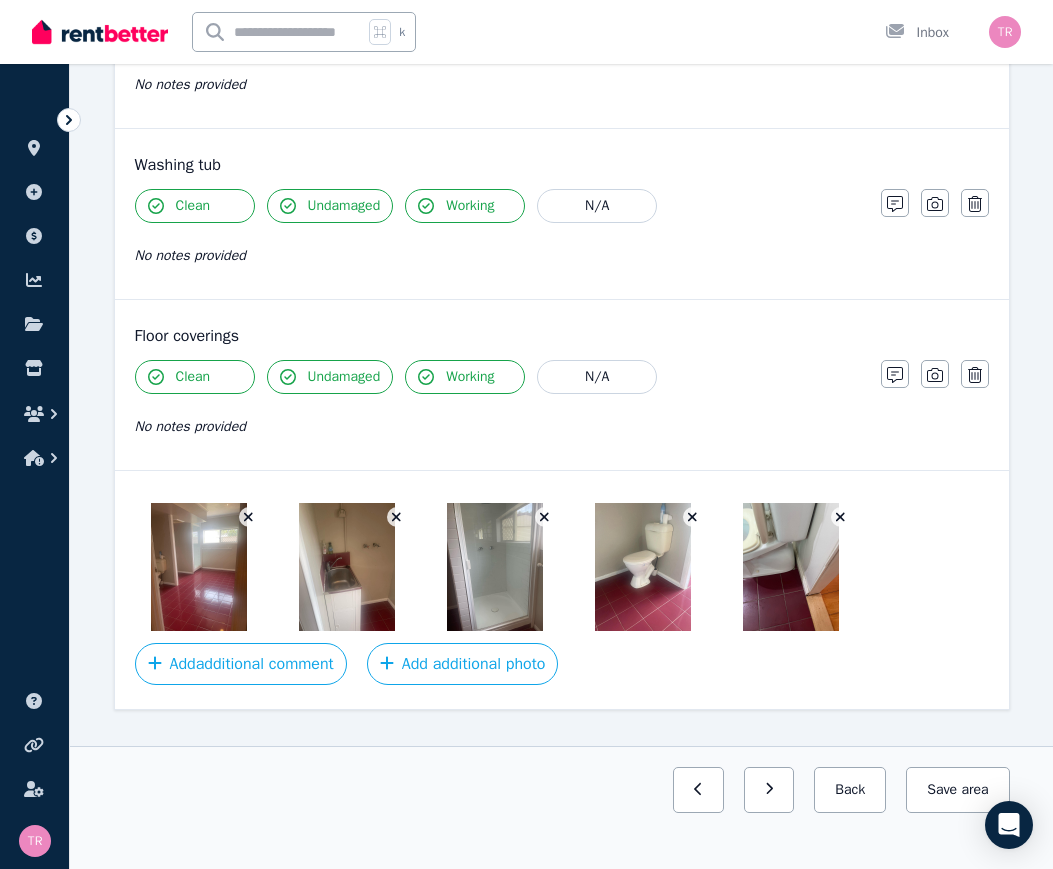 click 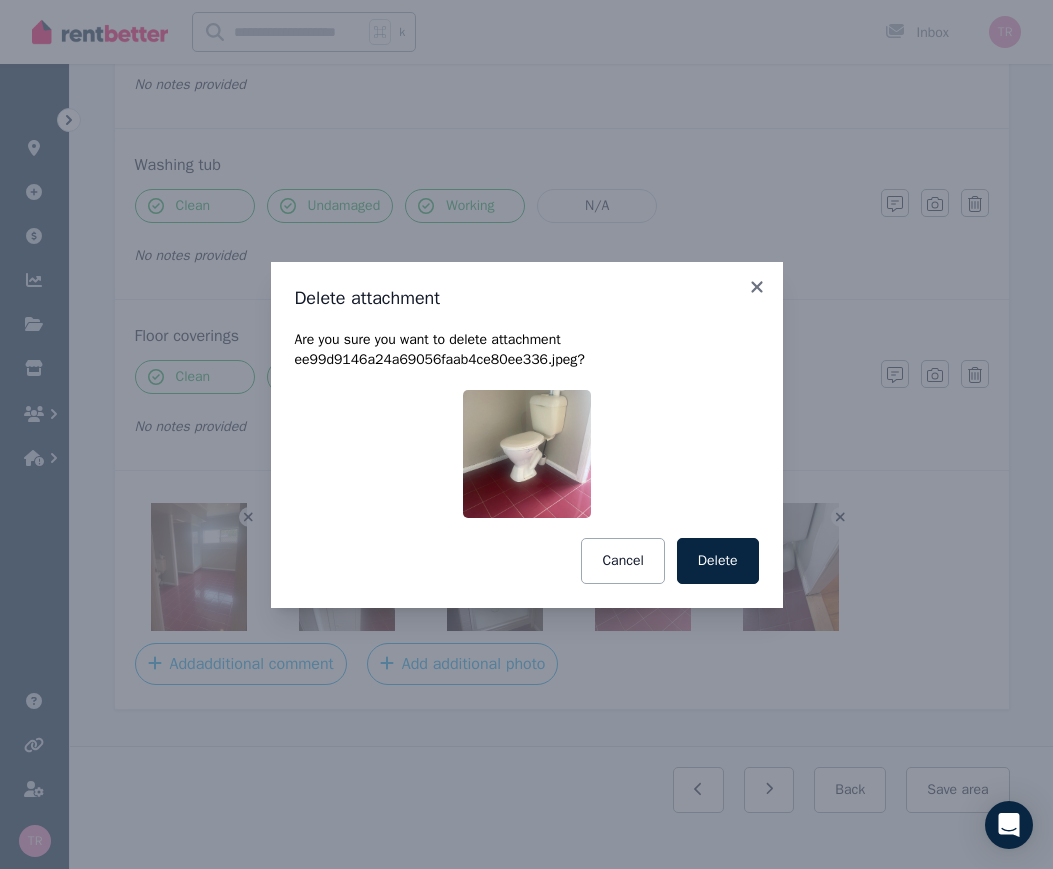 click on "Delete" at bounding box center (718, 561) 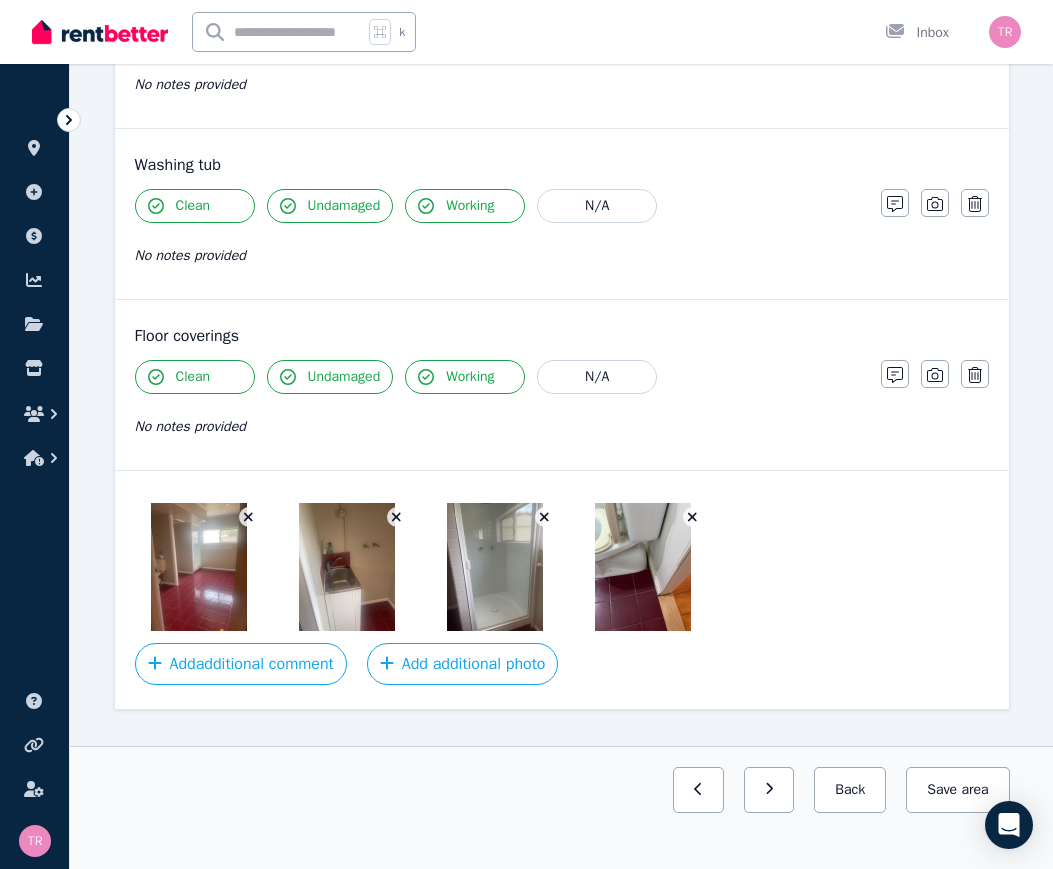 click 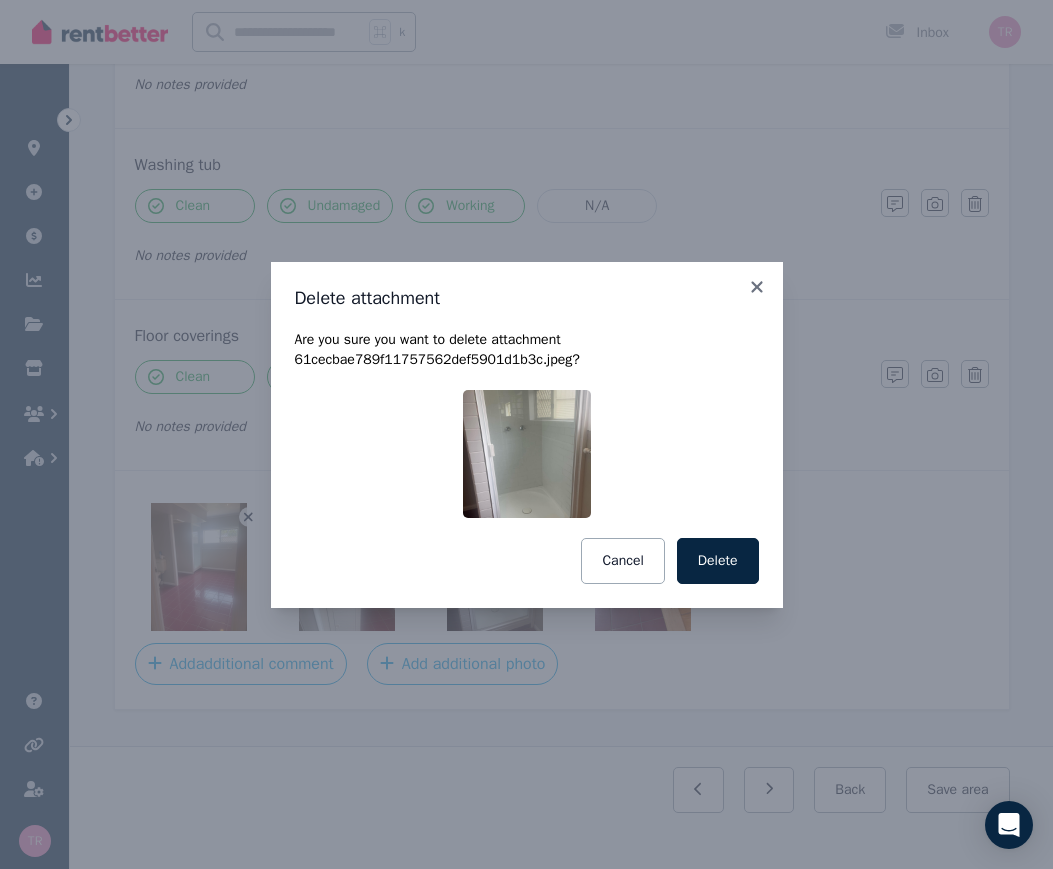 click on "Delete" at bounding box center (718, 561) 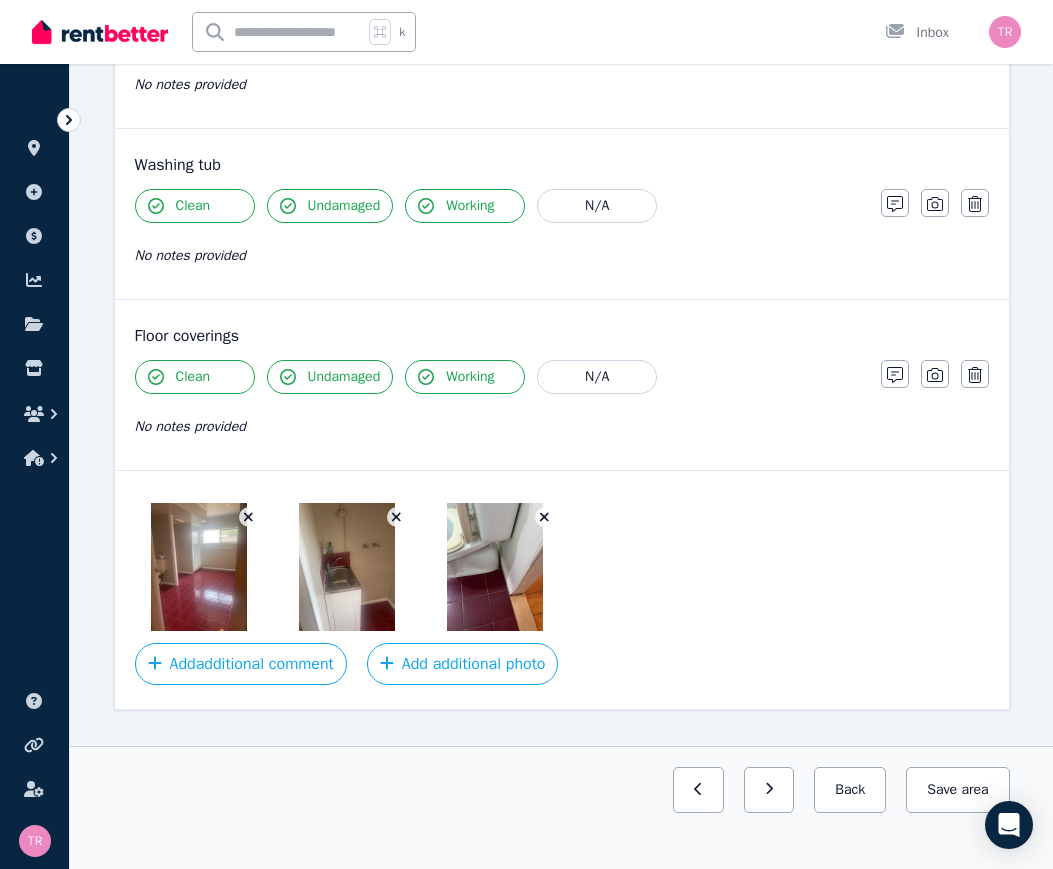 click 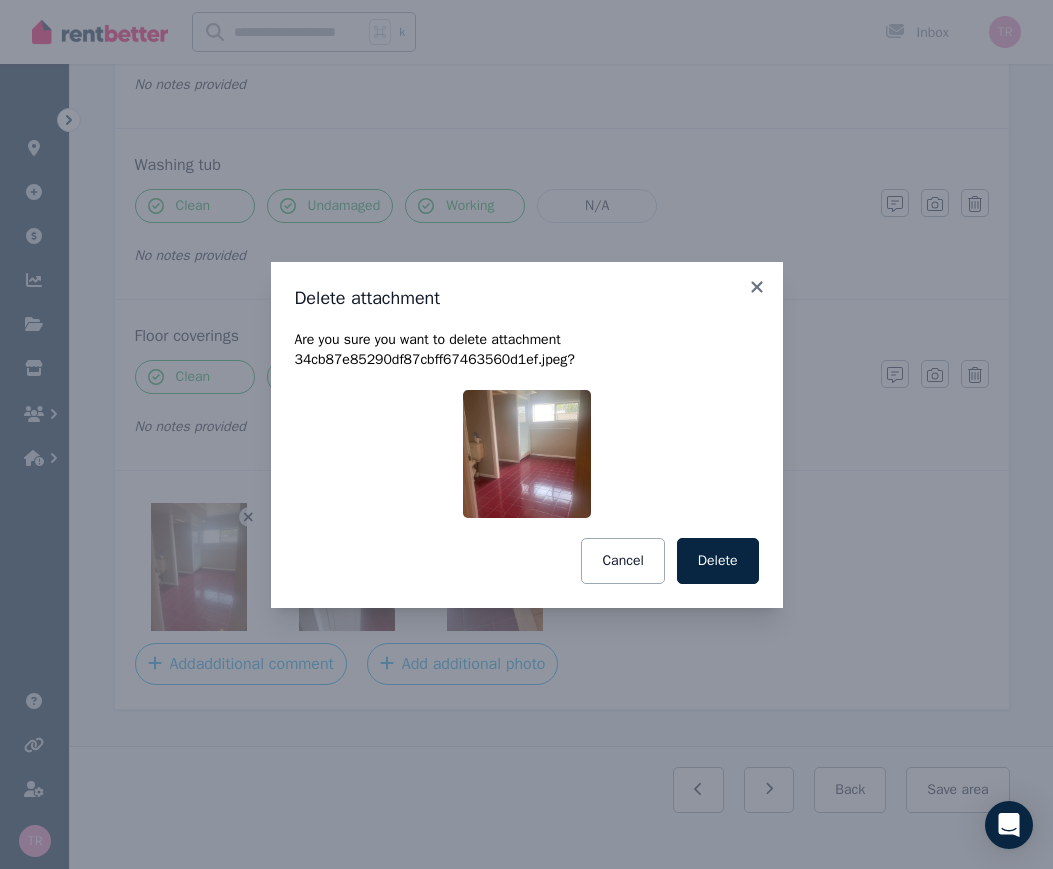click on "Delete" at bounding box center [718, 561] 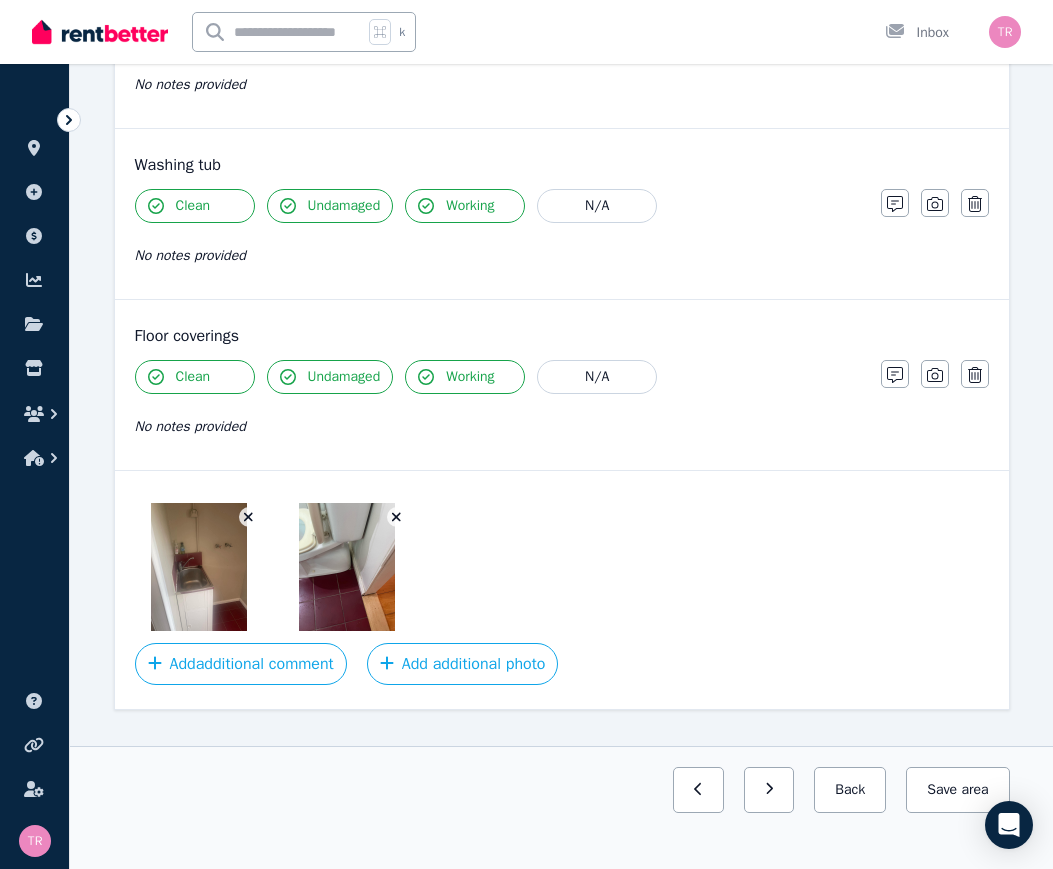 click 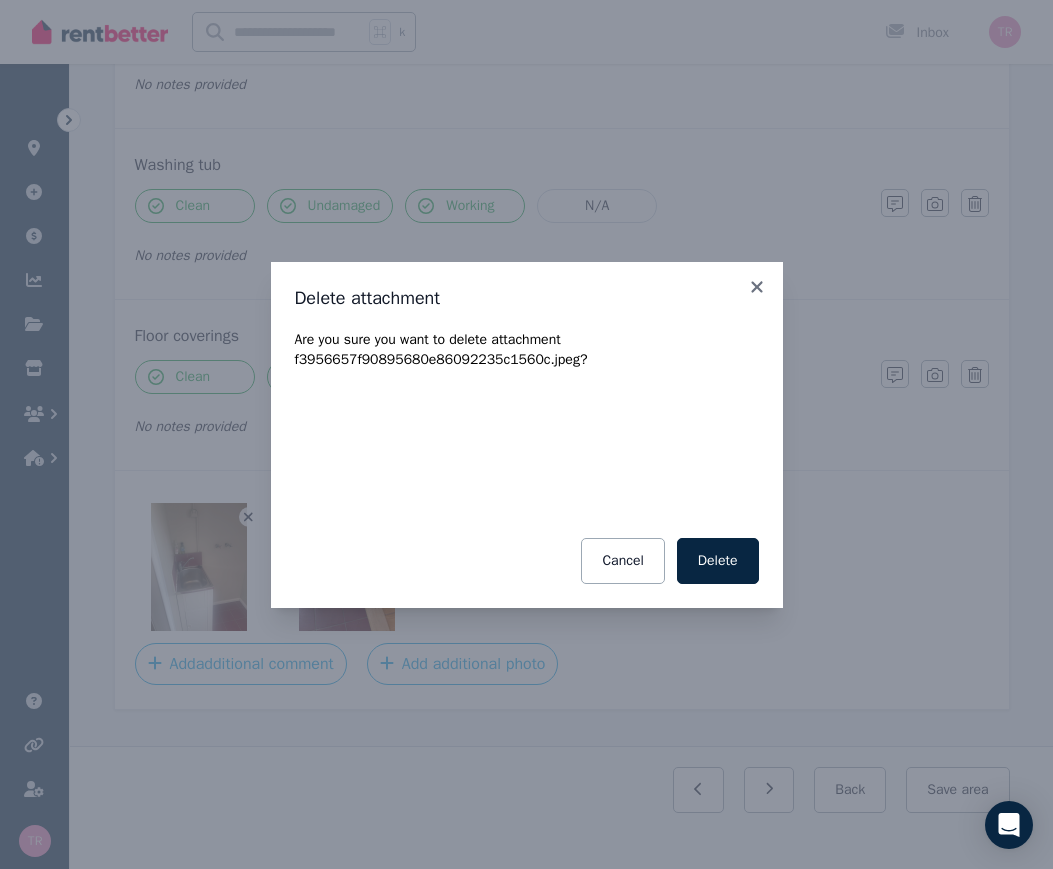 click on "Delete" at bounding box center [718, 561] 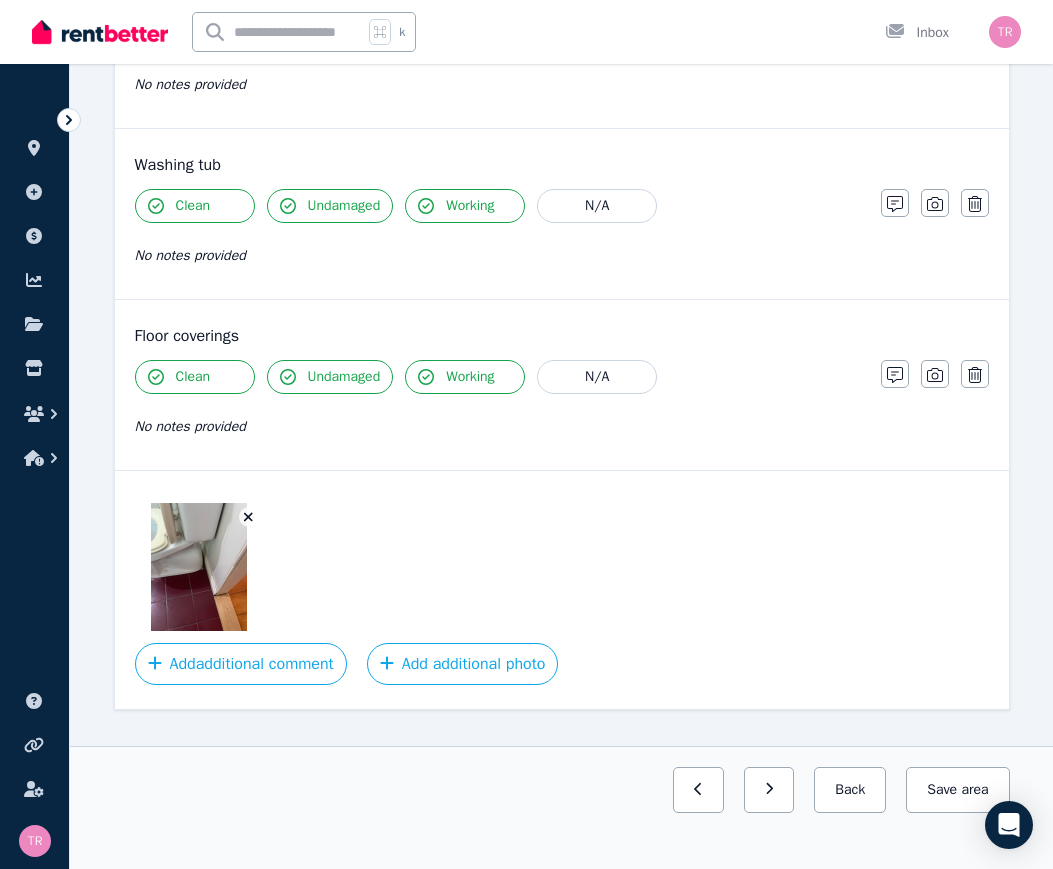 click at bounding box center [249, 517] 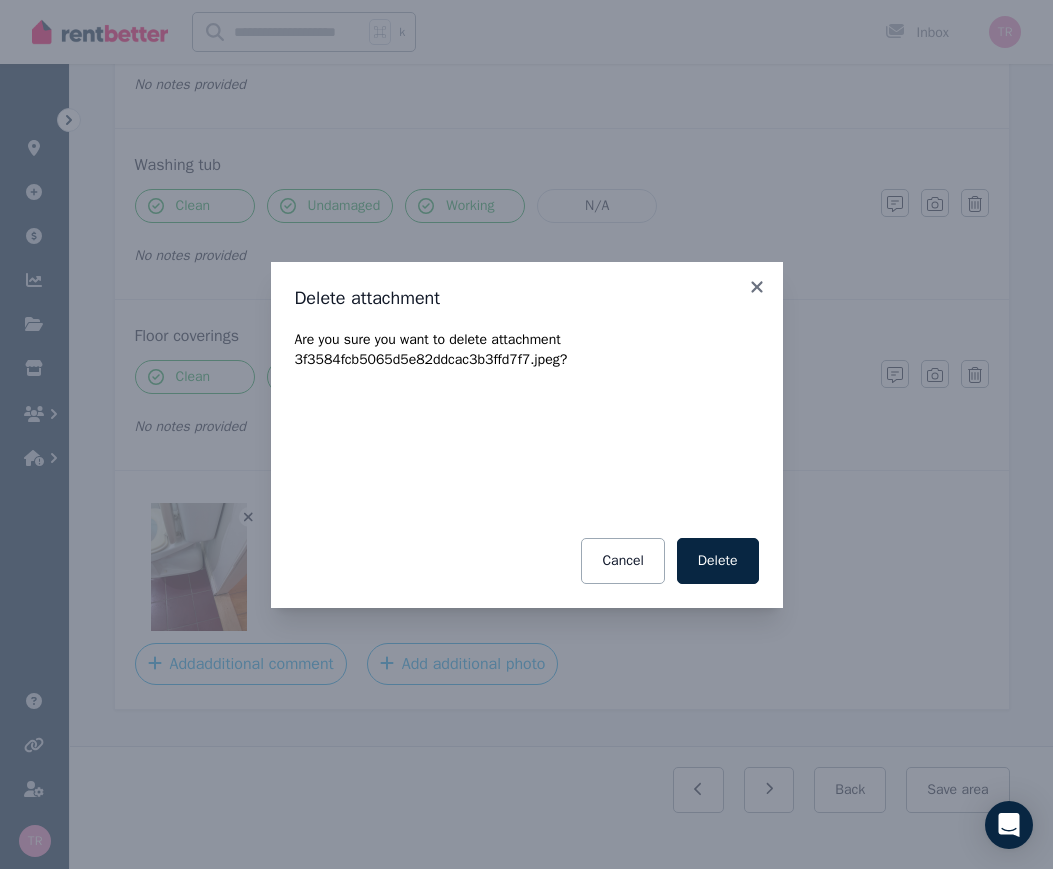 click on "Delete" at bounding box center [718, 561] 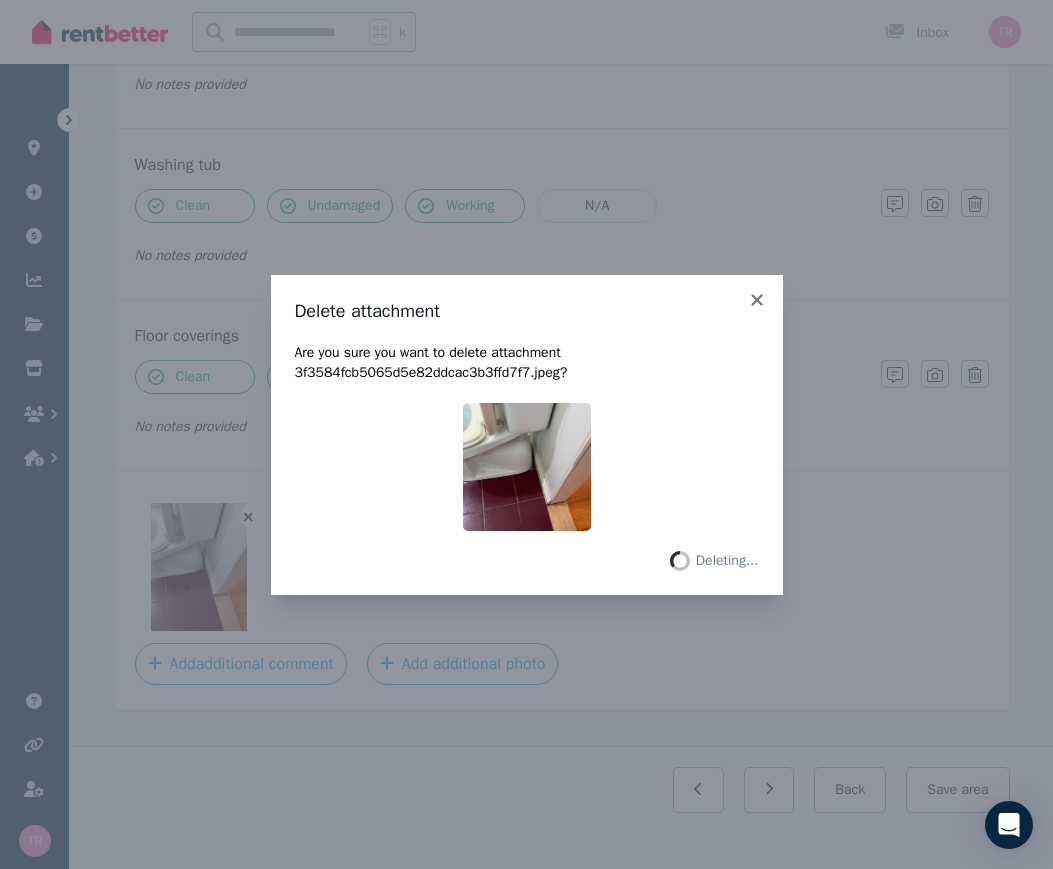 scroll, scrollTop: 1399, scrollLeft: 0, axis: vertical 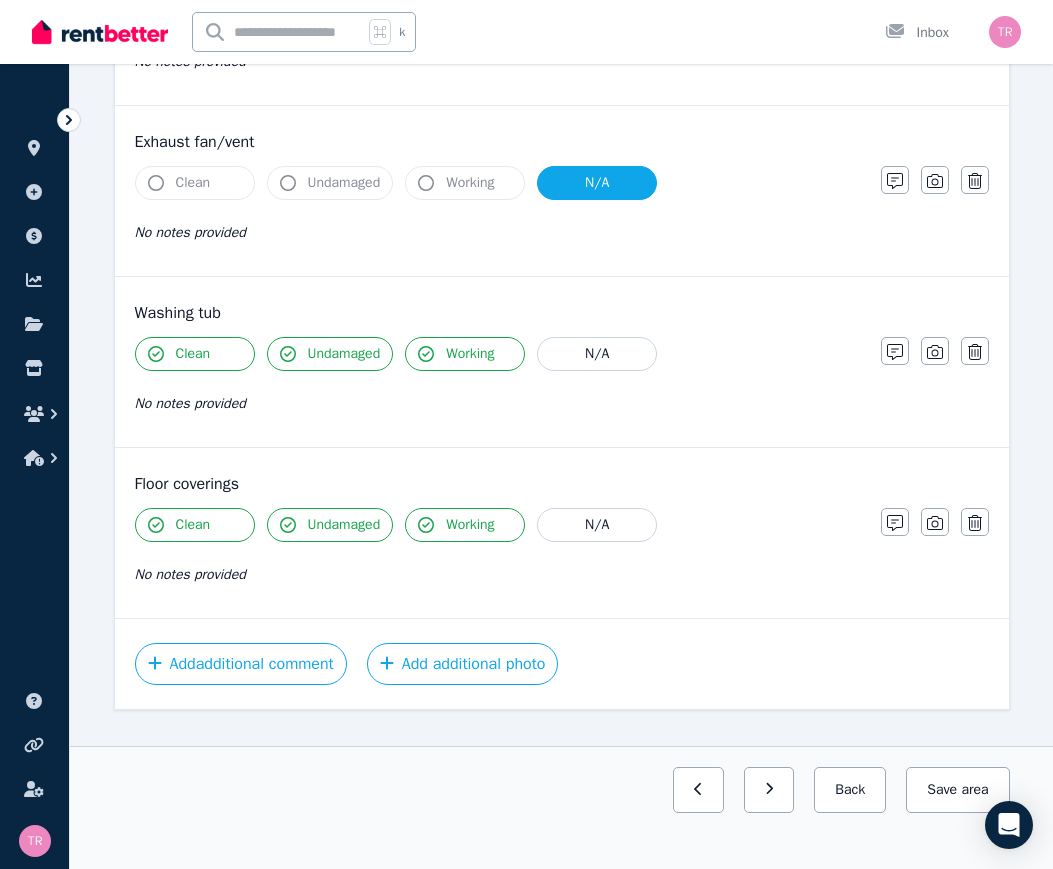 click on "Add additional photo" at bounding box center (463, 664) 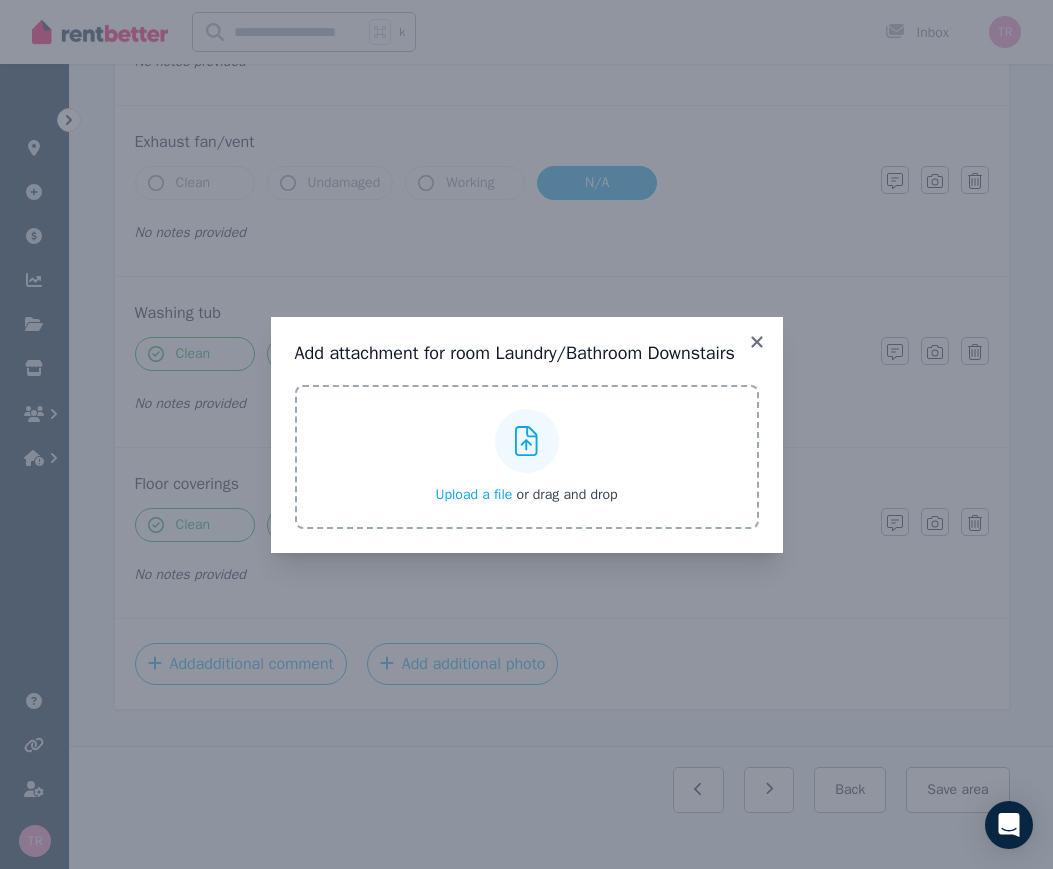 click 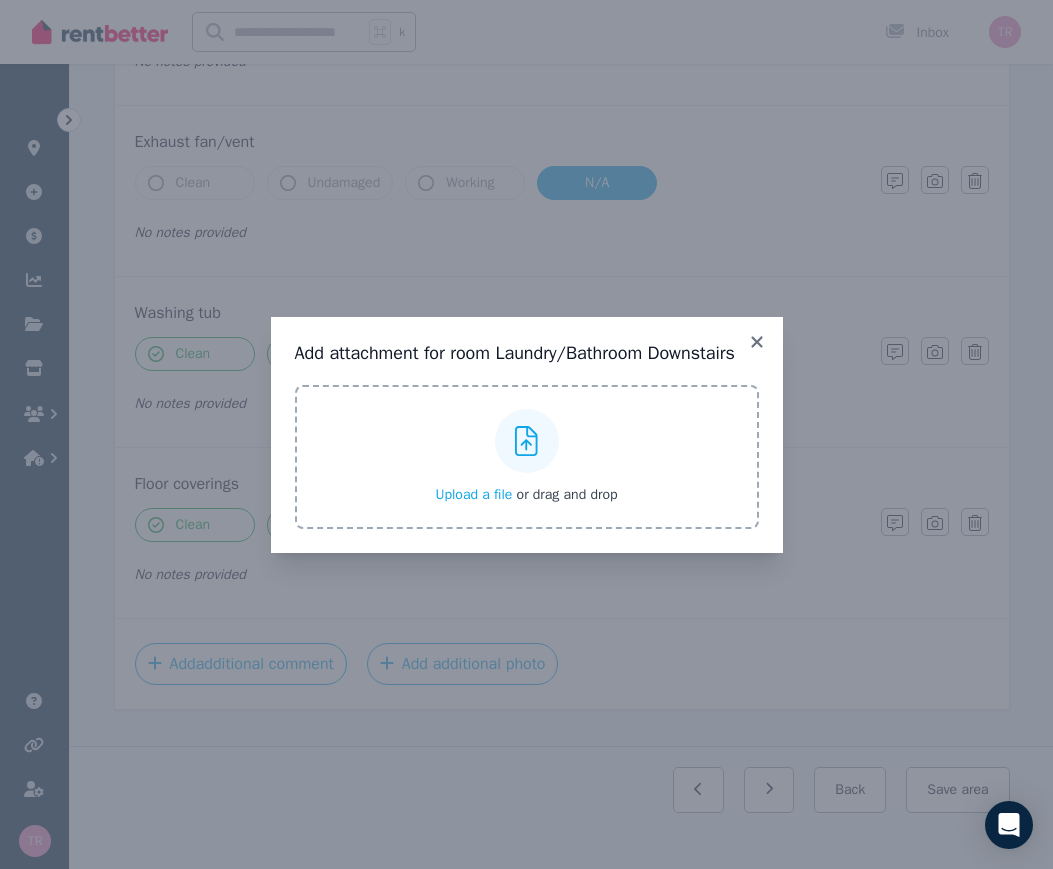 click on "Upload a file   or drag and drop" at bounding box center [0, 0] 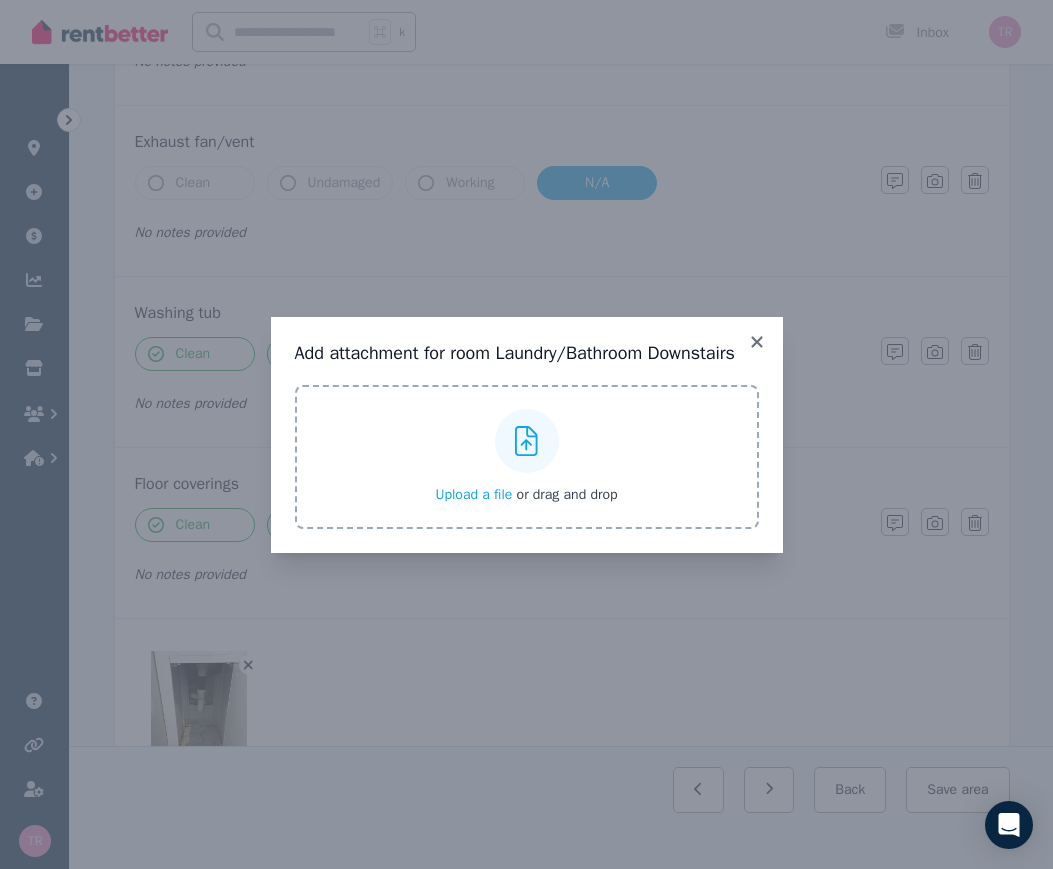 click 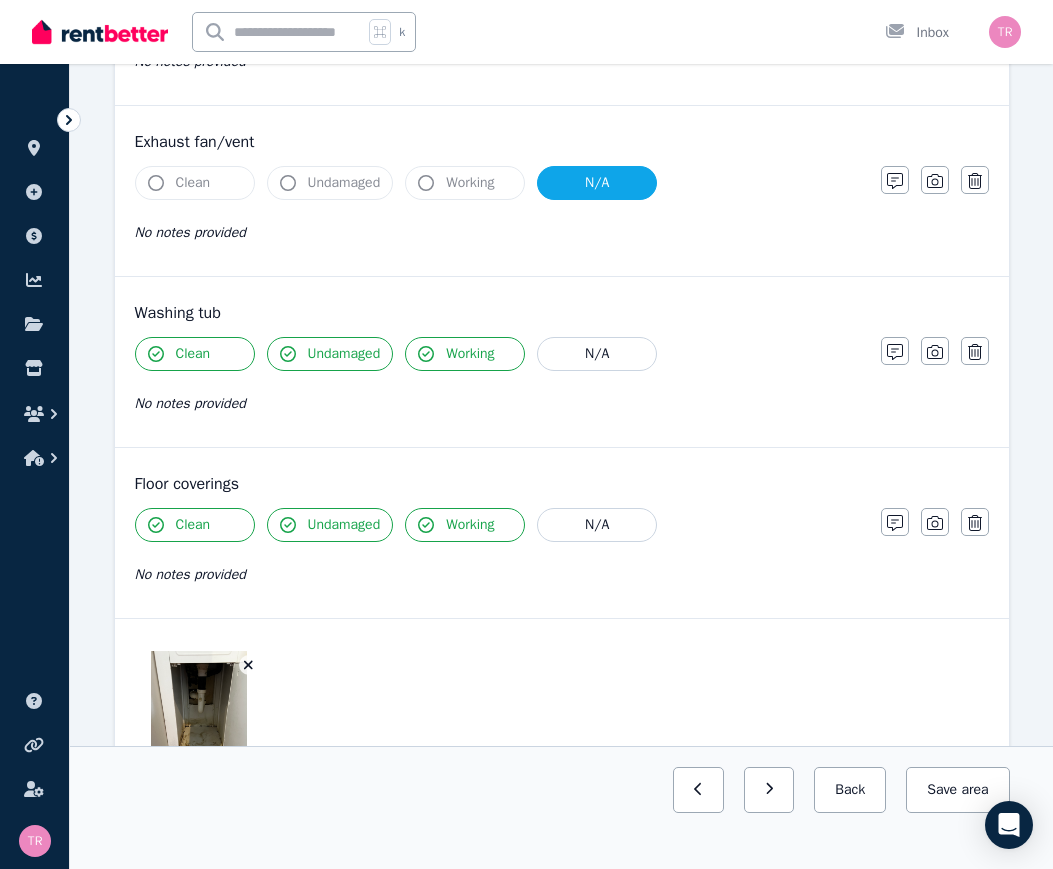 click on "Save   area" at bounding box center [957, 790] 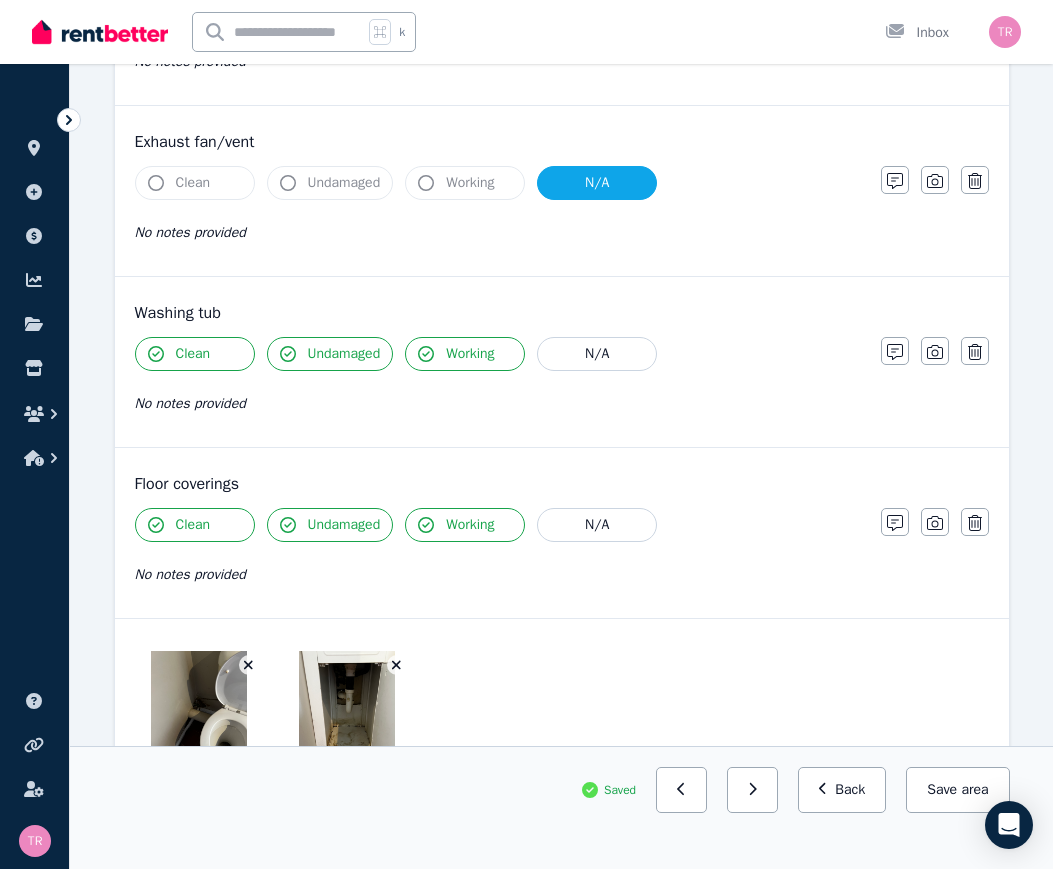 click at bounding box center (199, 715) 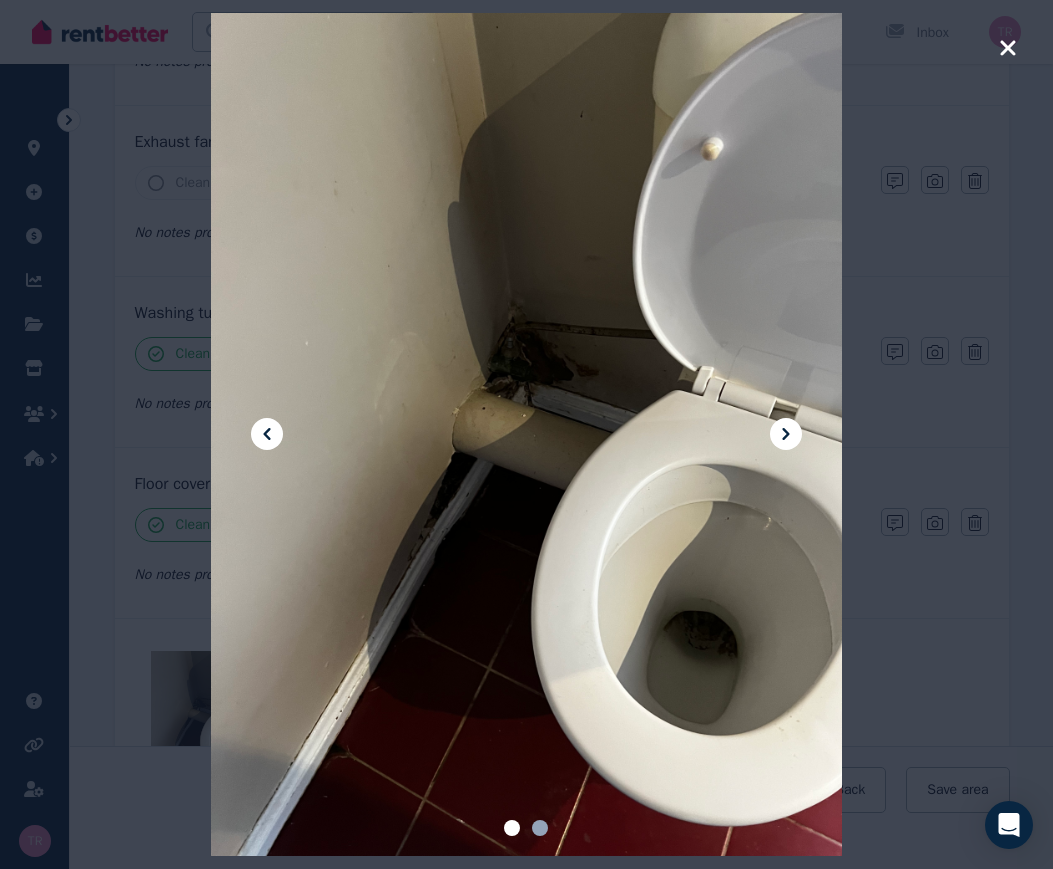 click 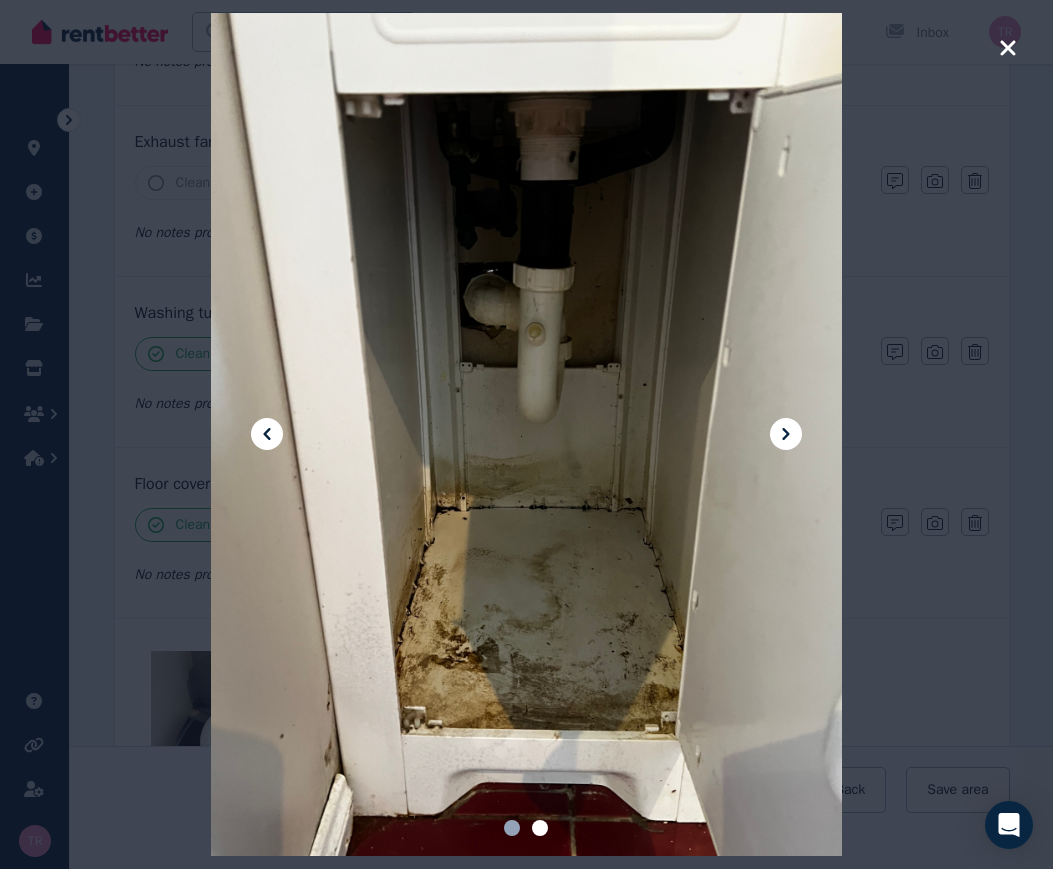 click 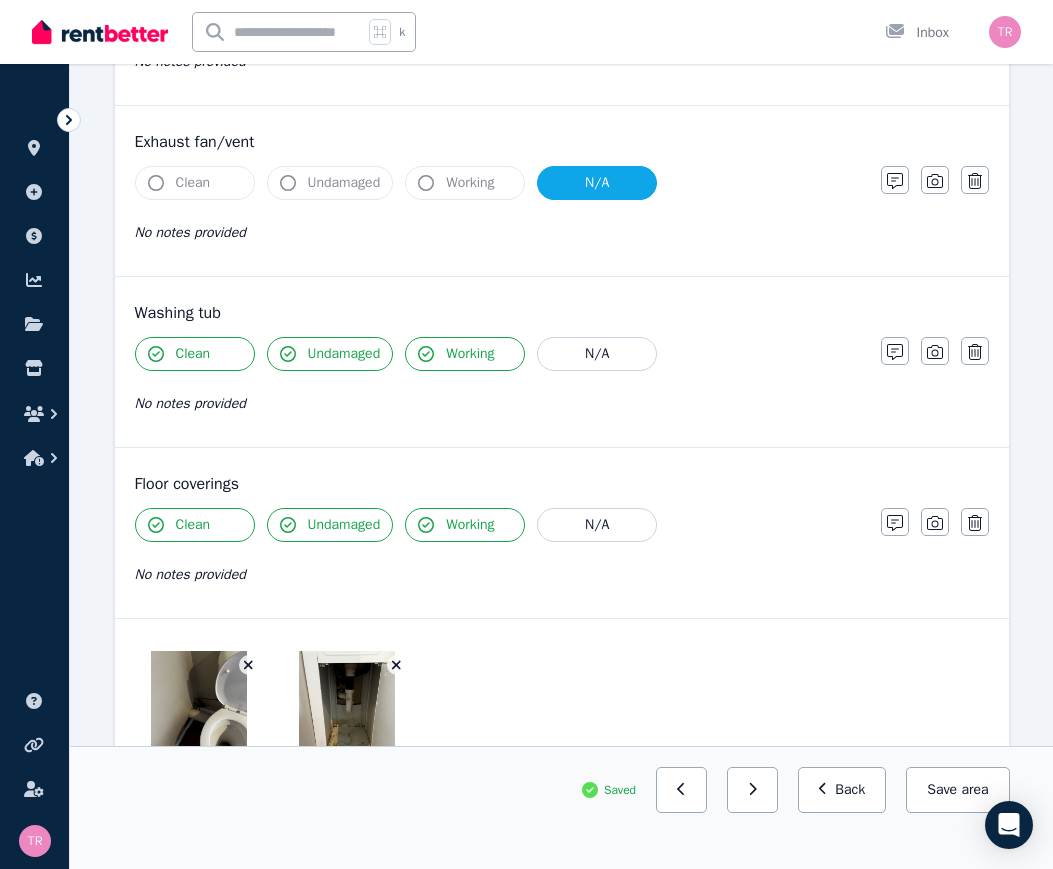 click on "Back" at bounding box center [842, 790] 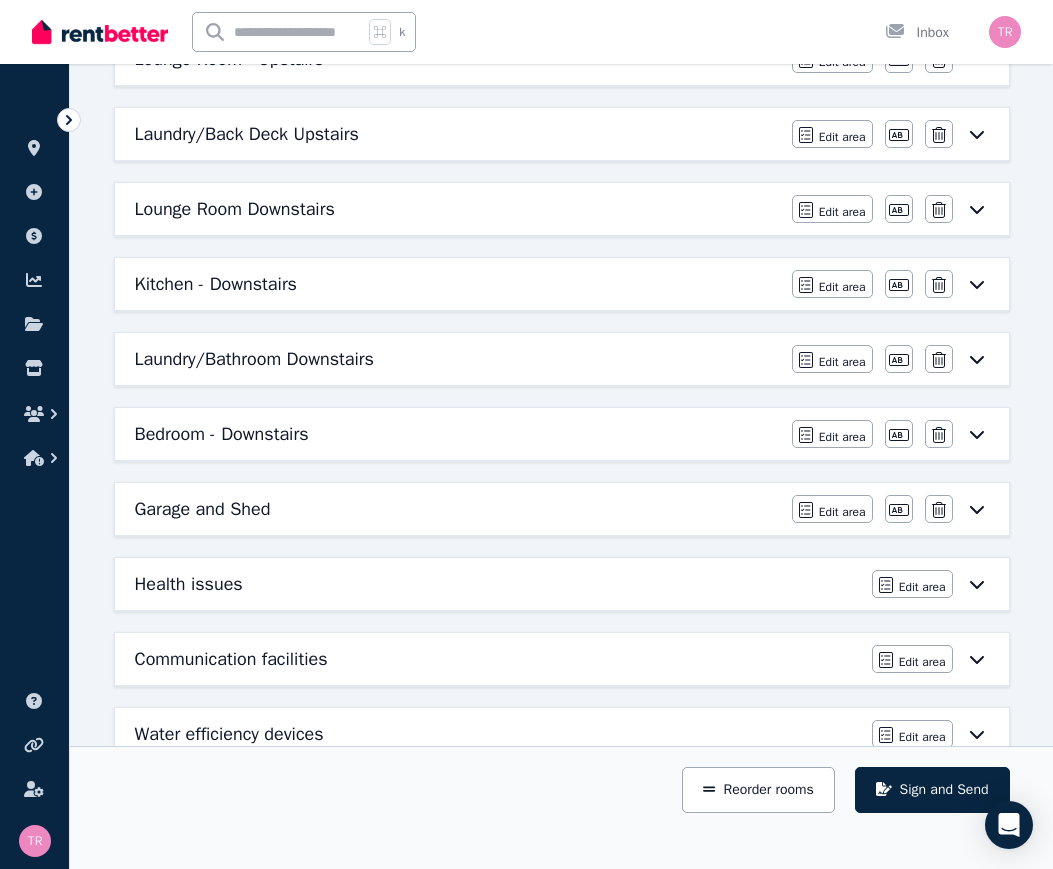 click 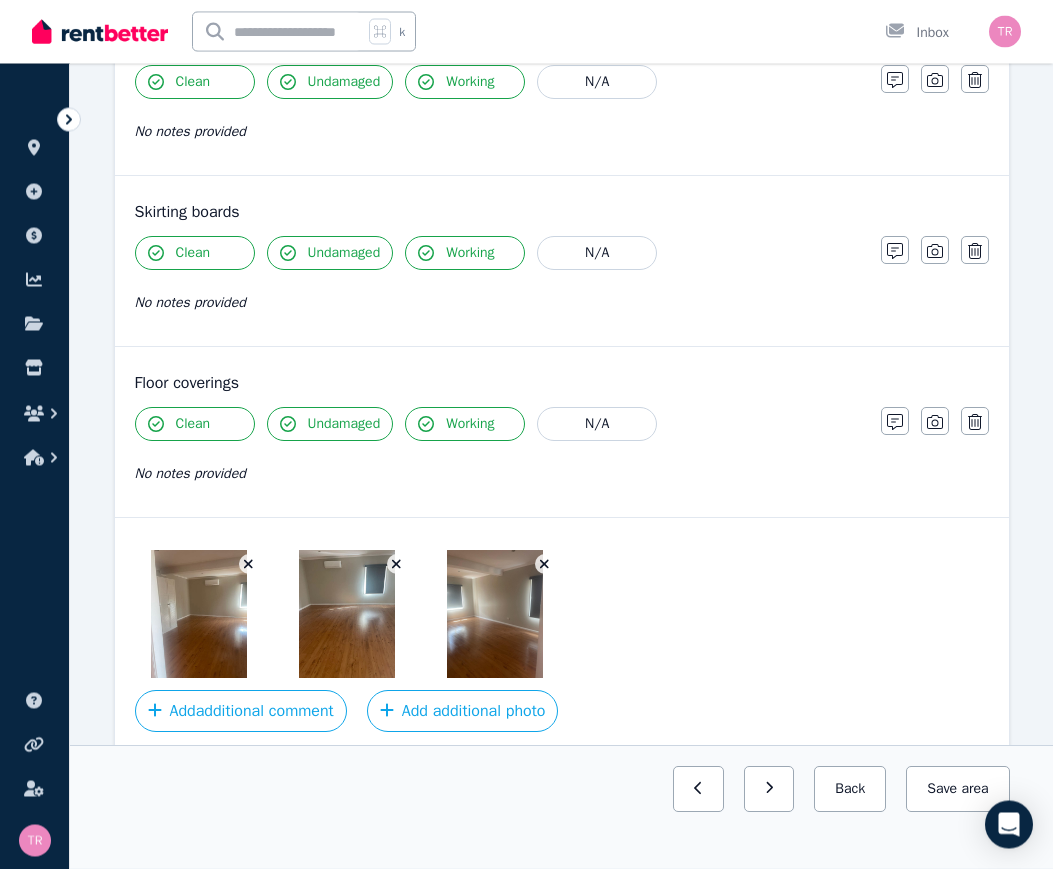 scroll, scrollTop: 1396, scrollLeft: 0, axis: vertical 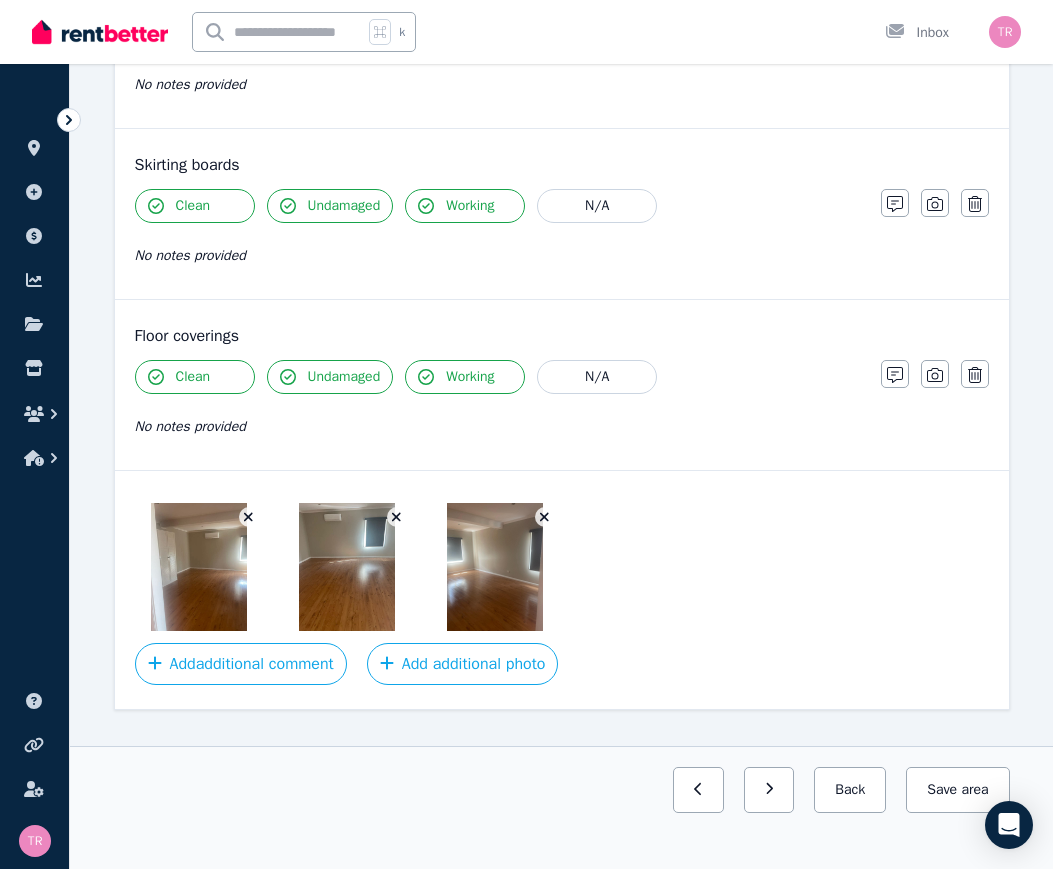 click 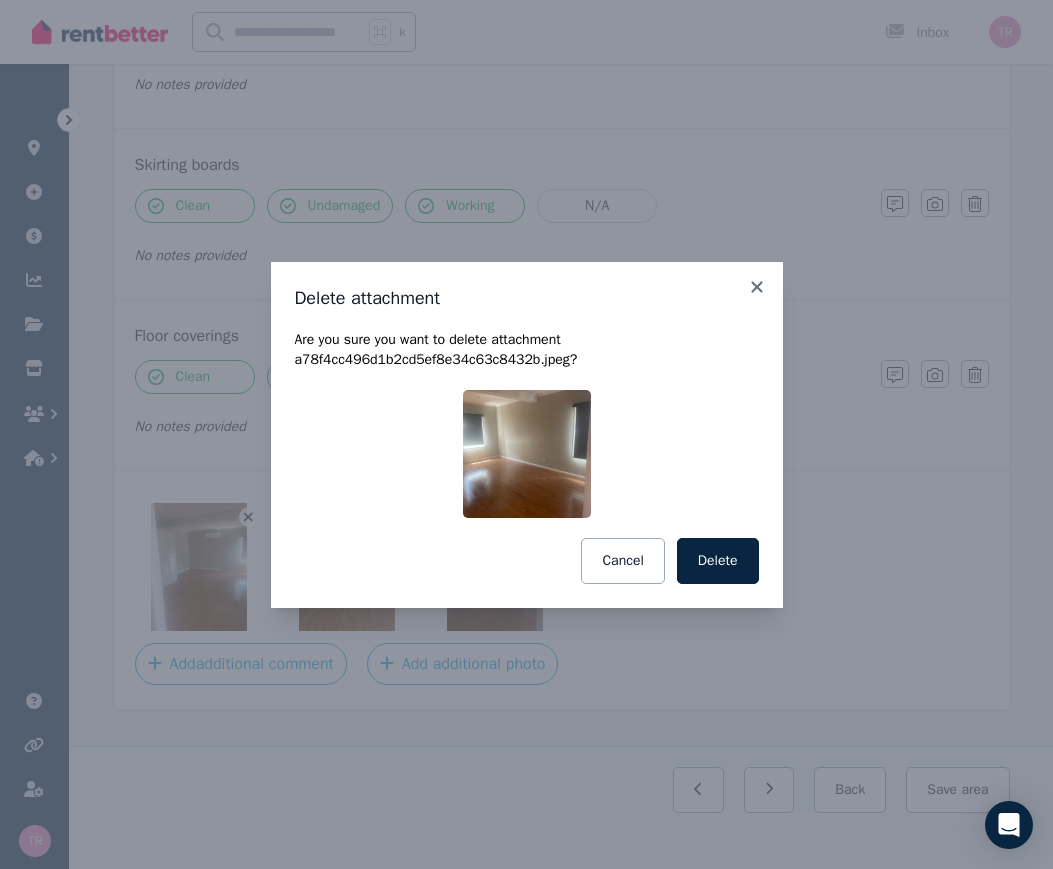 click on "Delete" at bounding box center (718, 561) 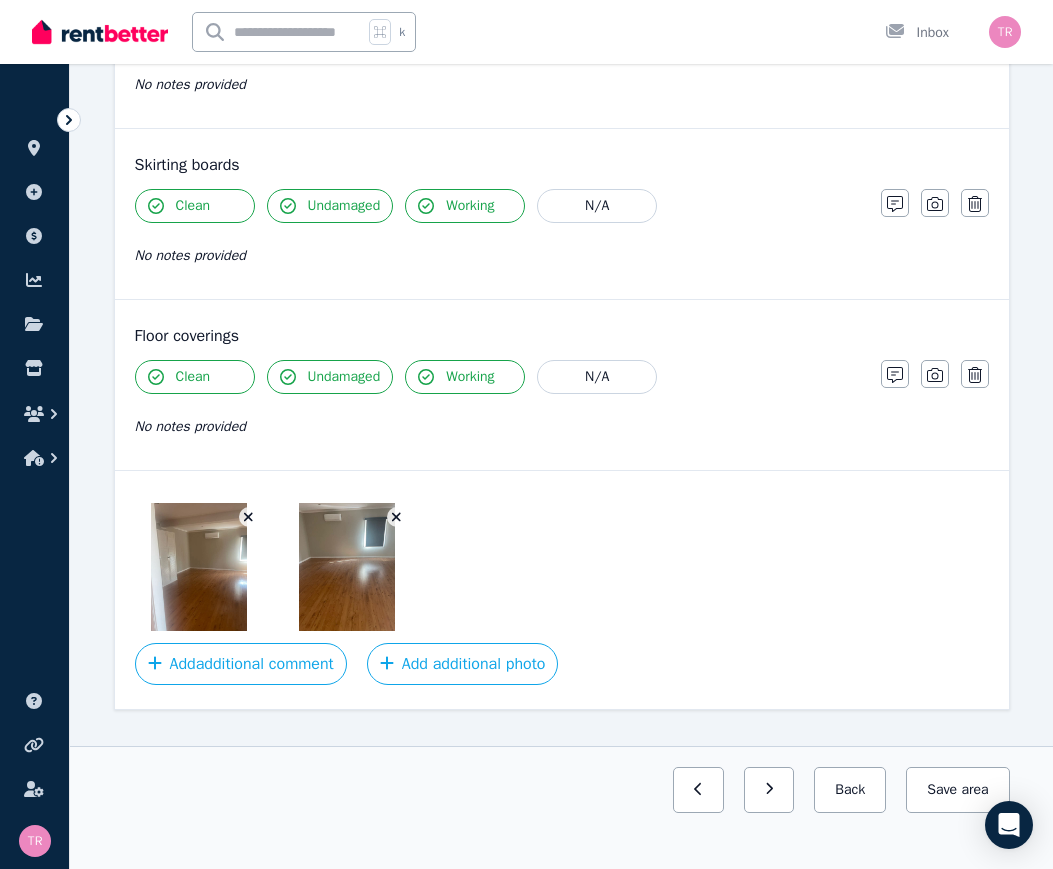 click 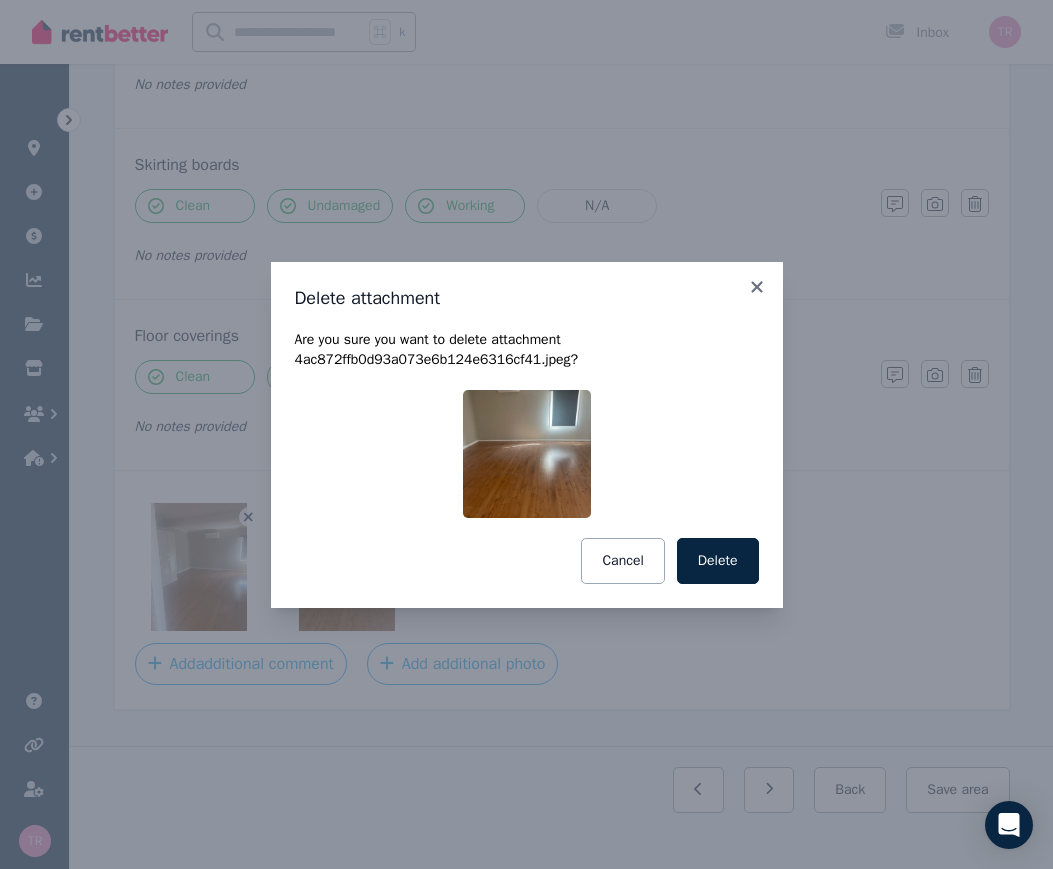 click on "Delete" at bounding box center [718, 561] 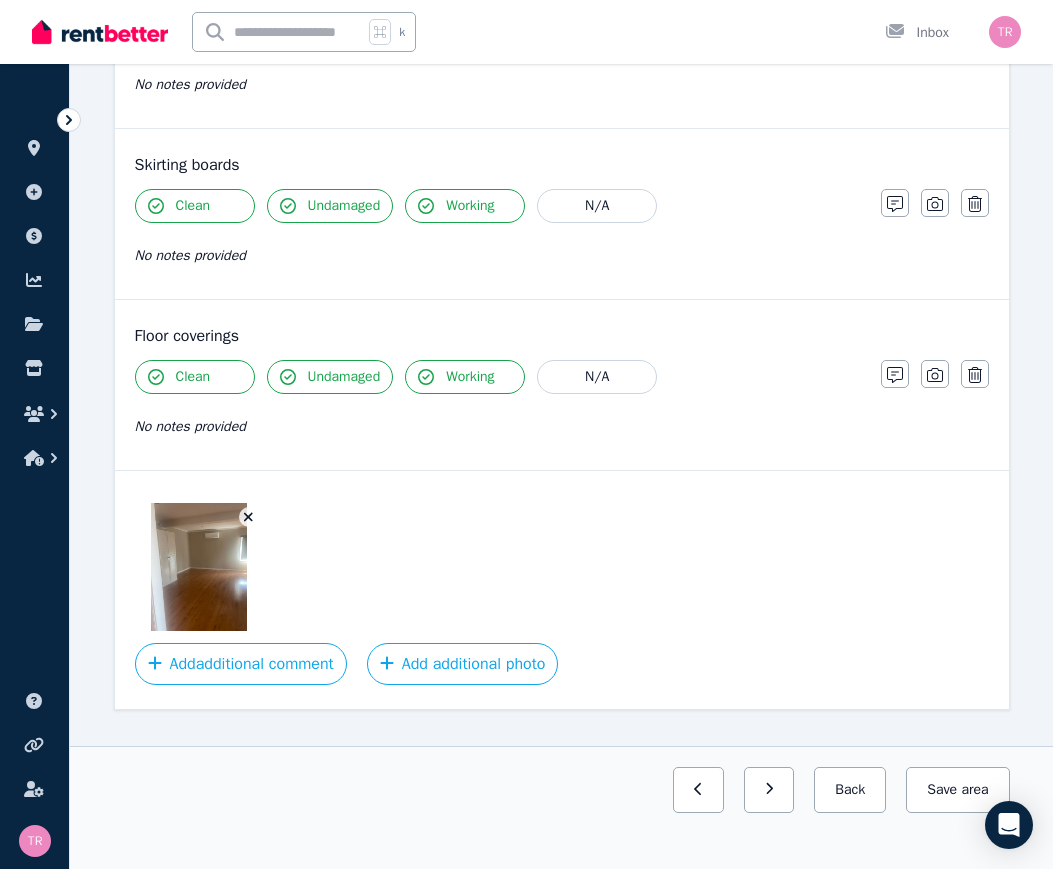 click at bounding box center (199, 567) 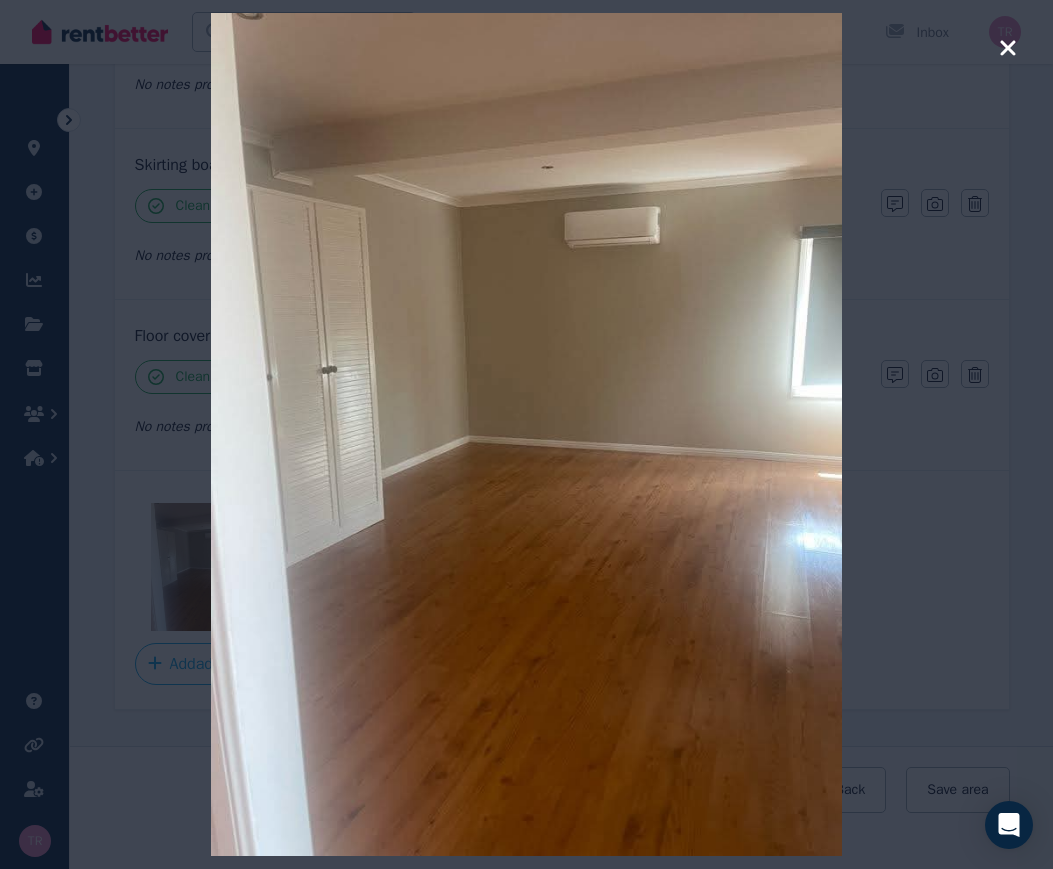 click 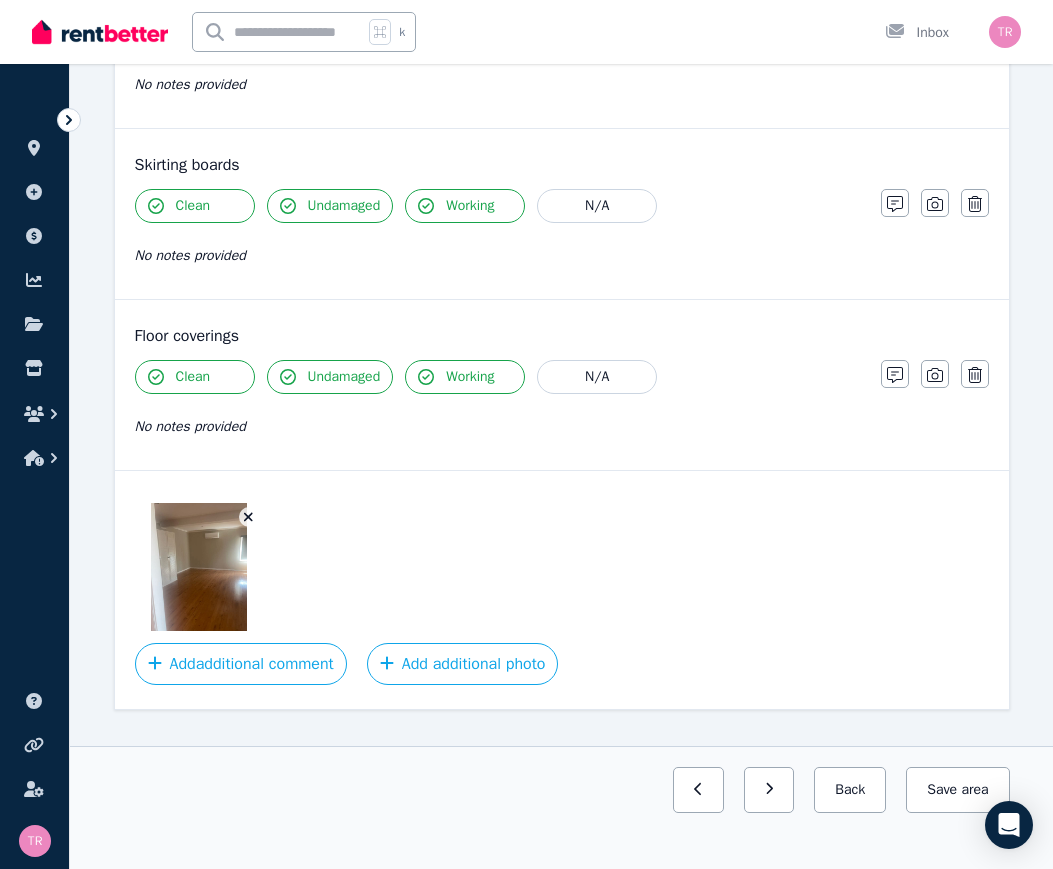 click at bounding box center [249, 517] 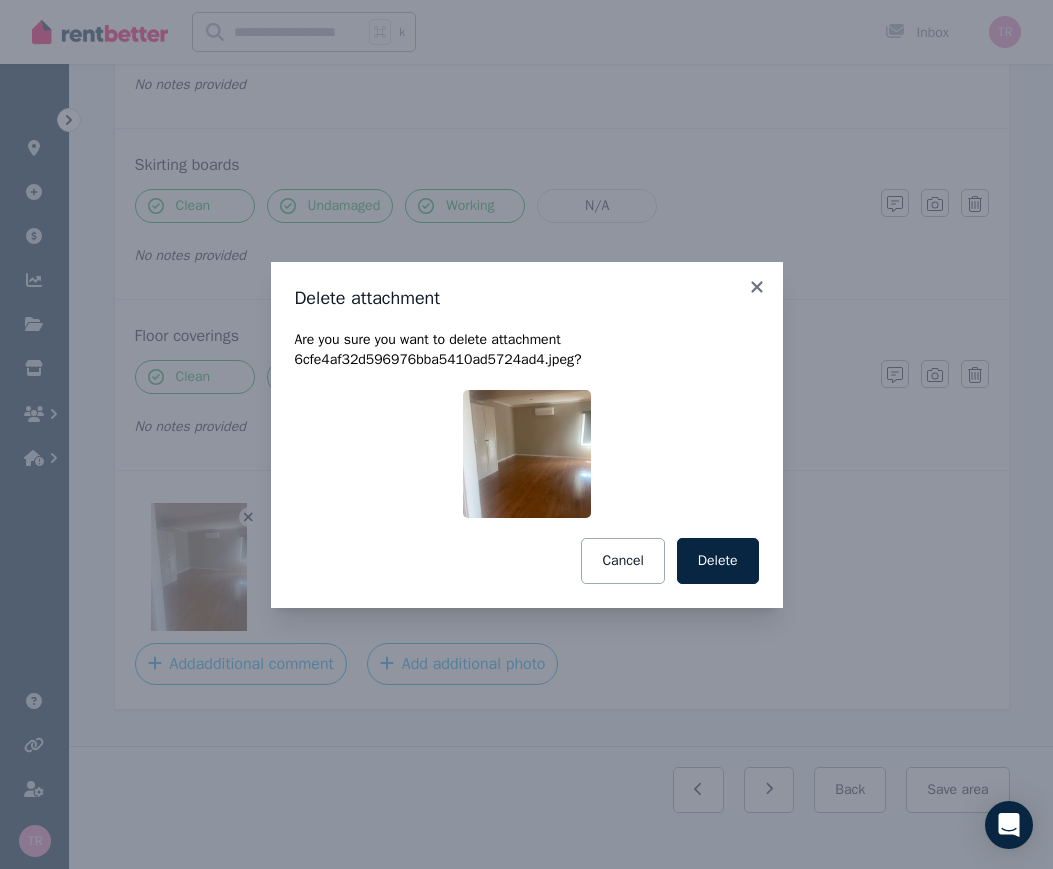 click on "Delete" at bounding box center (718, 561) 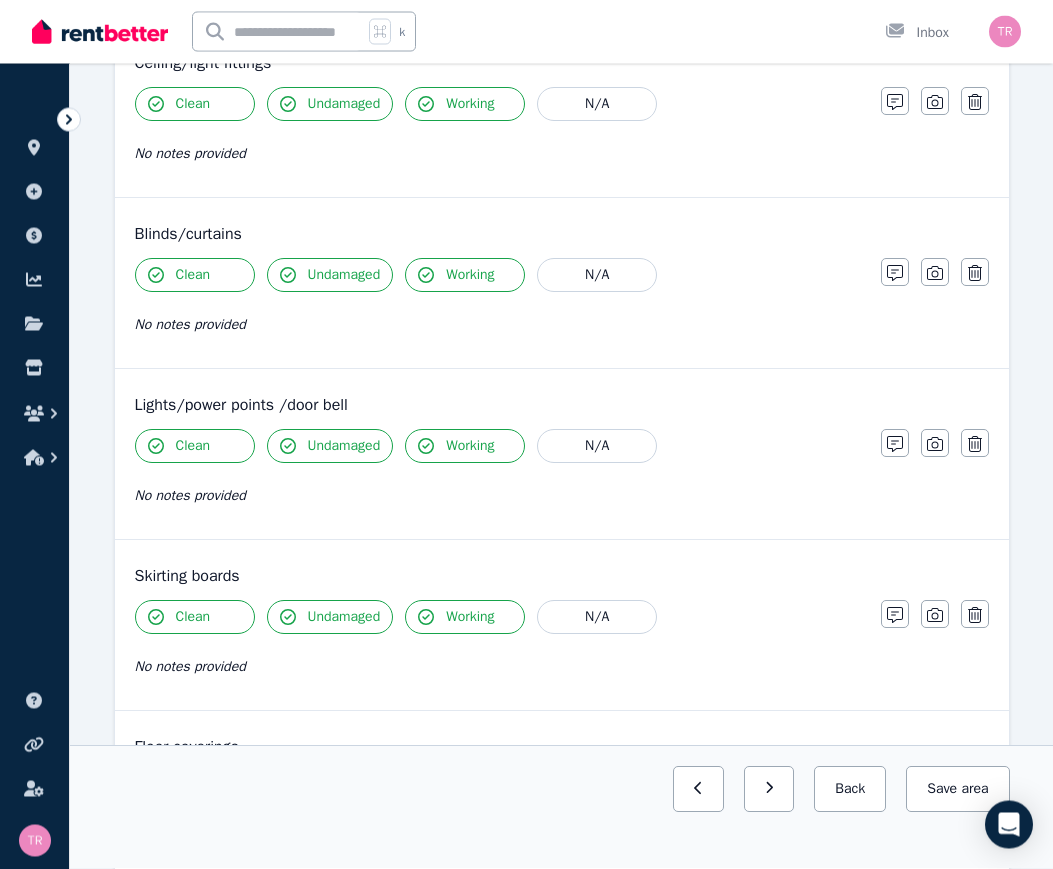 scroll, scrollTop: 985, scrollLeft: 0, axis: vertical 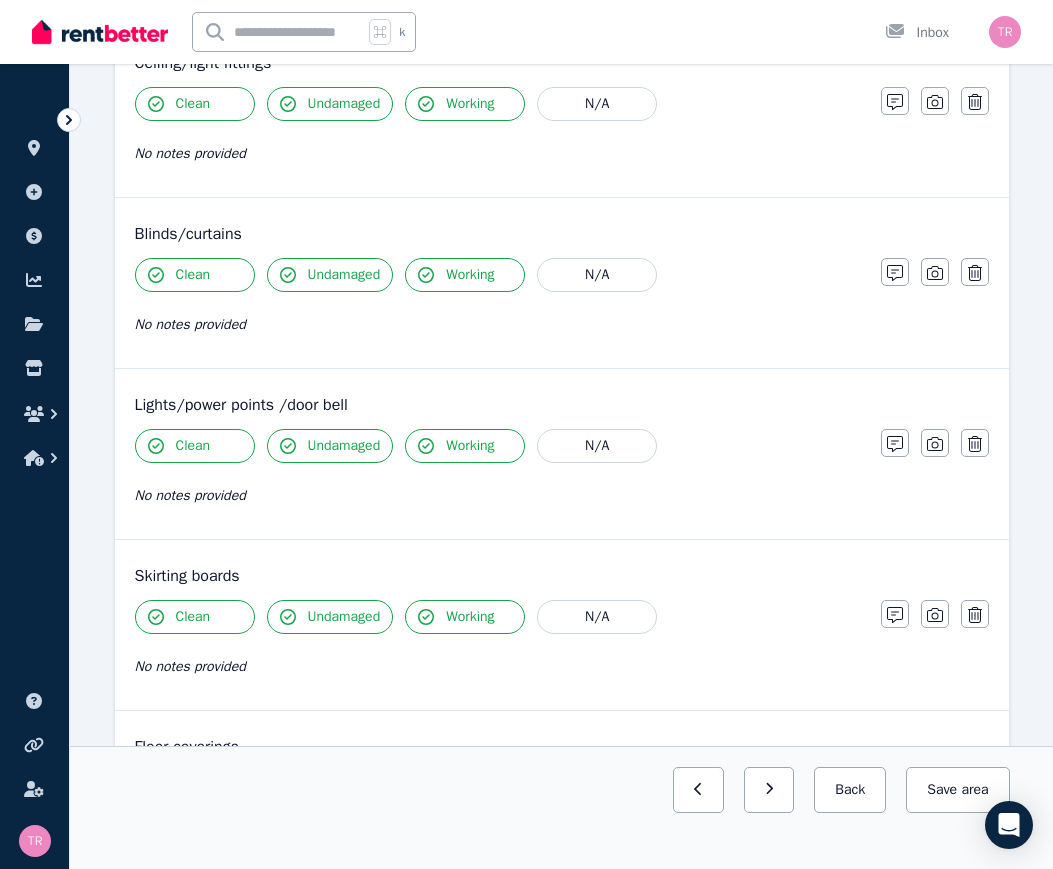 click 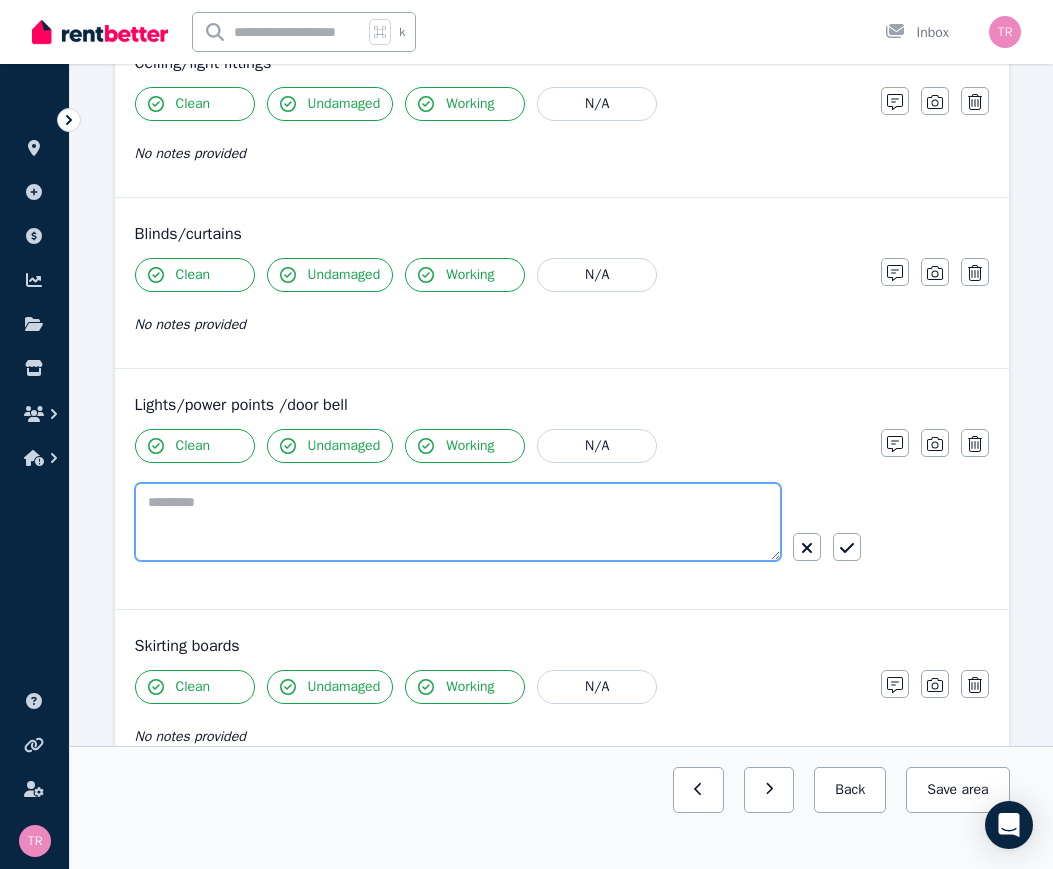 click at bounding box center (458, 522) 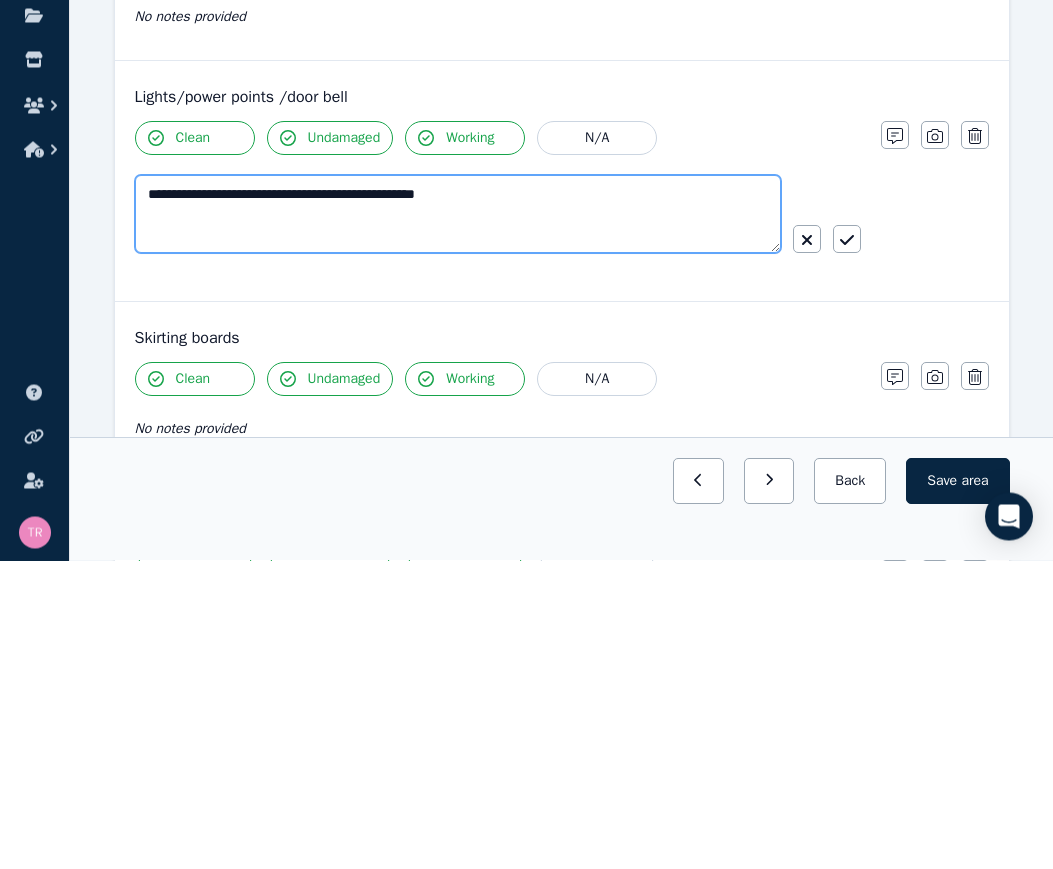 type on "**********" 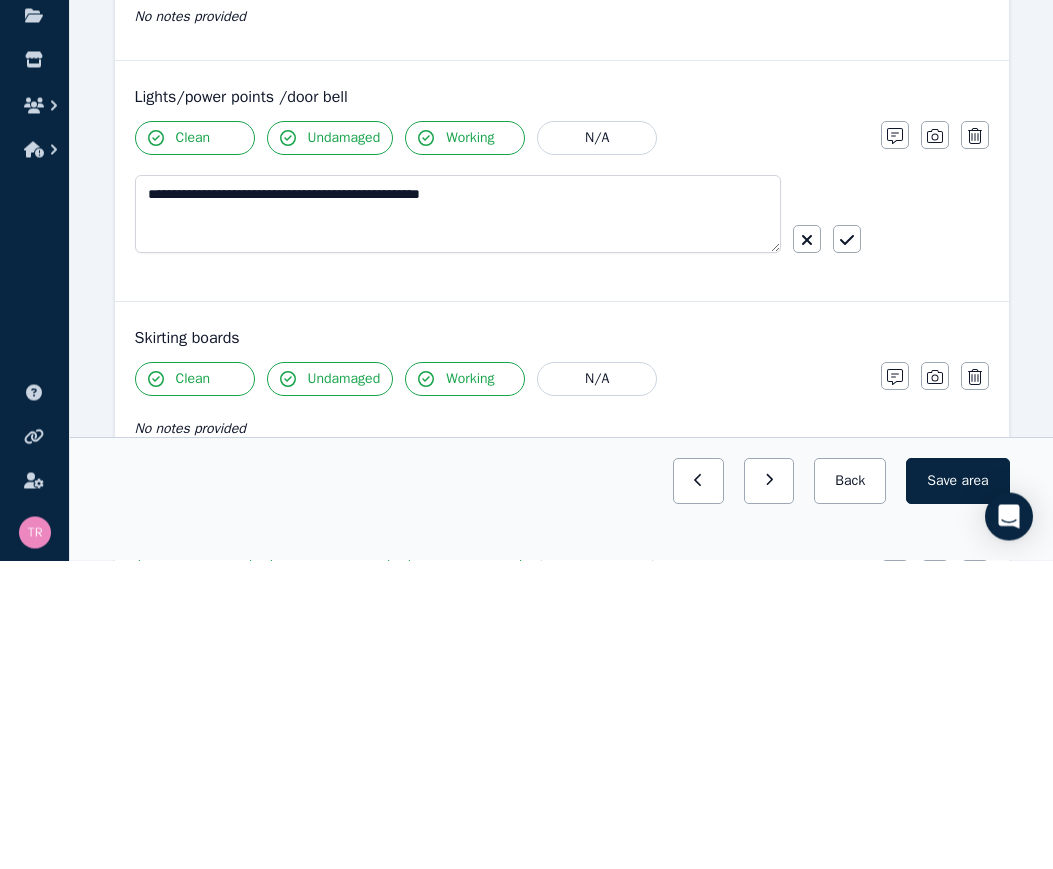 click 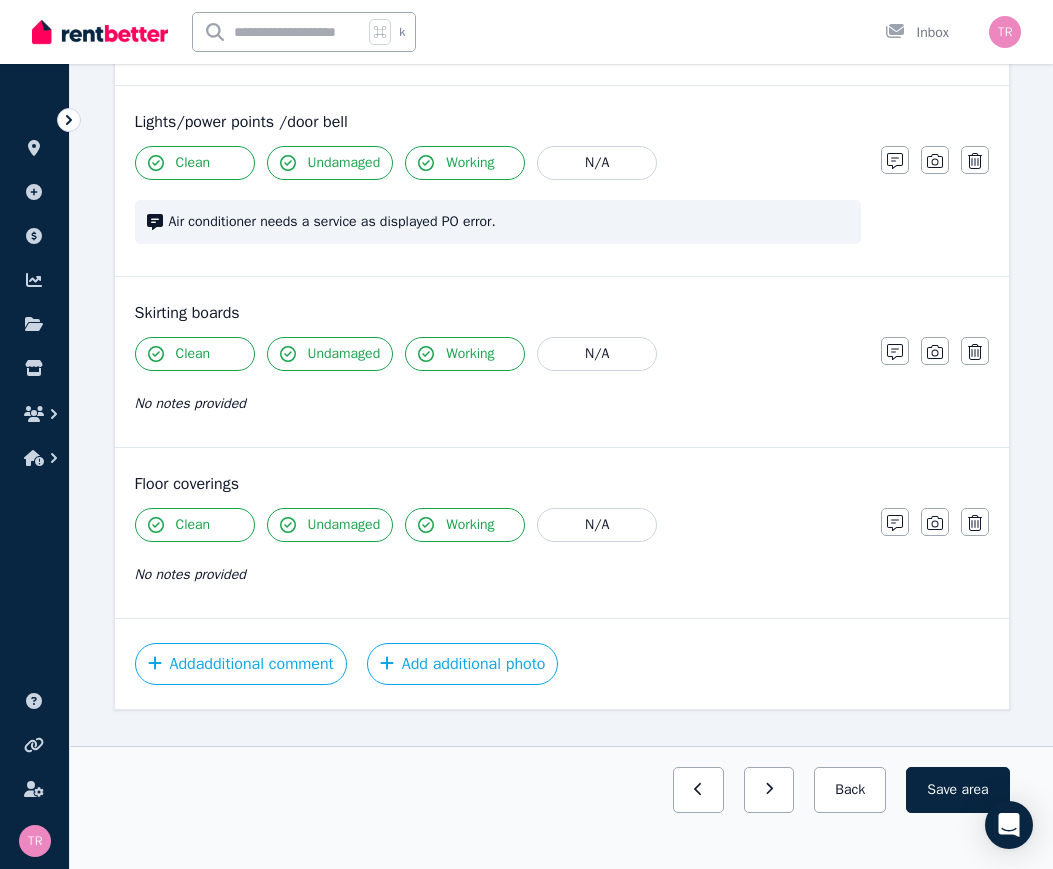 click on "Add additional photo" at bounding box center (463, 664) 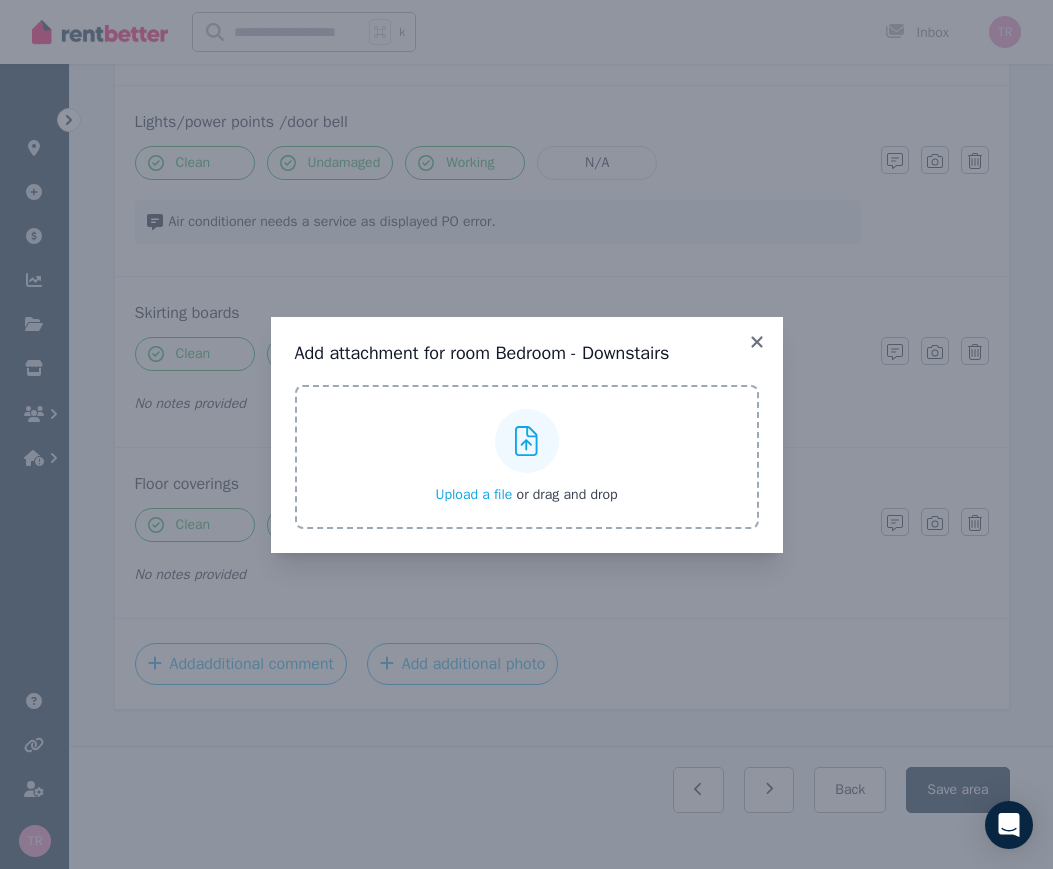 click 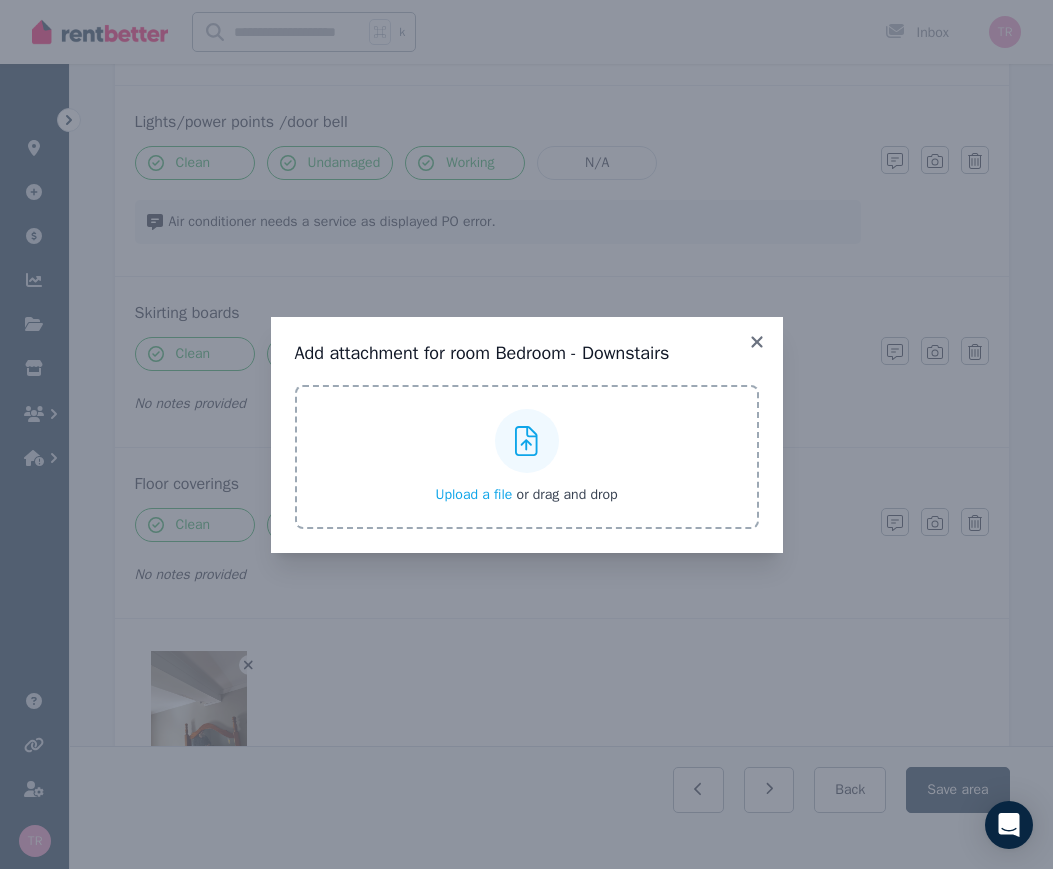 click 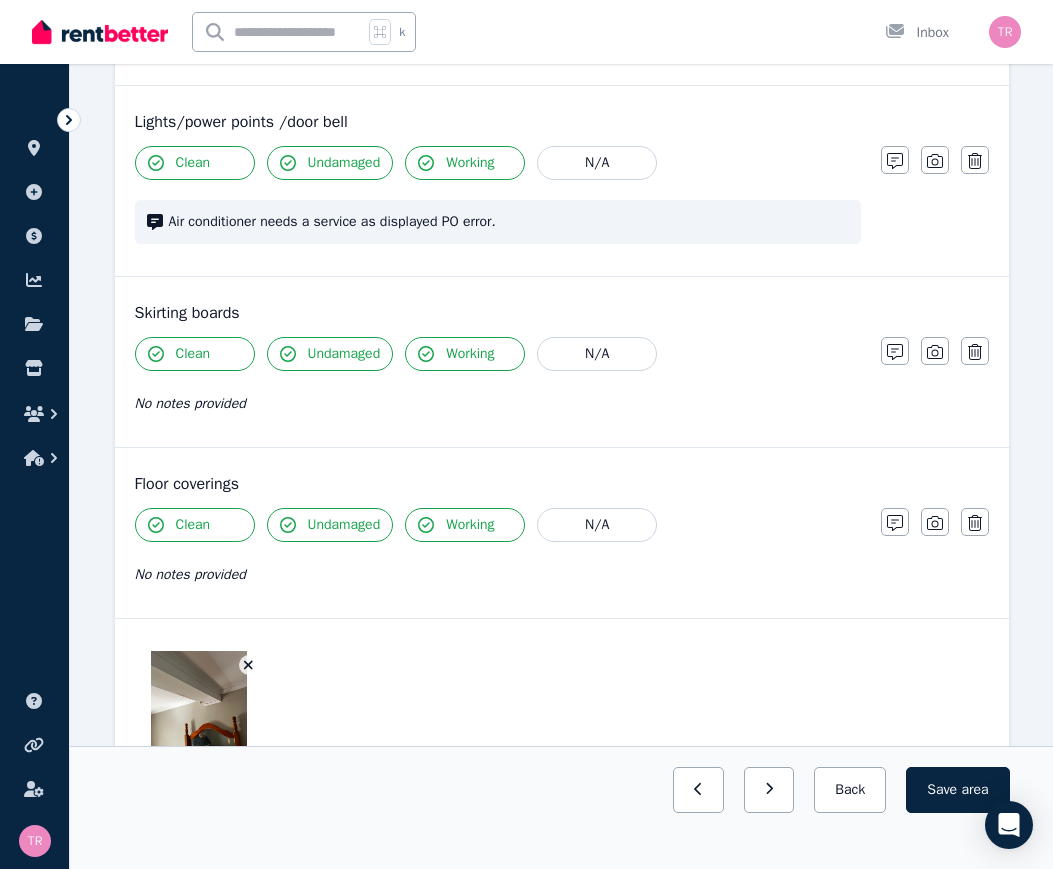 click on "Save   area" at bounding box center [957, 790] 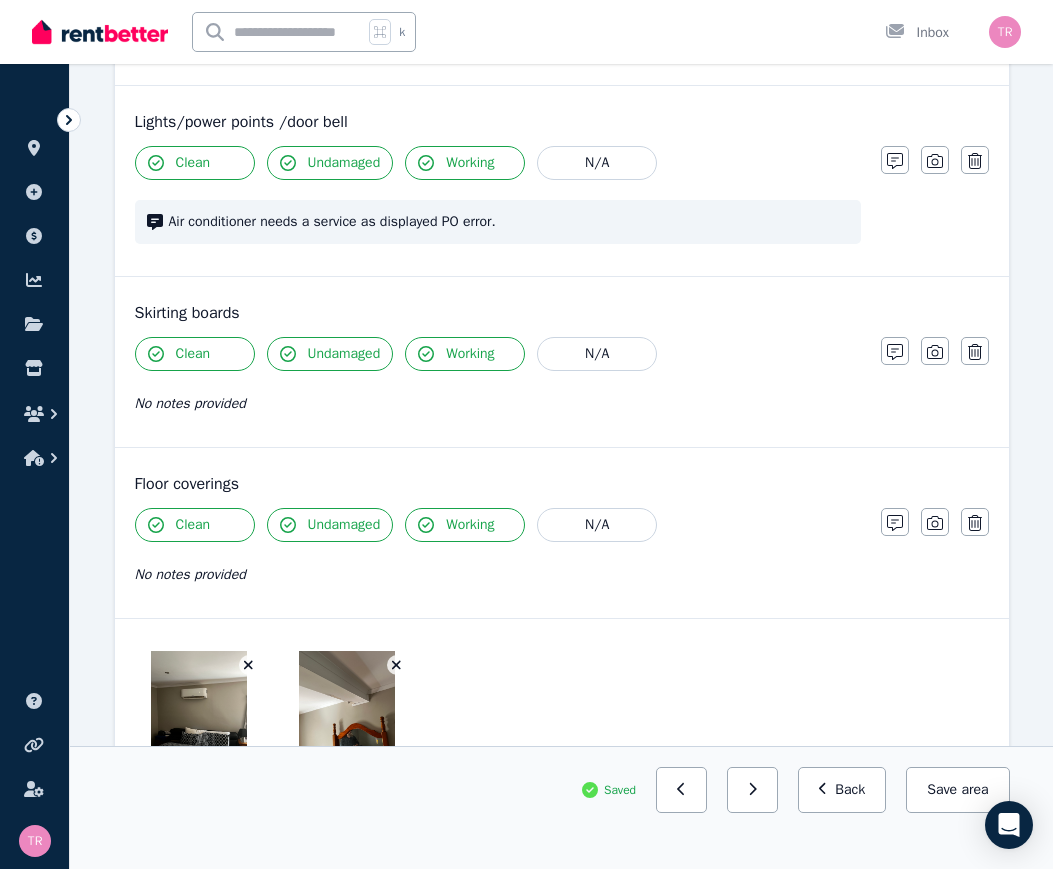 click at bounding box center [199, 715] 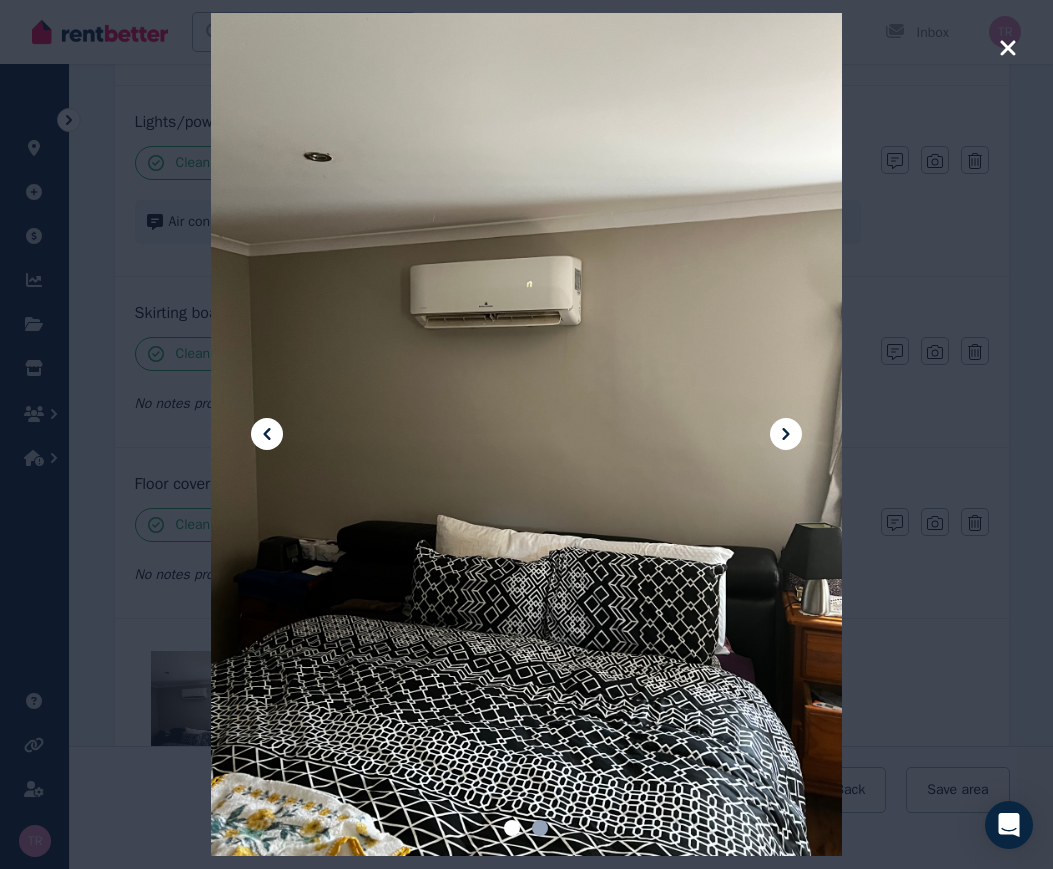 click 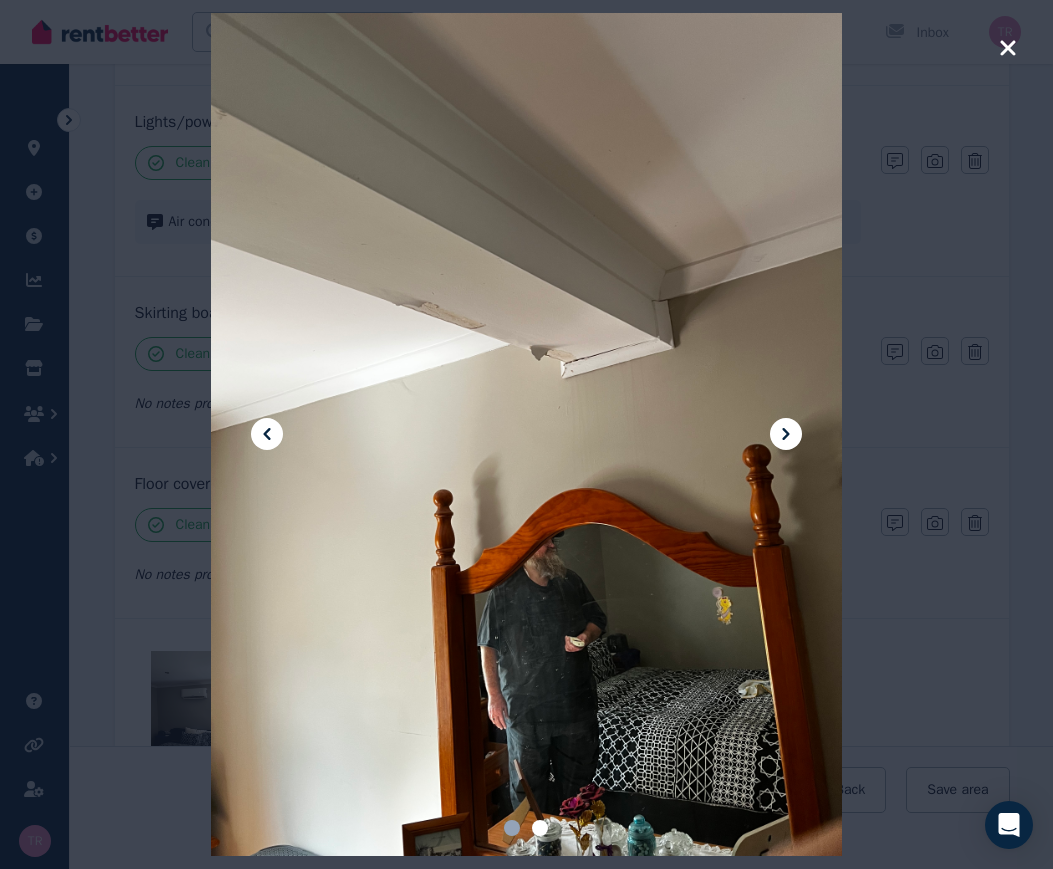 click 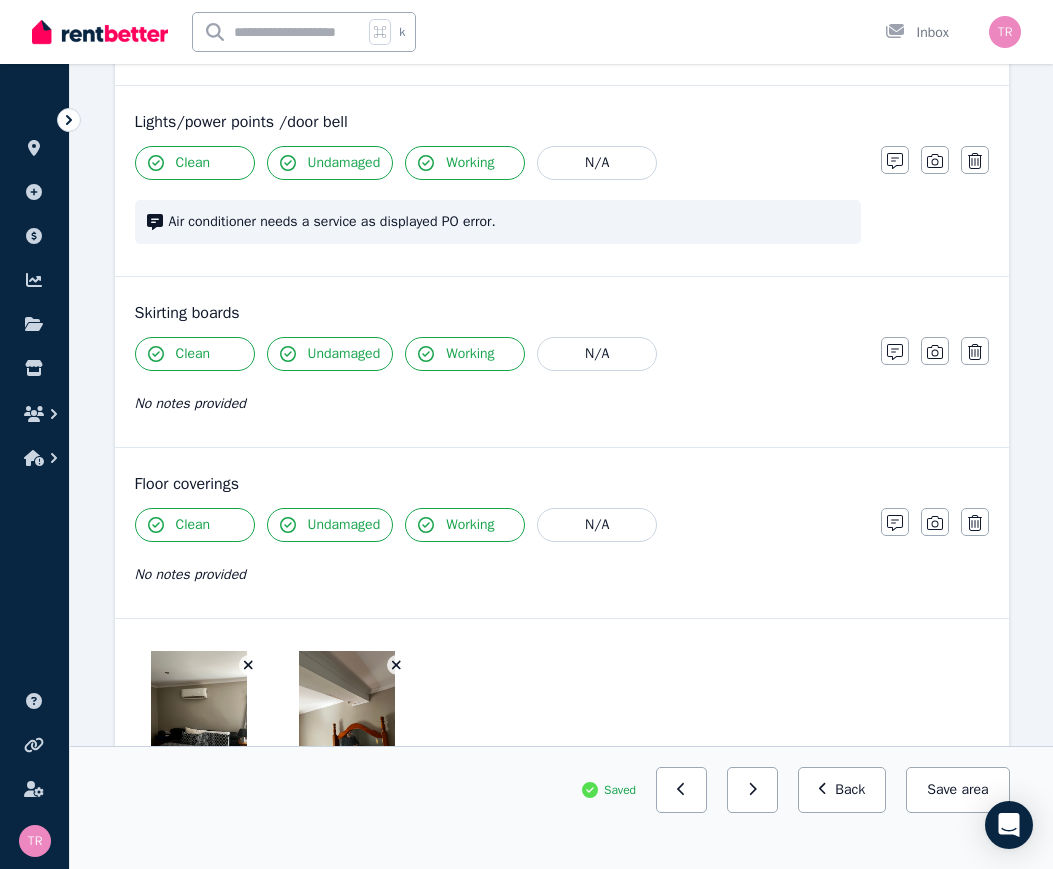 click on "Back" at bounding box center (842, 790) 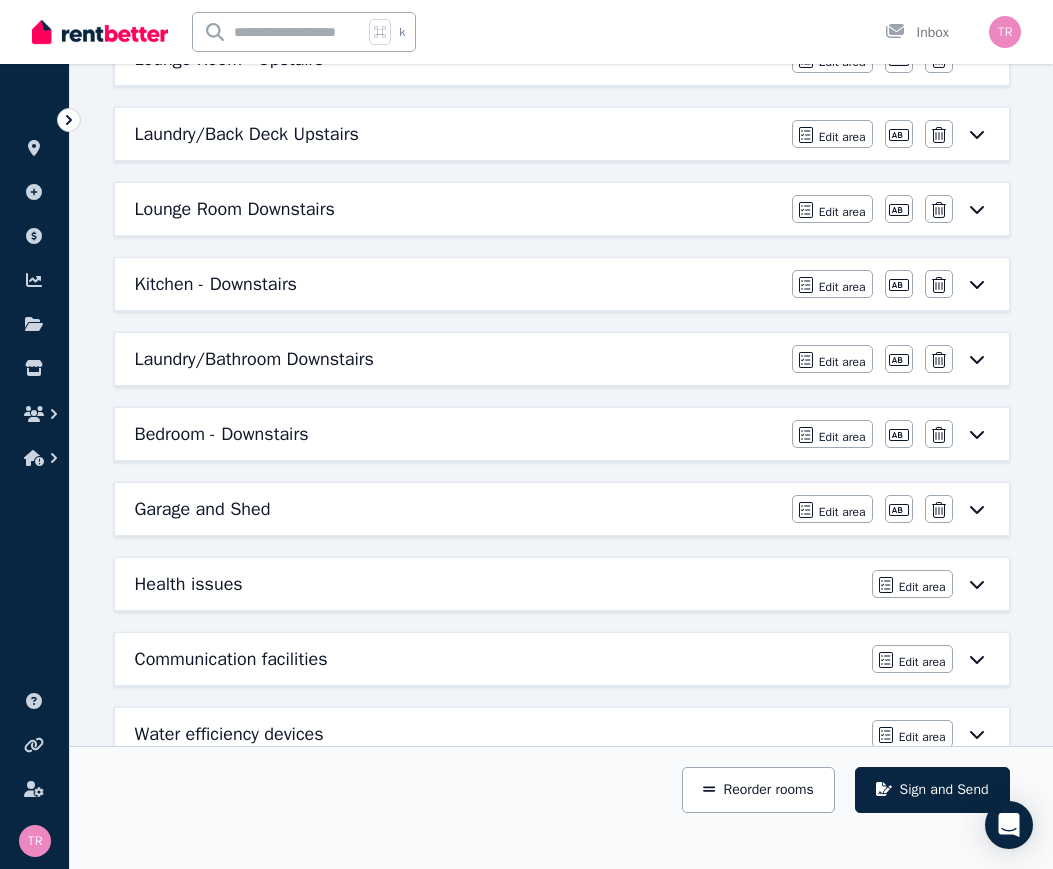 scroll, scrollTop: 771, scrollLeft: 0, axis: vertical 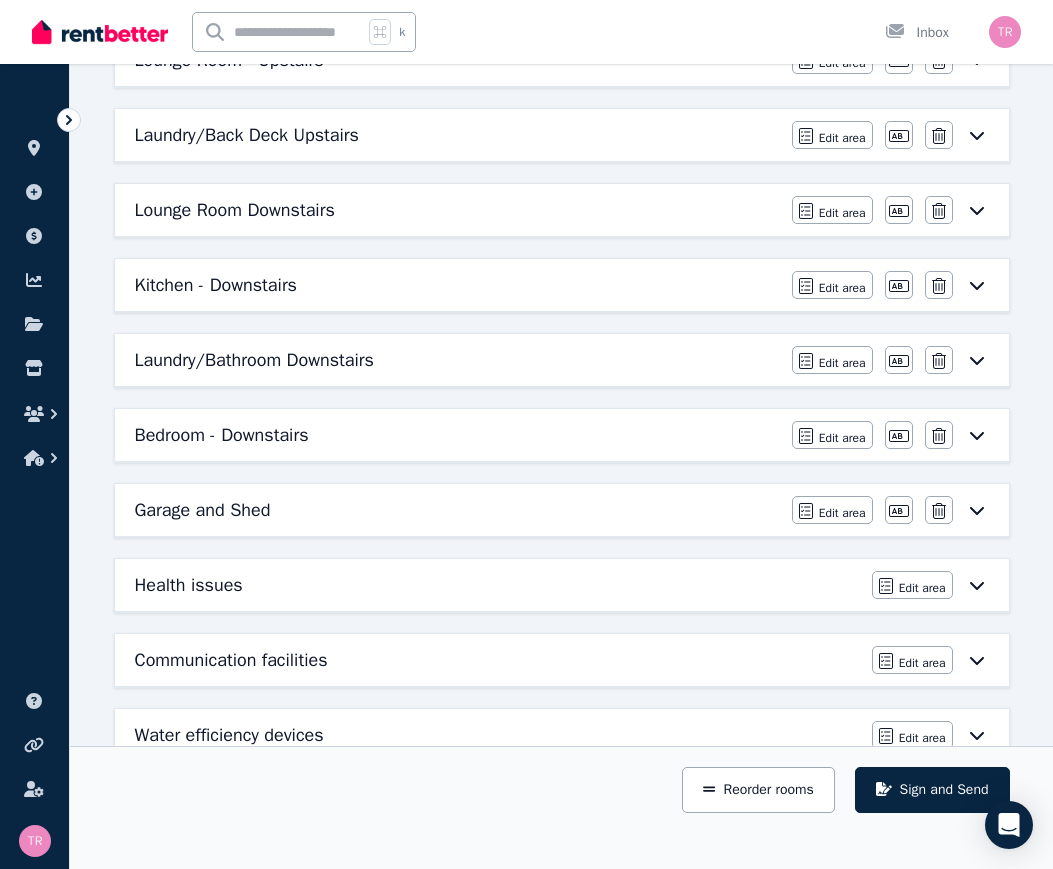click 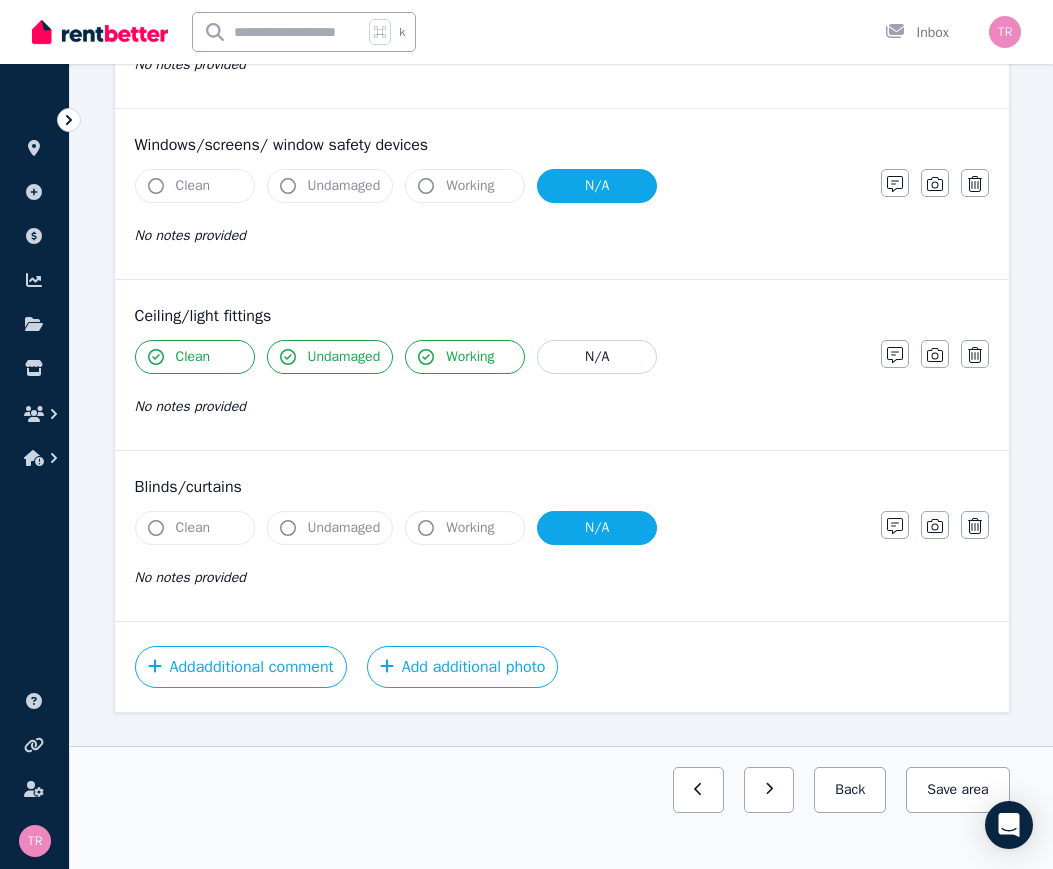 scroll, scrollTop: 544, scrollLeft: 0, axis: vertical 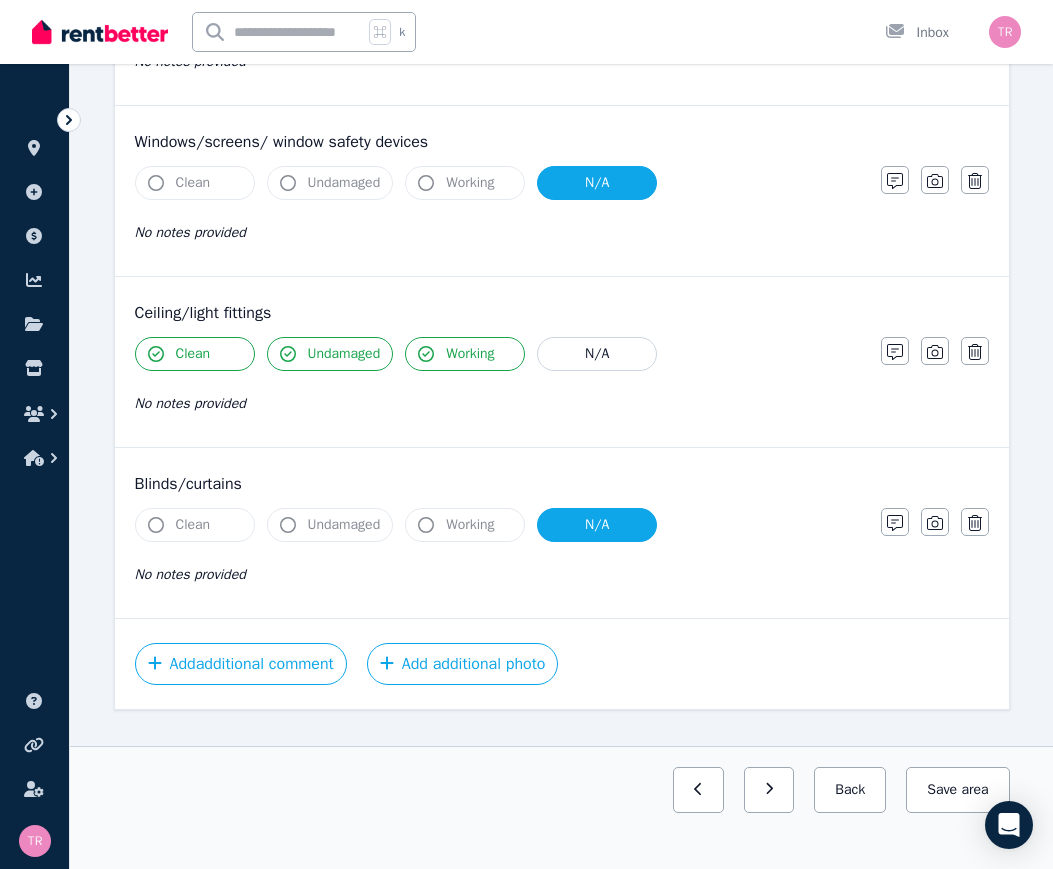 click 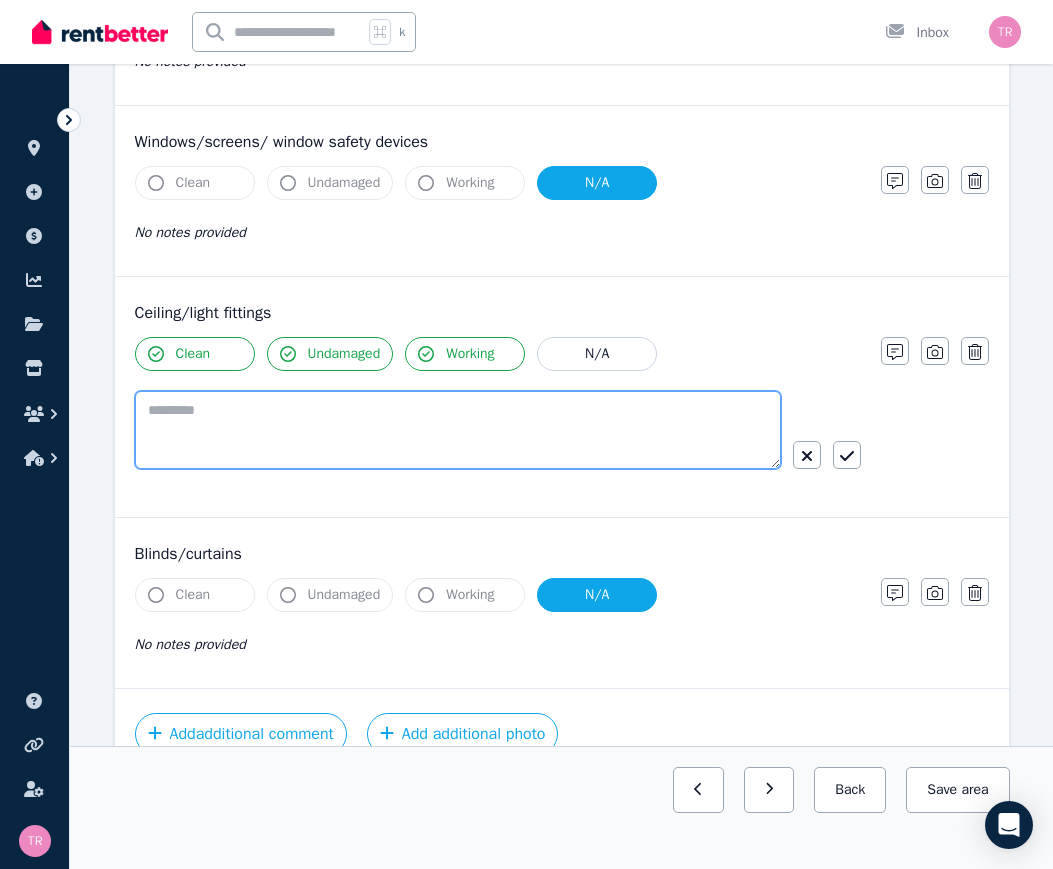 click at bounding box center [458, 430] 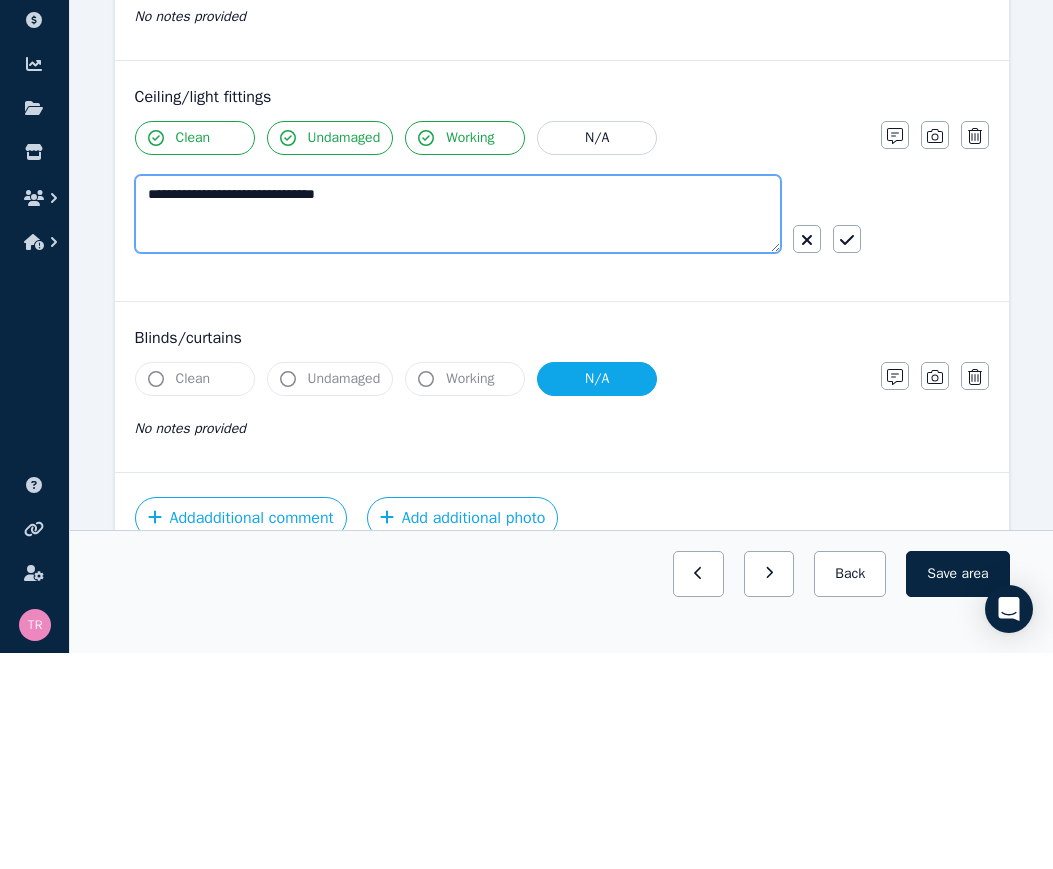 type on "**********" 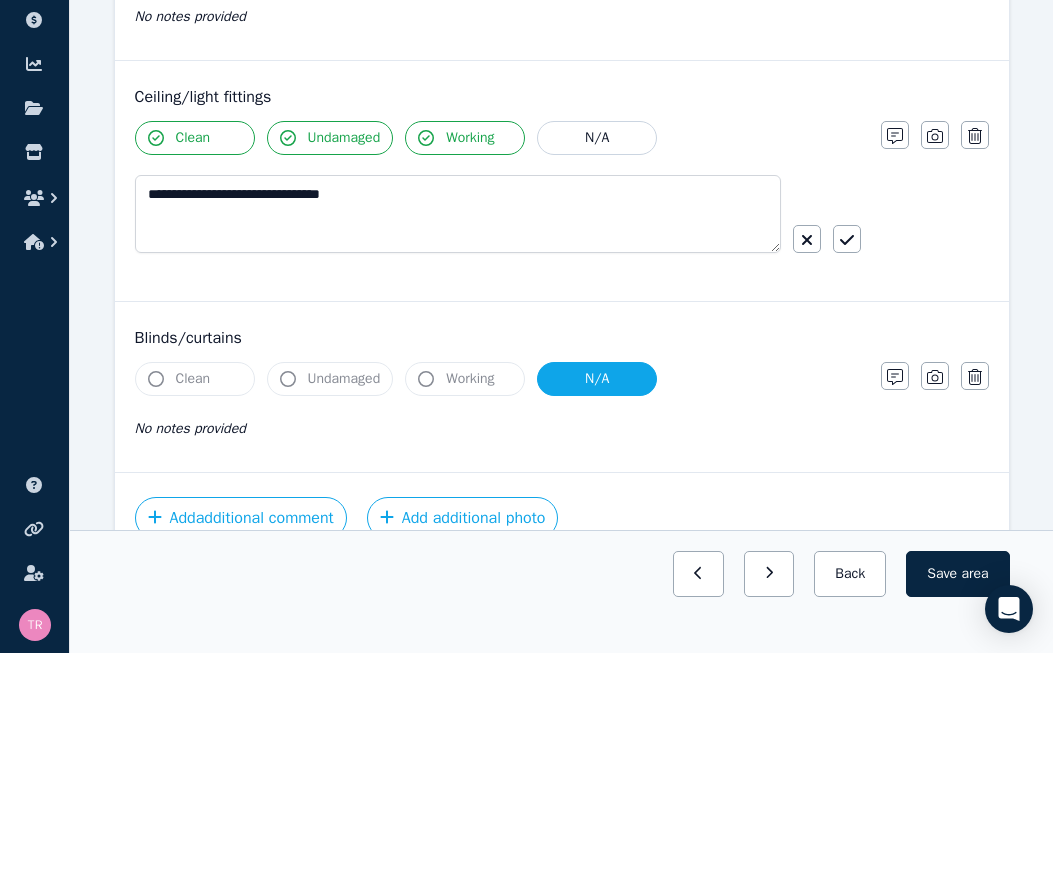 click 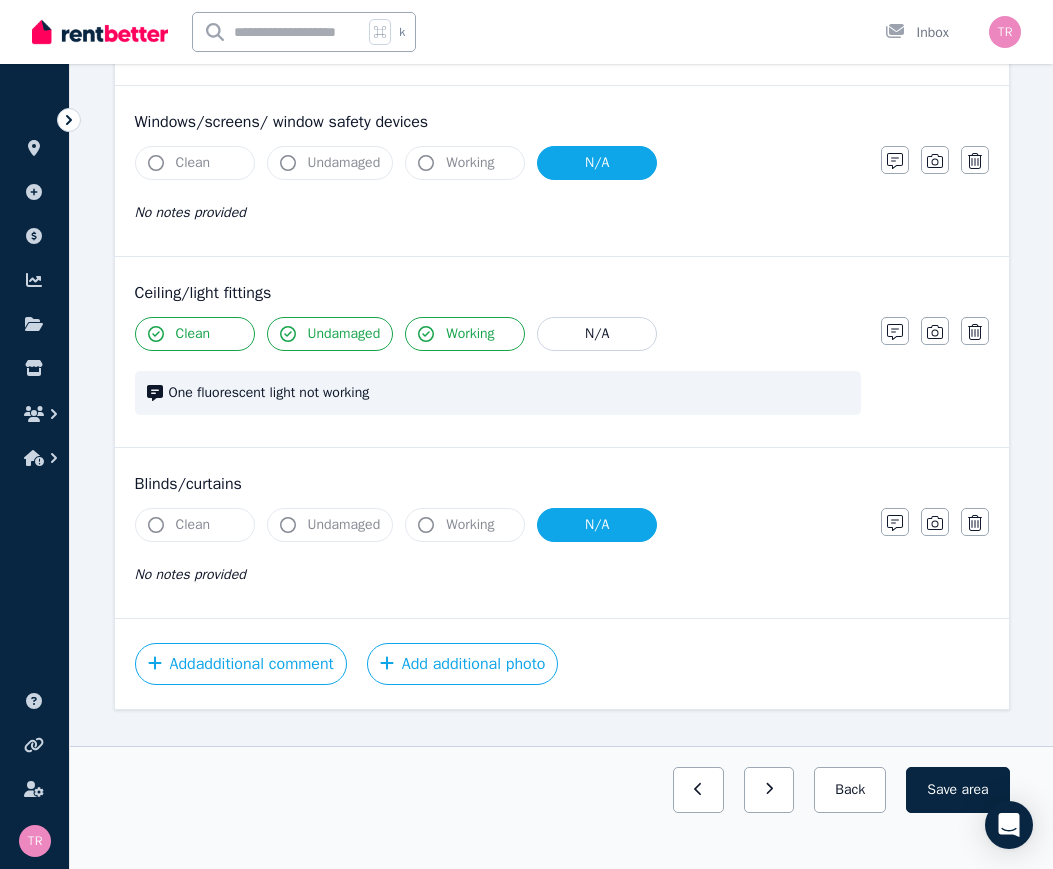 click on "Add additional photo" at bounding box center (463, 664) 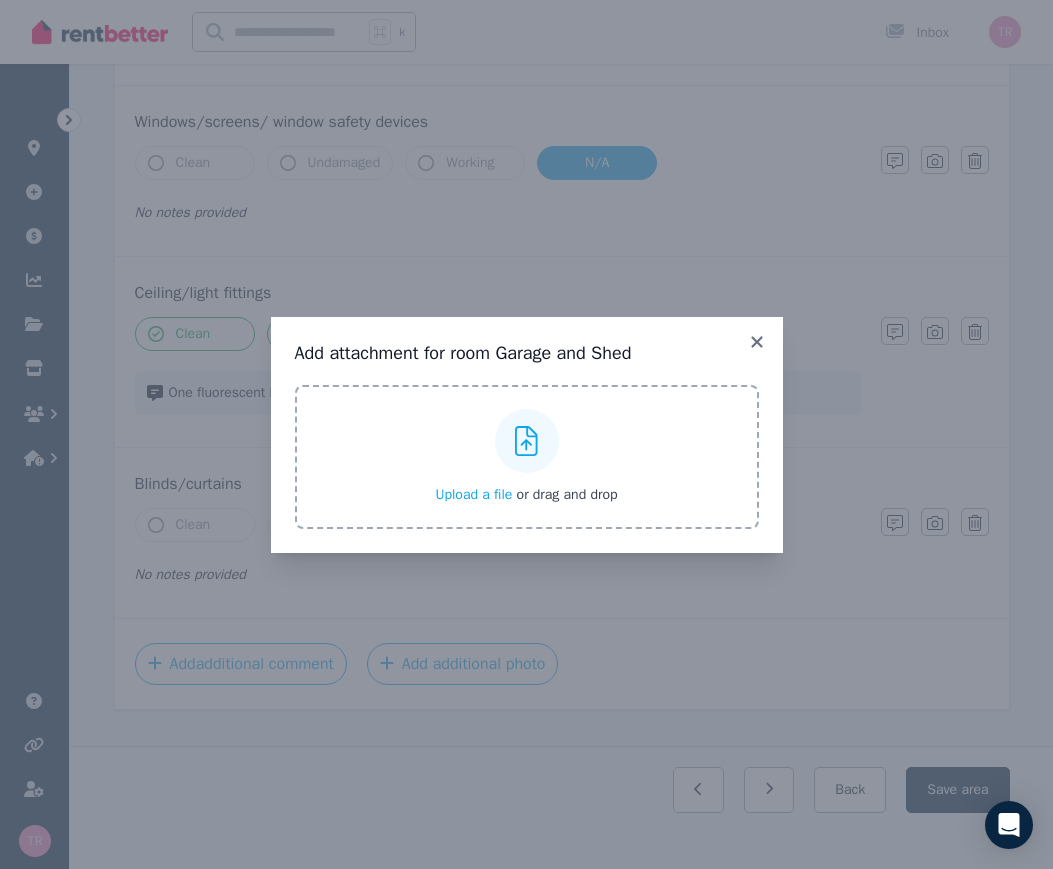 click 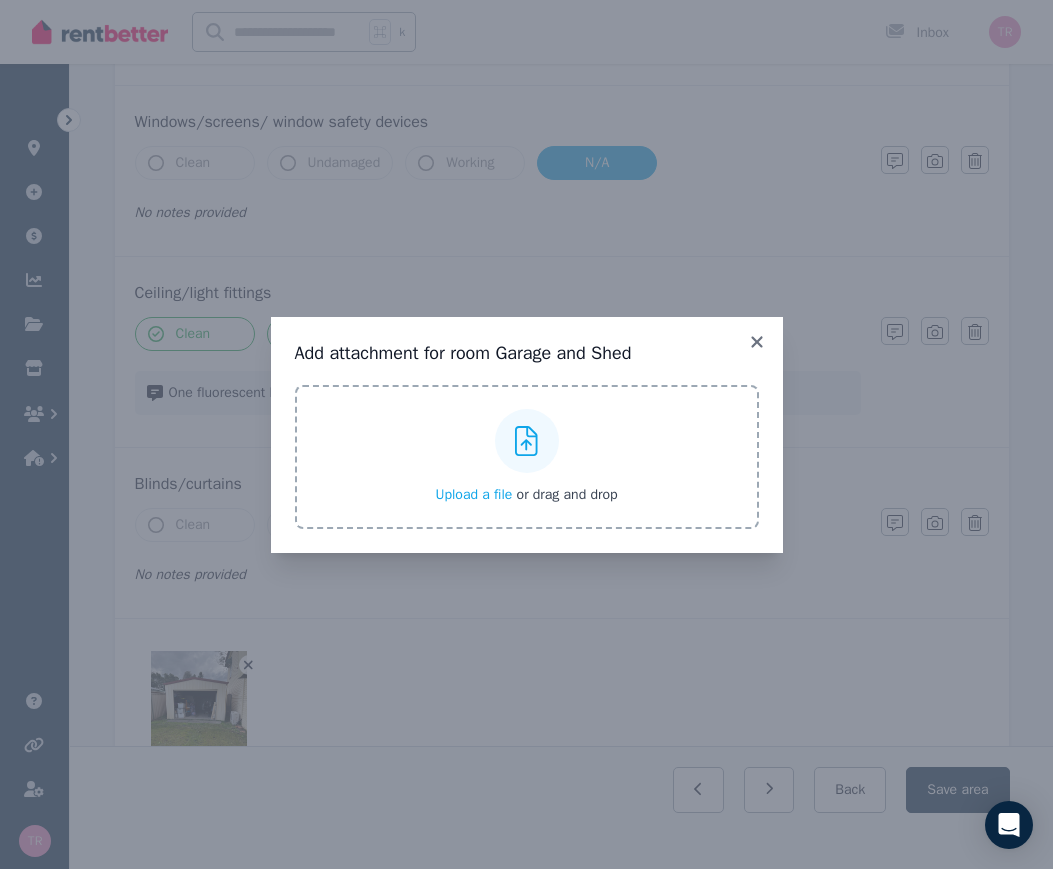 click 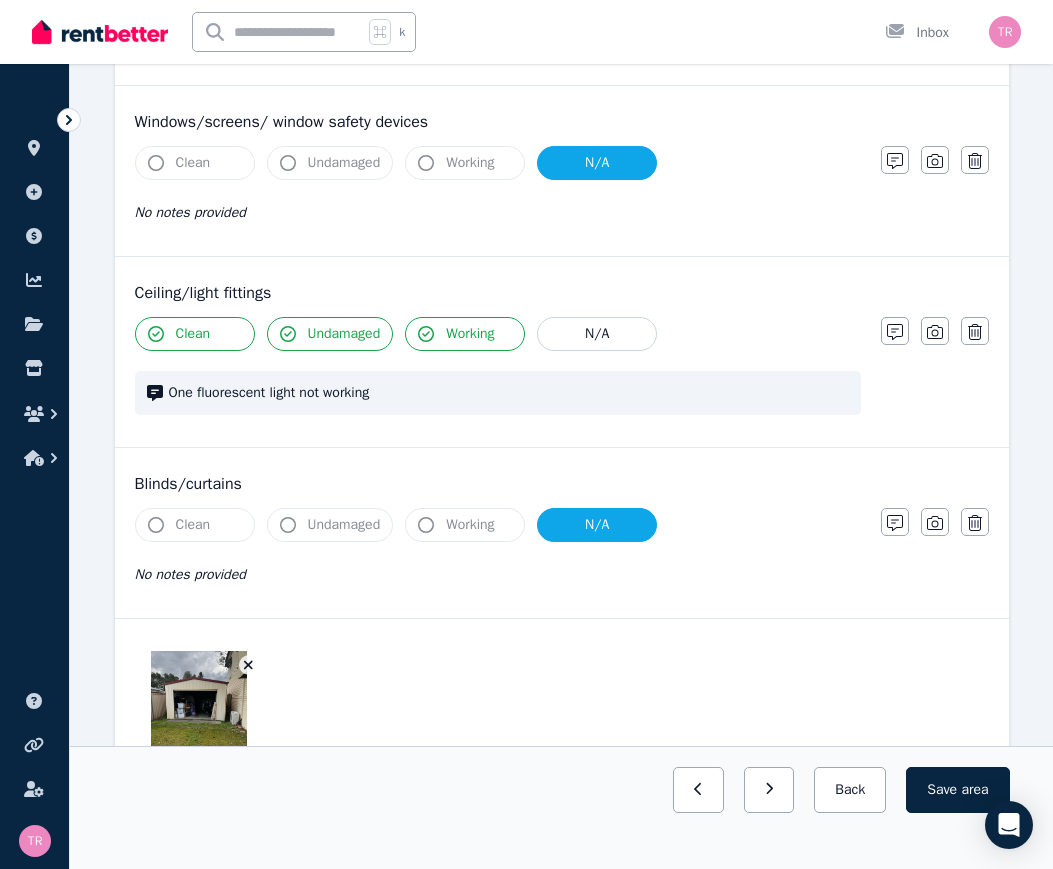 click at bounding box center [199, 715] 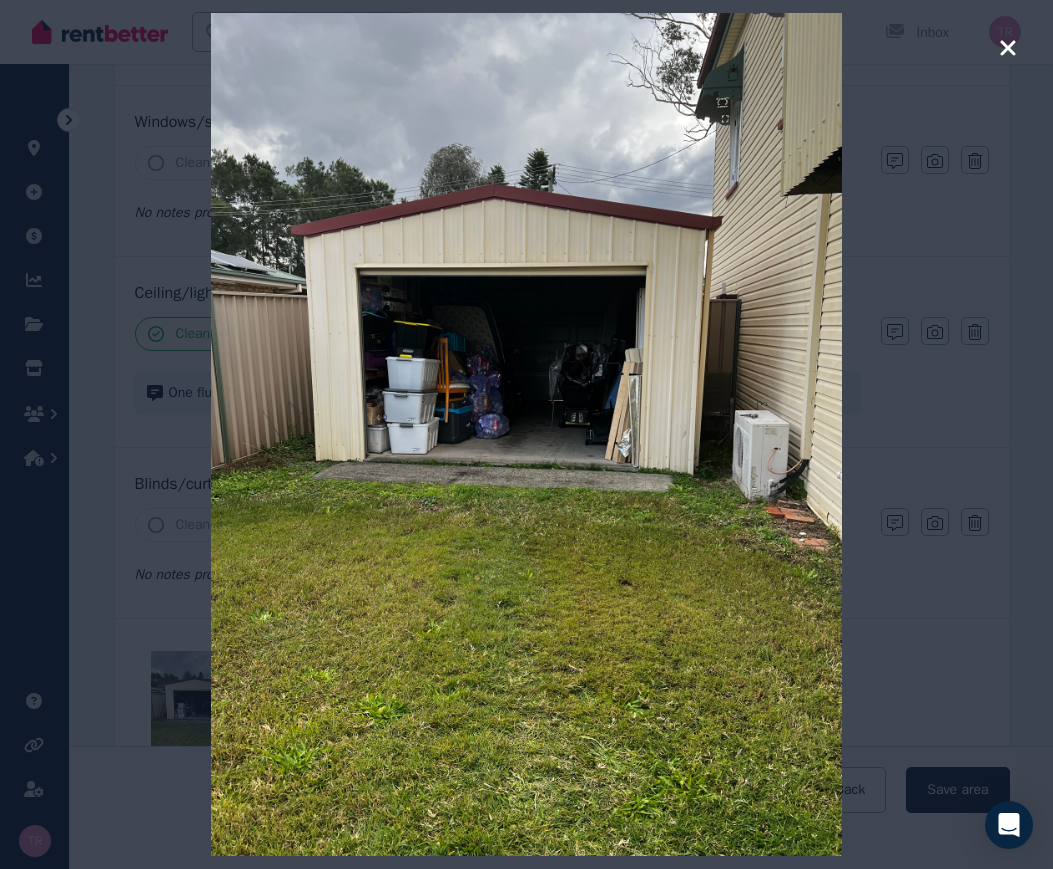click 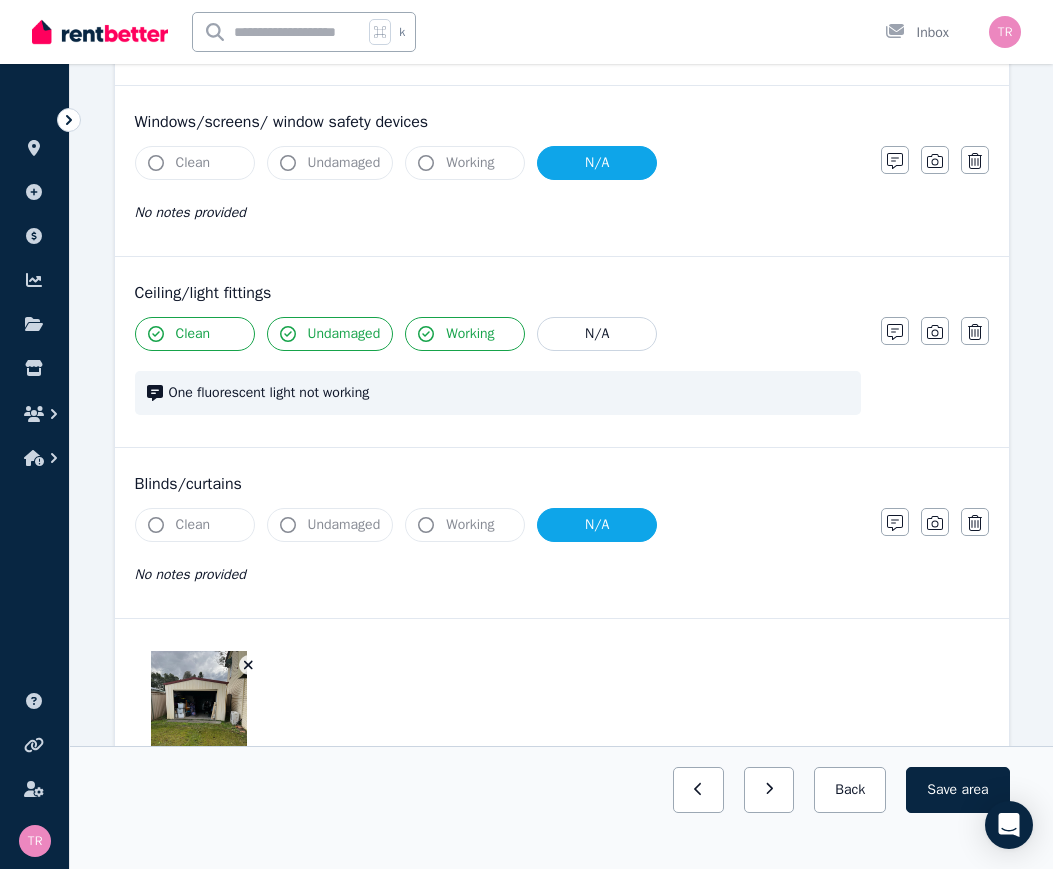 click on "Save   area" at bounding box center [957, 790] 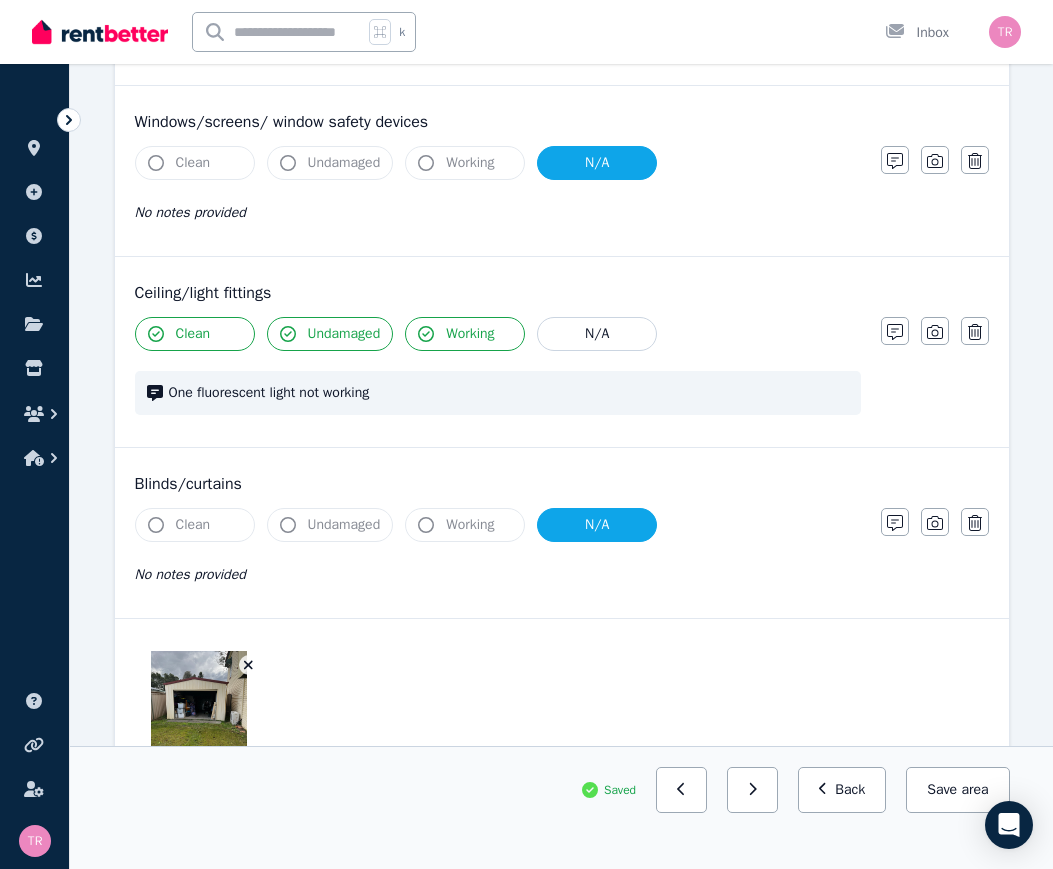 click on "Back" at bounding box center [842, 790] 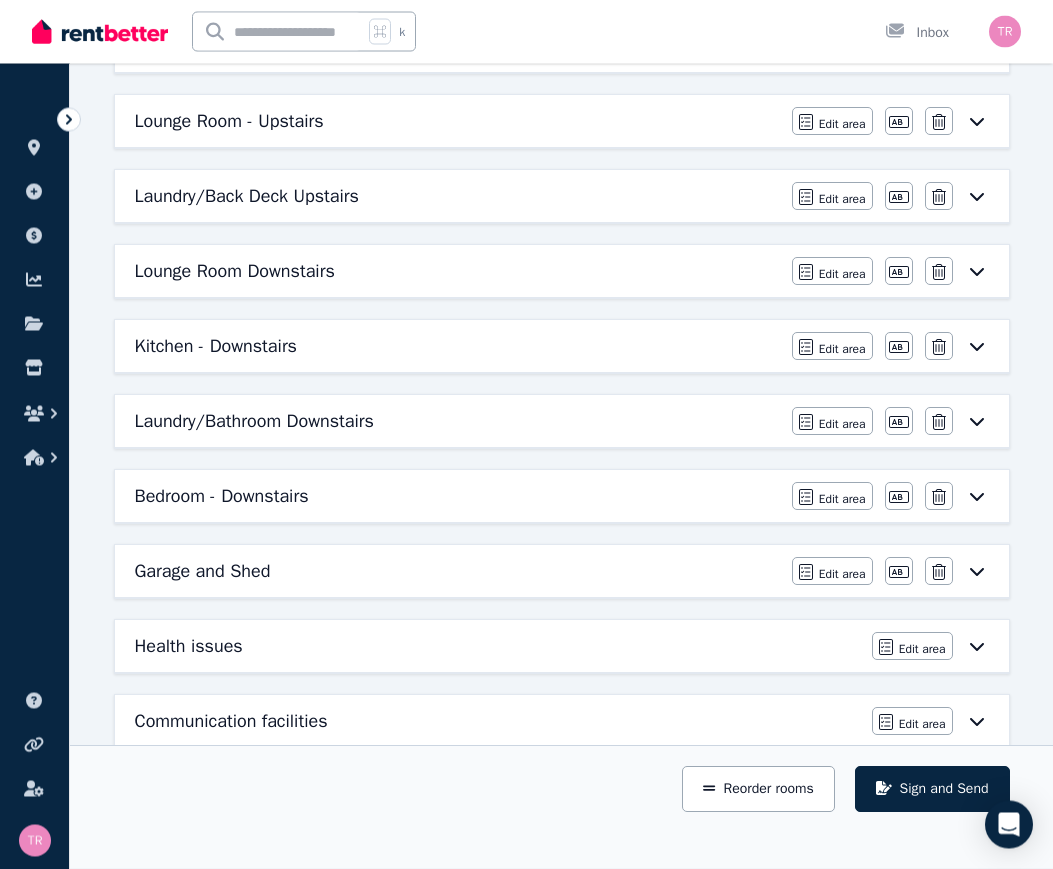 scroll, scrollTop: 788, scrollLeft: 0, axis: vertical 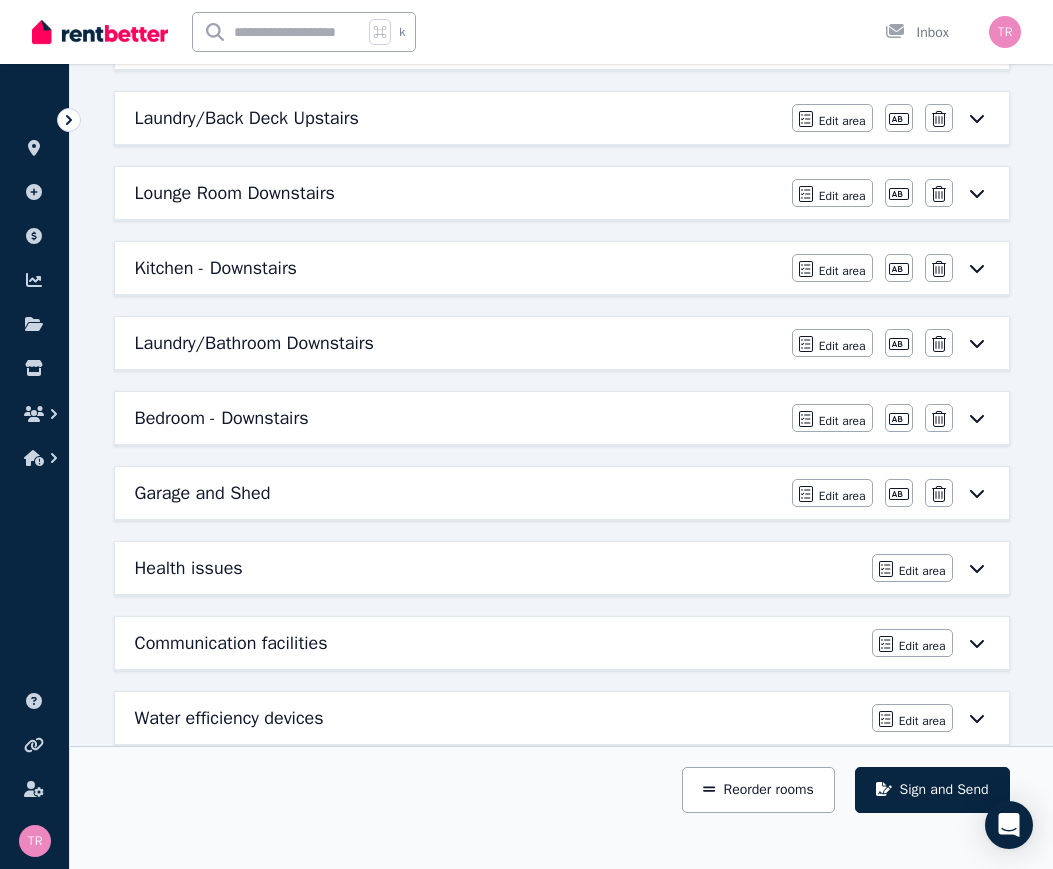 click 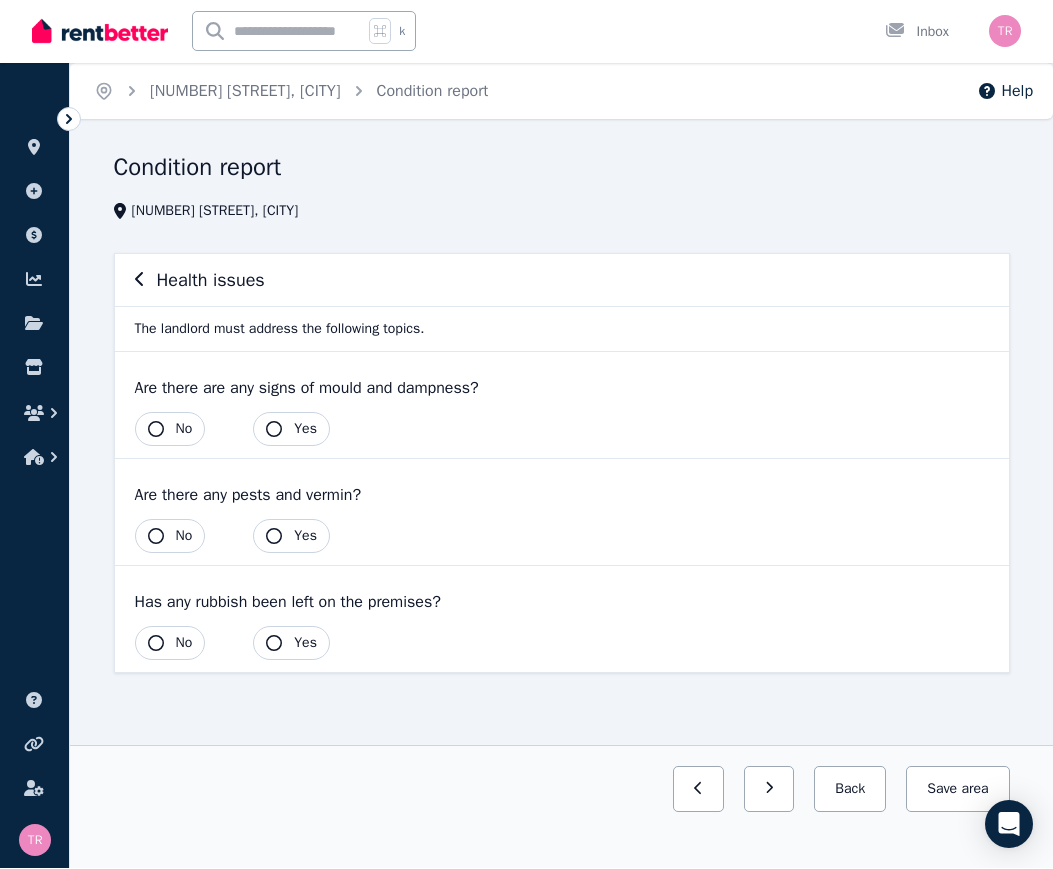 click 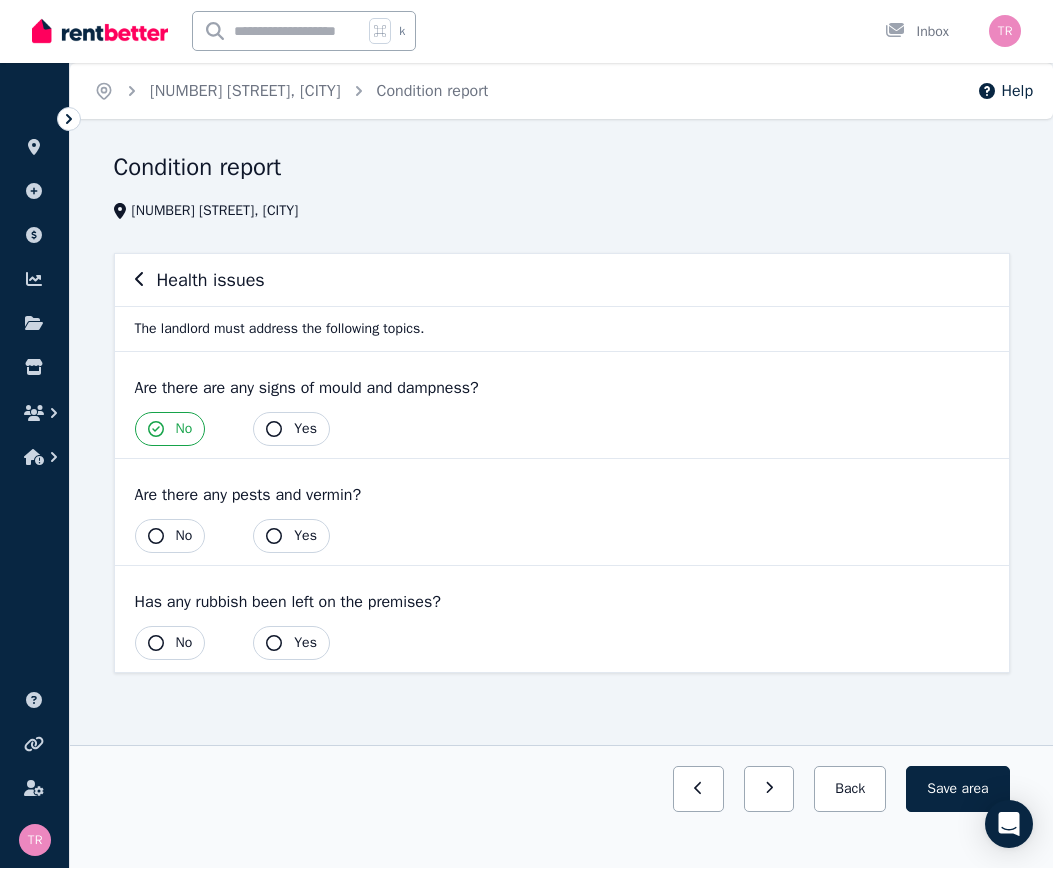 click 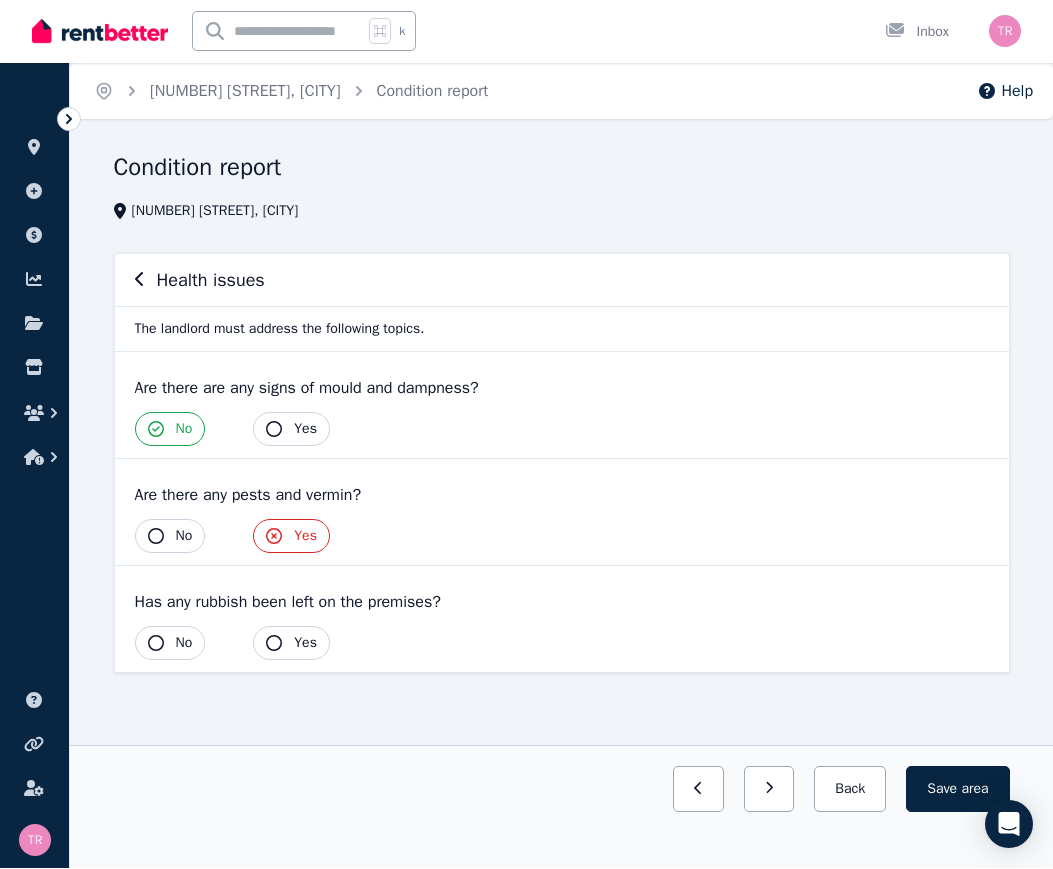 click 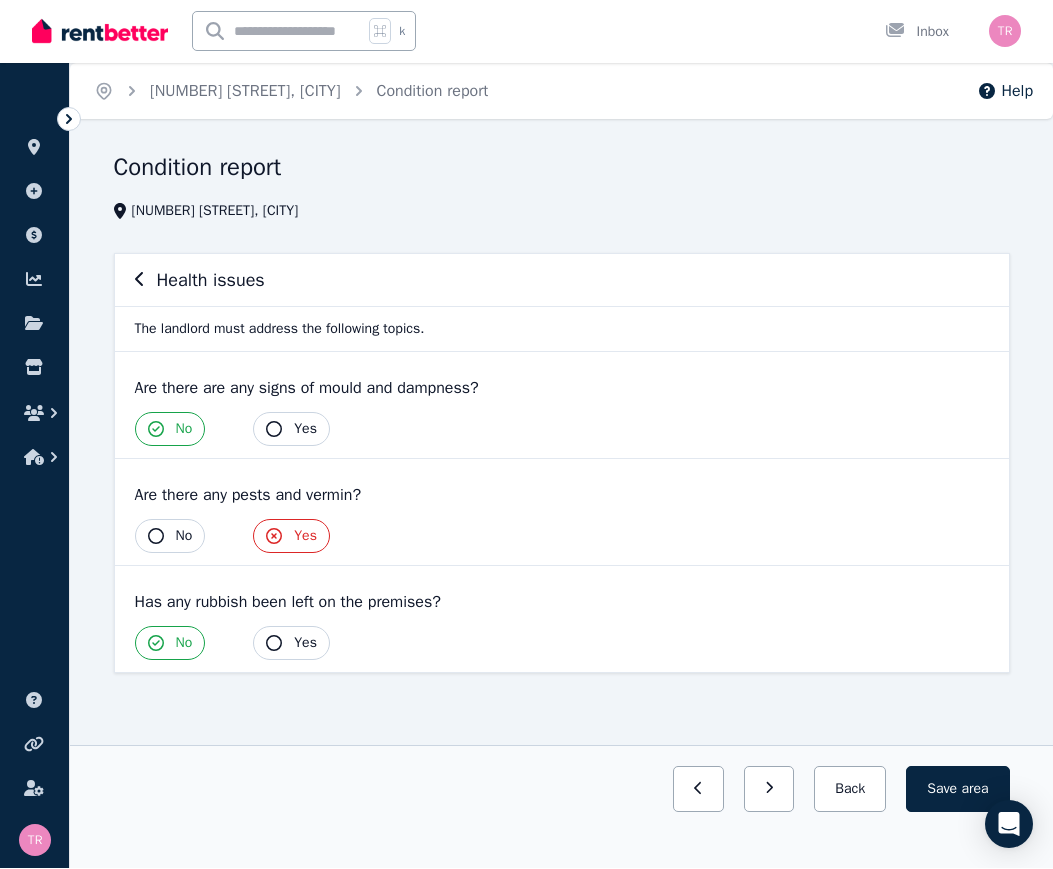 click on "Are there any pests and vermin? Yes No" at bounding box center (562, 513) 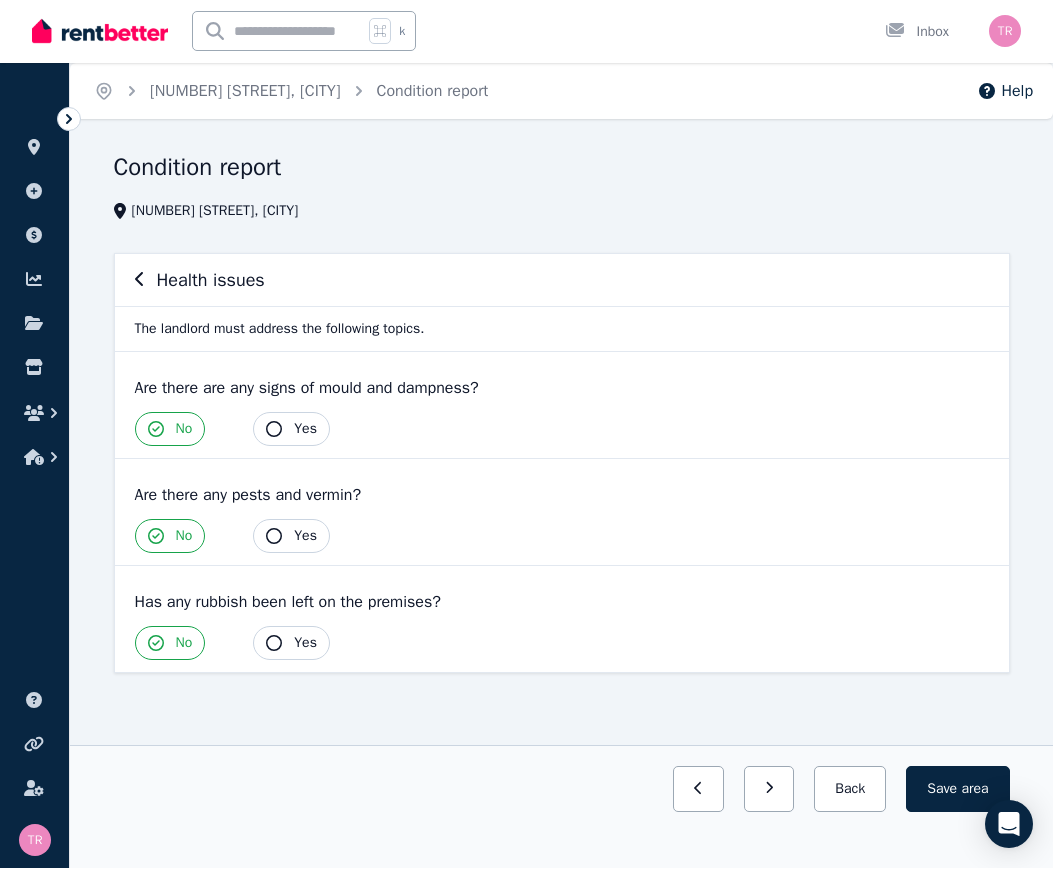 click on "Save   area" at bounding box center (957, 790) 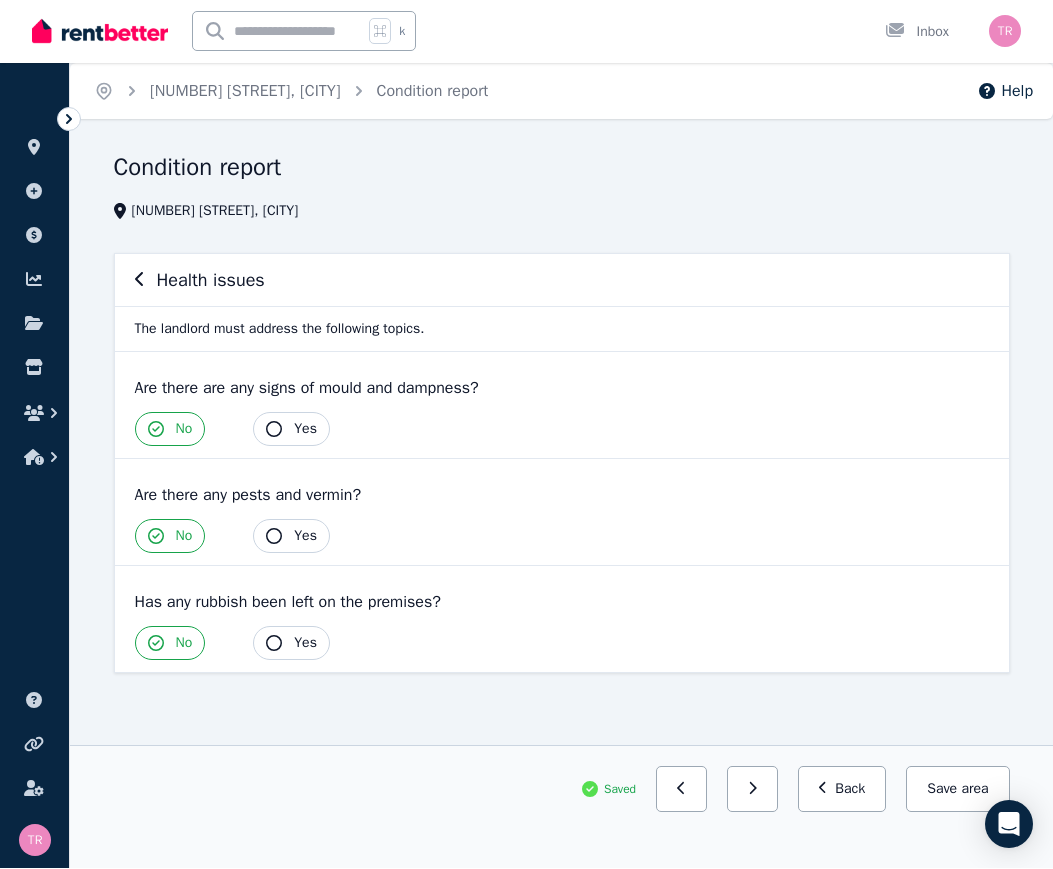 click on "Back" at bounding box center (842, 790) 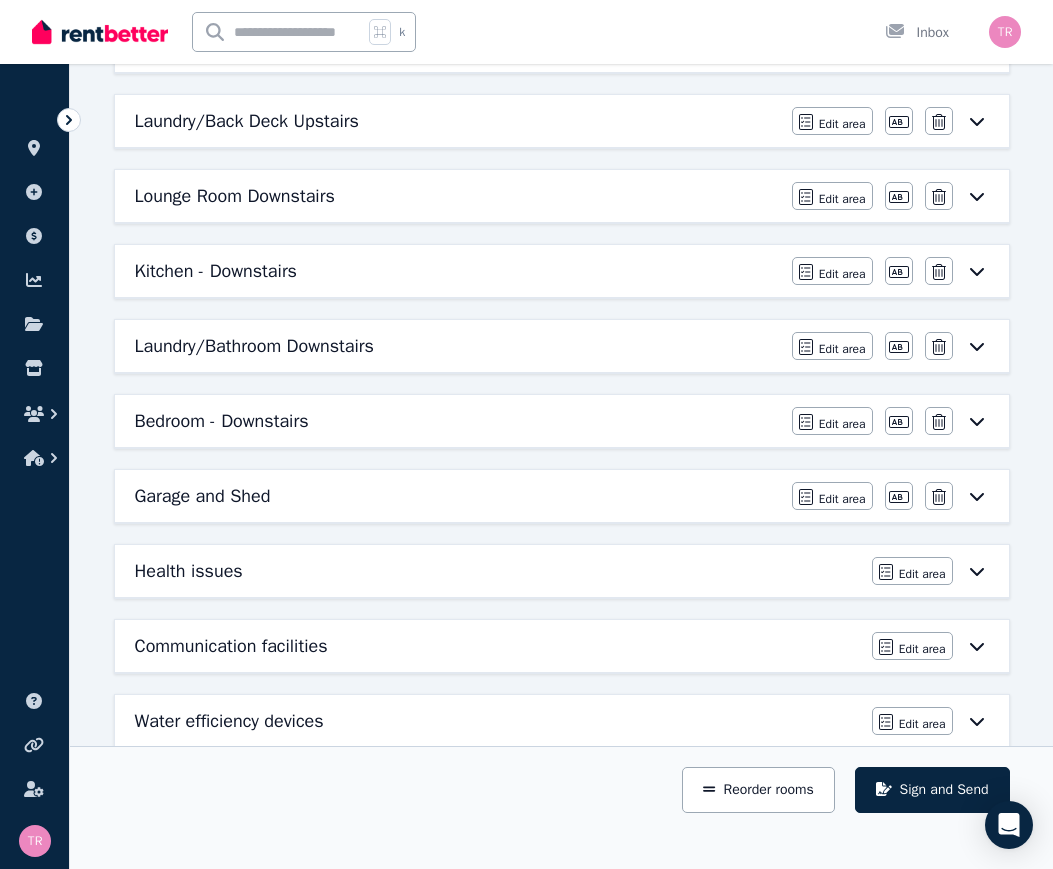 scroll, scrollTop: 788, scrollLeft: 0, axis: vertical 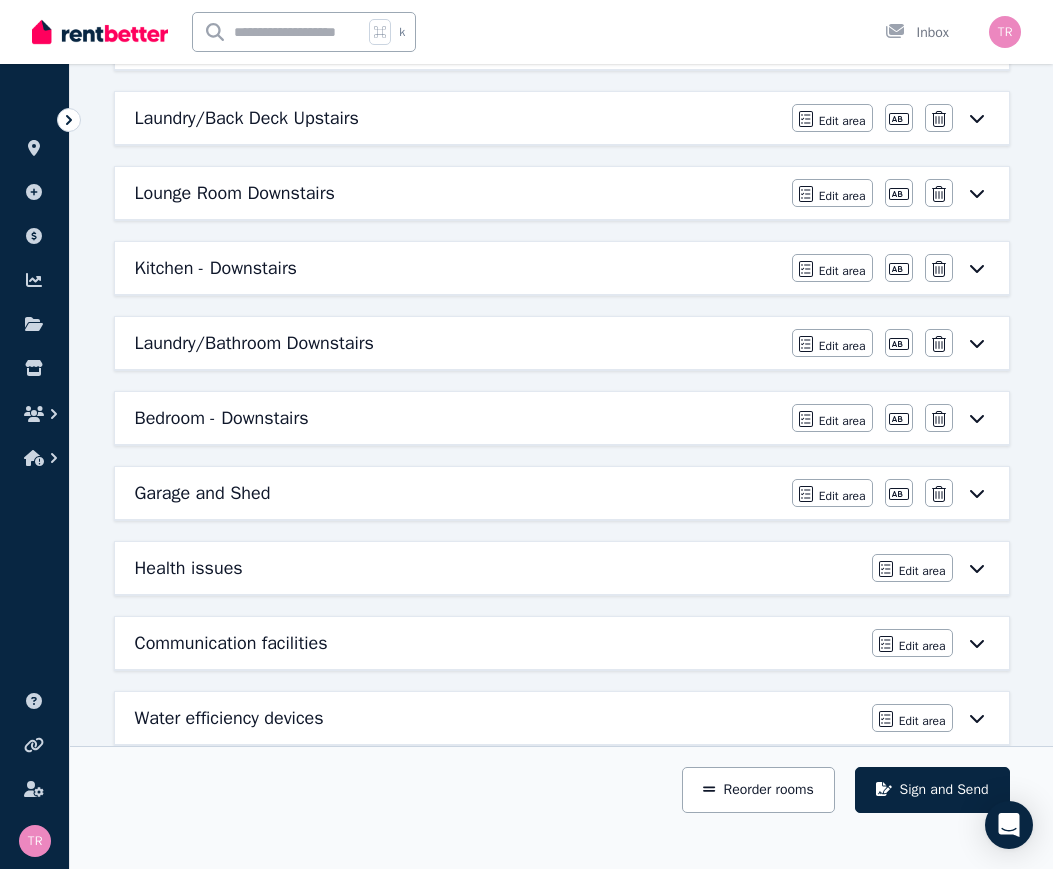 click 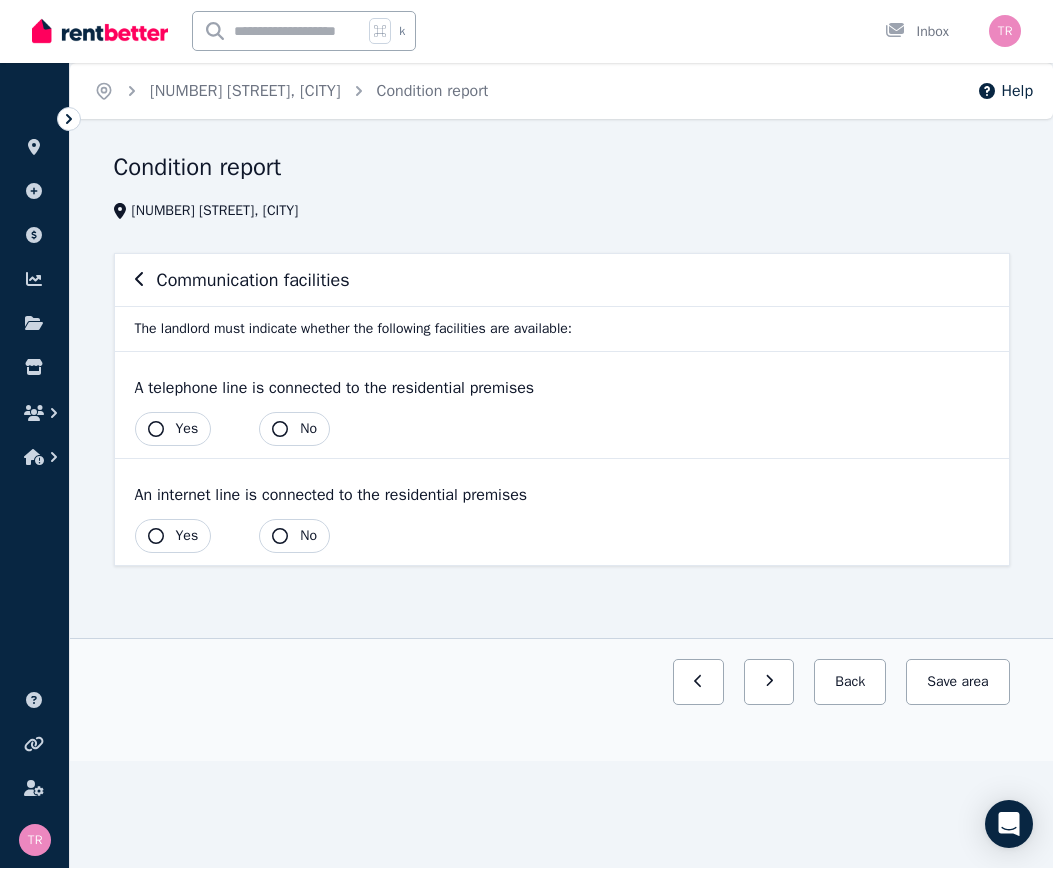 click on "Yes" at bounding box center [173, 430] 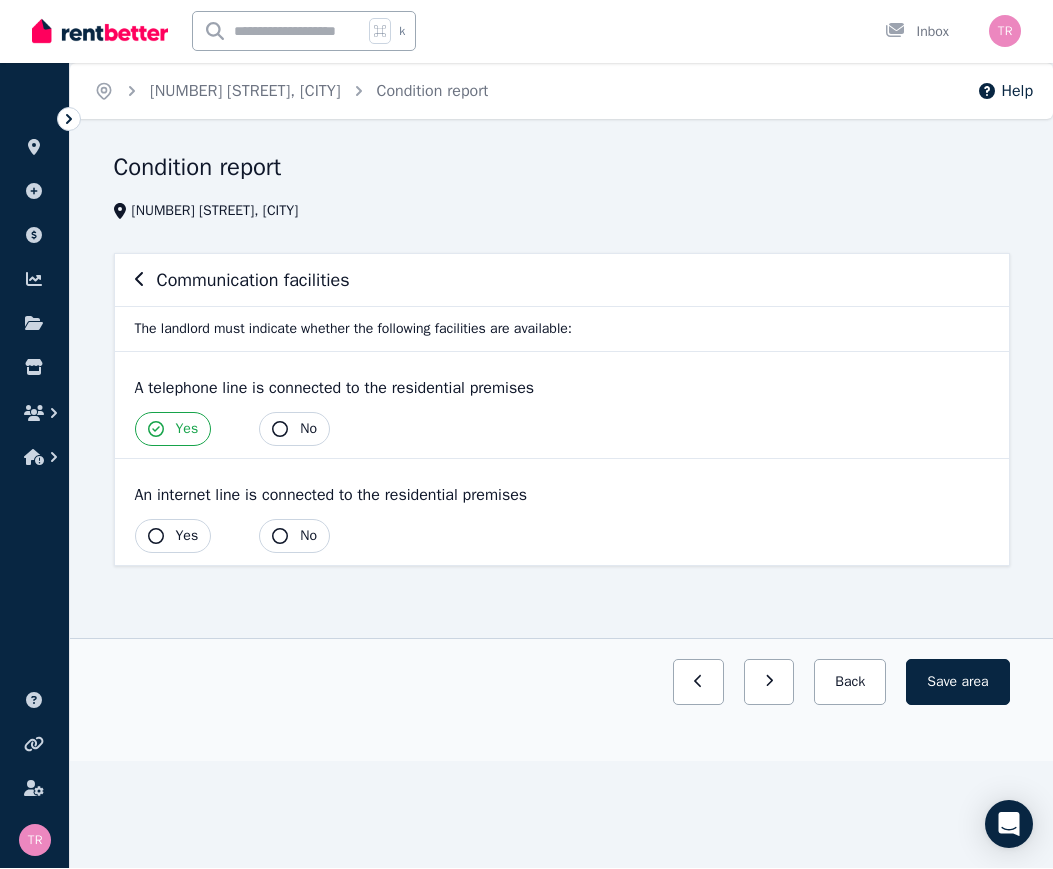 click 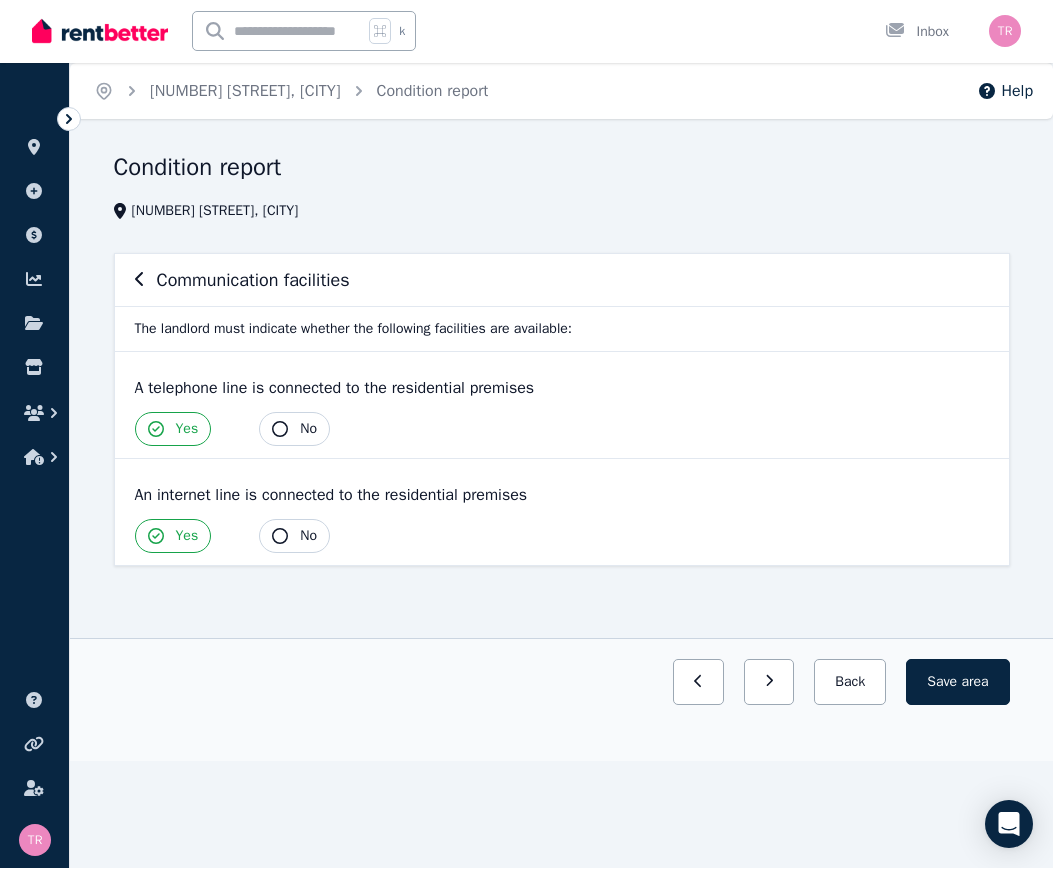 click on "Save   area" at bounding box center [957, 683] 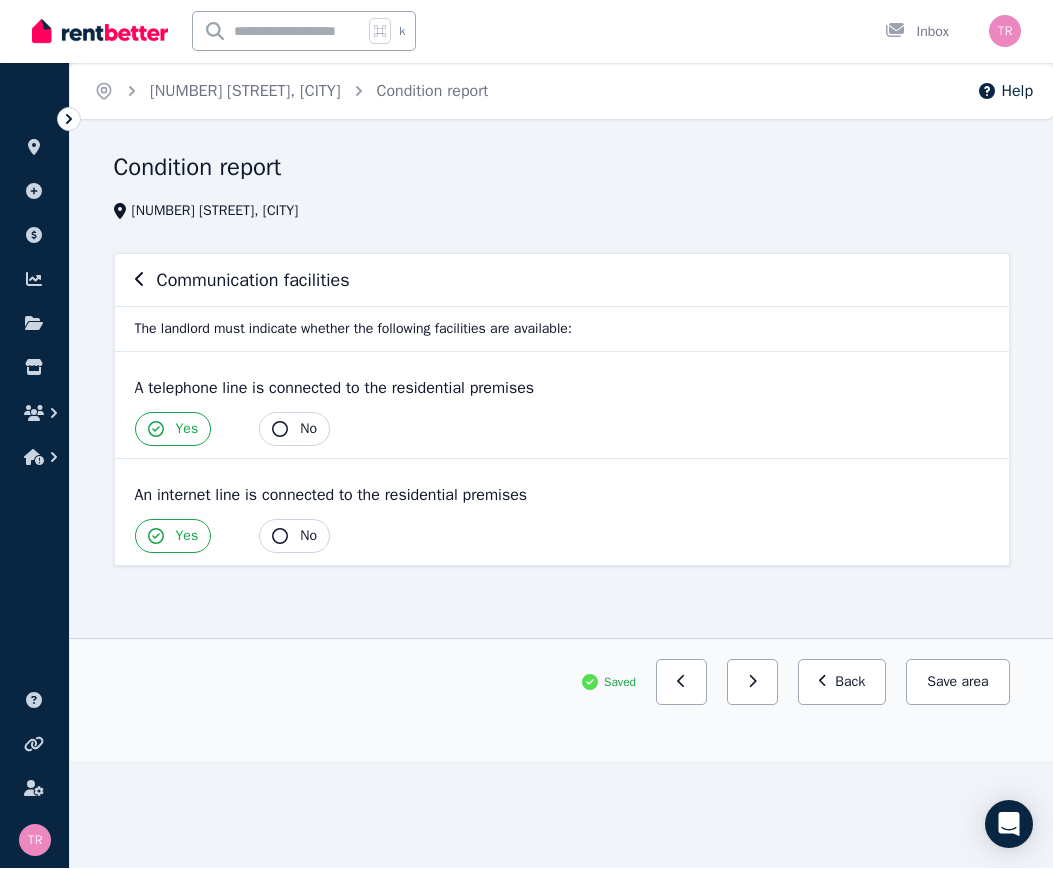 click on "Back" at bounding box center [842, 683] 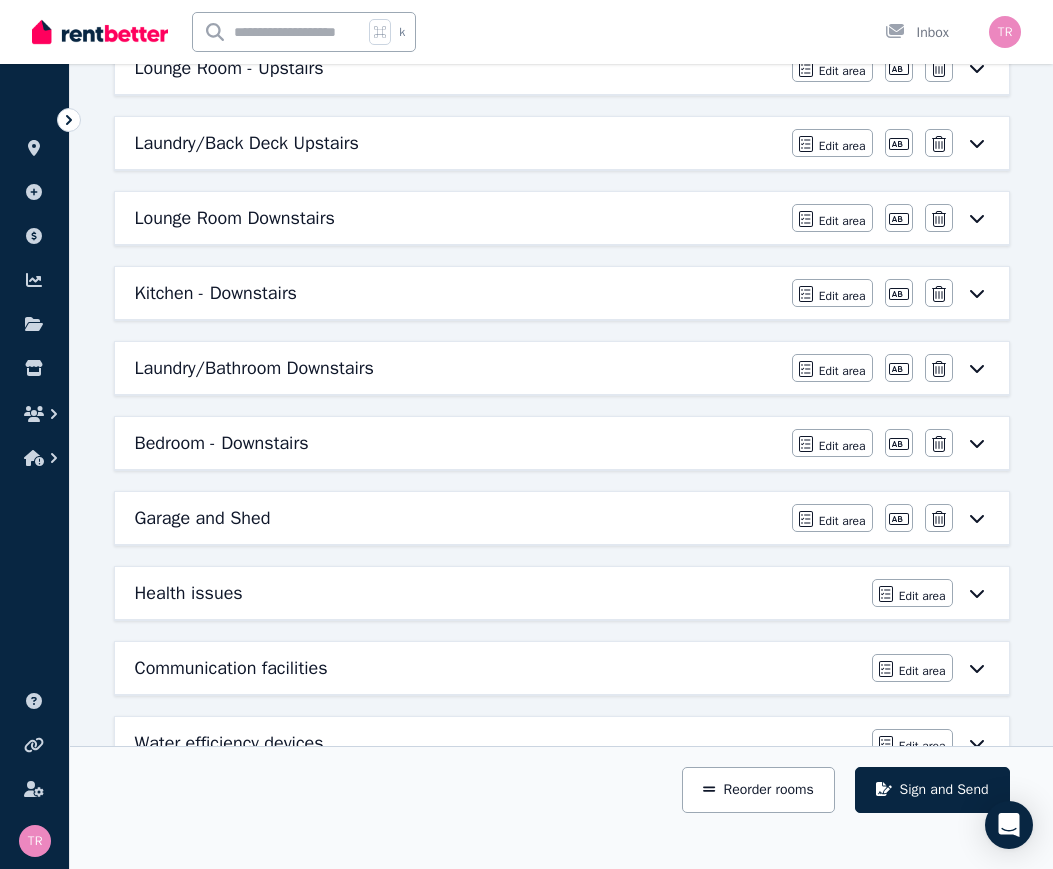 scroll, scrollTop: 788, scrollLeft: 0, axis: vertical 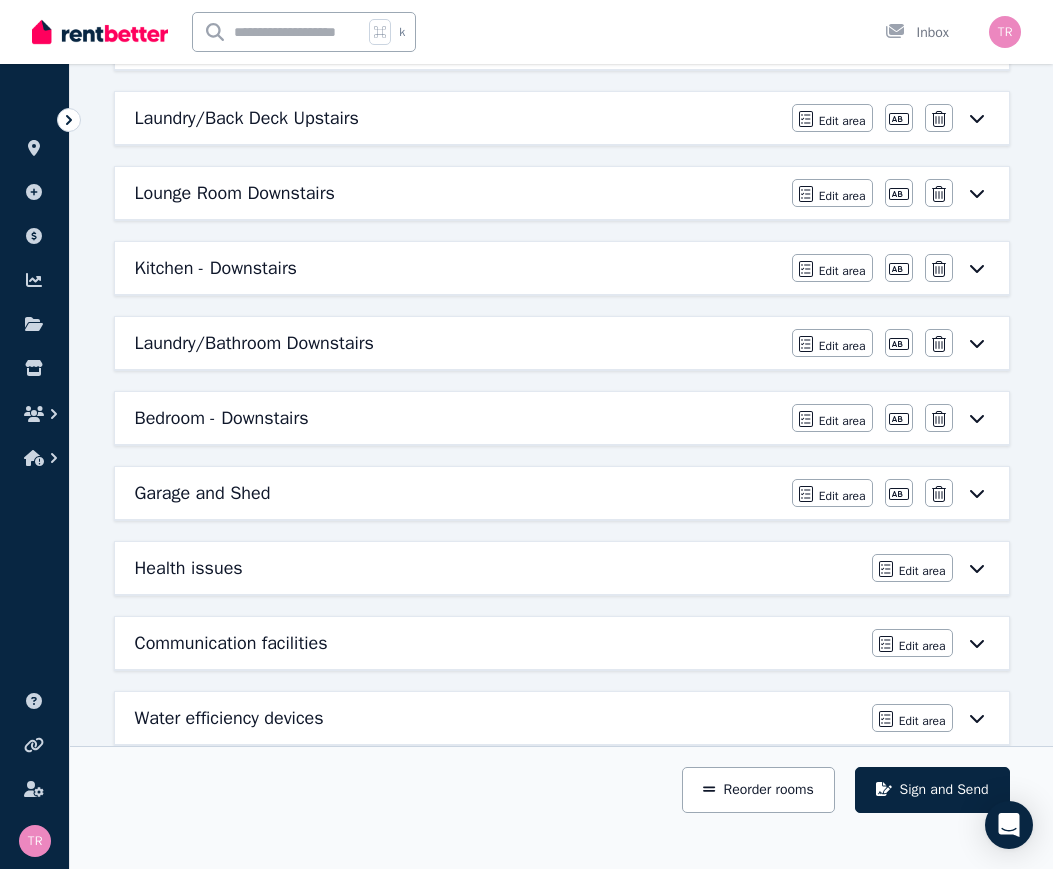 click 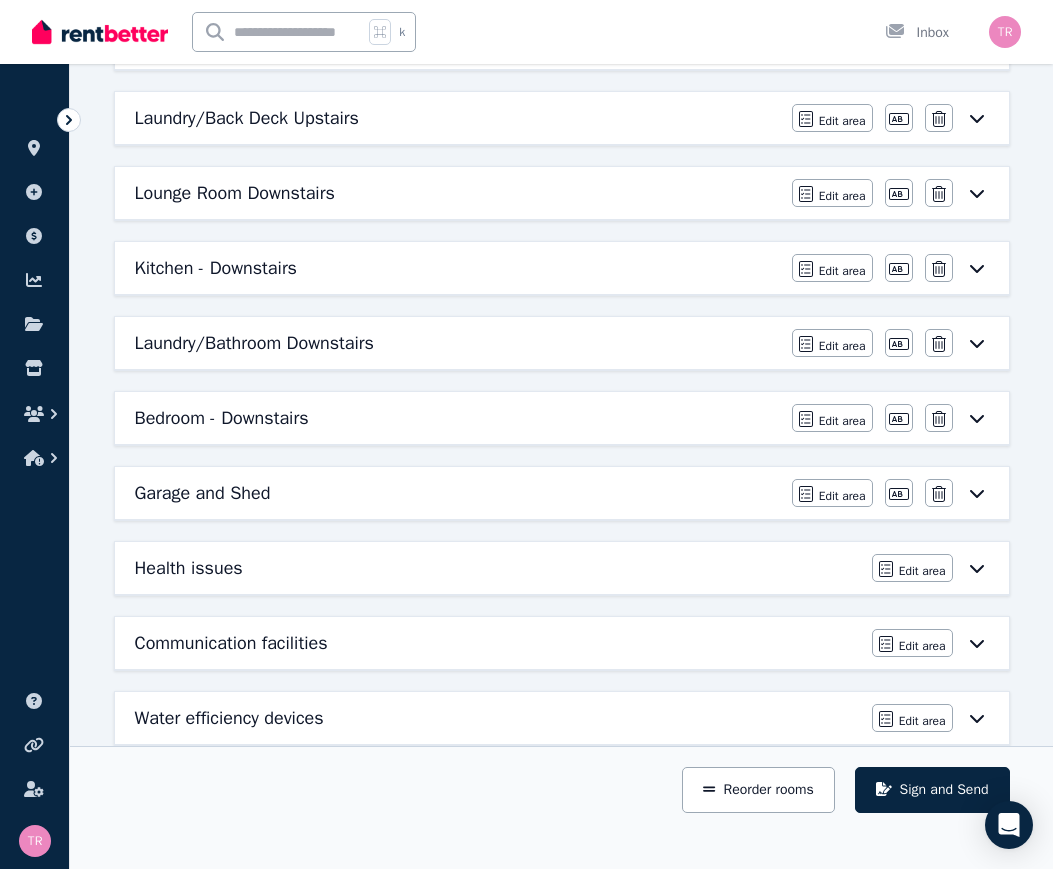 scroll, scrollTop: 0, scrollLeft: 0, axis: both 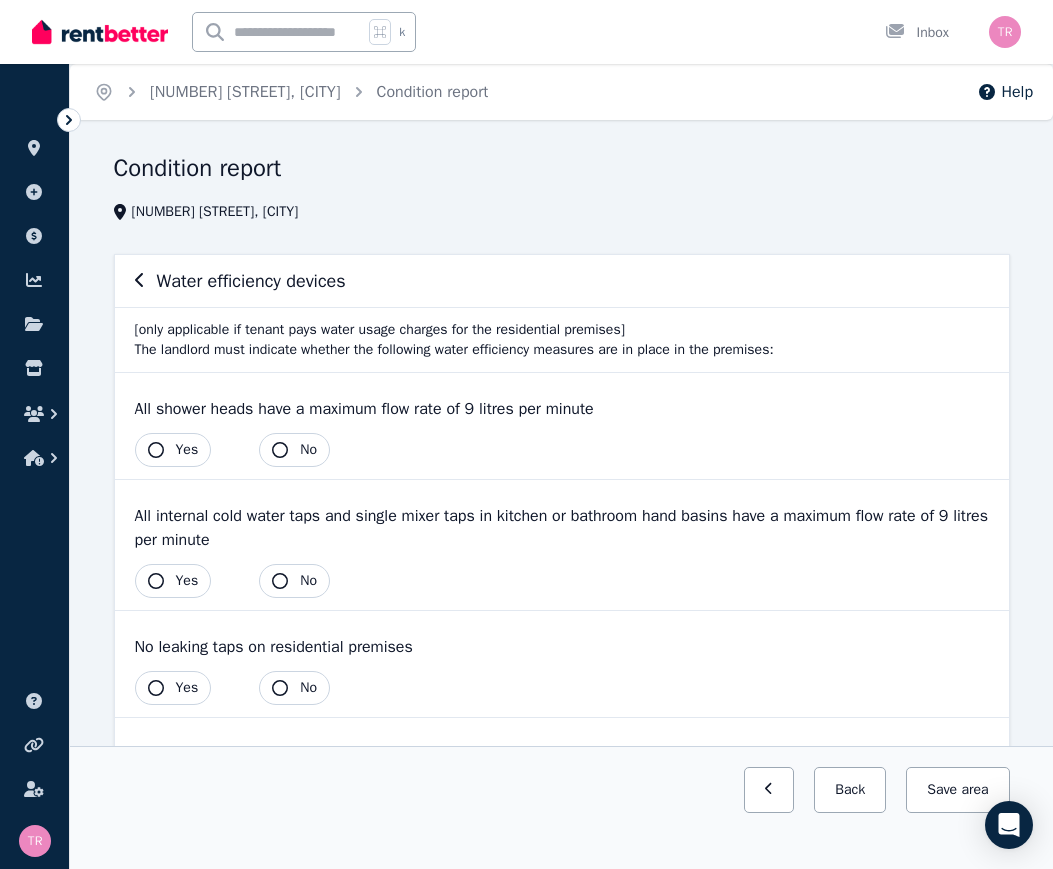 click 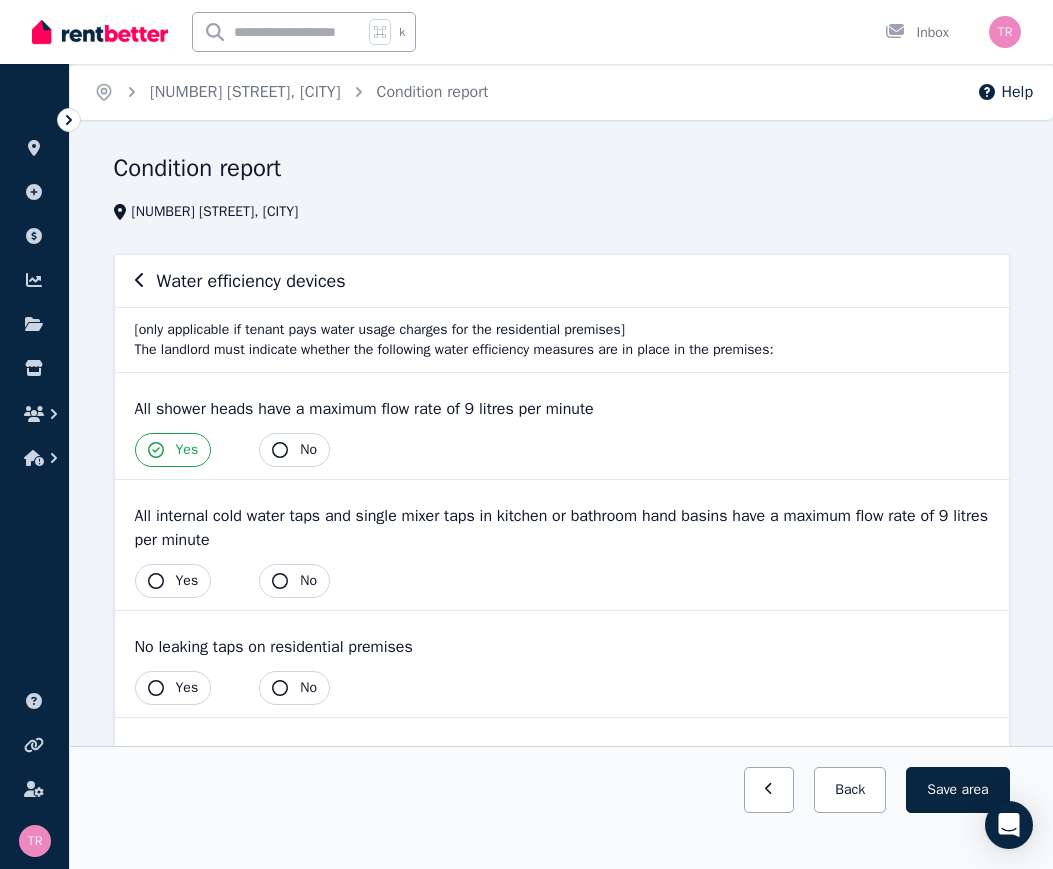 click 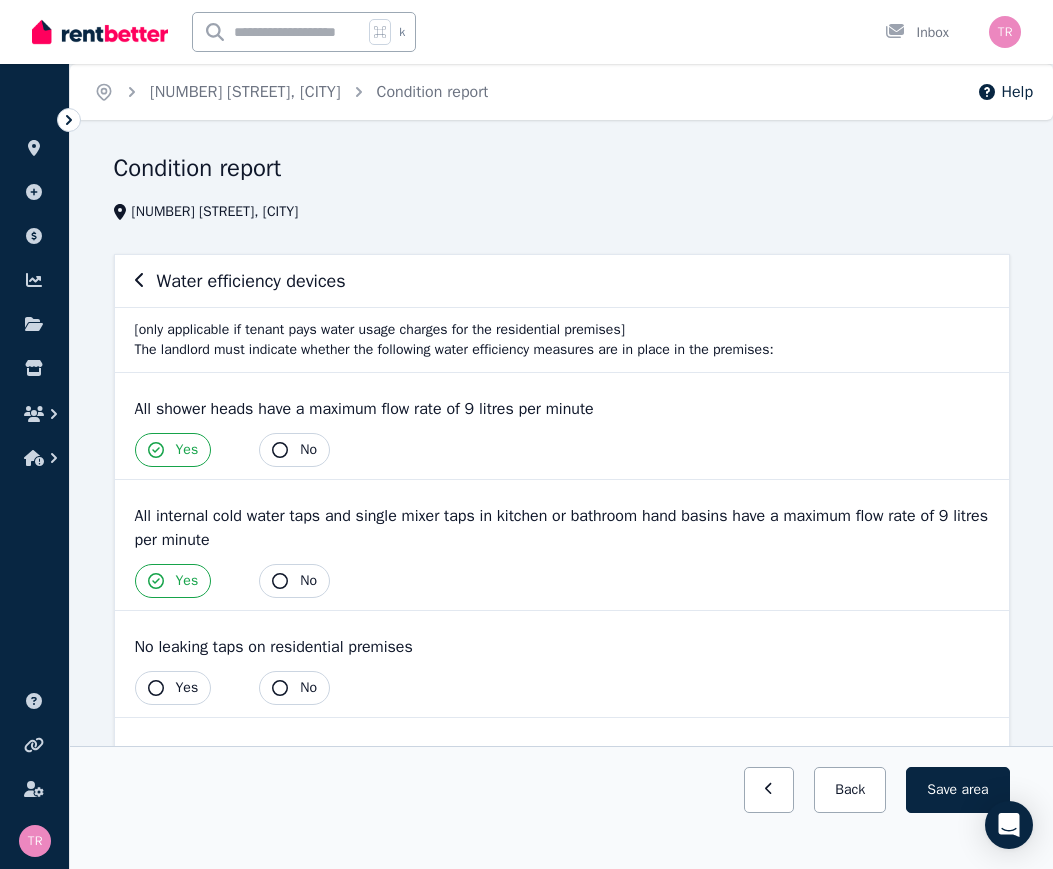 click 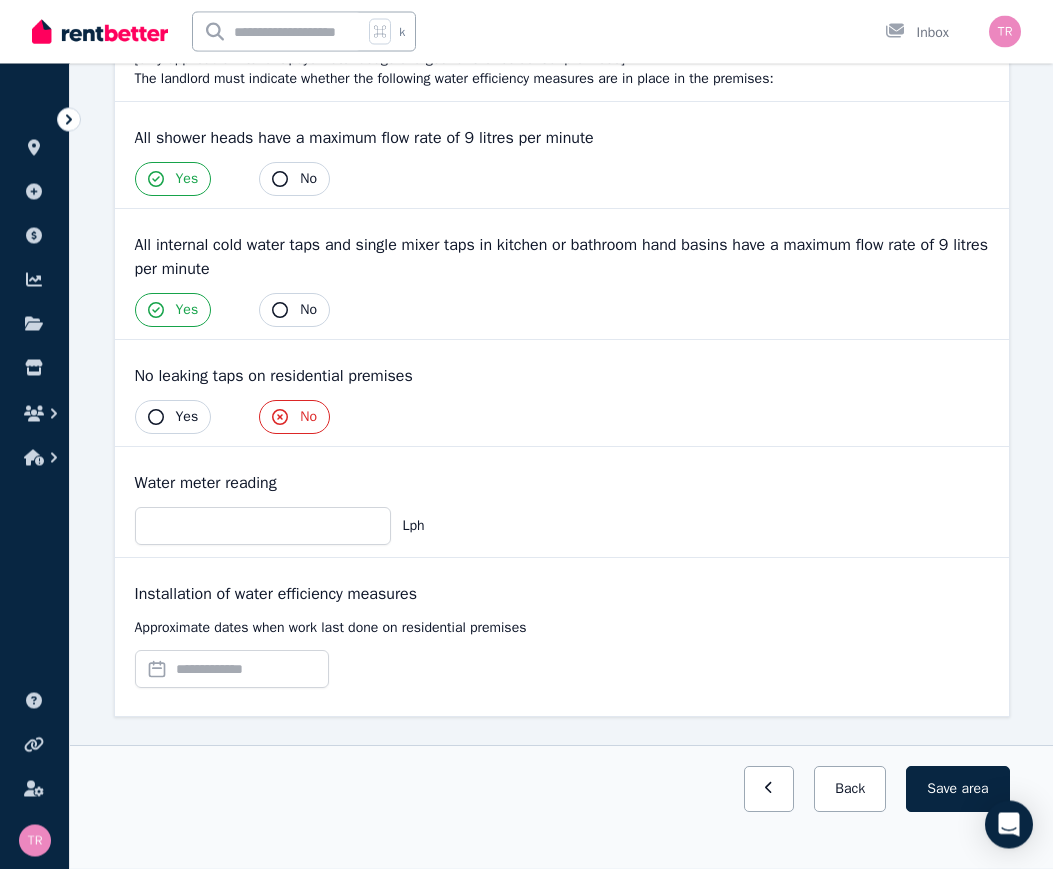 scroll, scrollTop: 278, scrollLeft: 0, axis: vertical 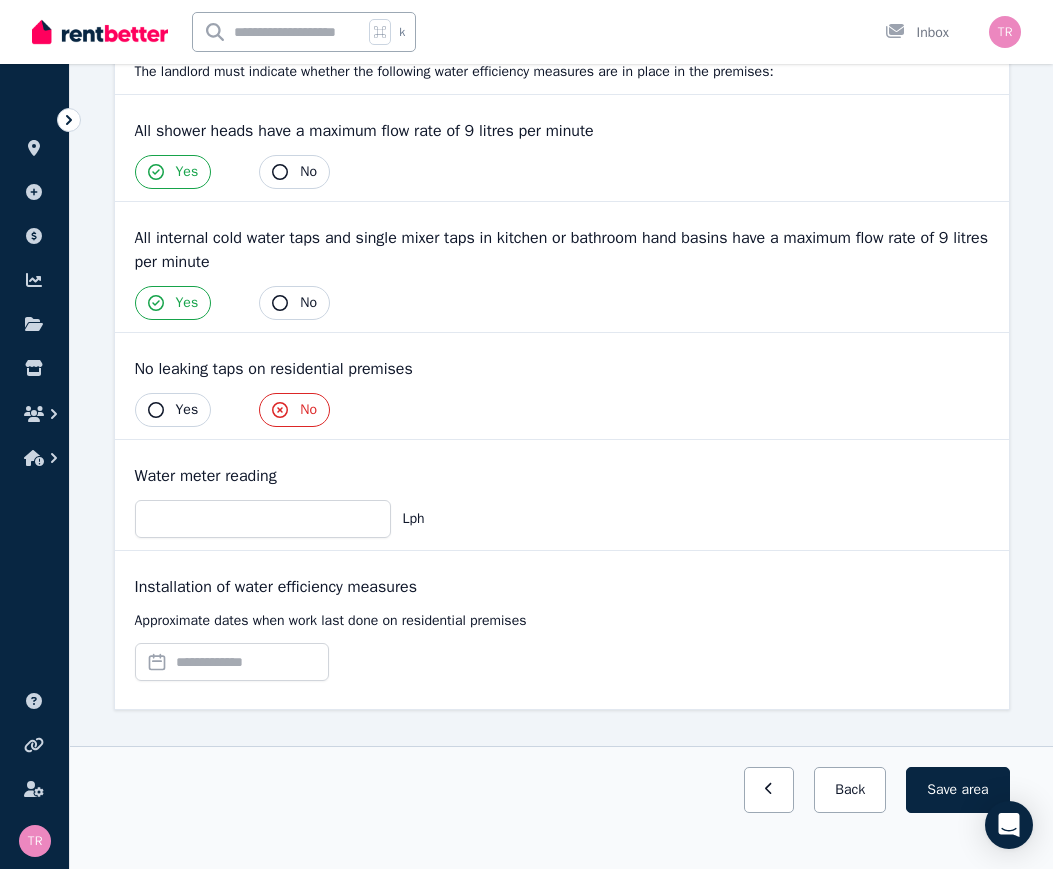 click 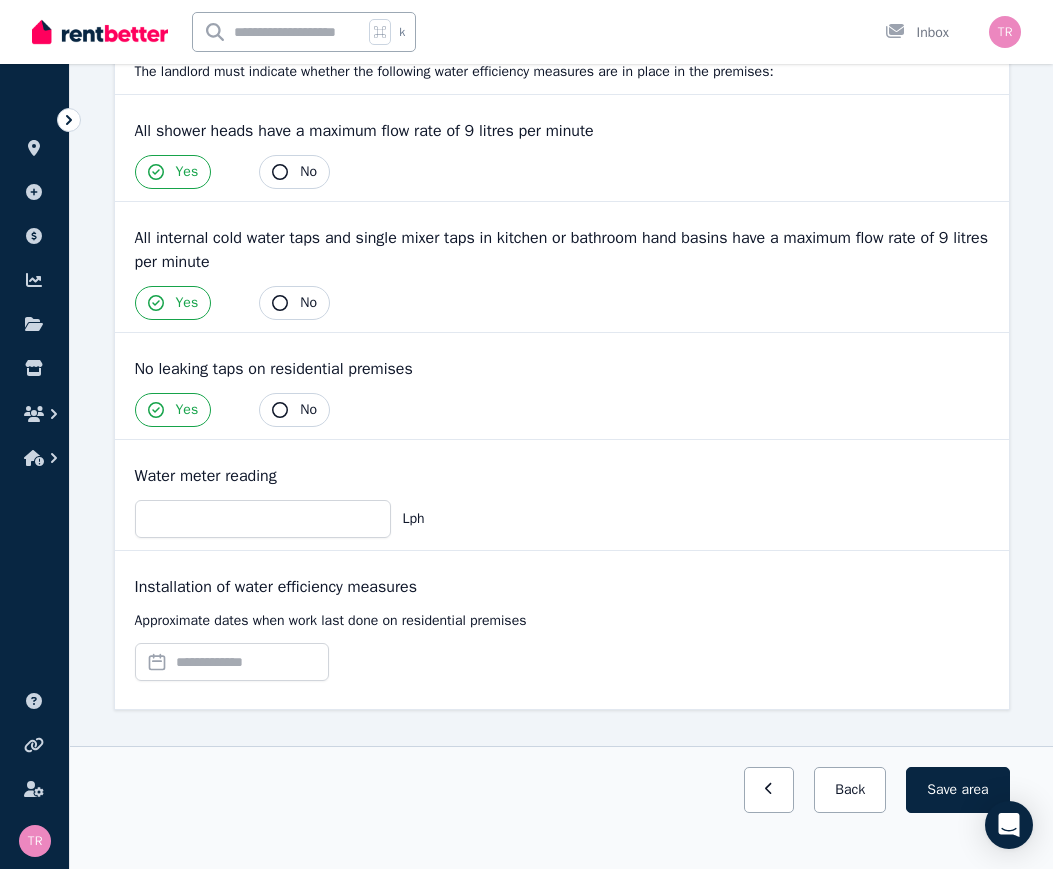 click on "Save   area" at bounding box center (957, 790) 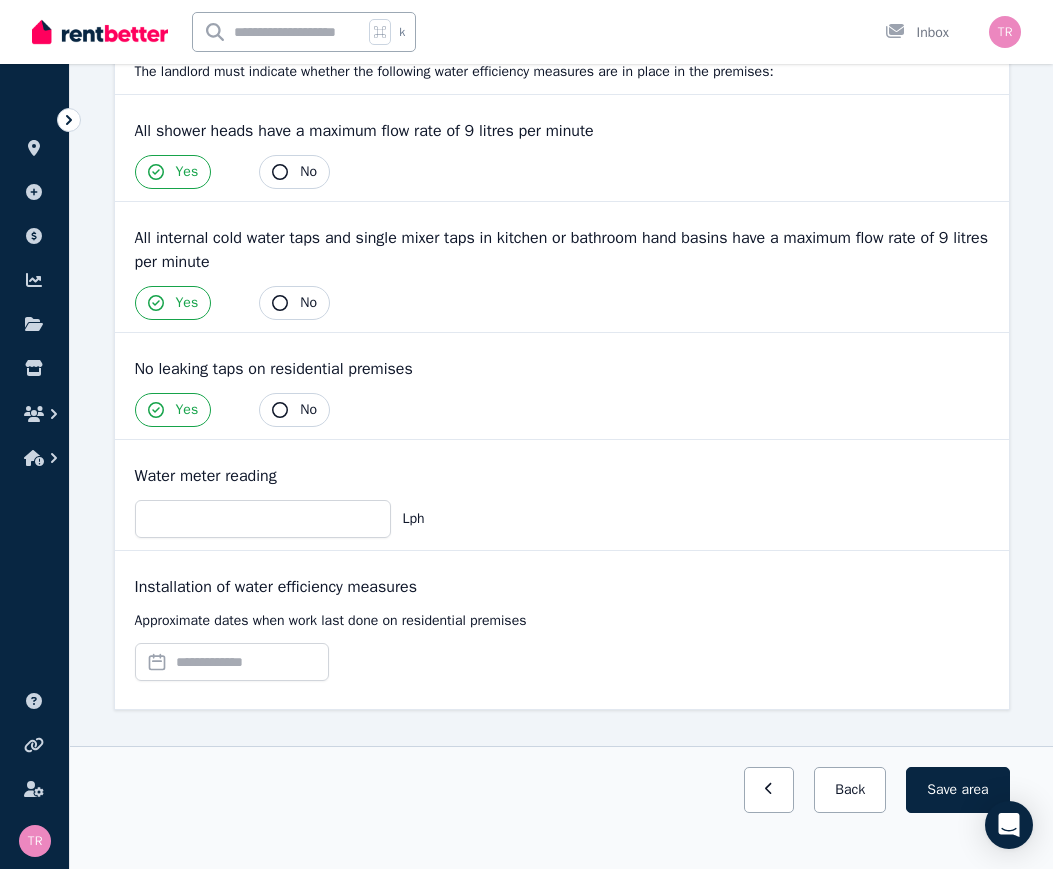 scroll, scrollTop: 276, scrollLeft: 0, axis: vertical 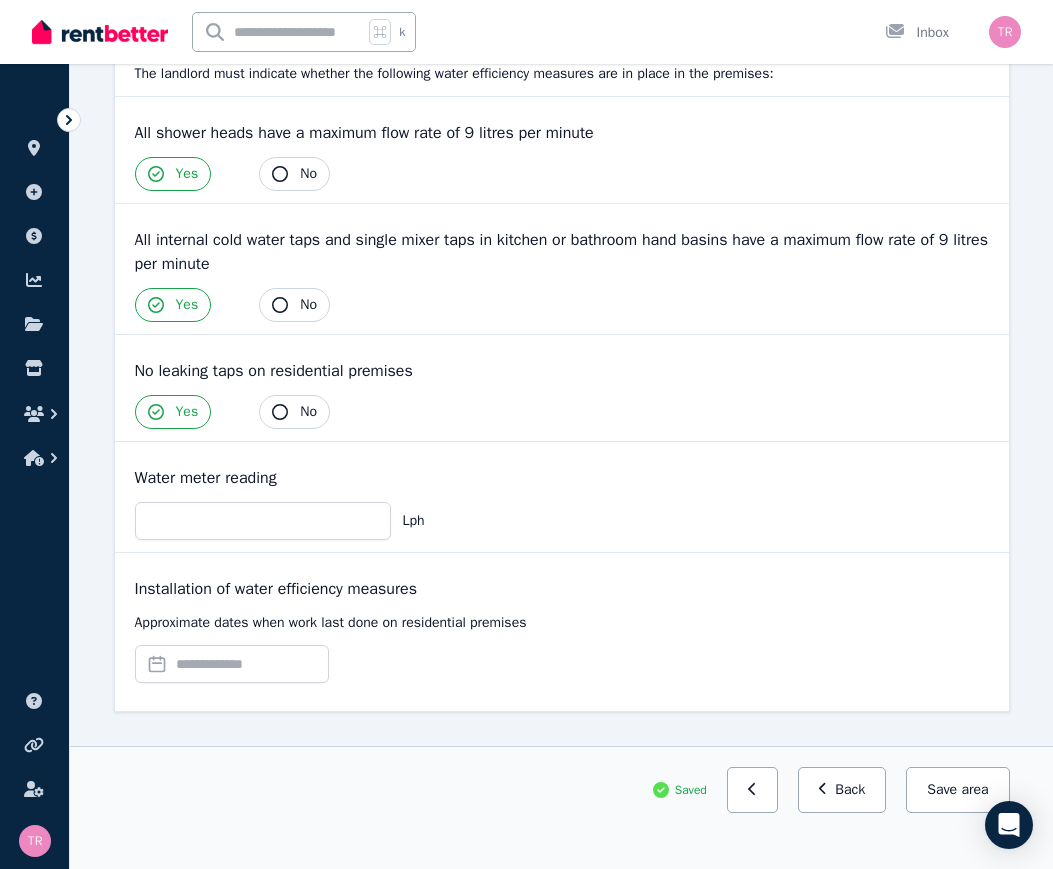 click on "Back" at bounding box center (842, 790) 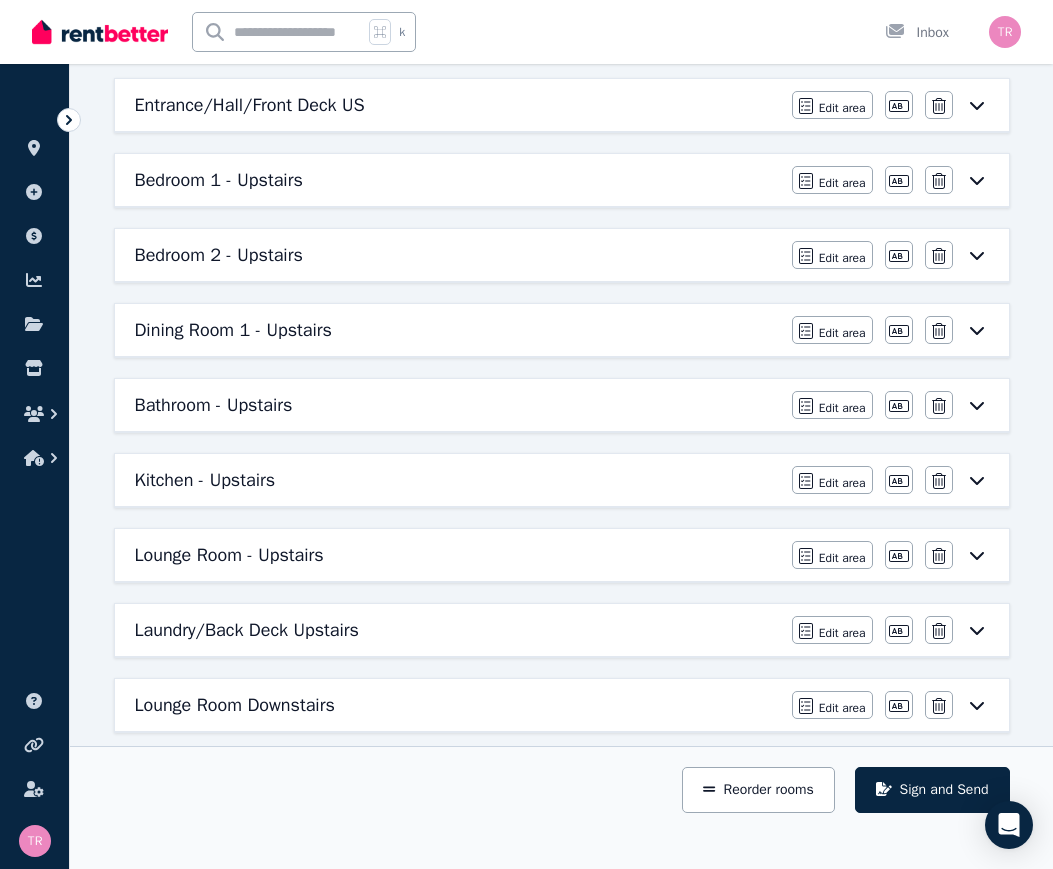 click 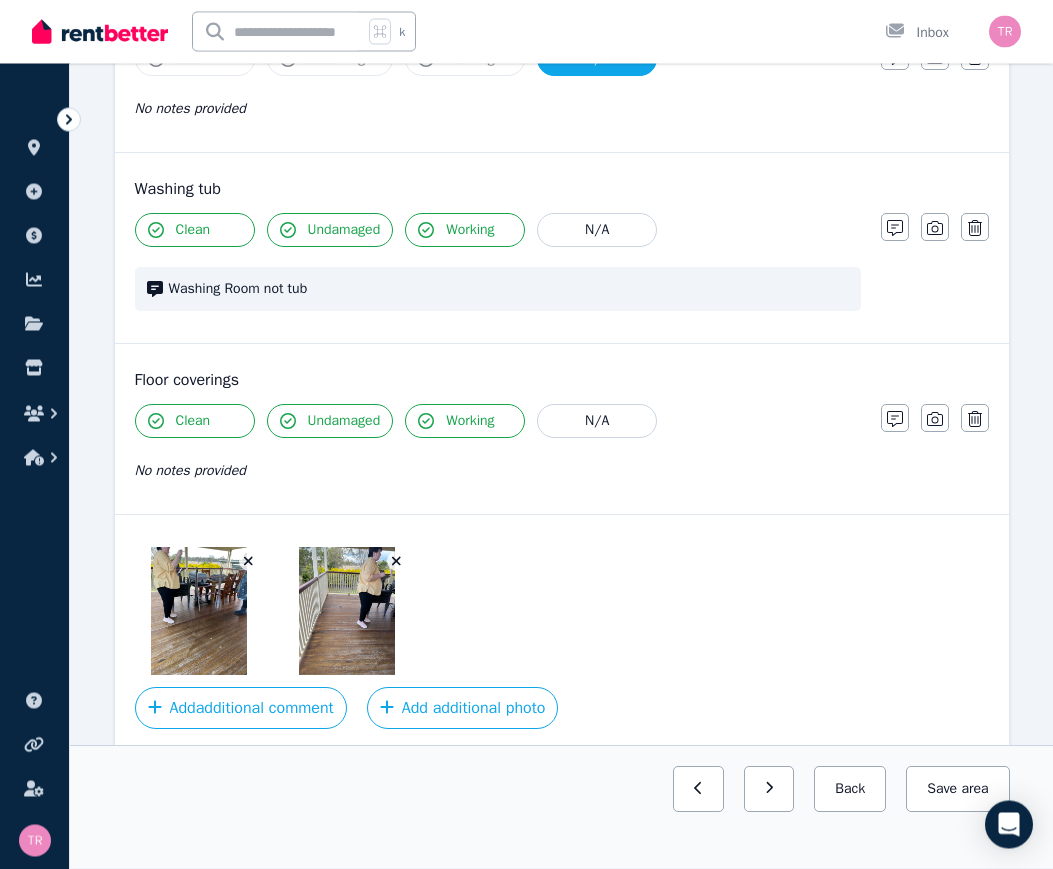 scroll, scrollTop: 1523, scrollLeft: 0, axis: vertical 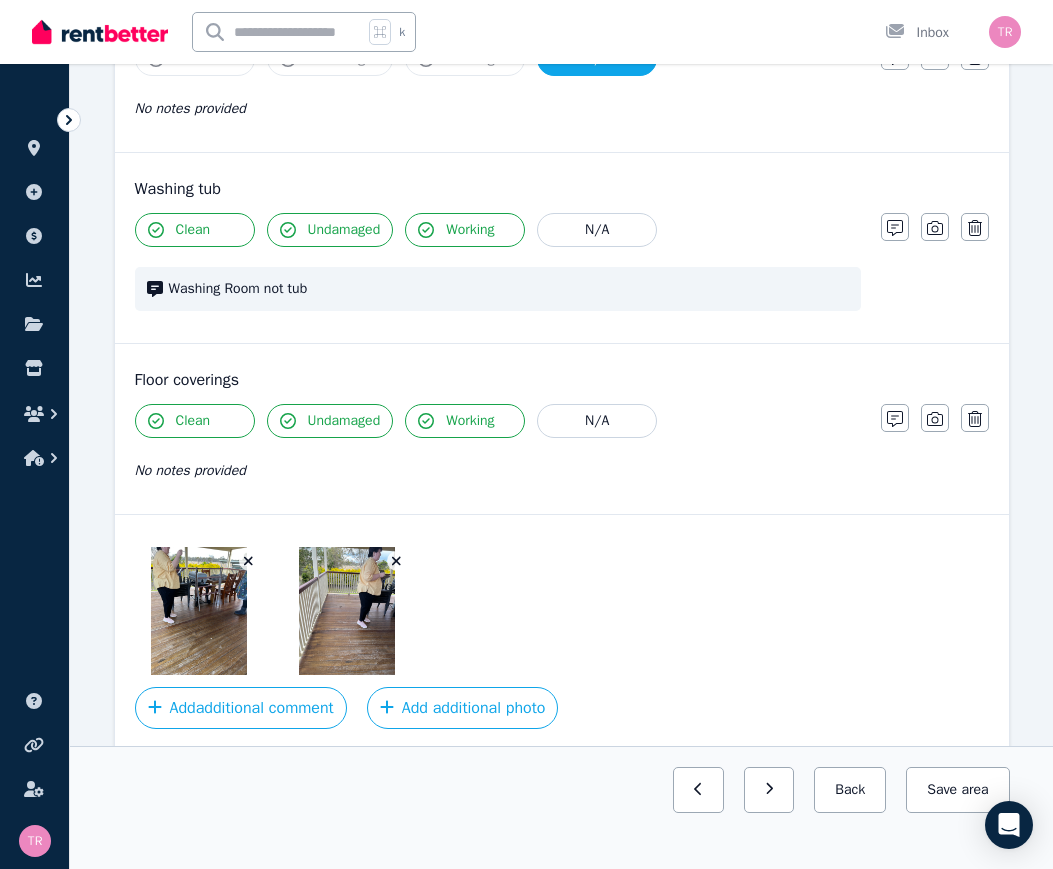 click on "Back" at bounding box center (850, 790) 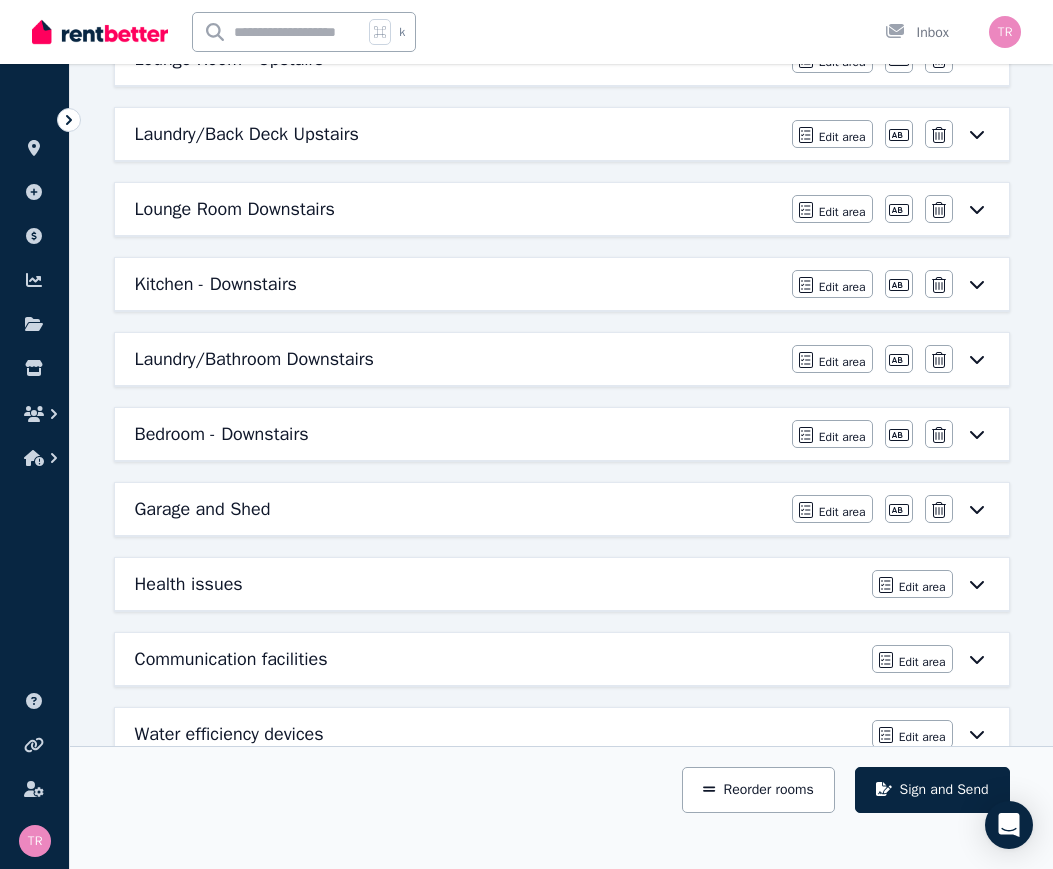 click 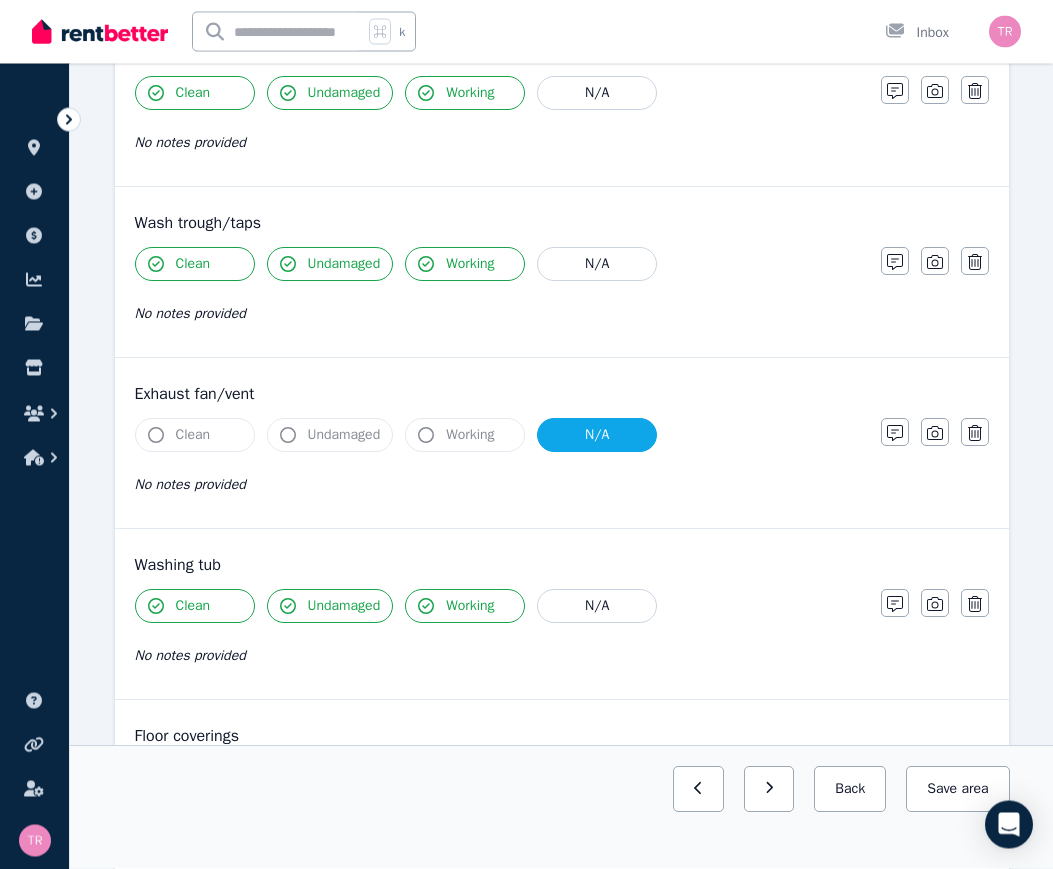 scroll, scrollTop: 1147, scrollLeft: 0, axis: vertical 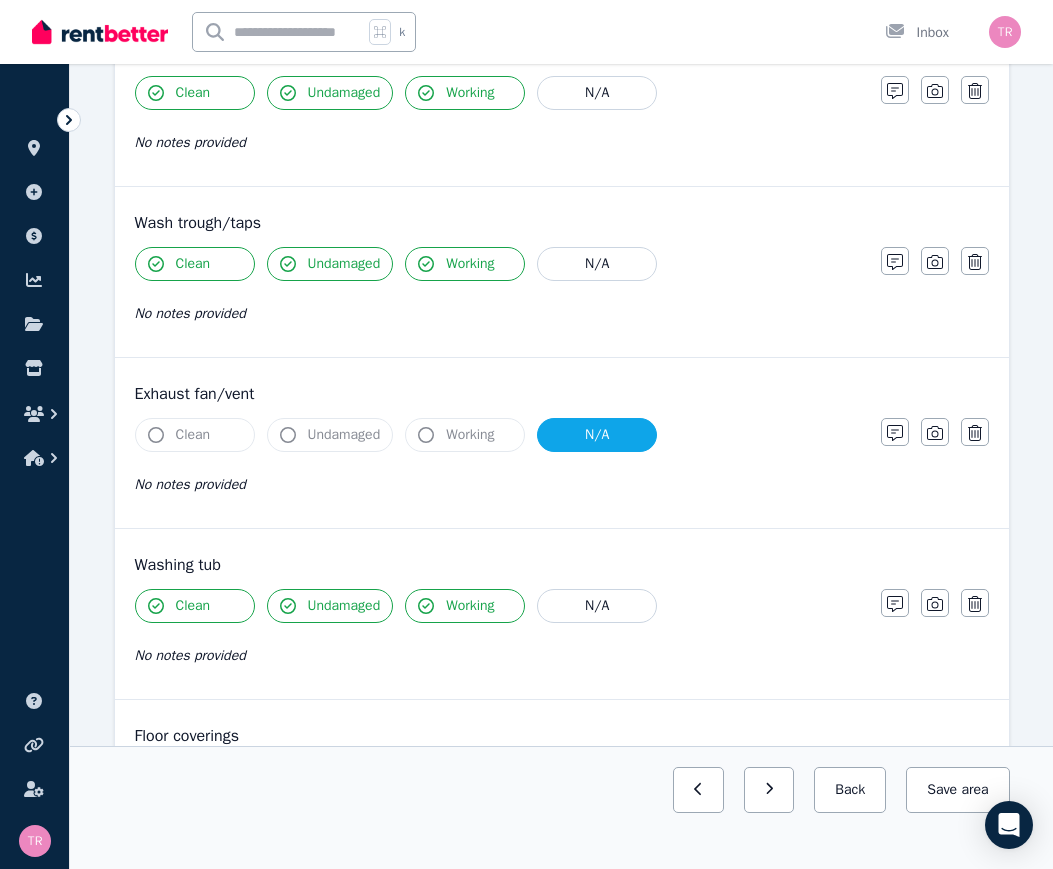 click 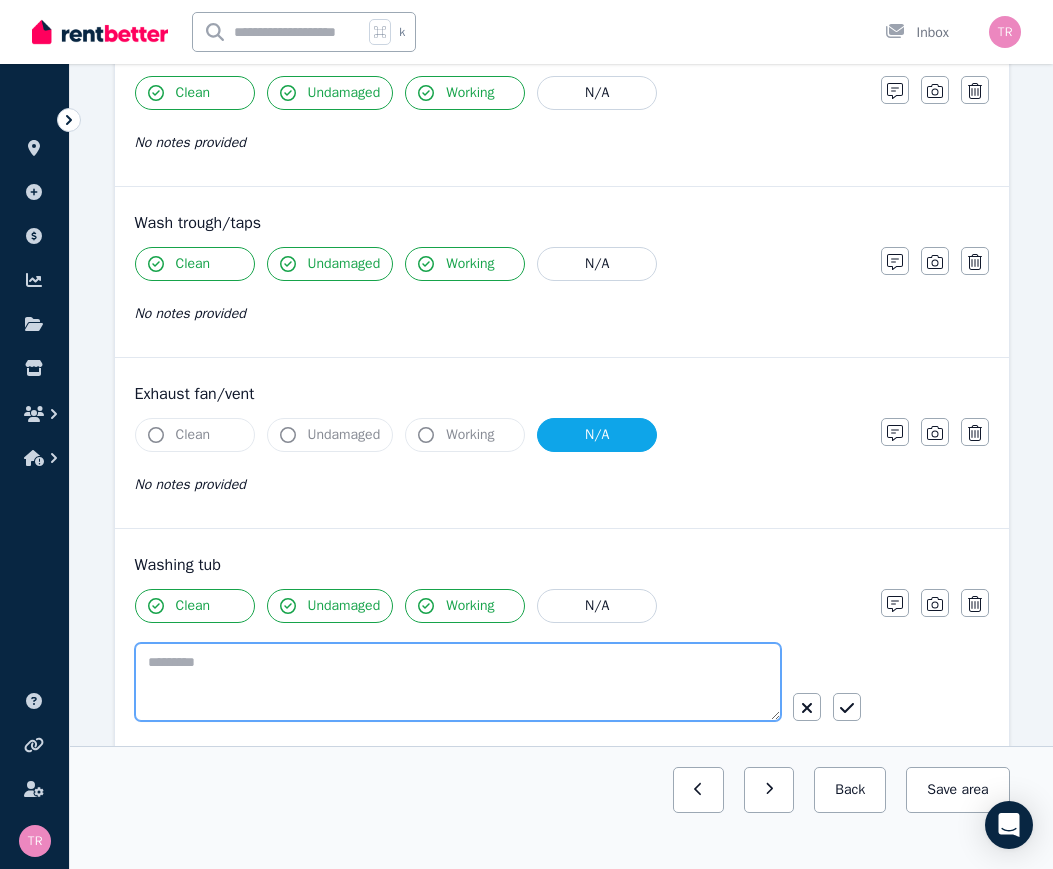 click at bounding box center [458, 682] 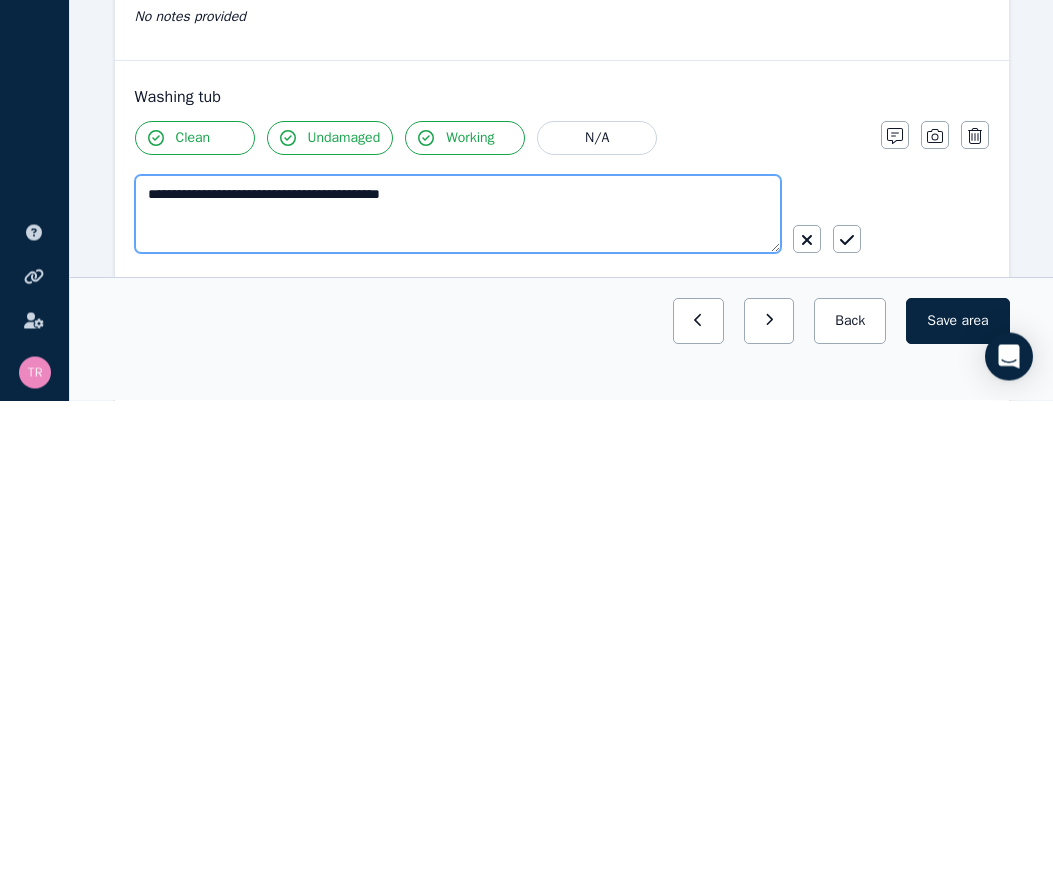 type on "**********" 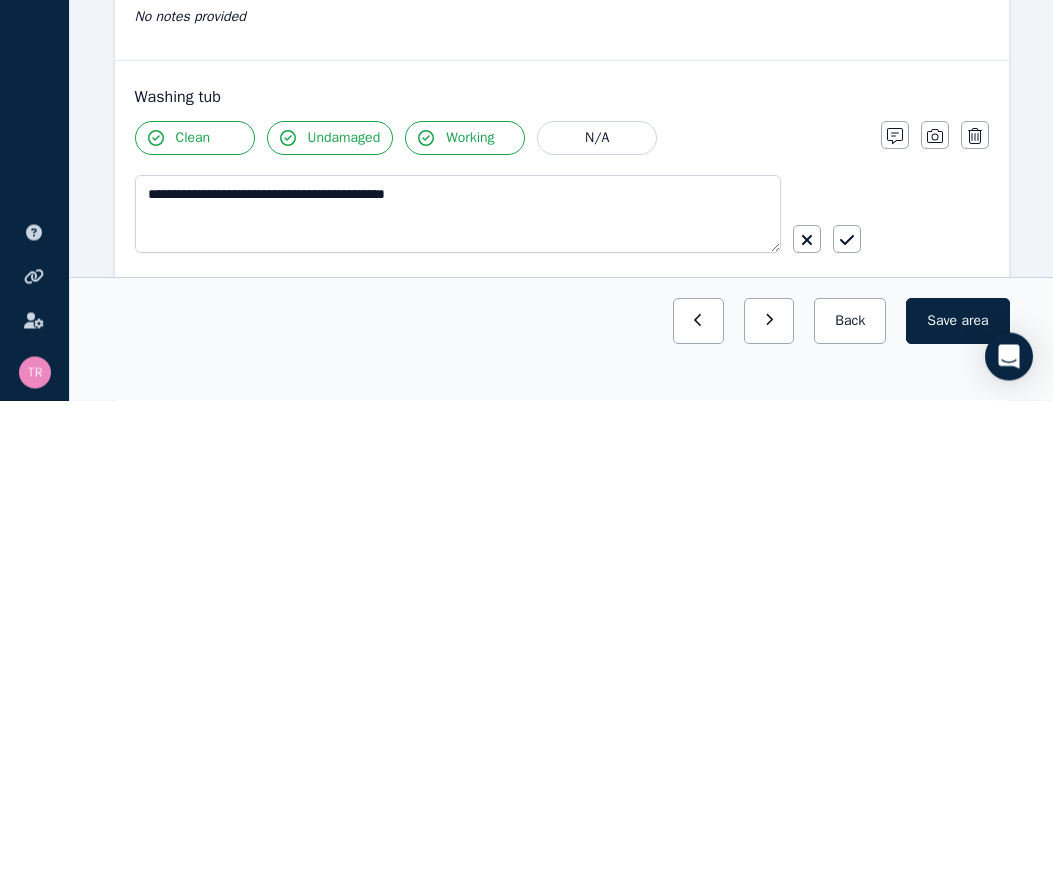 click 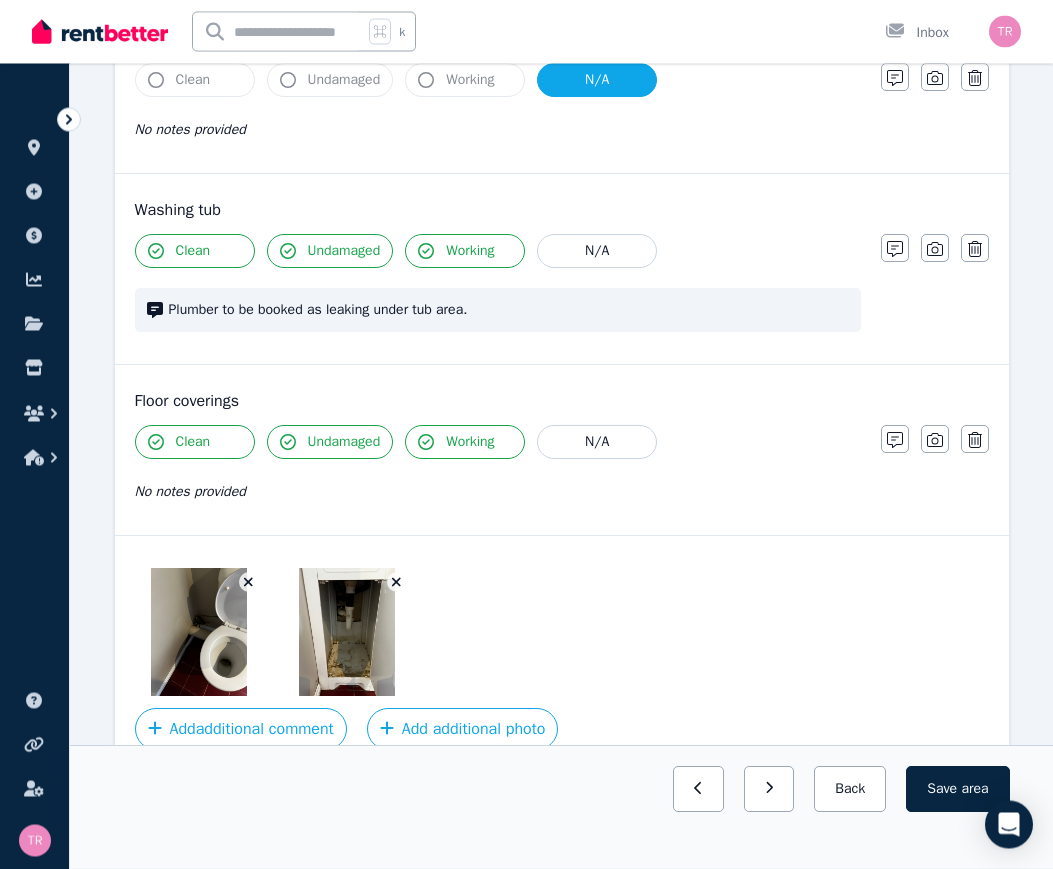 scroll, scrollTop: 1567, scrollLeft: 0, axis: vertical 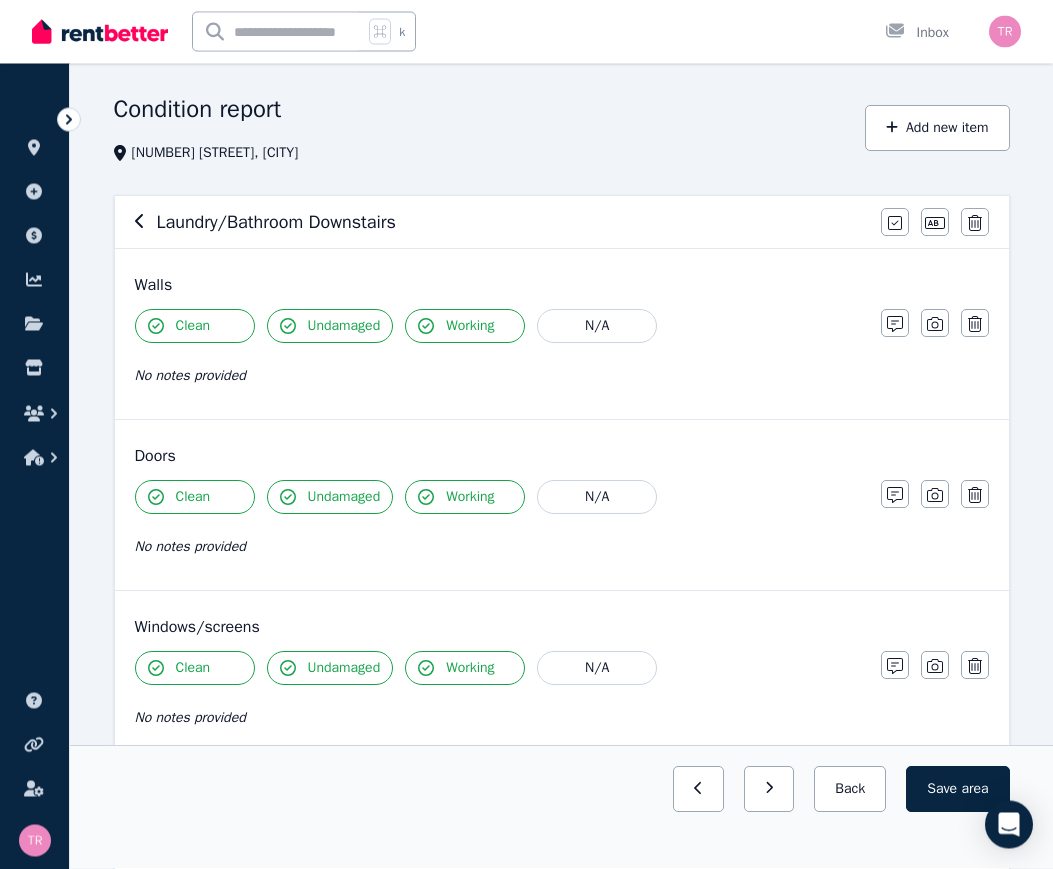 click on "Save   area" at bounding box center [957, 790] 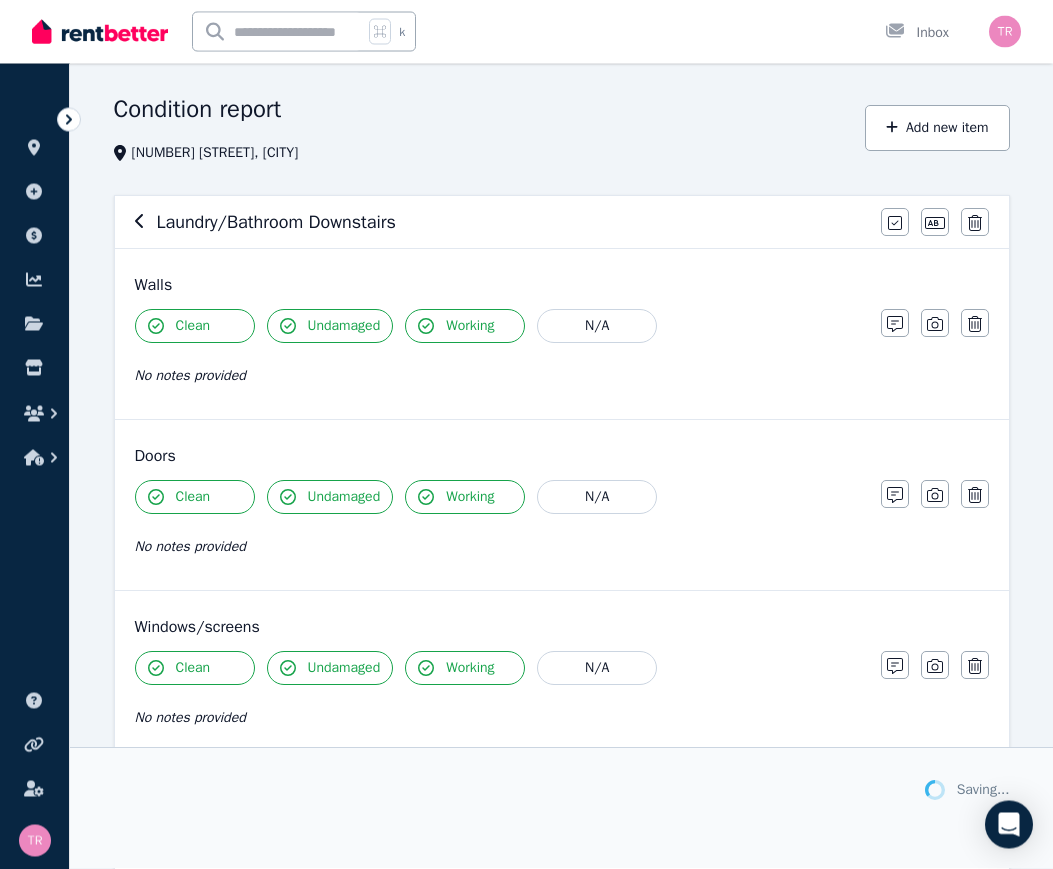 scroll, scrollTop: 59, scrollLeft: 0, axis: vertical 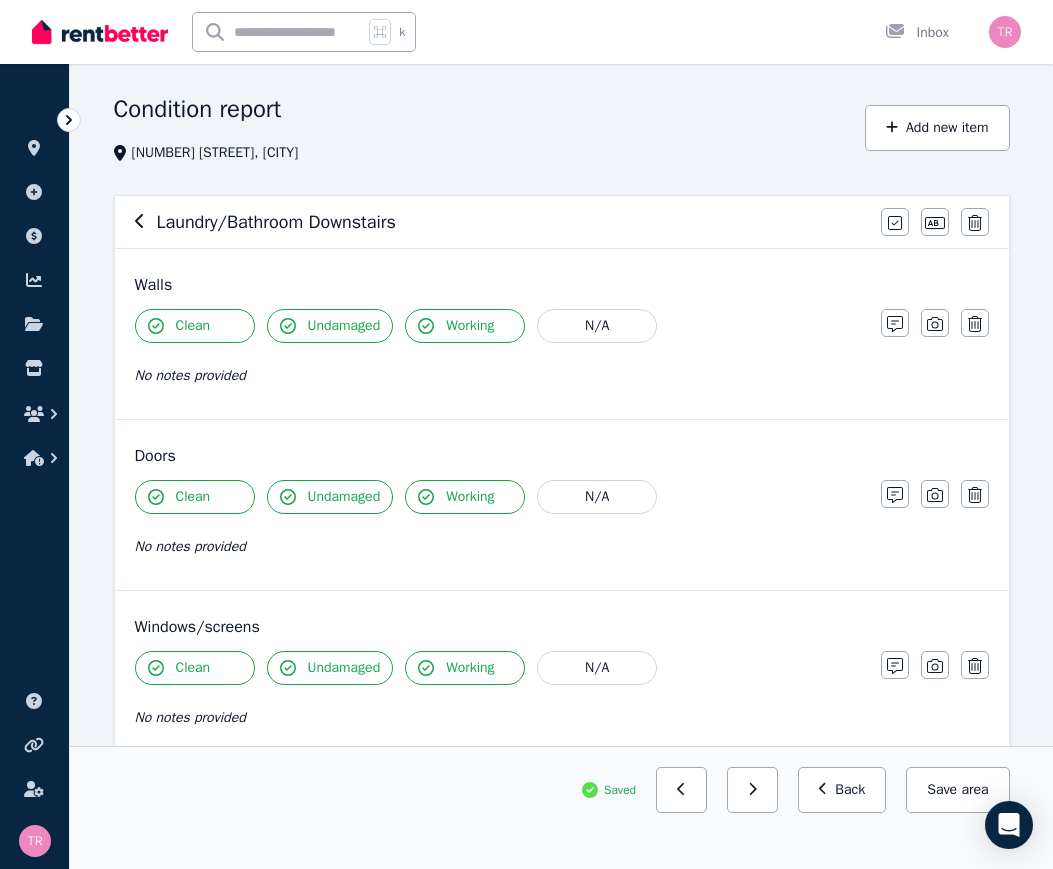 click on "Back" at bounding box center (842, 790) 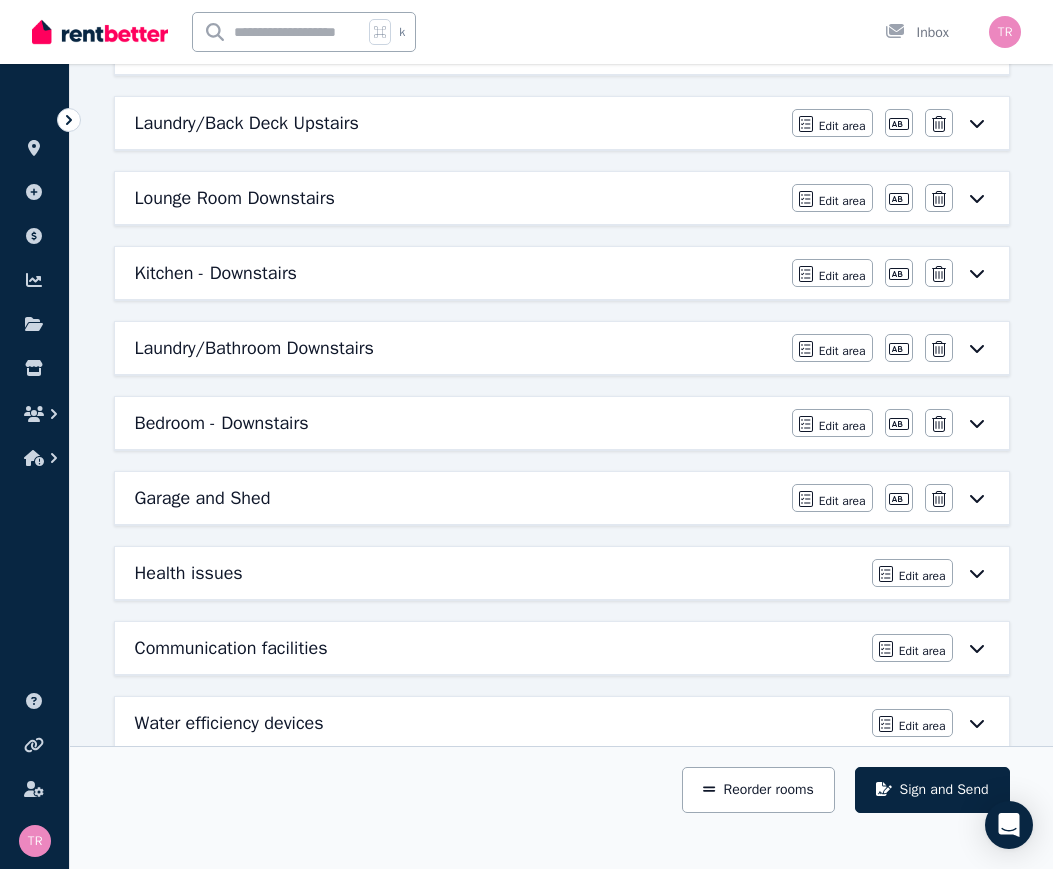 scroll, scrollTop: 788, scrollLeft: 0, axis: vertical 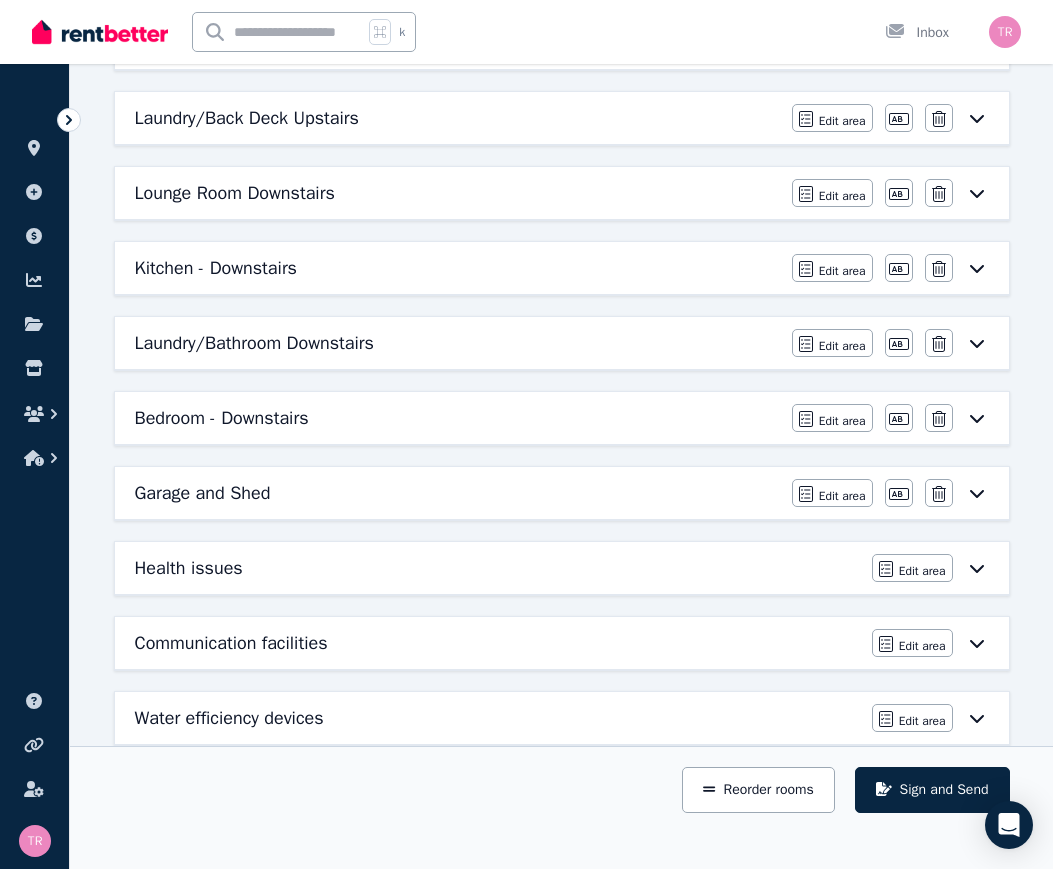click on "Edit area" at bounding box center (842, 496) 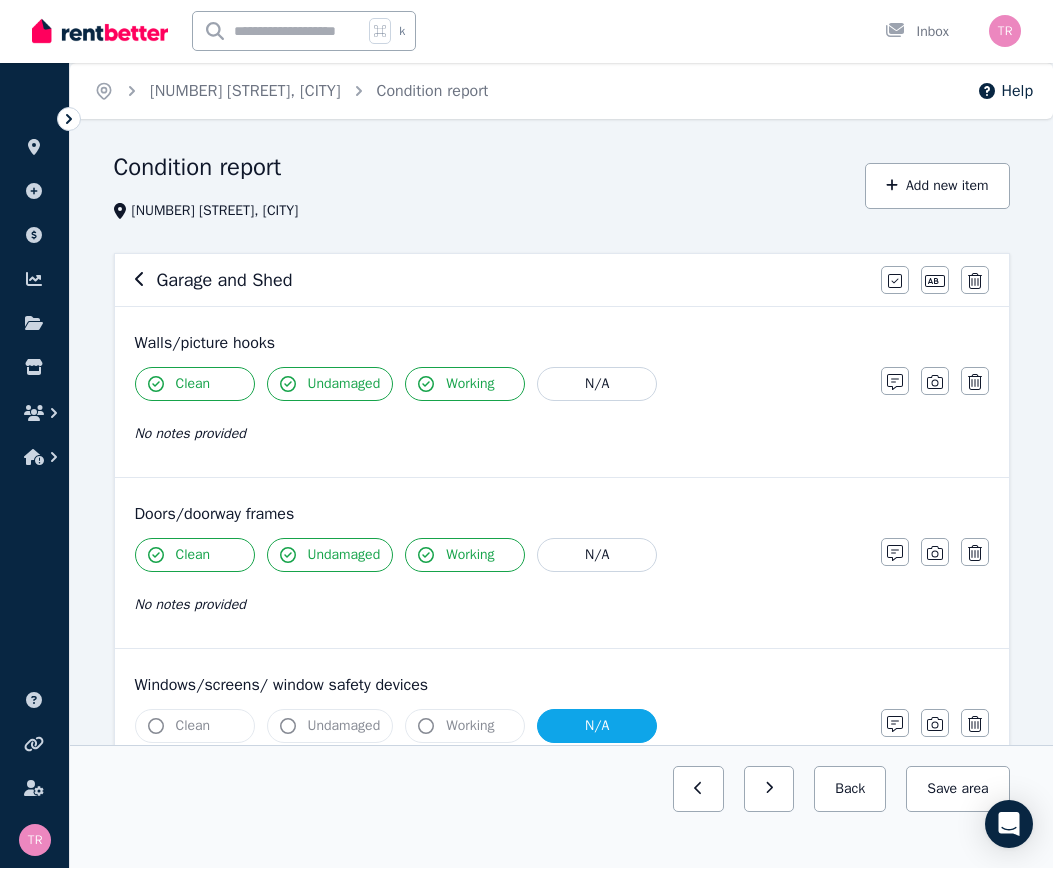 click on "Garage and Shed" at bounding box center [225, 281] 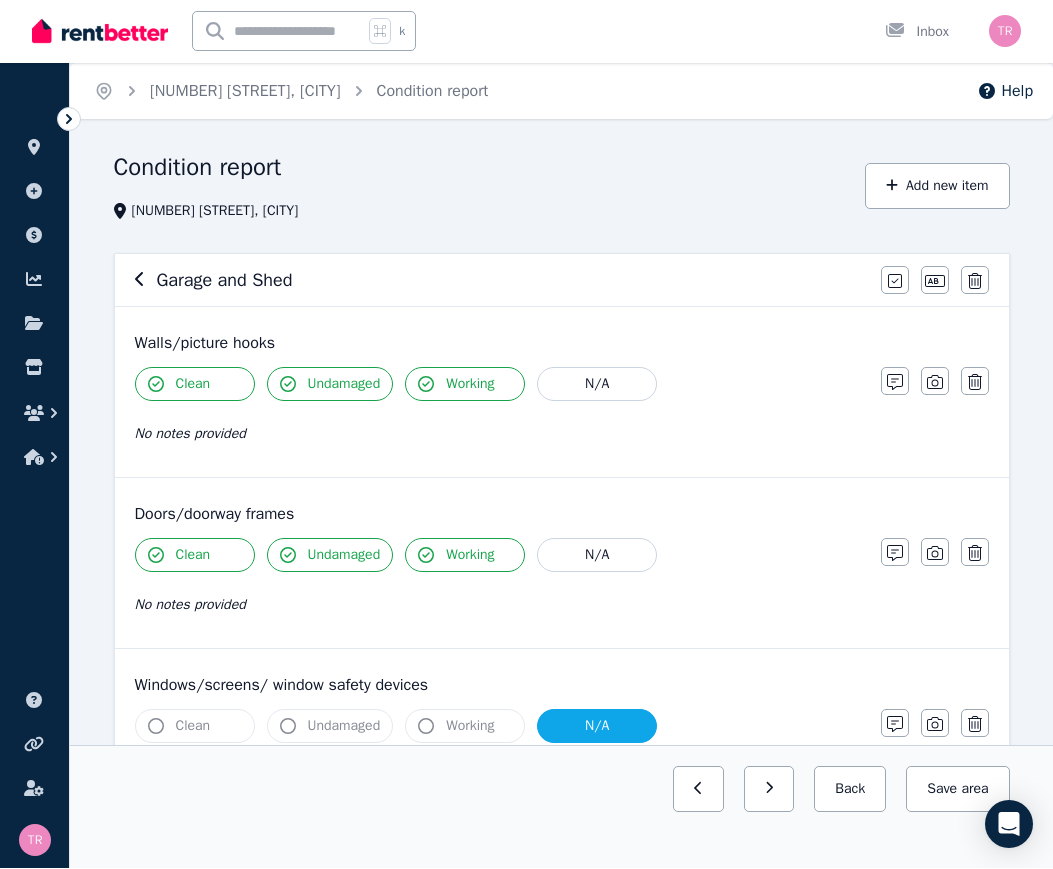 scroll, scrollTop: 1, scrollLeft: 0, axis: vertical 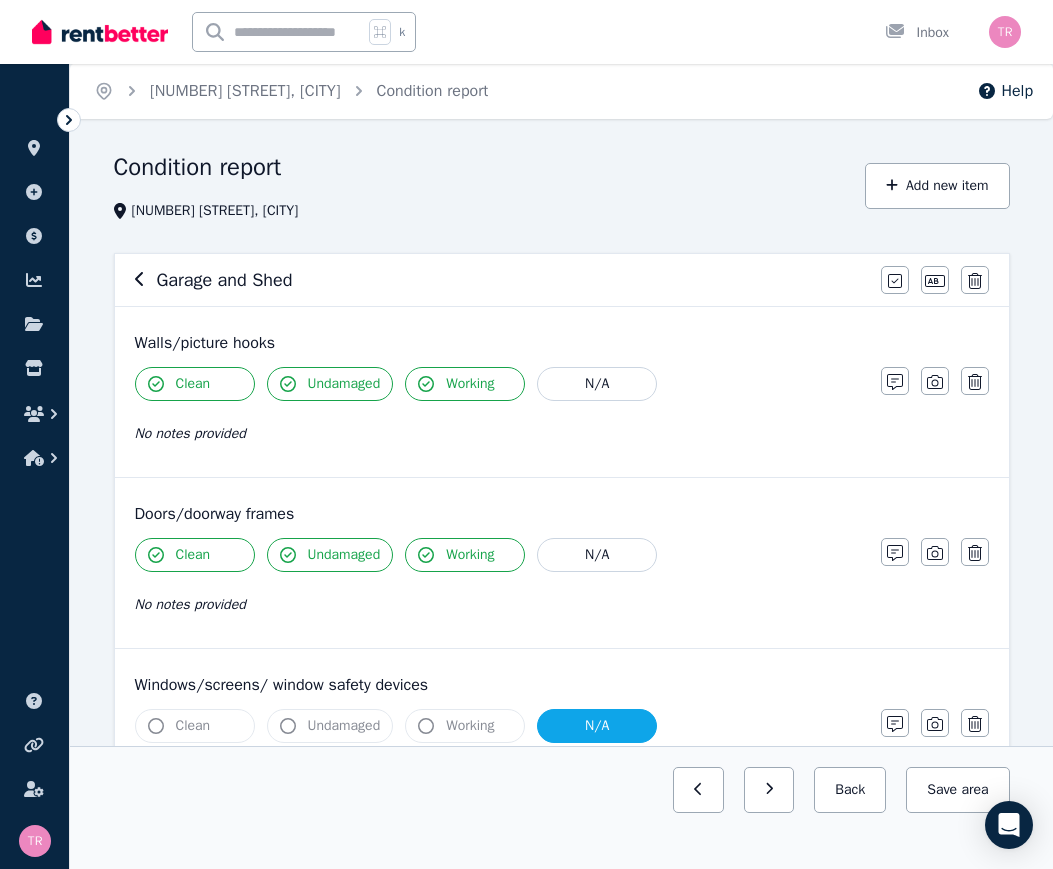 click 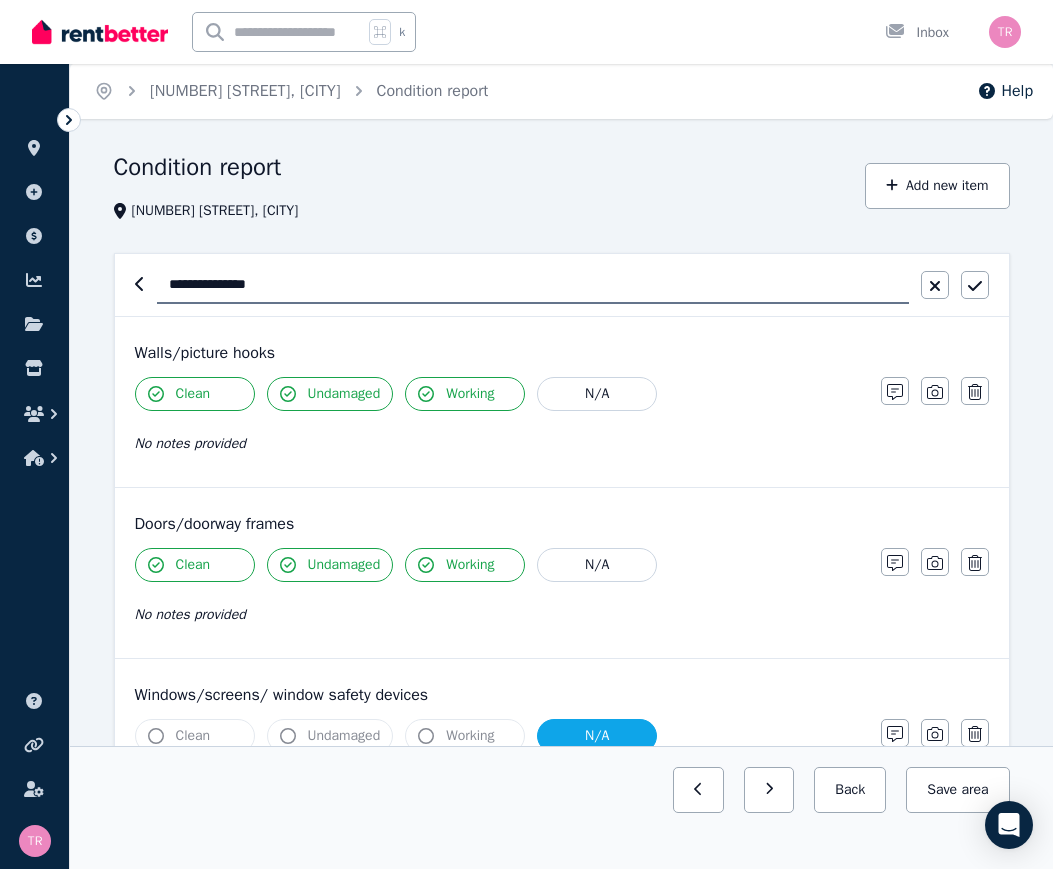 scroll, scrollTop: 0, scrollLeft: 0, axis: both 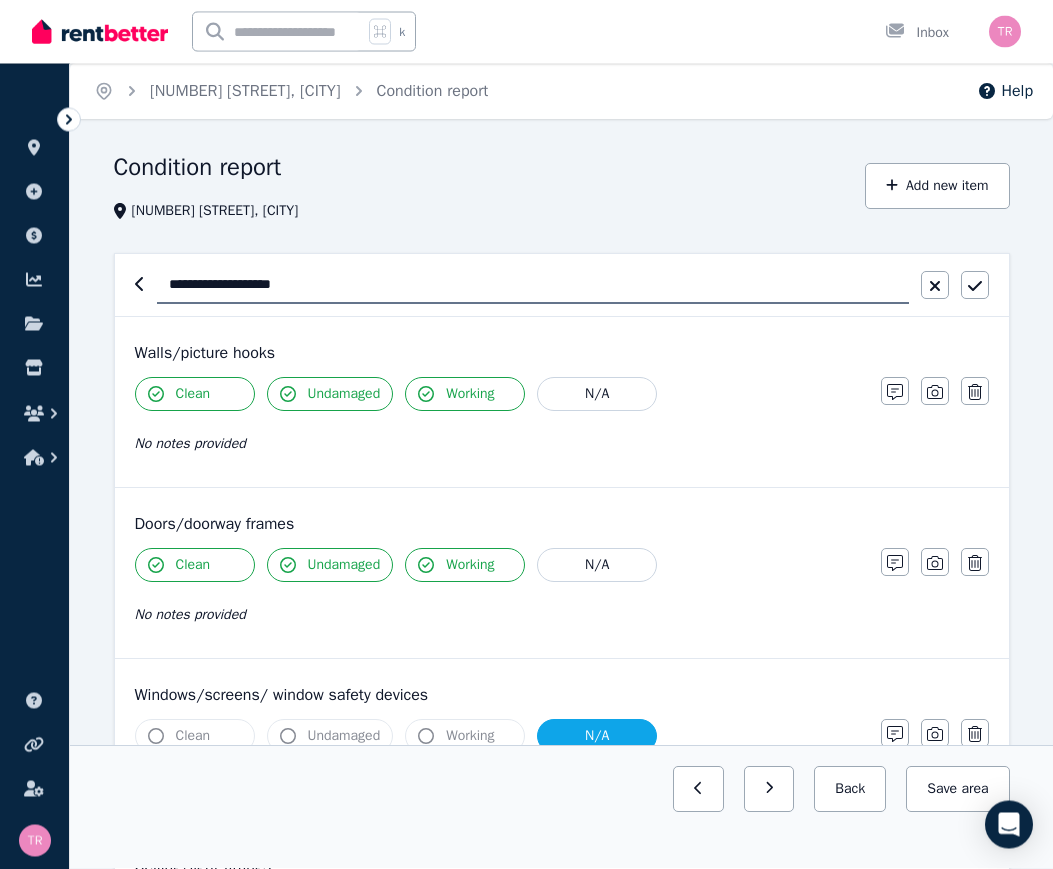 type on "**********" 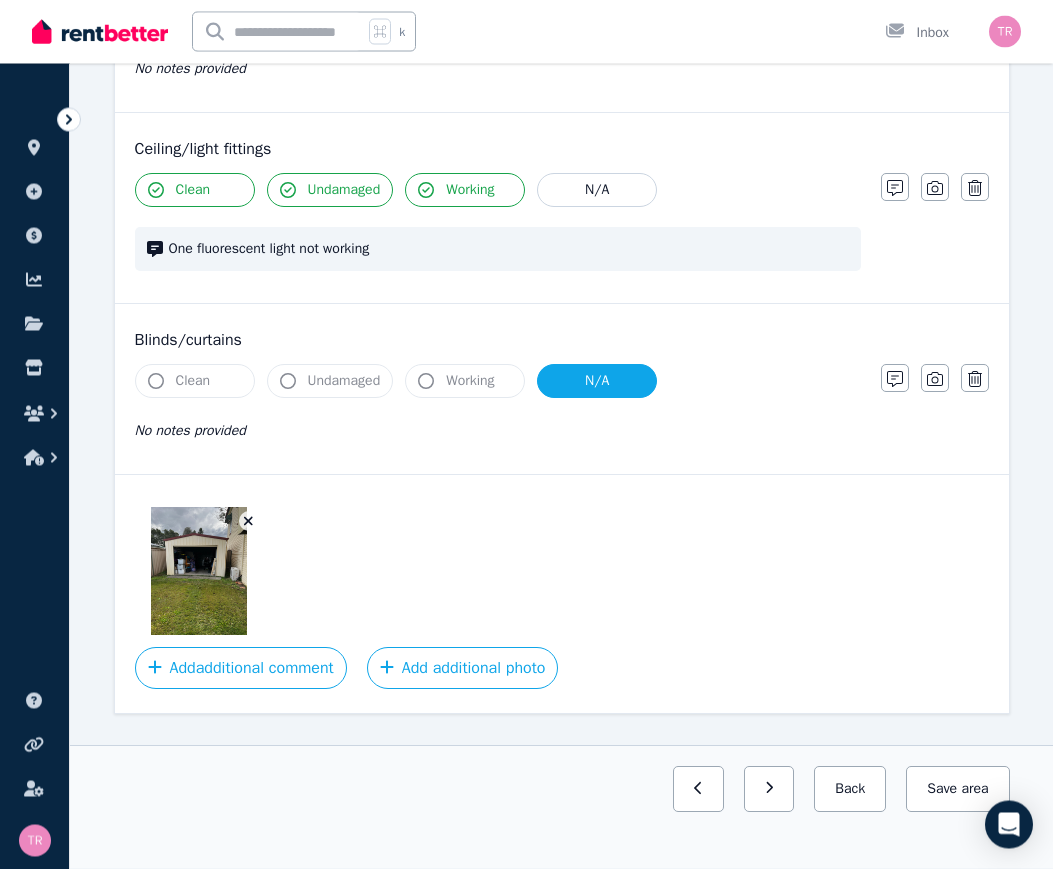 scroll, scrollTop: 712, scrollLeft: 0, axis: vertical 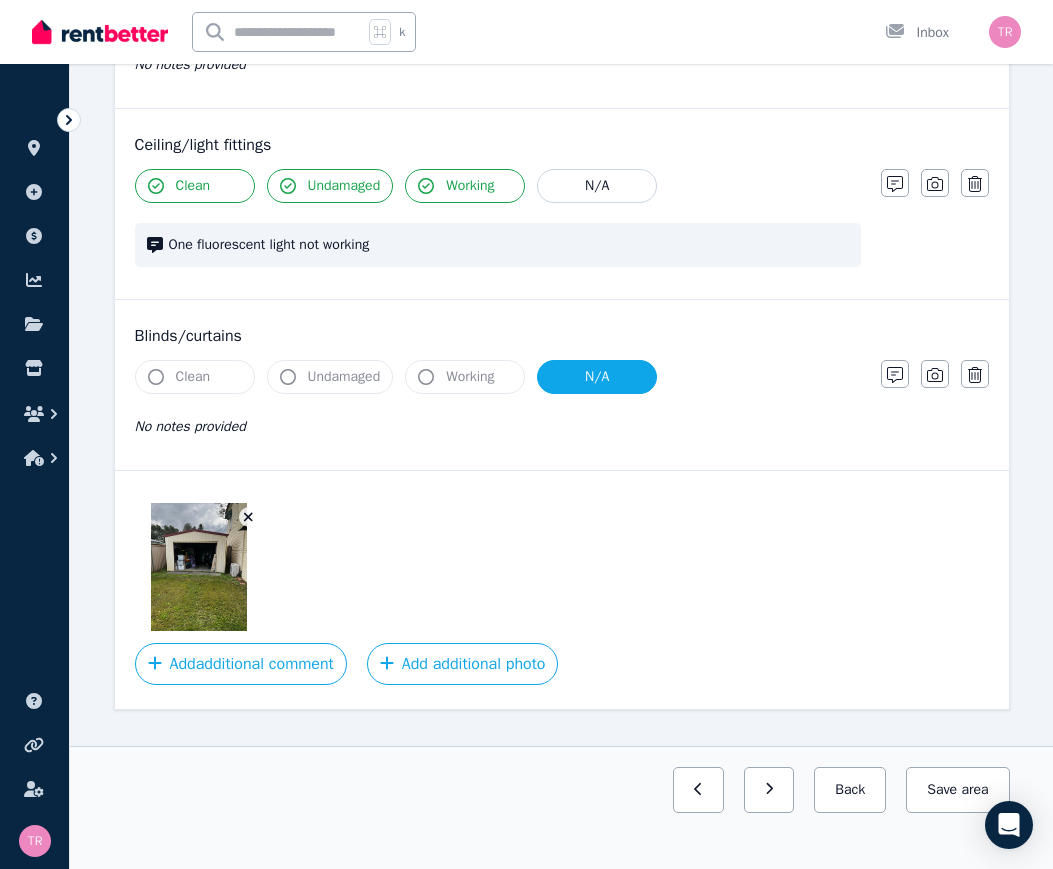 click on "Add additional photo" at bounding box center [463, 664] 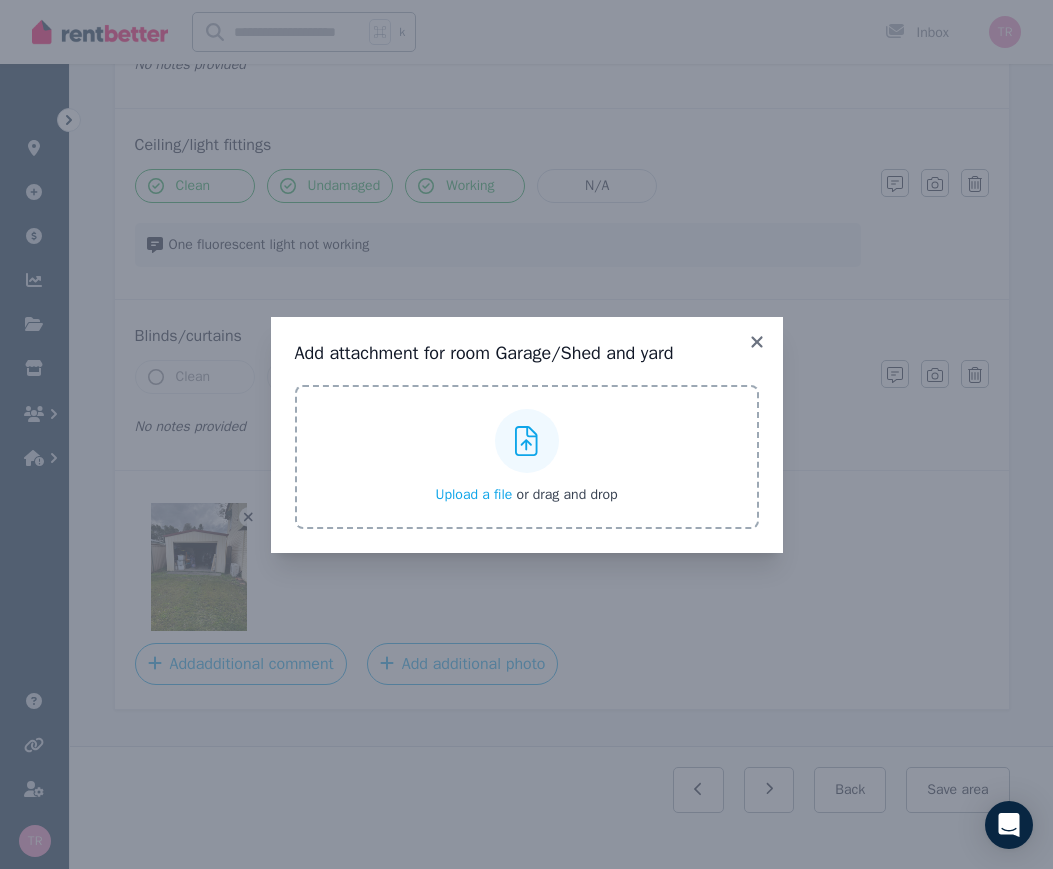 click 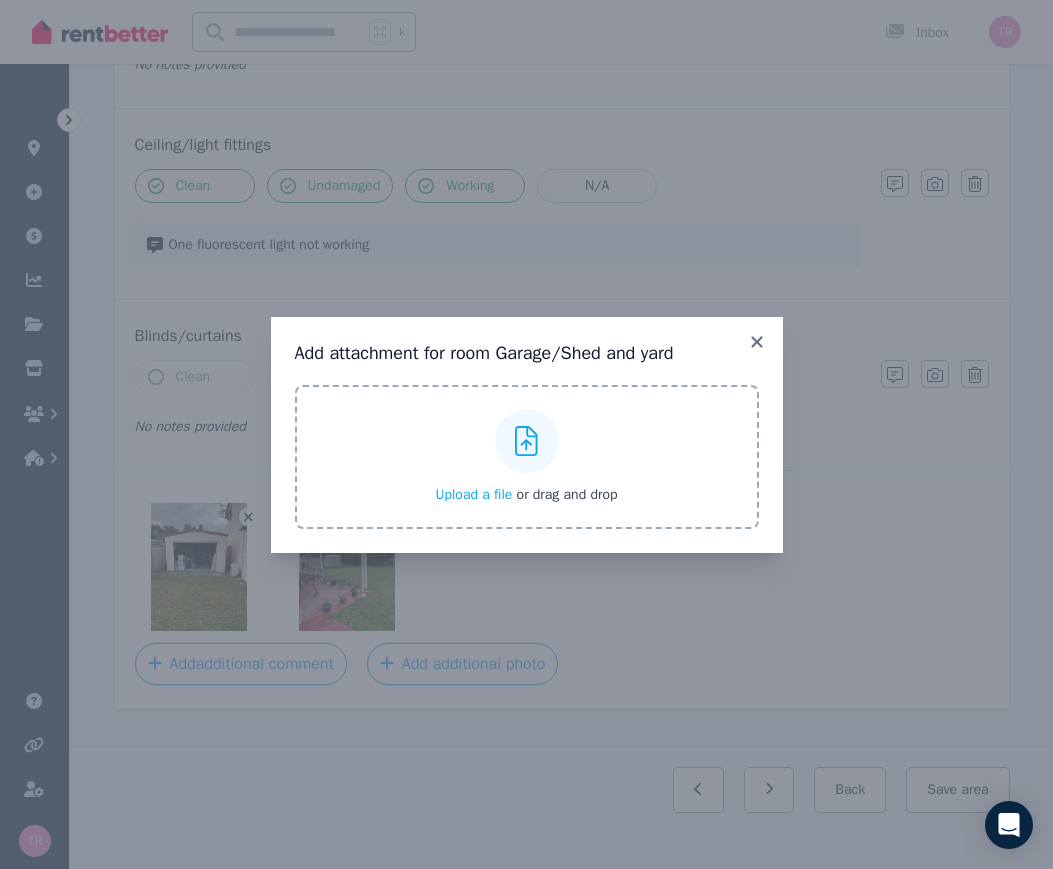 click 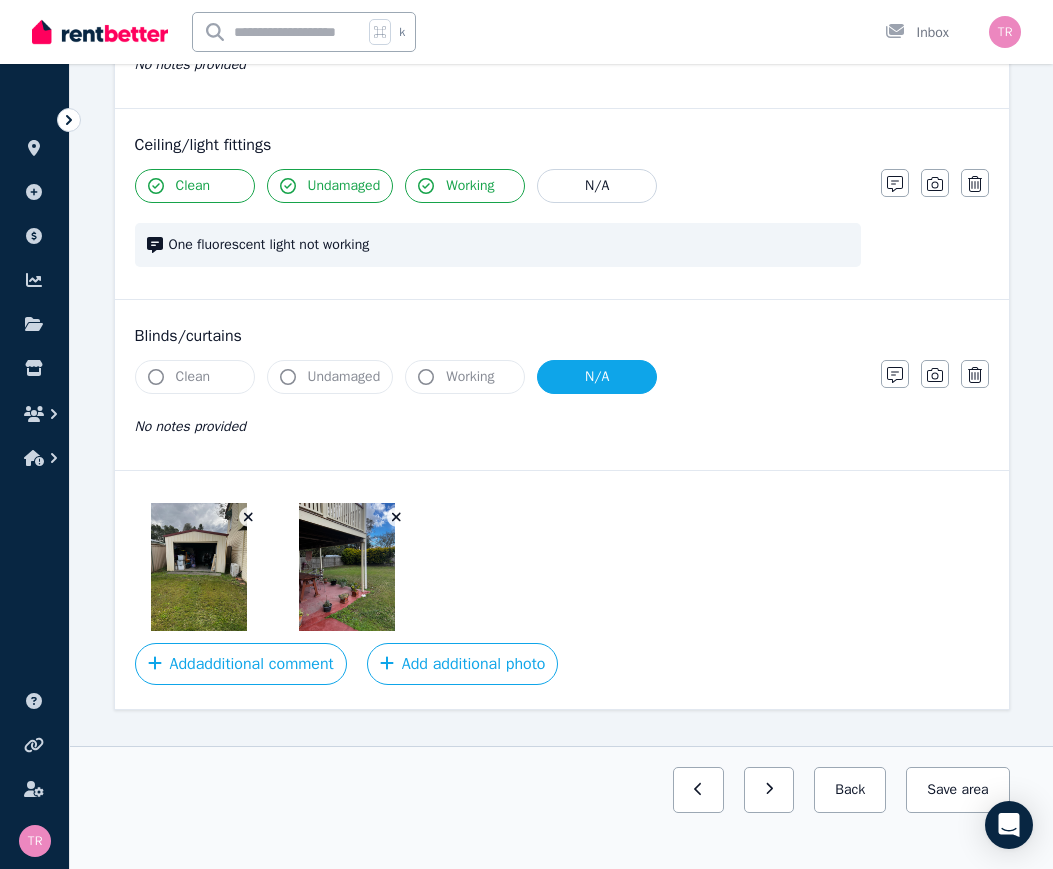 click on "Save   area" at bounding box center (957, 790) 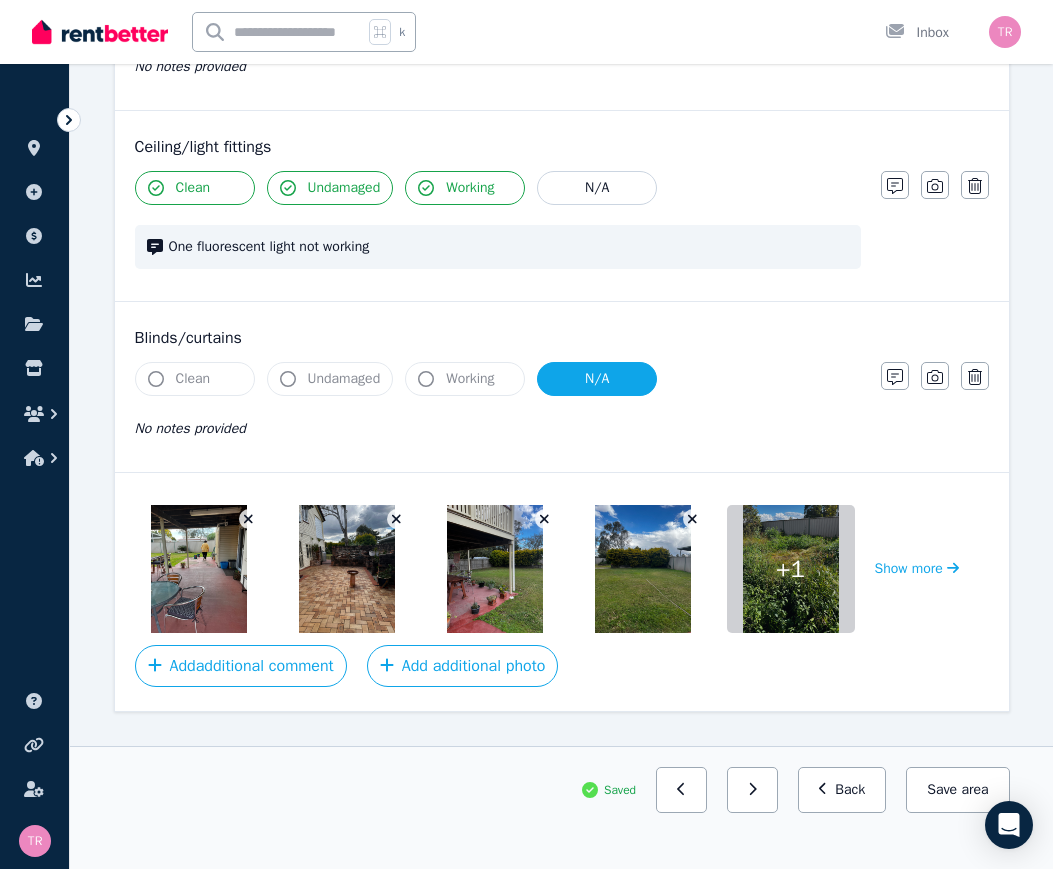 click at bounding box center [199, 569] 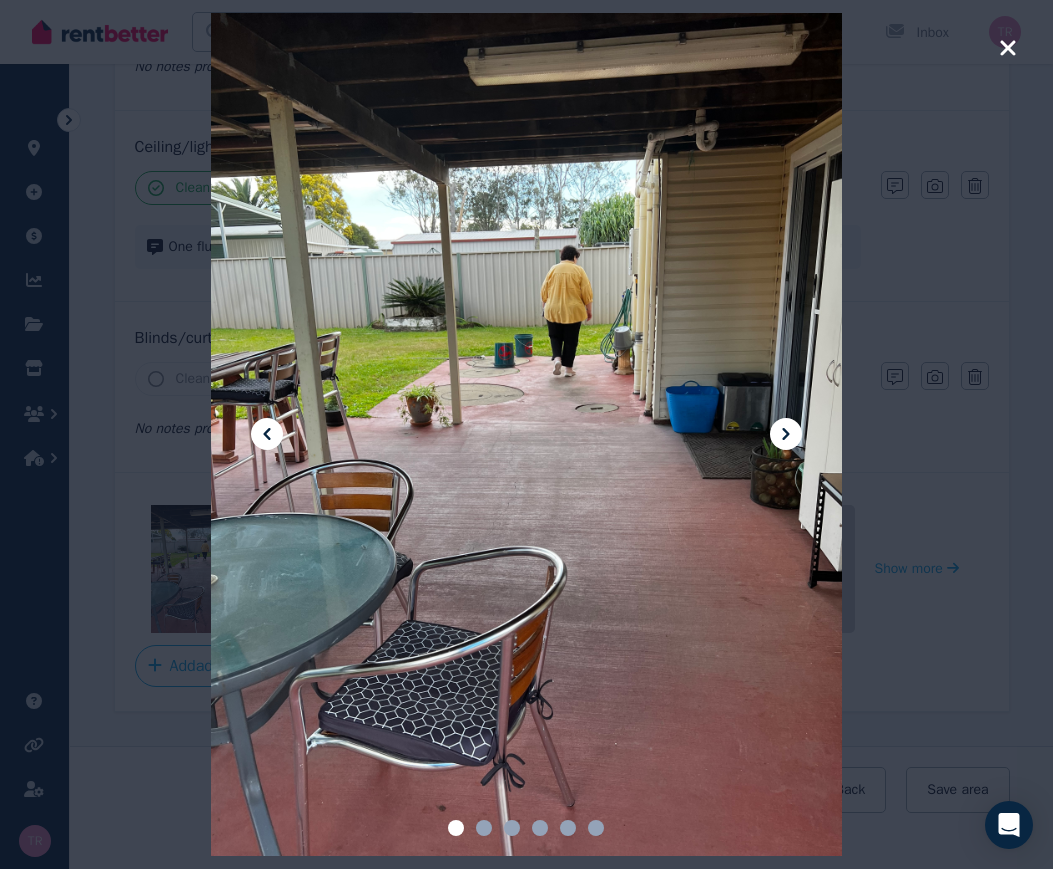 click 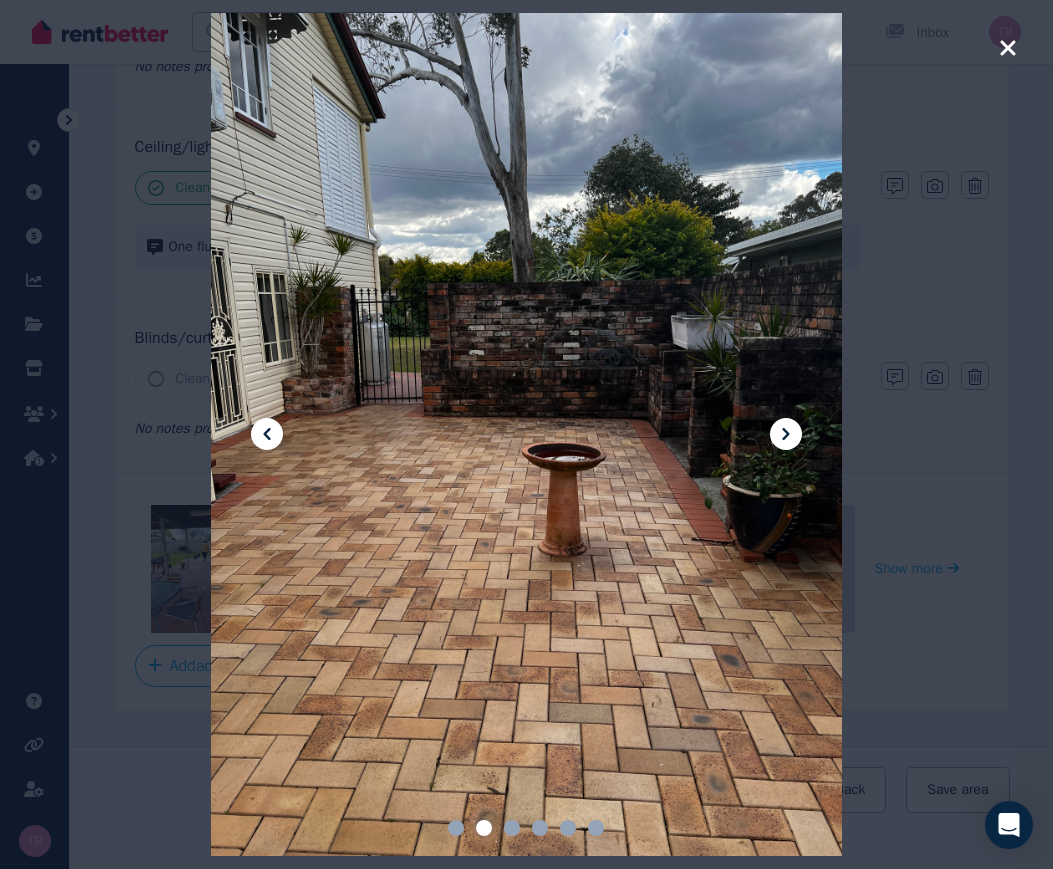 click 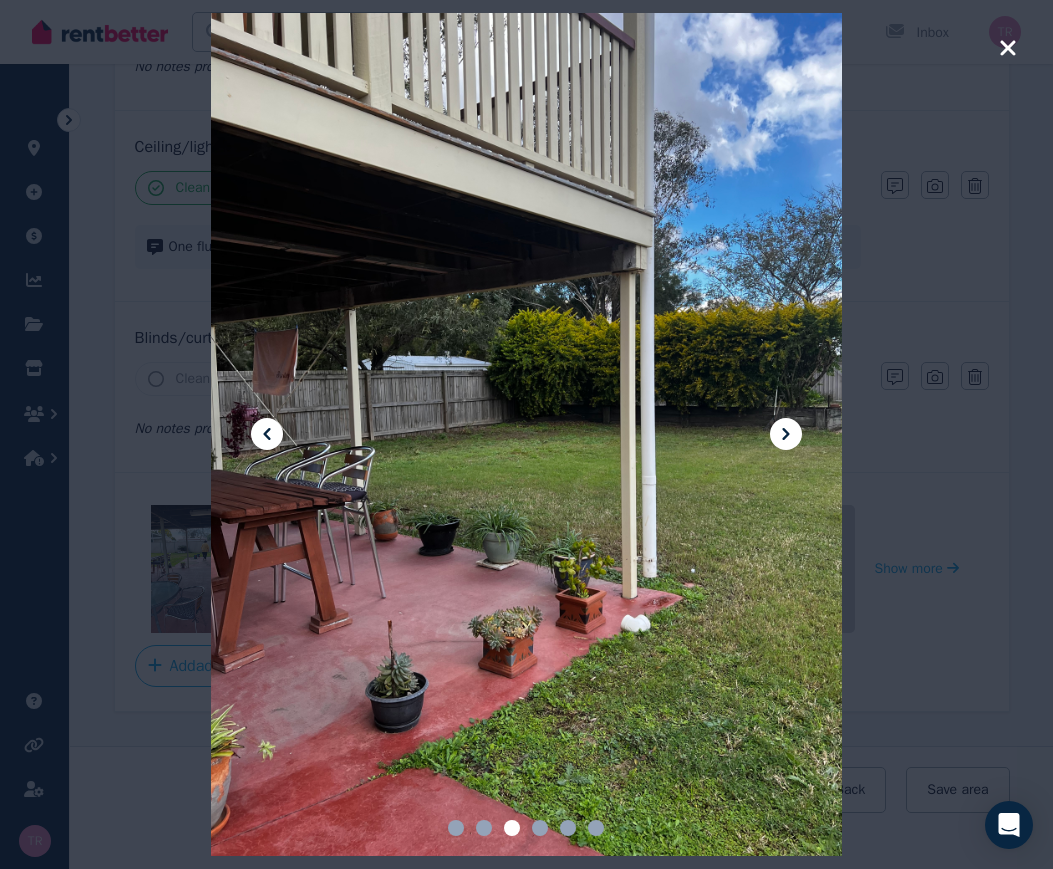 click 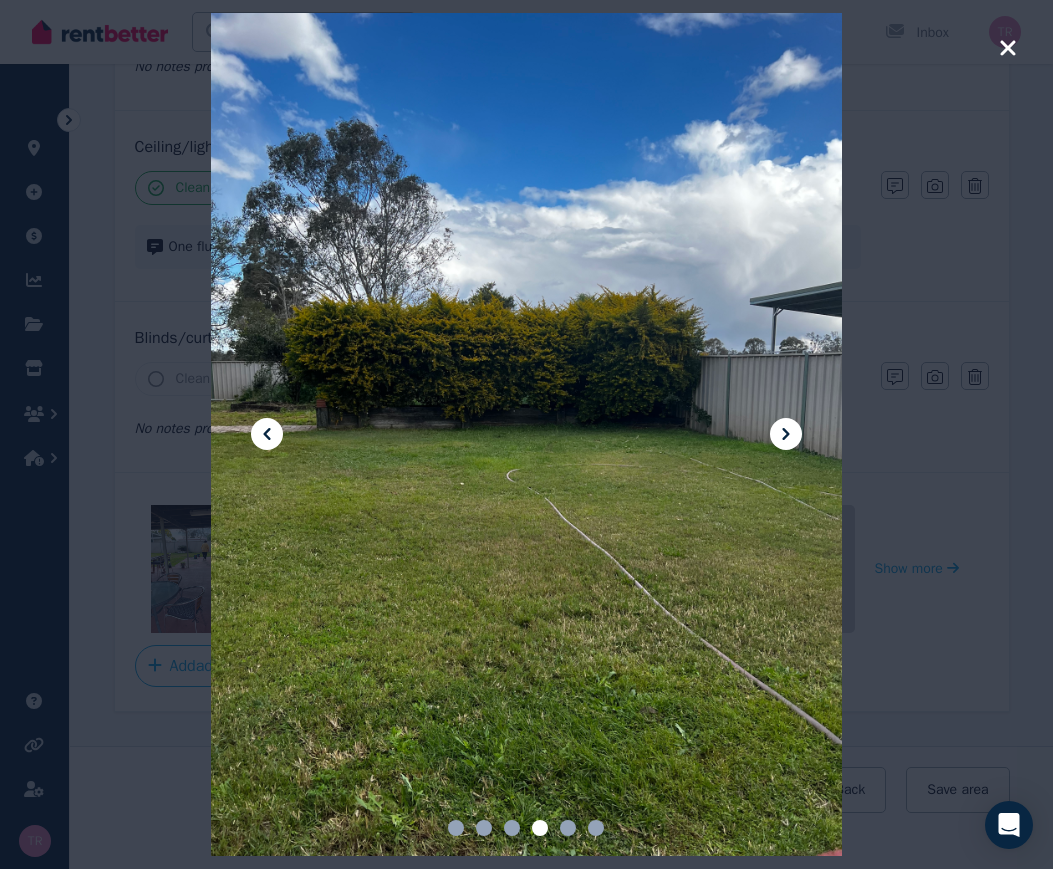 click 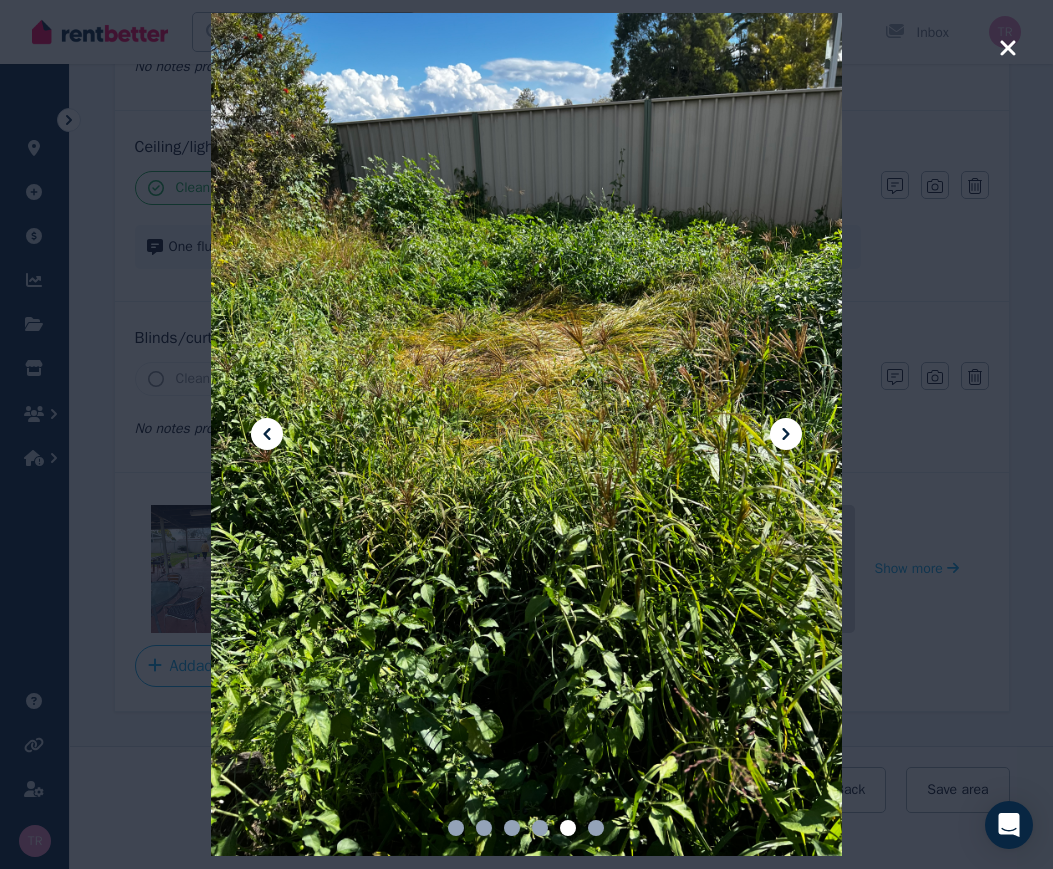 click 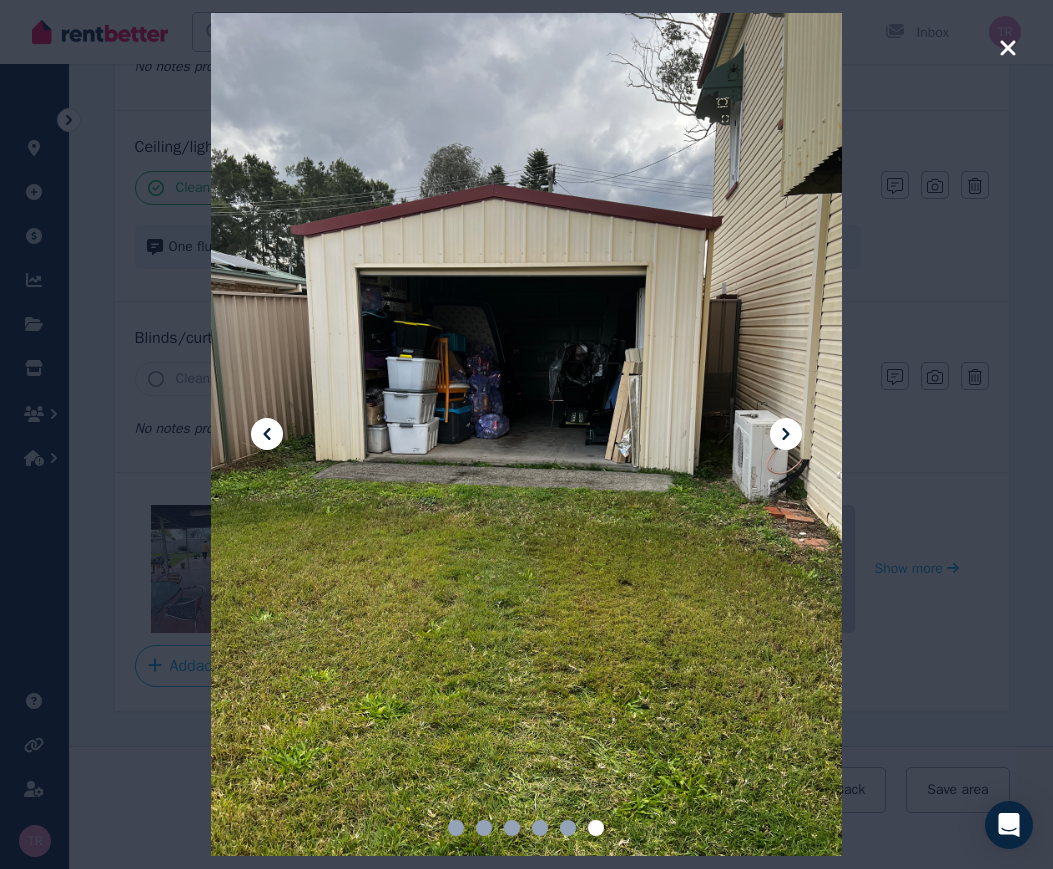 click 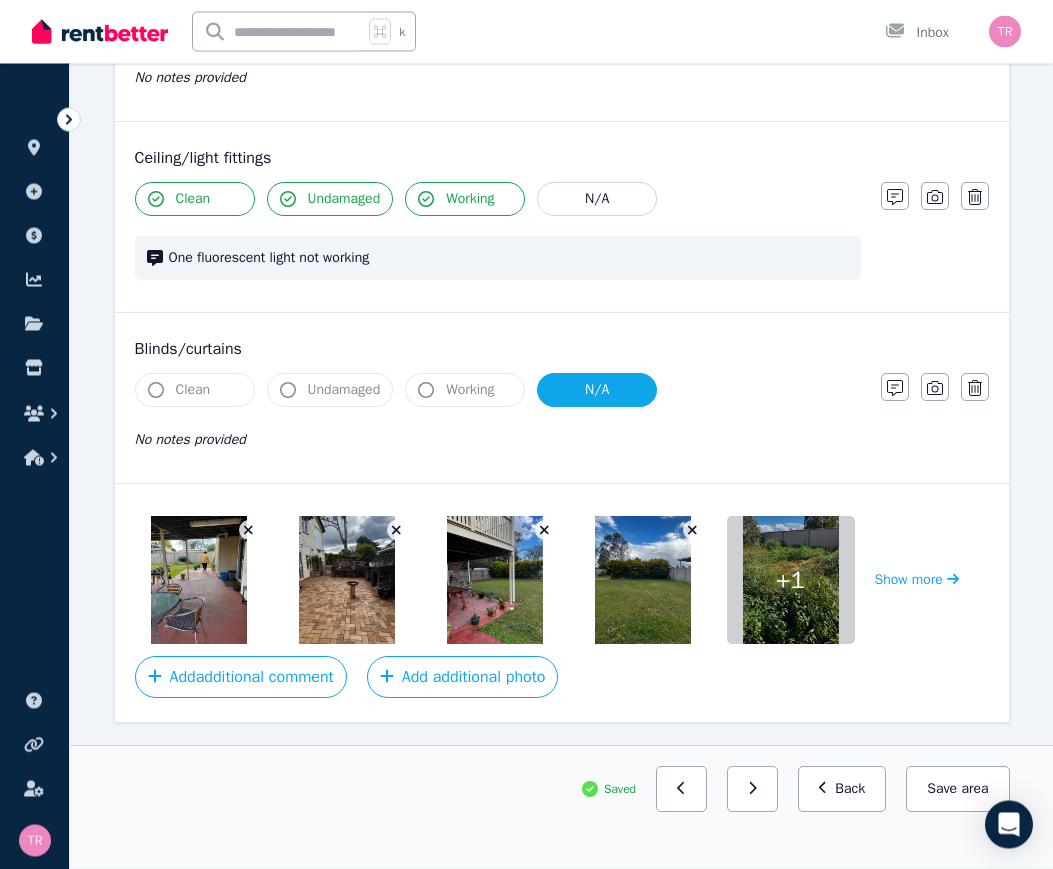 scroll, scrollTop: 712, scrollLeft: 0, axis: vertical 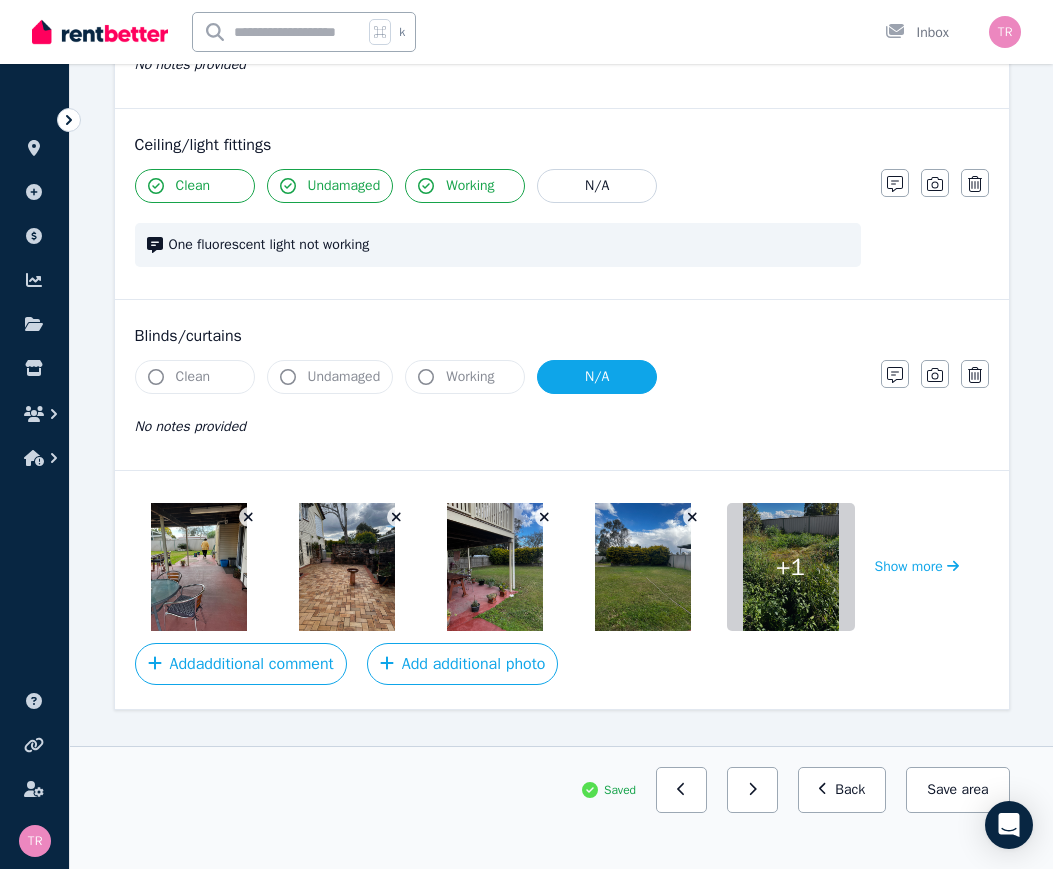 click 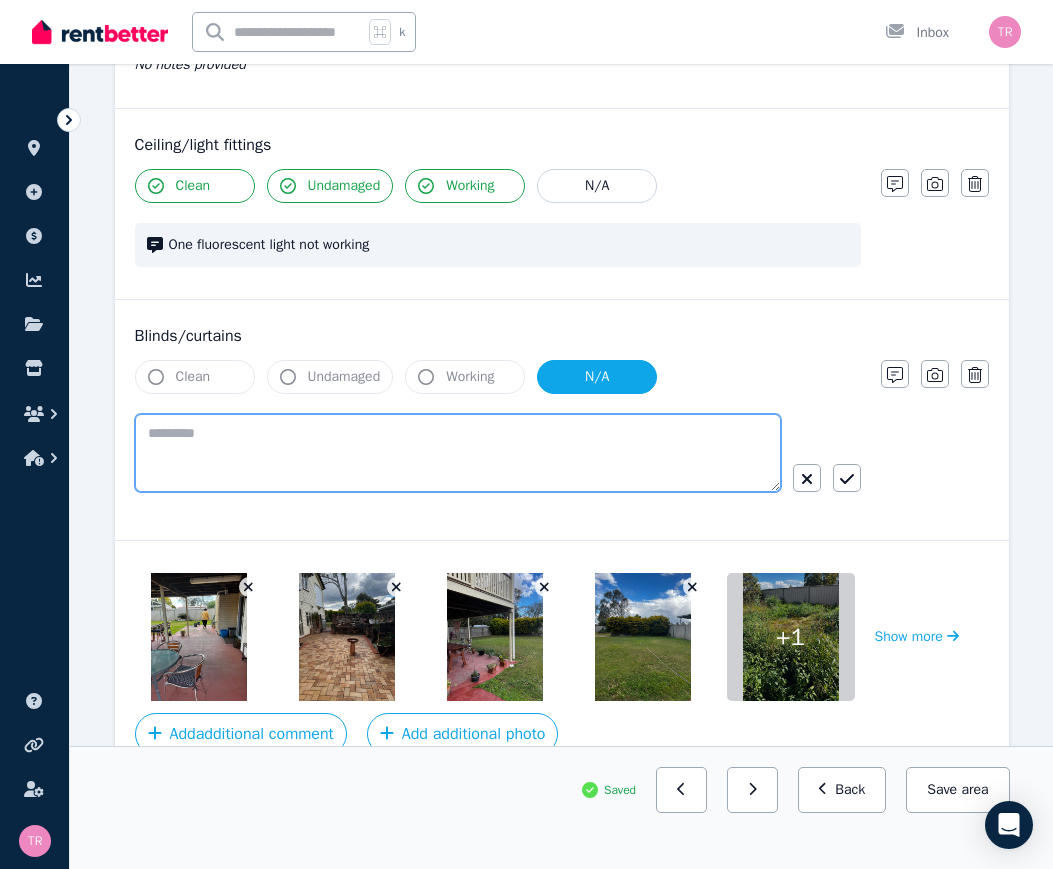 click at bounding box center [458, 453] 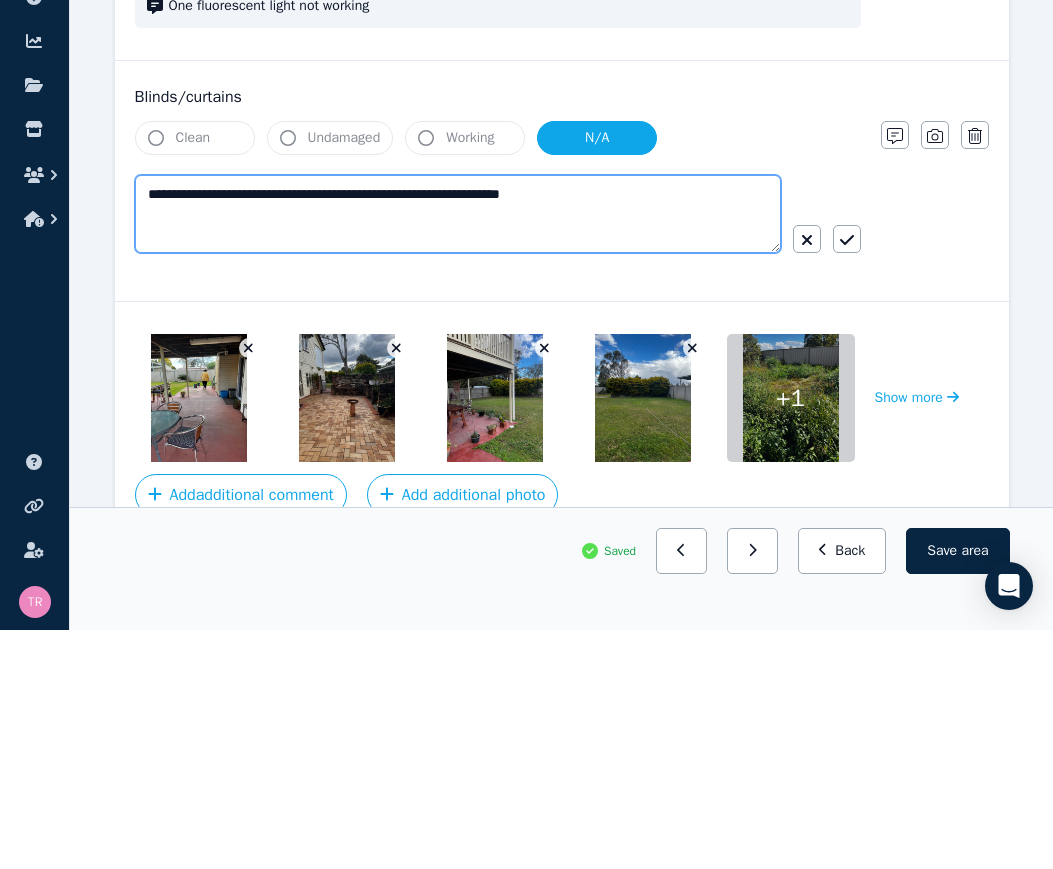click on "**********" at bounding box center (458, 453) 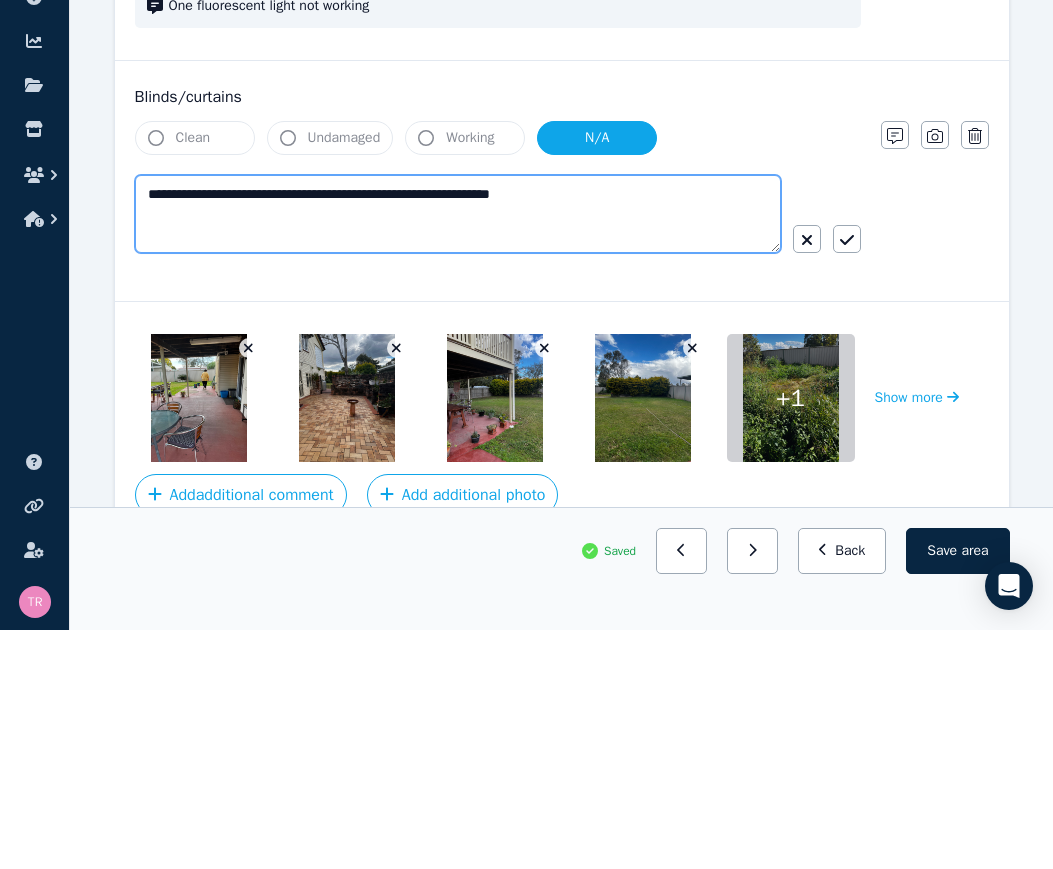 click on "**********" at bounding box center (458, 453) 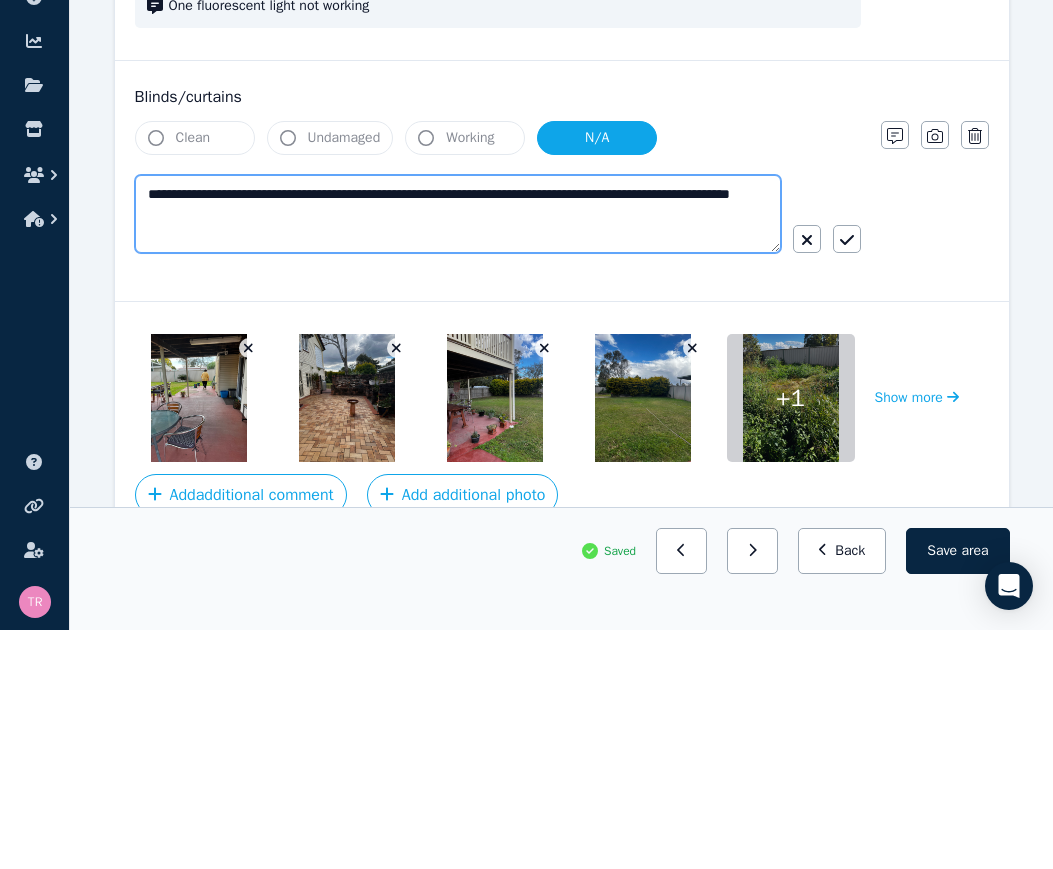click on "**********" at bounding box center [458, 453] 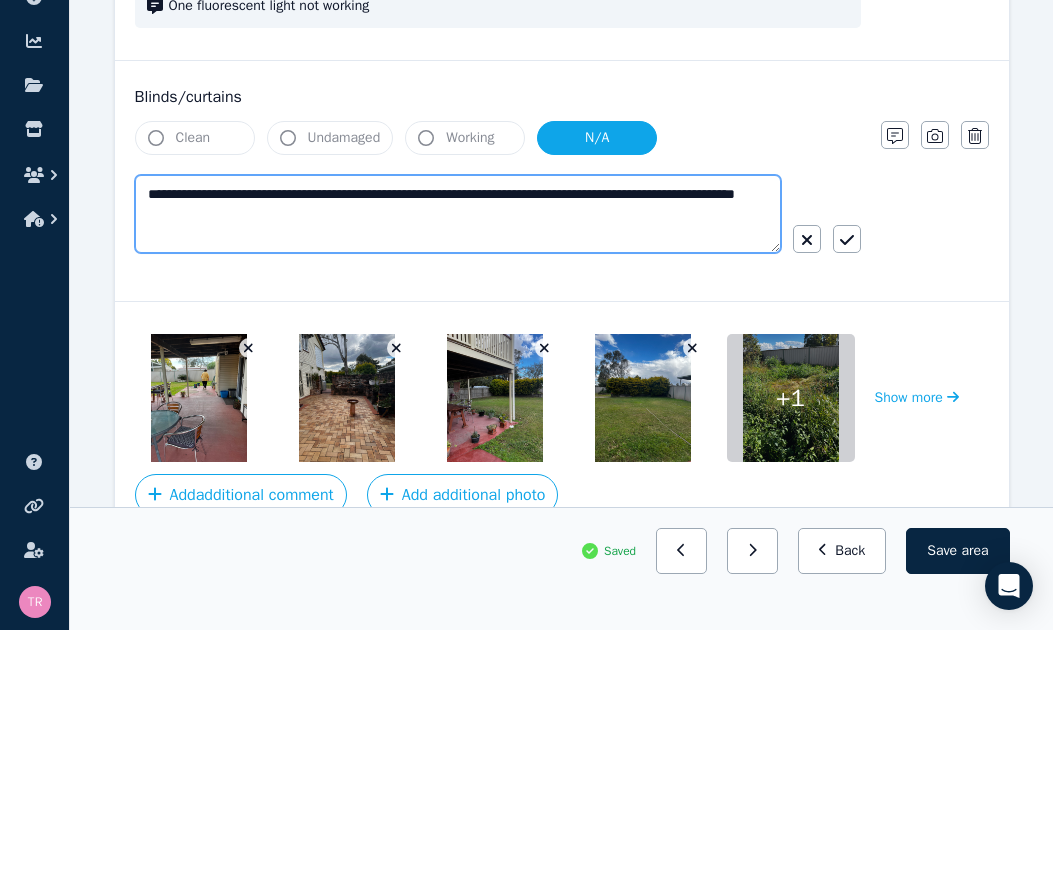 click on "**********" at bounding box center [458, 453] 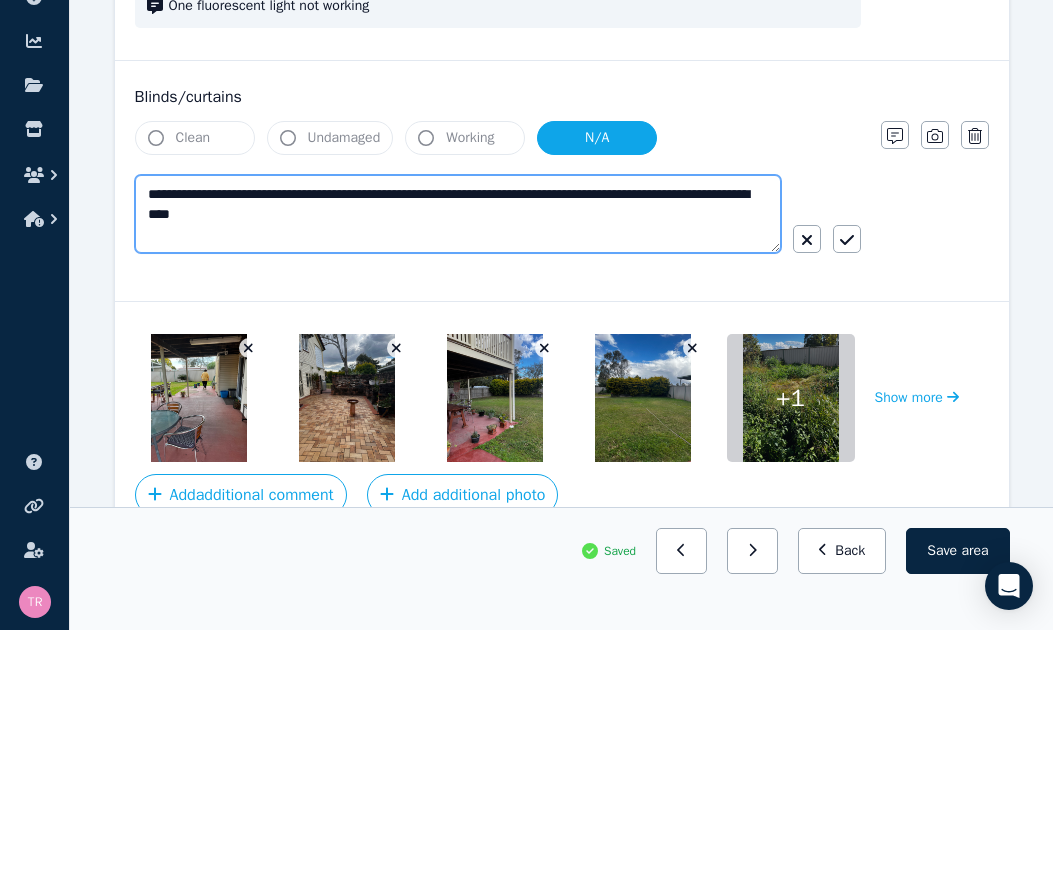 type on "**********" 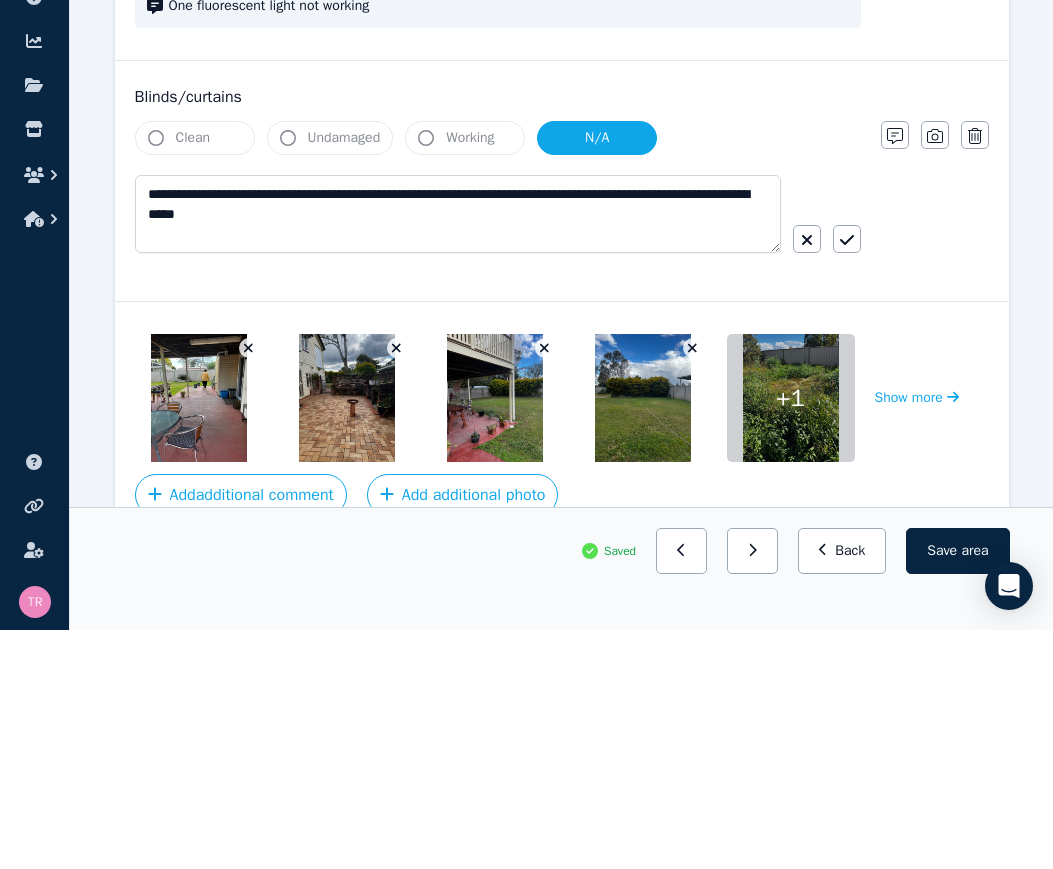 click 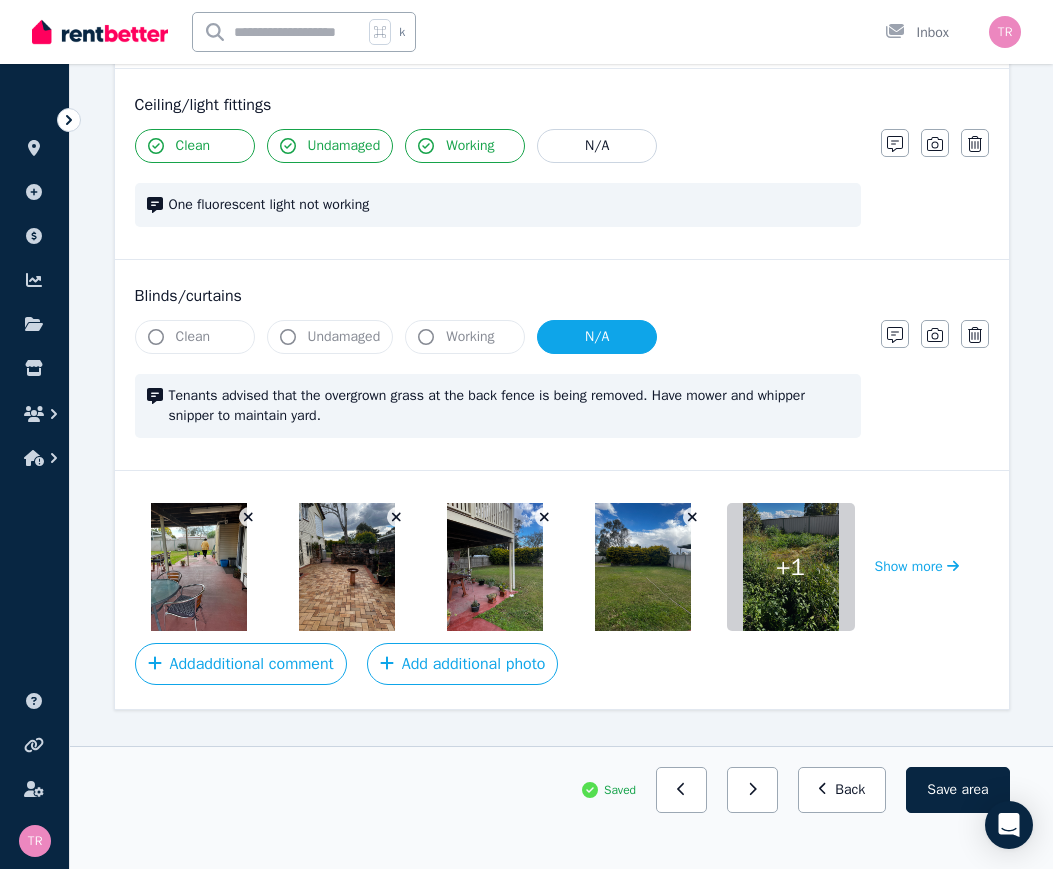 click on "Save   area" at bounding box center [957, 790] 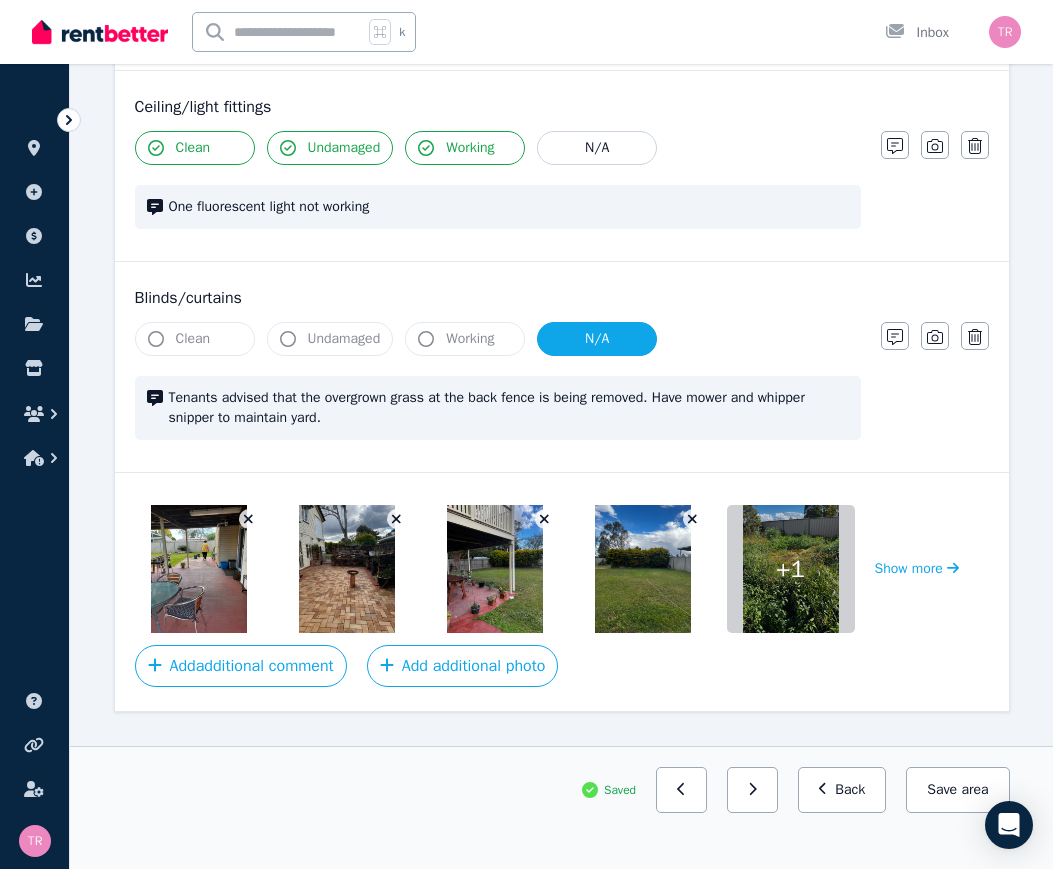 click at bounding box center (199, 569) 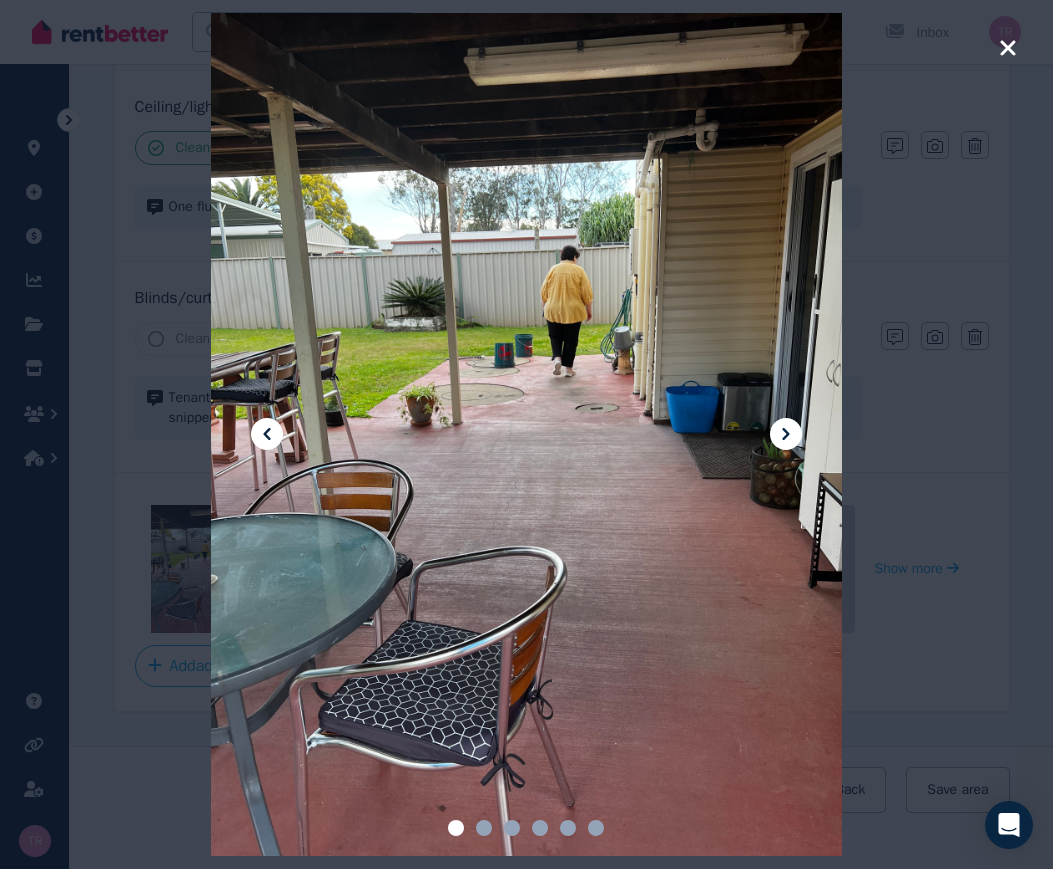 click 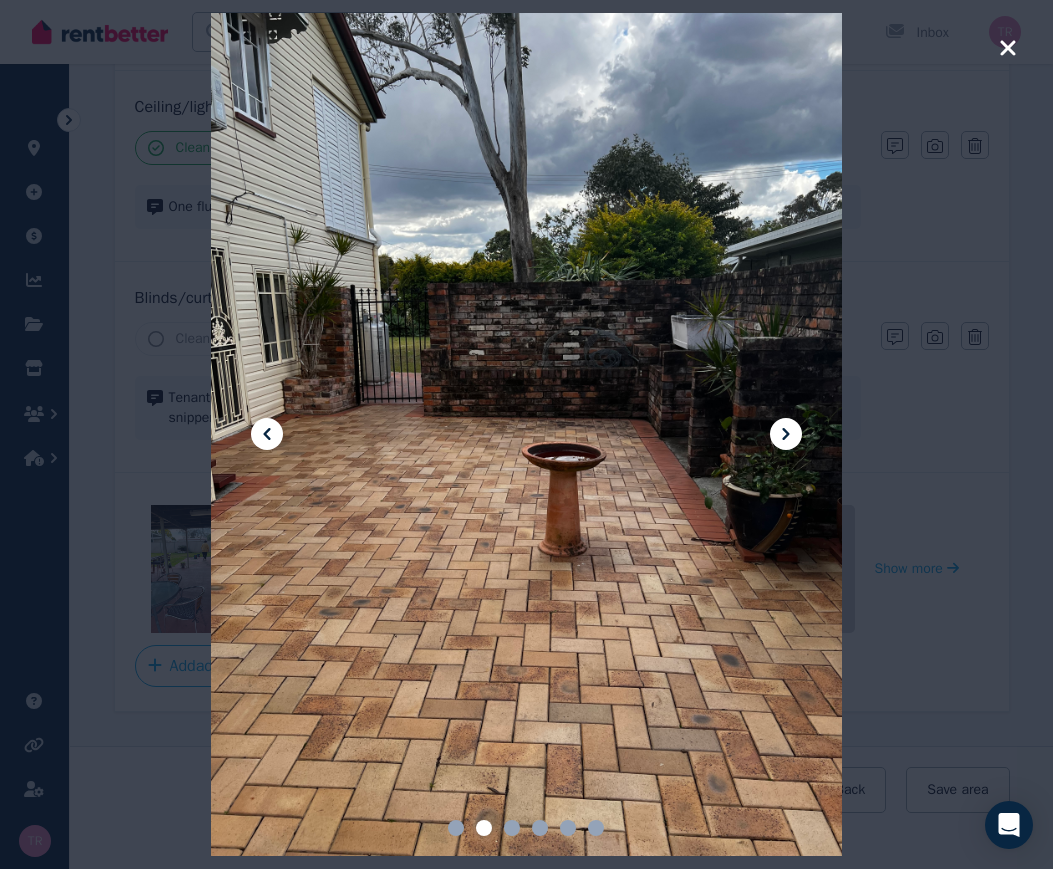 click 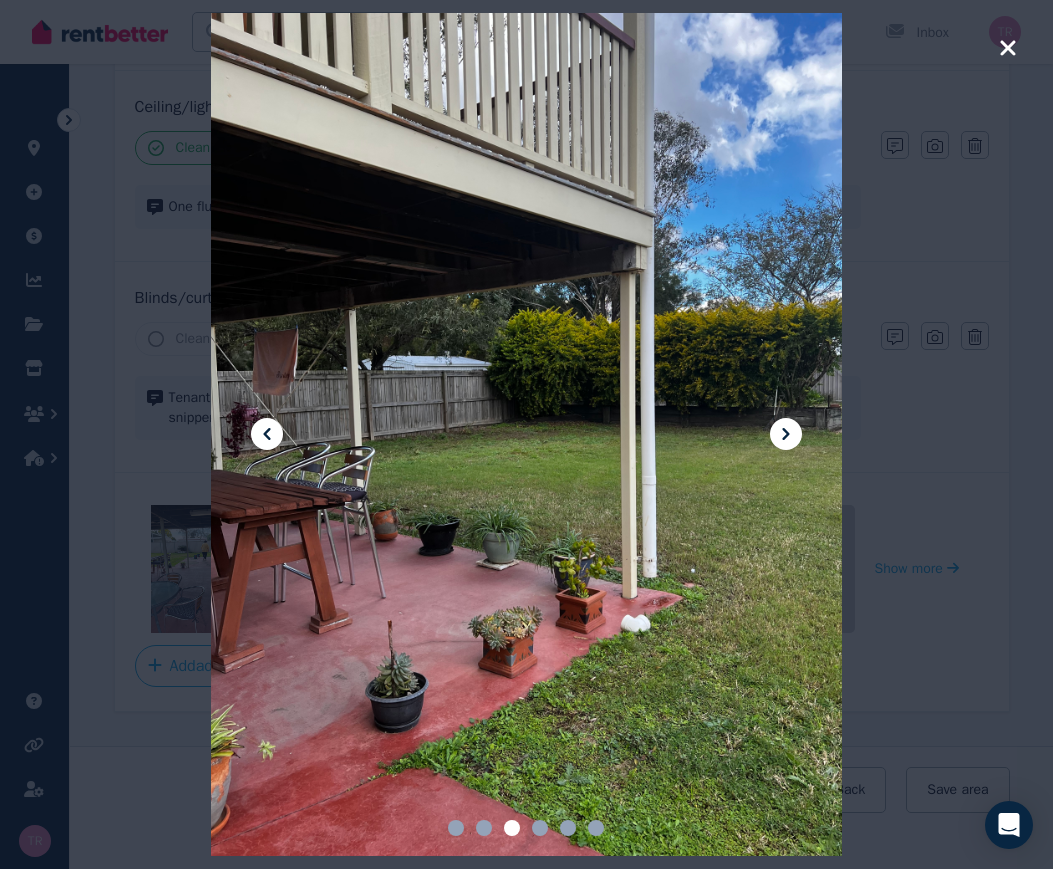 click 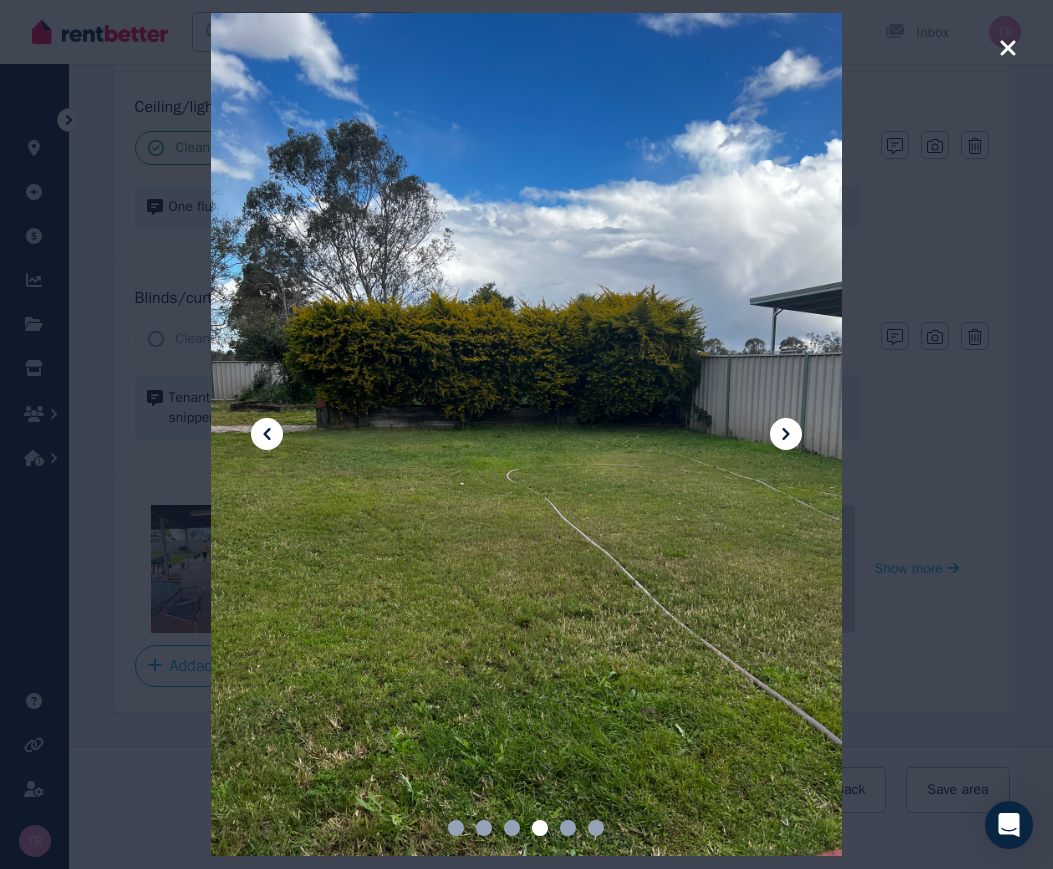 click 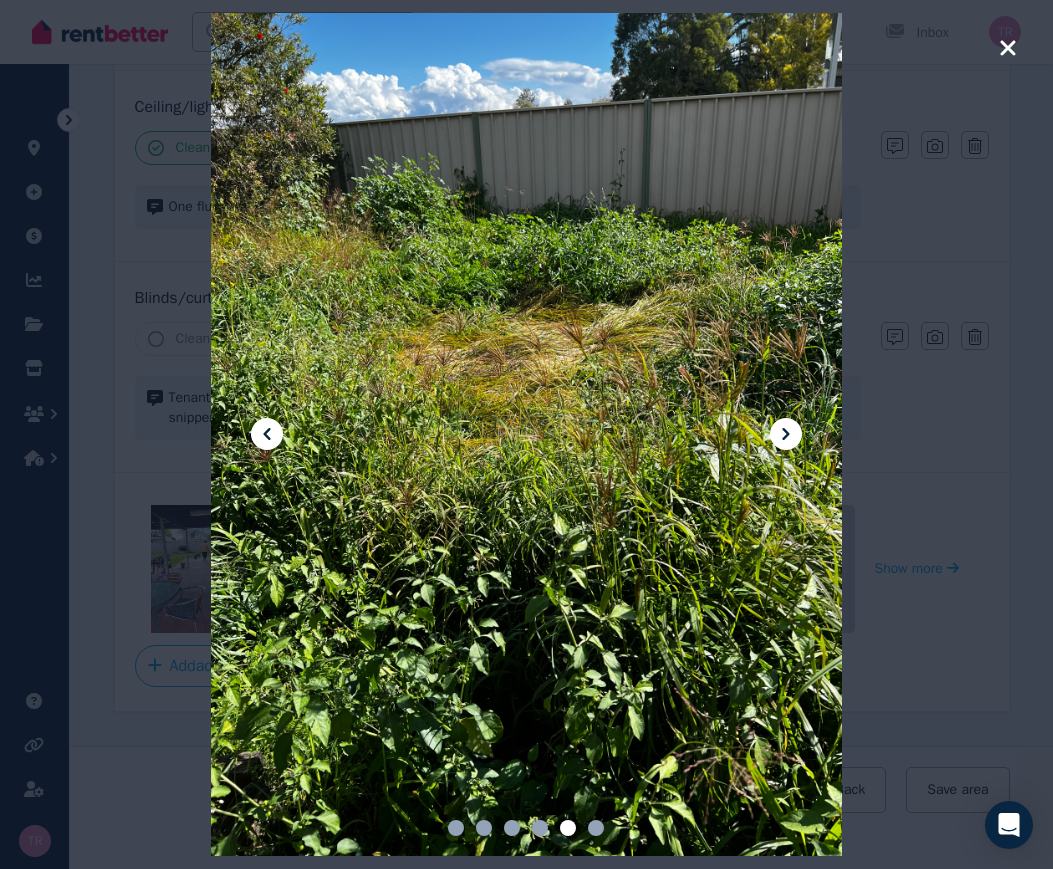 click 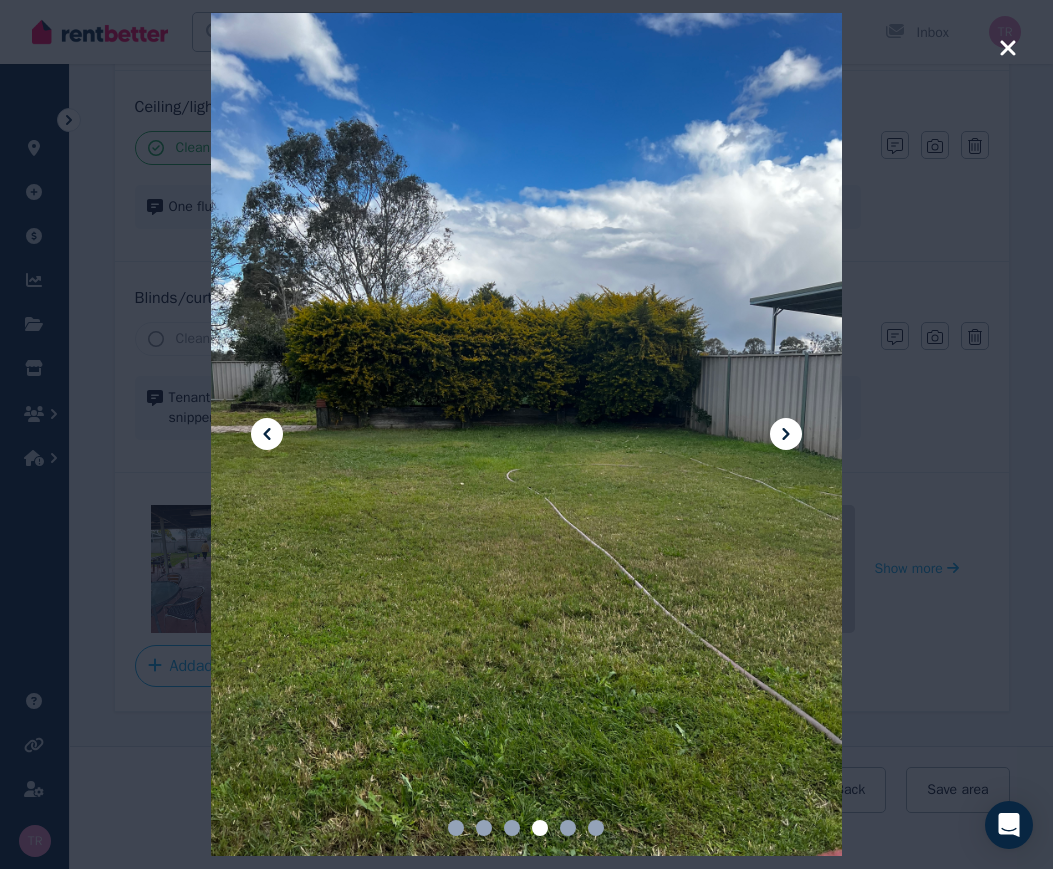 click 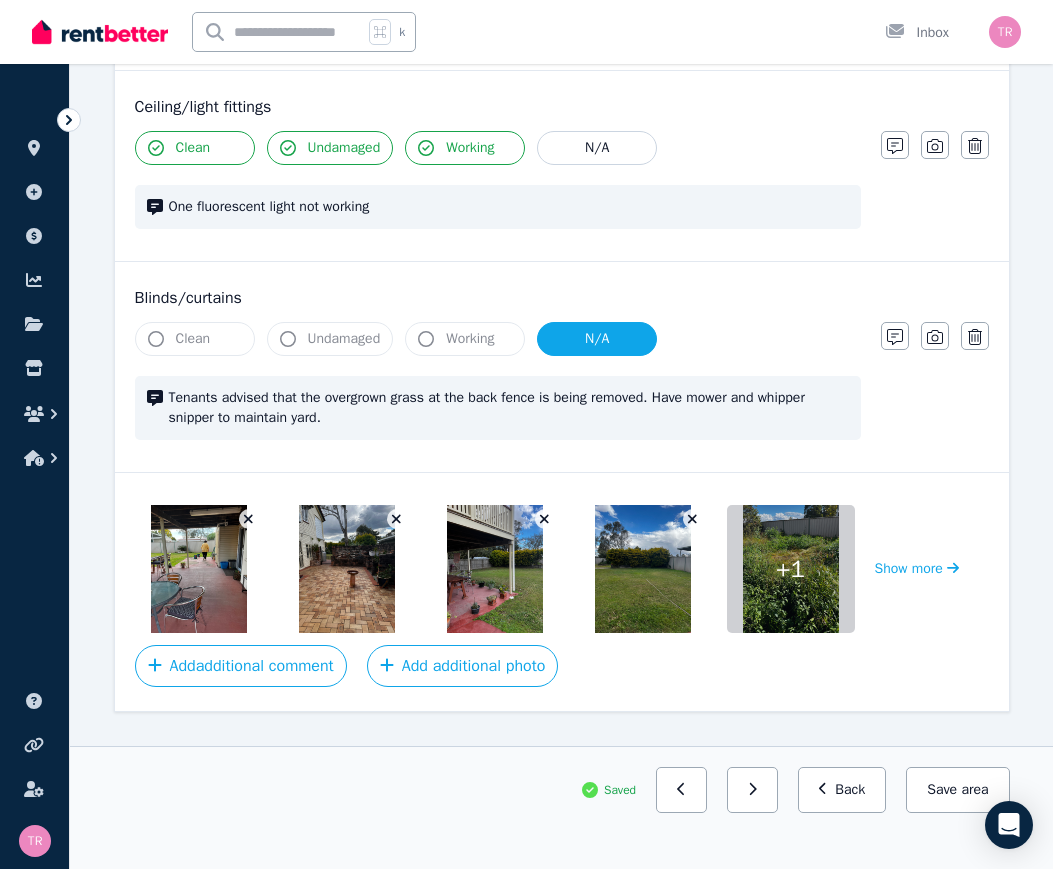 click on "Save   area" at bounding box center [957, 790] 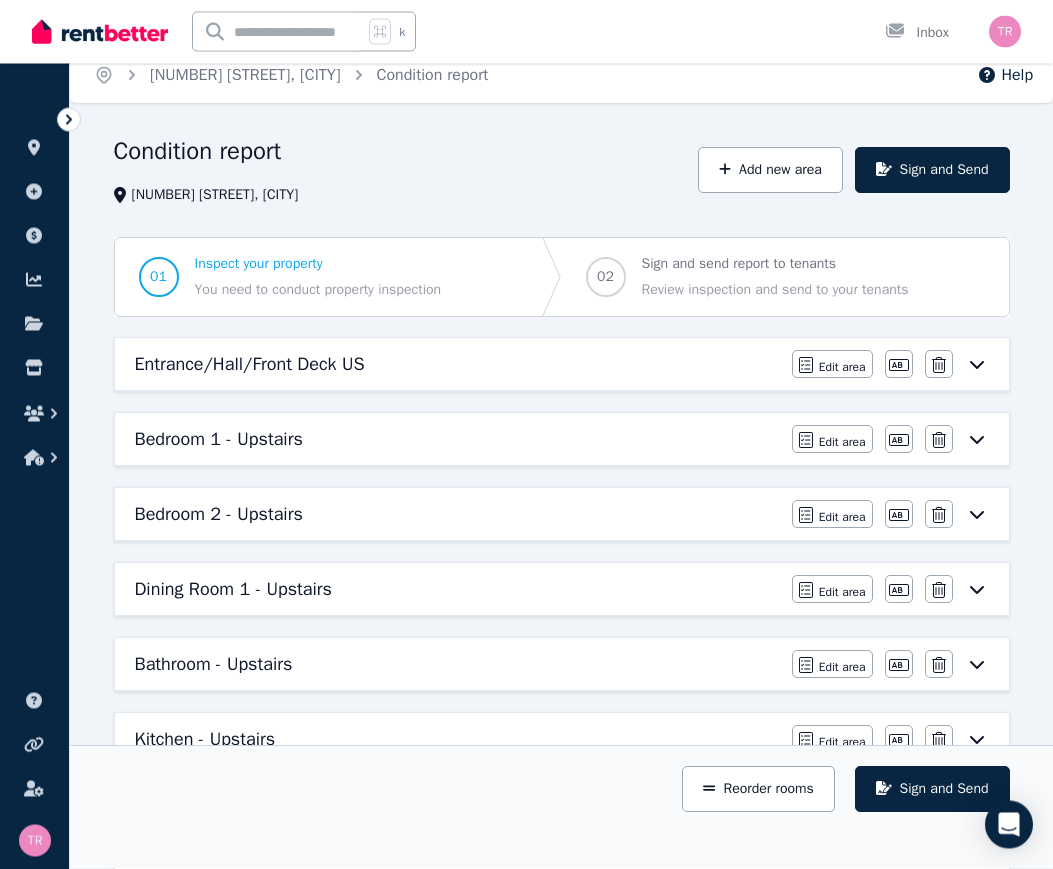scroll, scrollTop: 0, scrollLeft: 0, axis: both 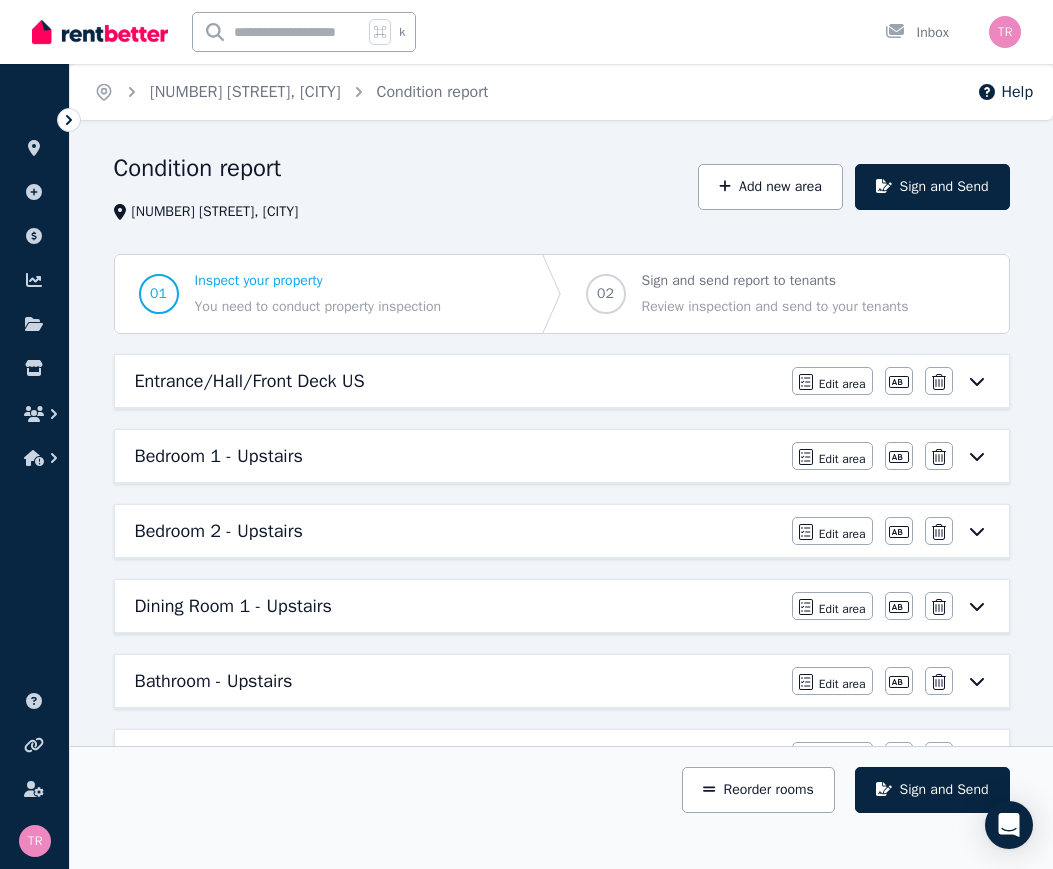 click on "Sign and Send" at bounding box center (932, 187) 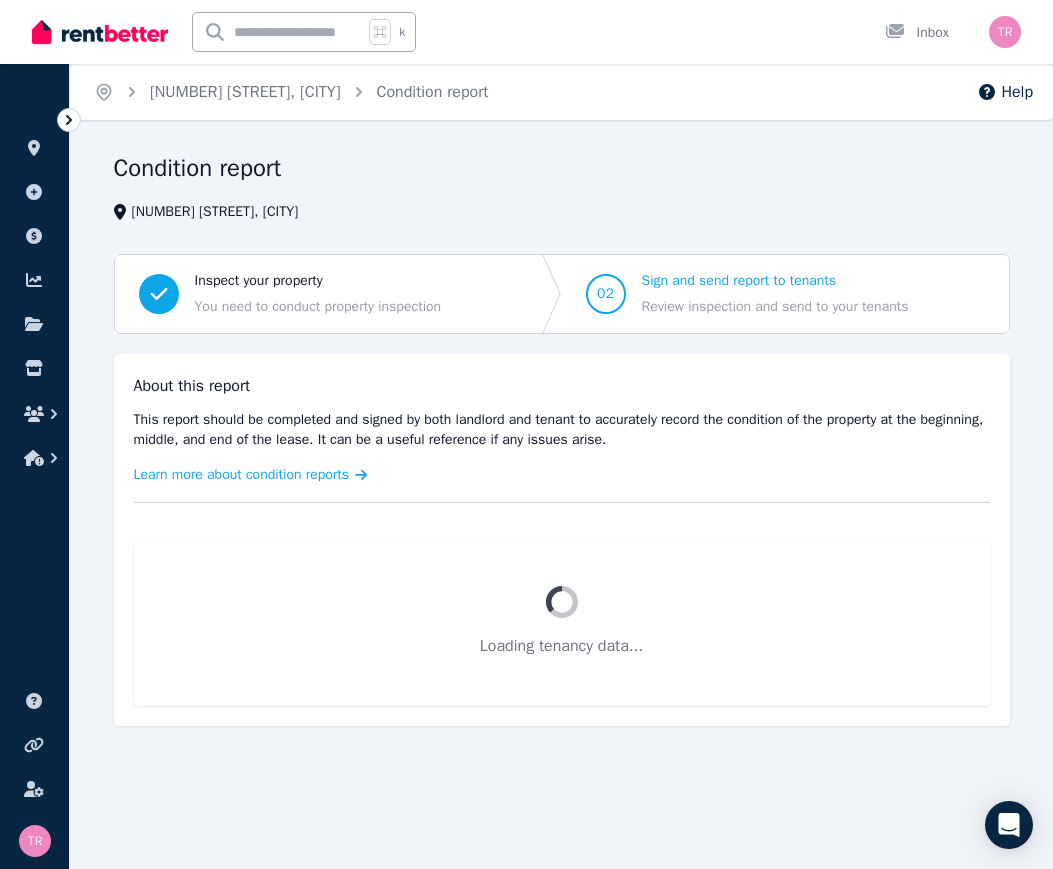 click on "Condition report" at bounding box center (556, 171) 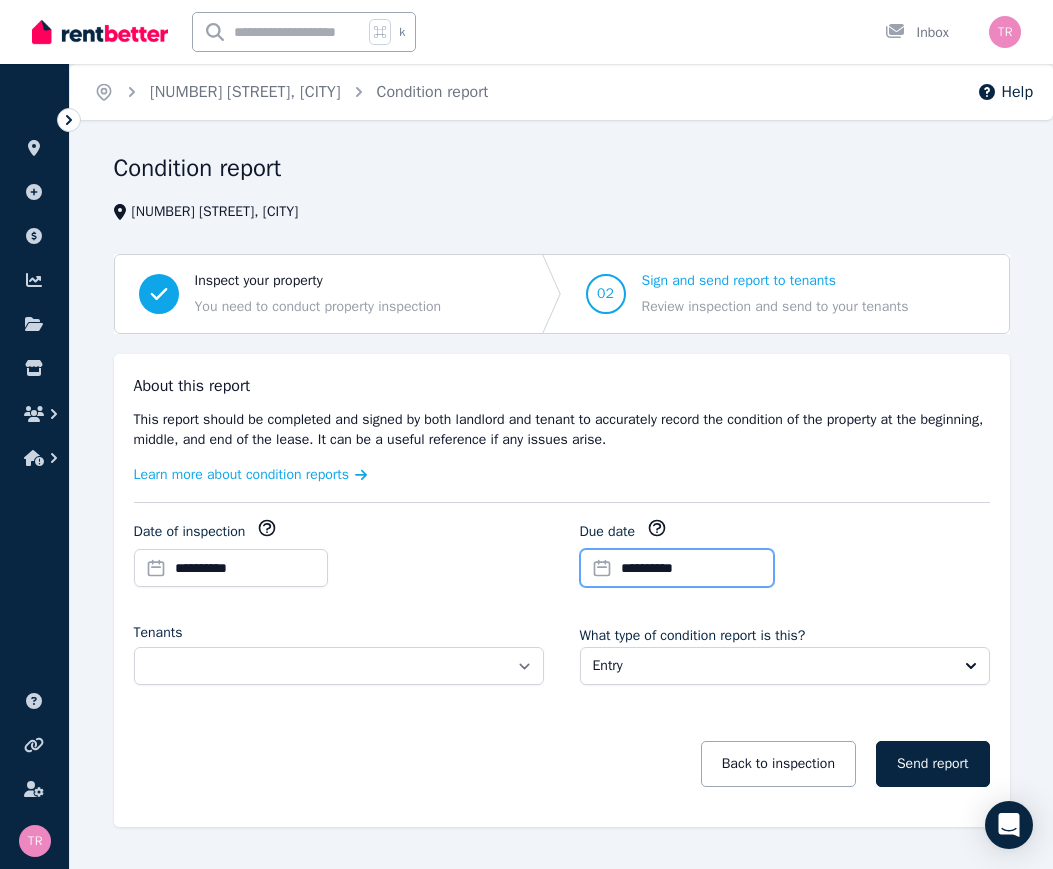 click on "**********" at bounding box center [677, 568] 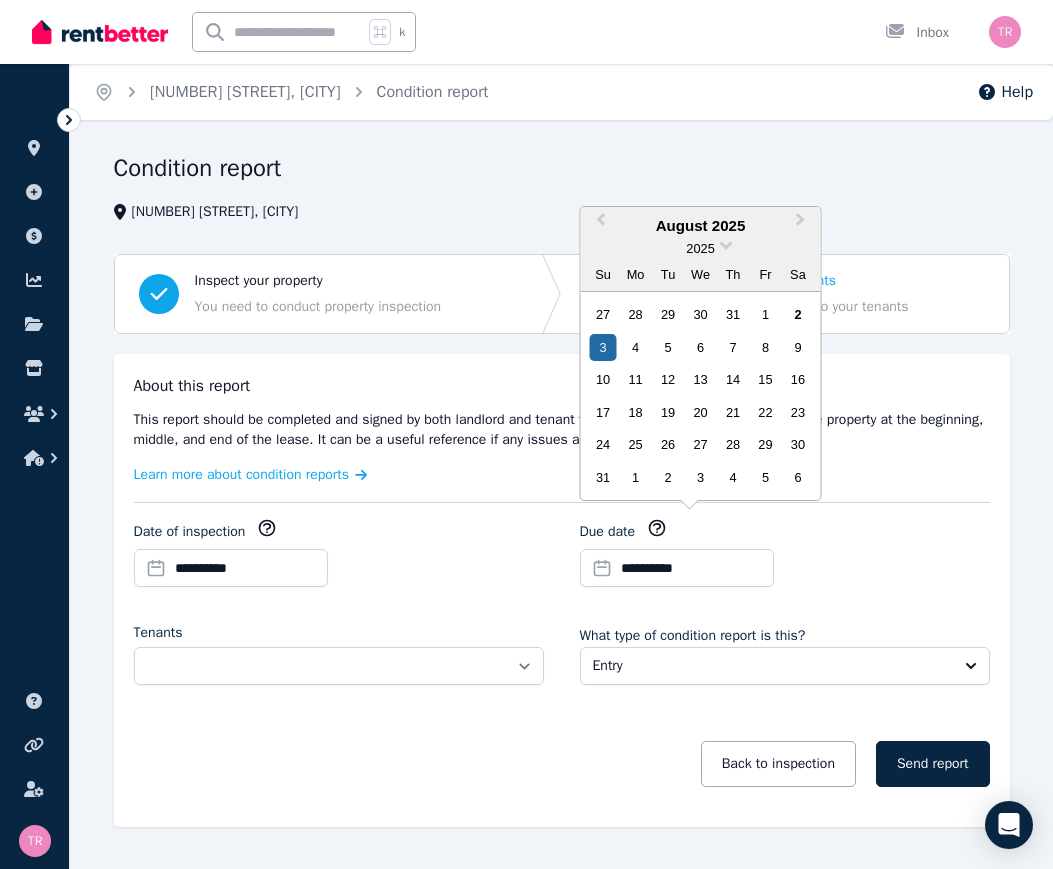 click on "9" at bounding box center [797, 347] 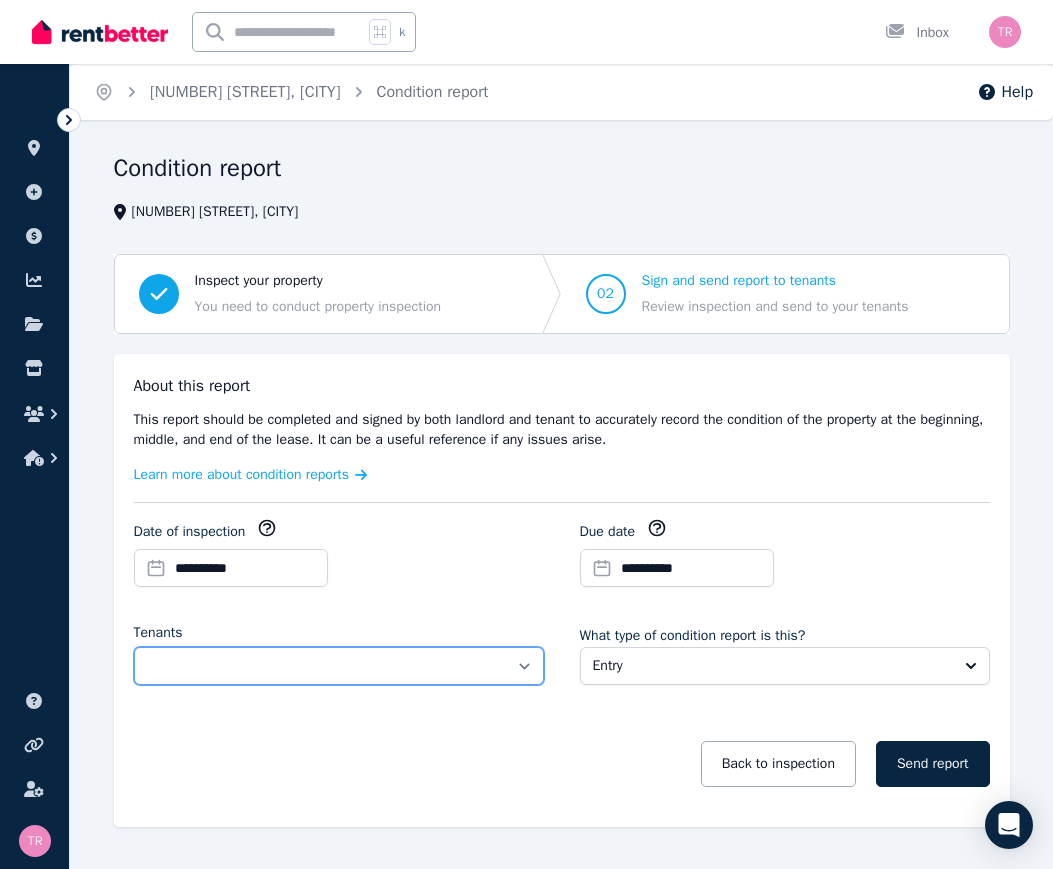click on "**********" at bounding box center [339, 666] 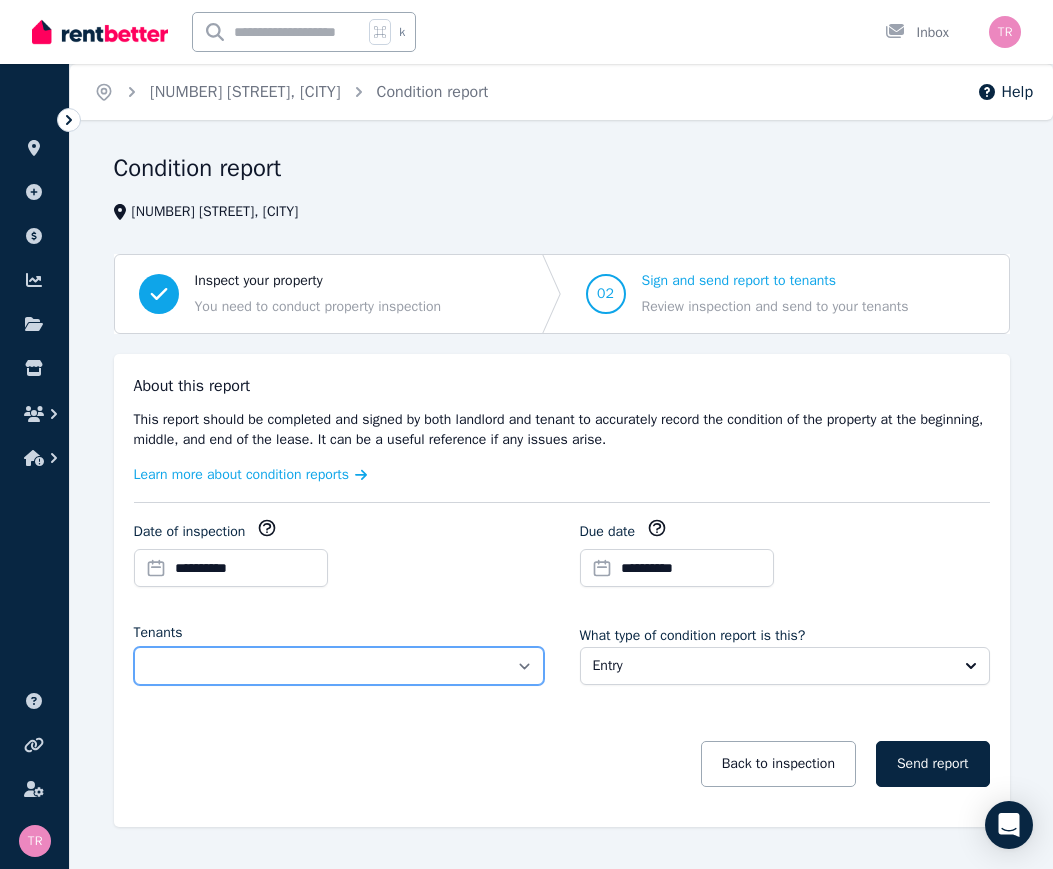 select on "**********" 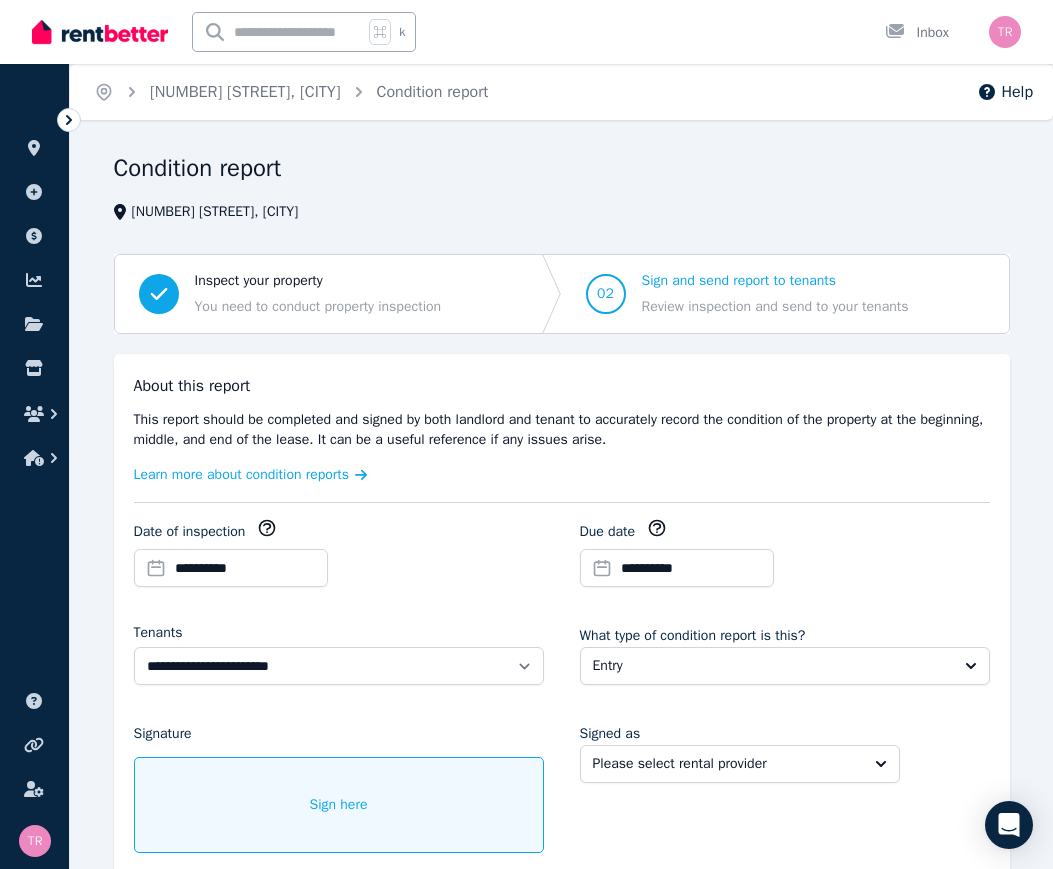 click on "Entry" at bounding box center [785, 666] 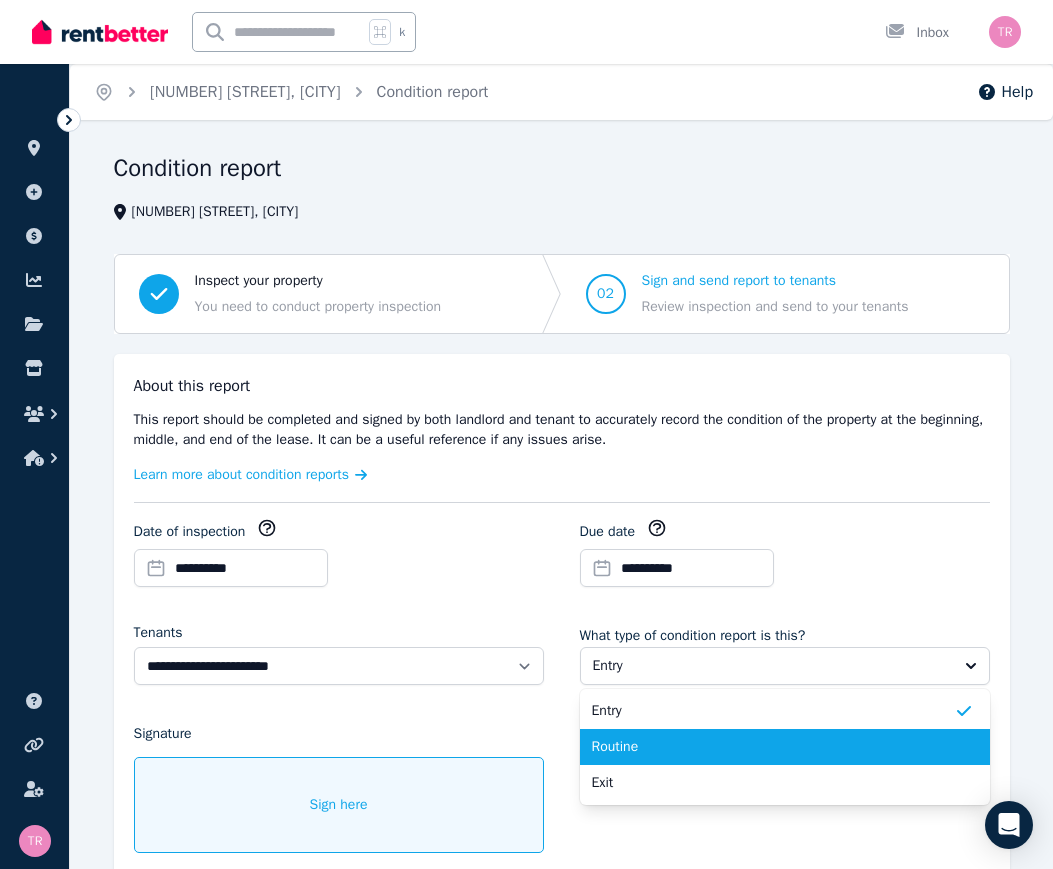 click on "Routine" at bounding box center [773, 747] 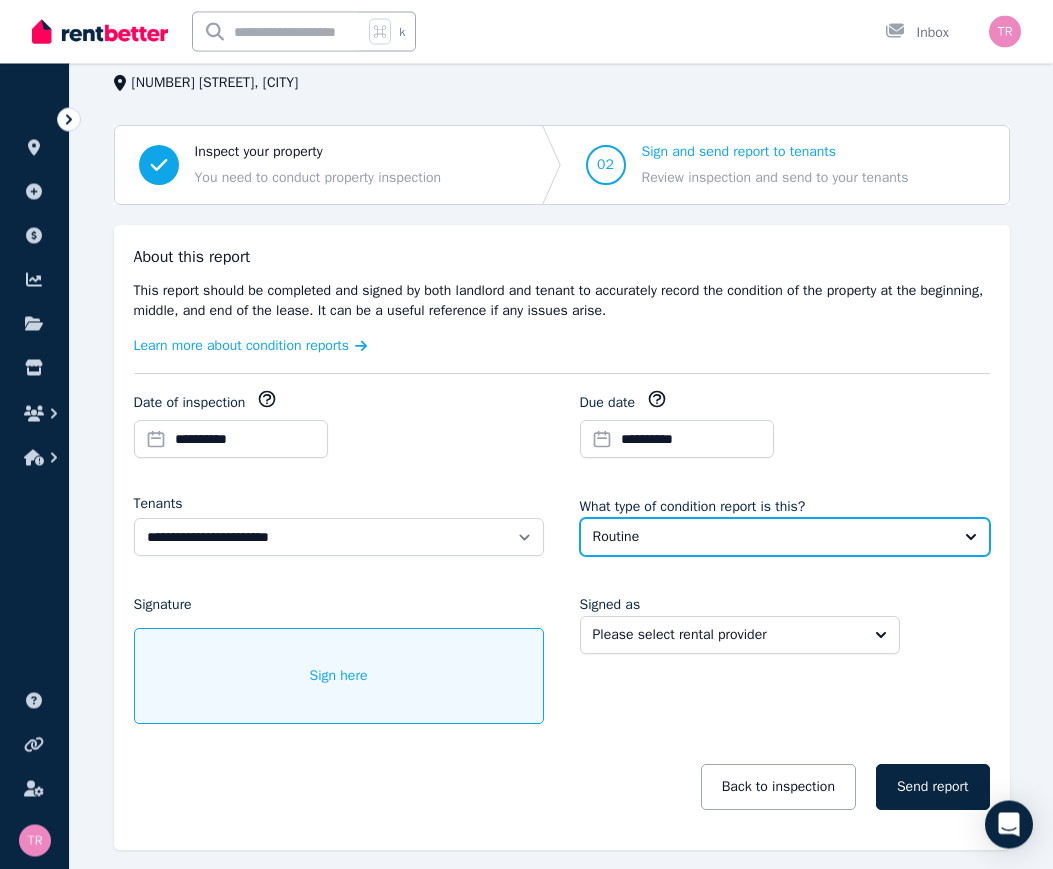 scroll, scrollTop: 165, scrollLeft: 0, axis: vertical 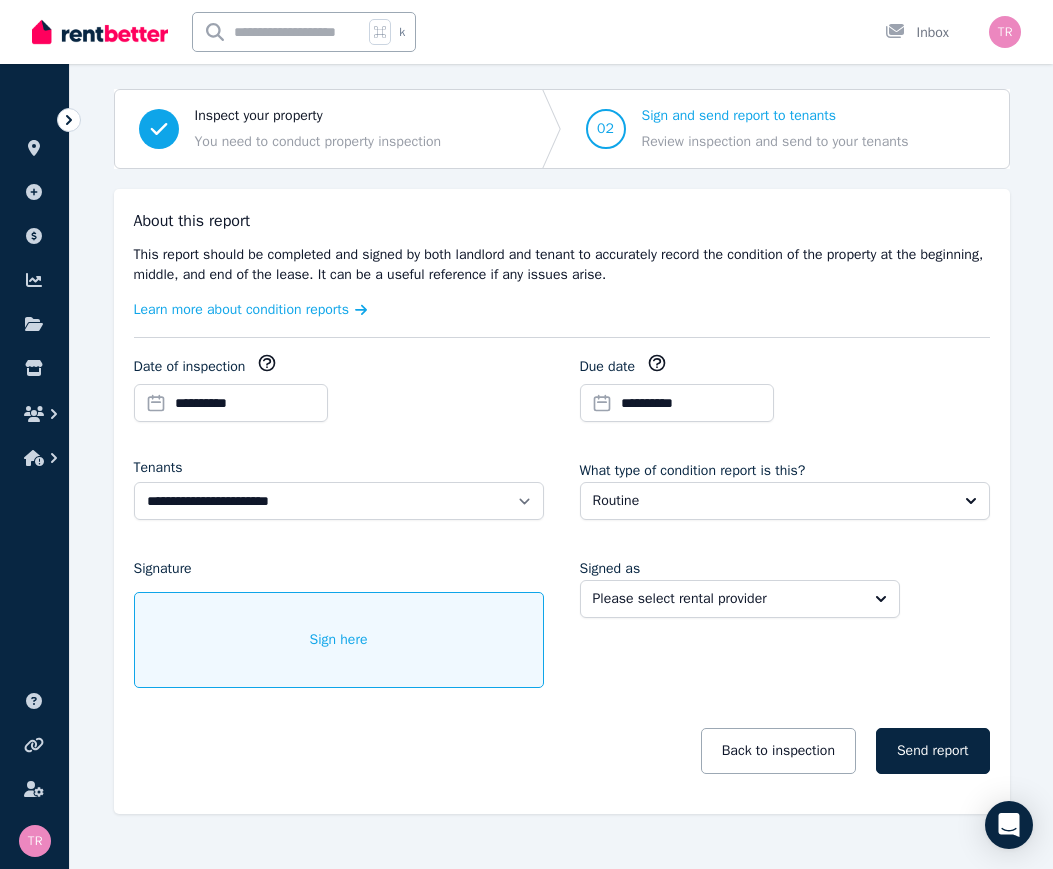 click on "Please select rental provider" at bounding box center (740, 599) 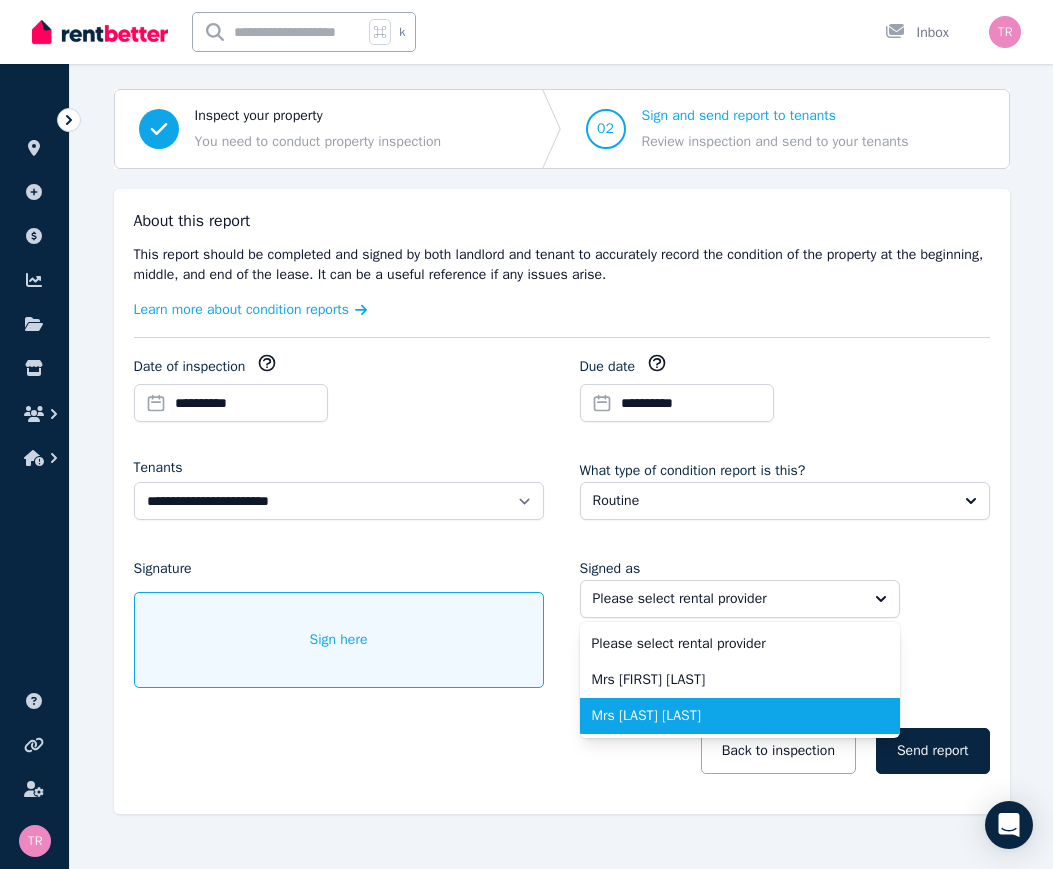 click on "Mrs [LAST] [LAST]" at bounding box center (728, 716) 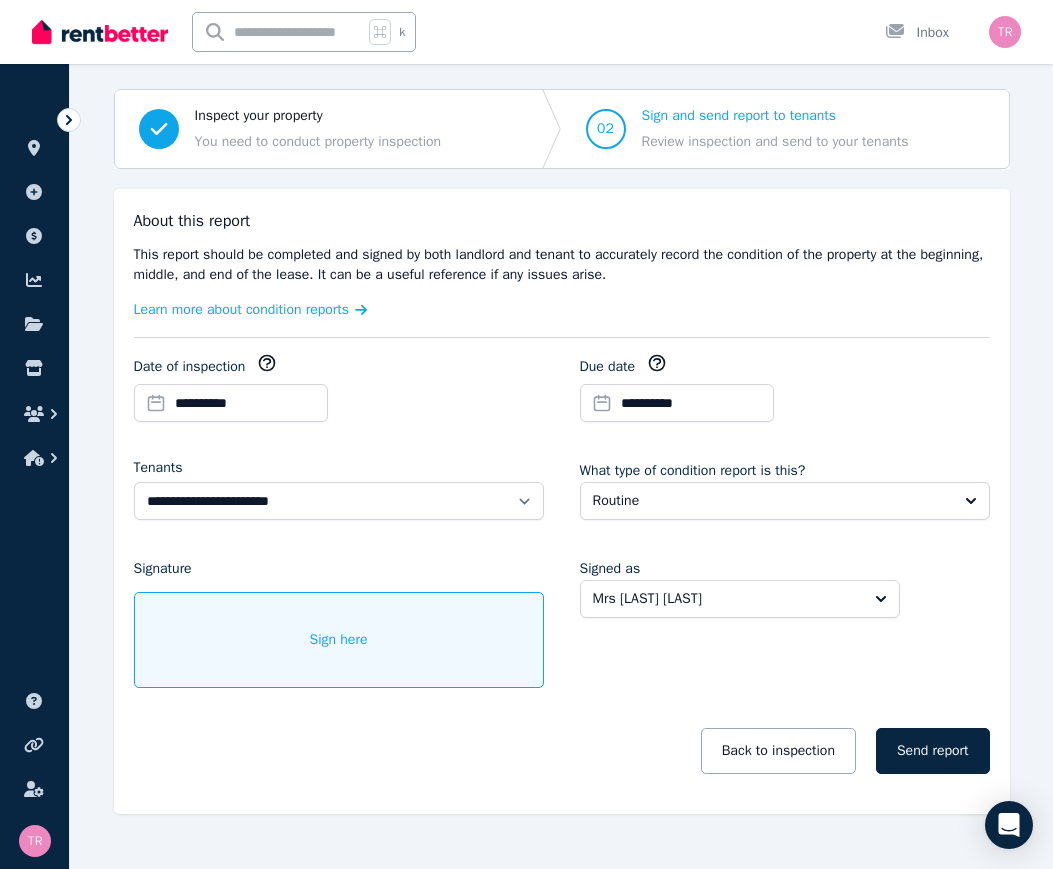 click on "Sign here" at bounding box center (339, 640) 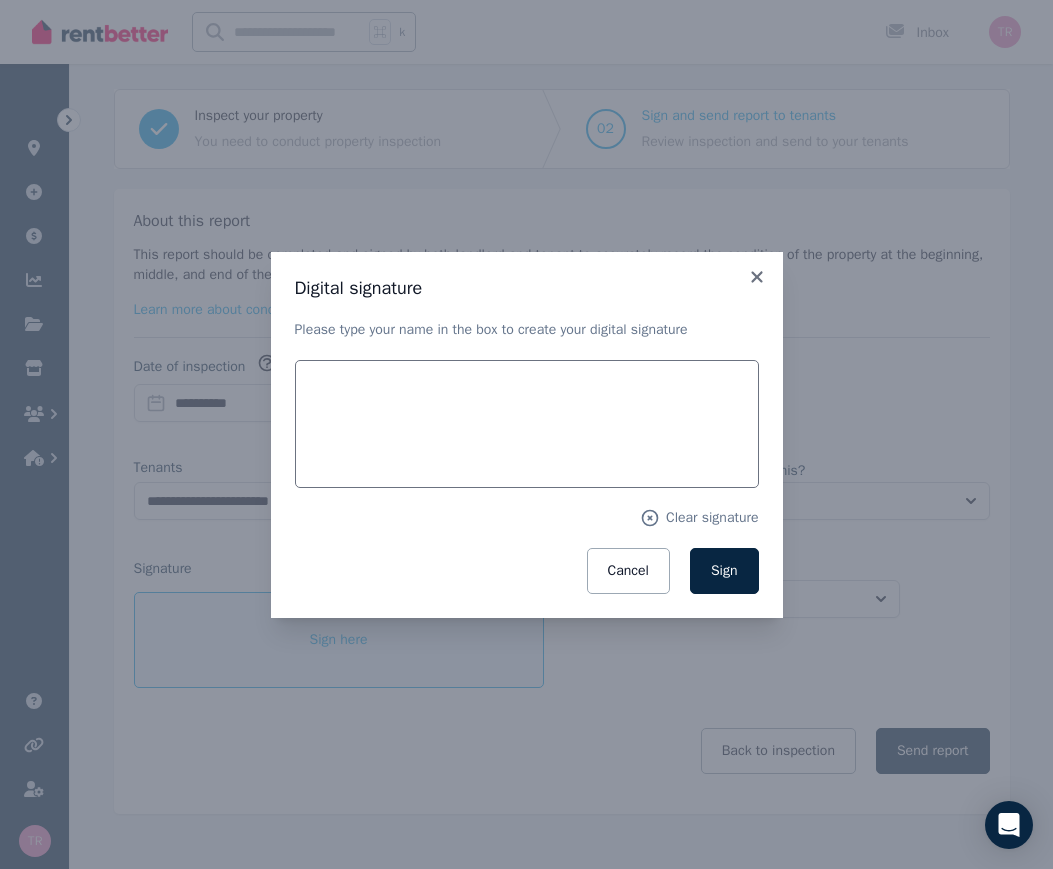scroll, scrollTop: 164, scrollLeft: 0, axis: vertical 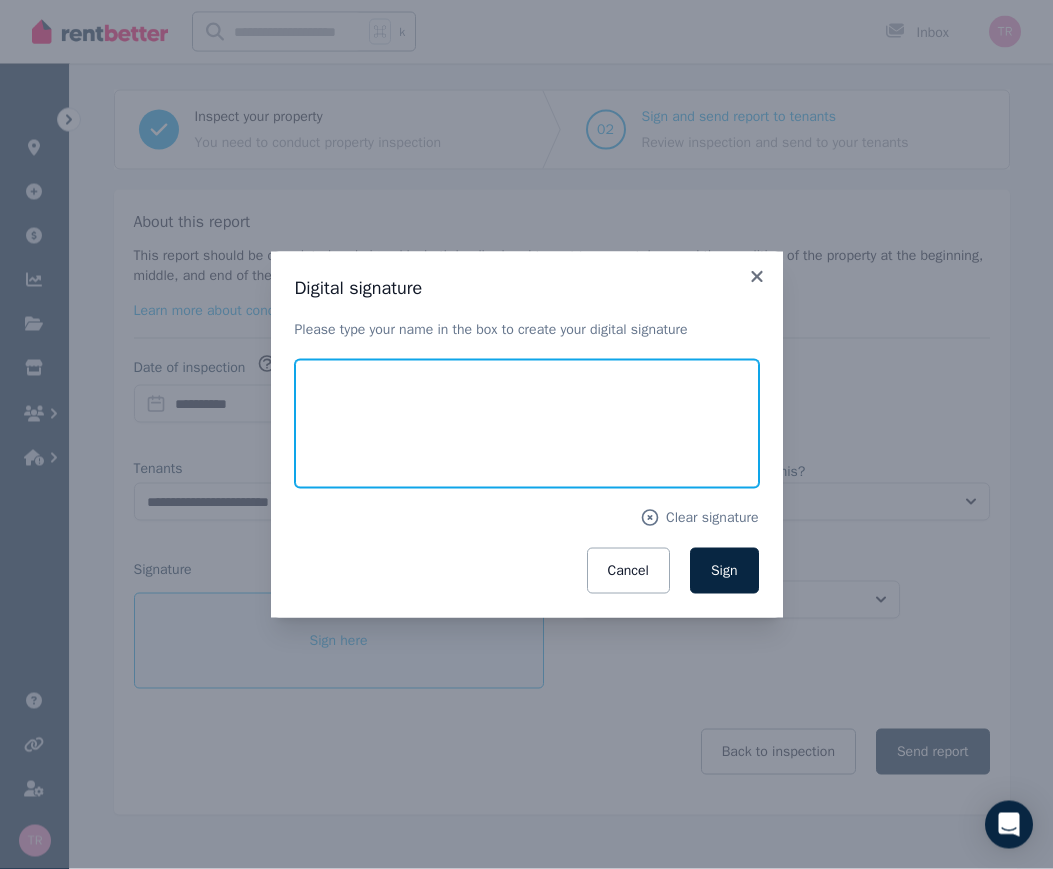 click at bounding box center (527, 424) 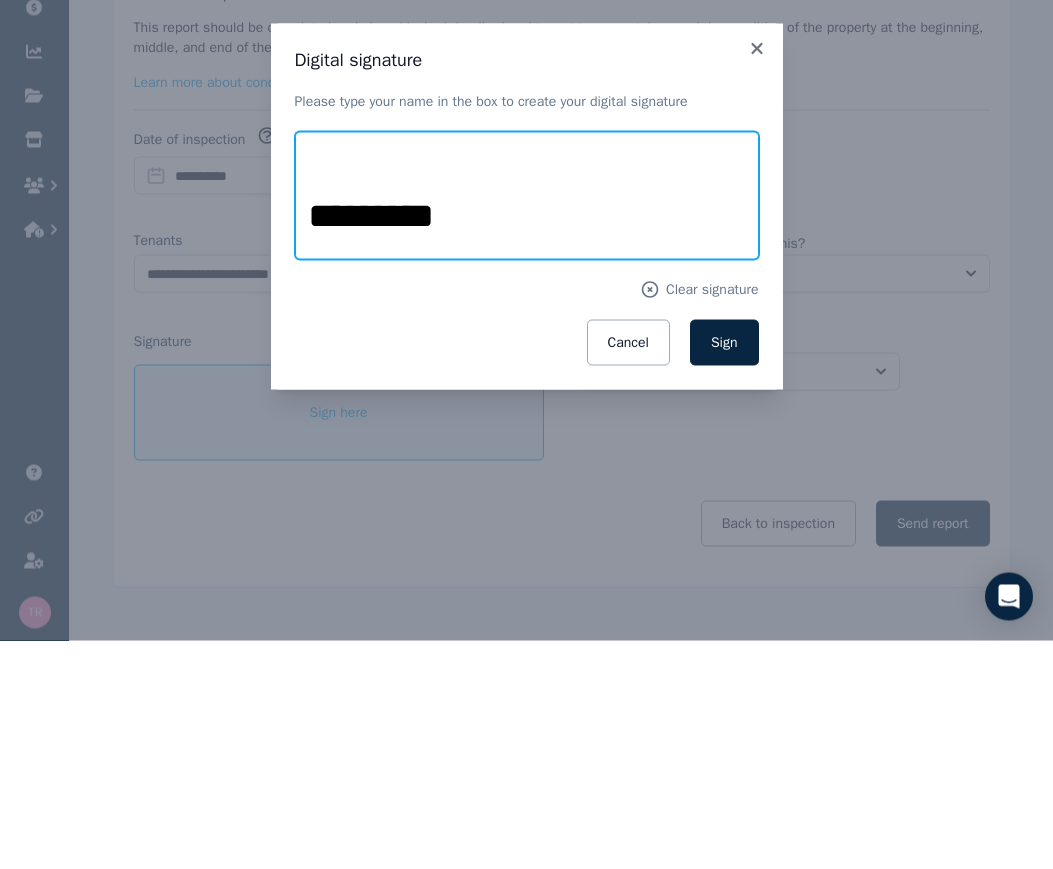 type on "*********" 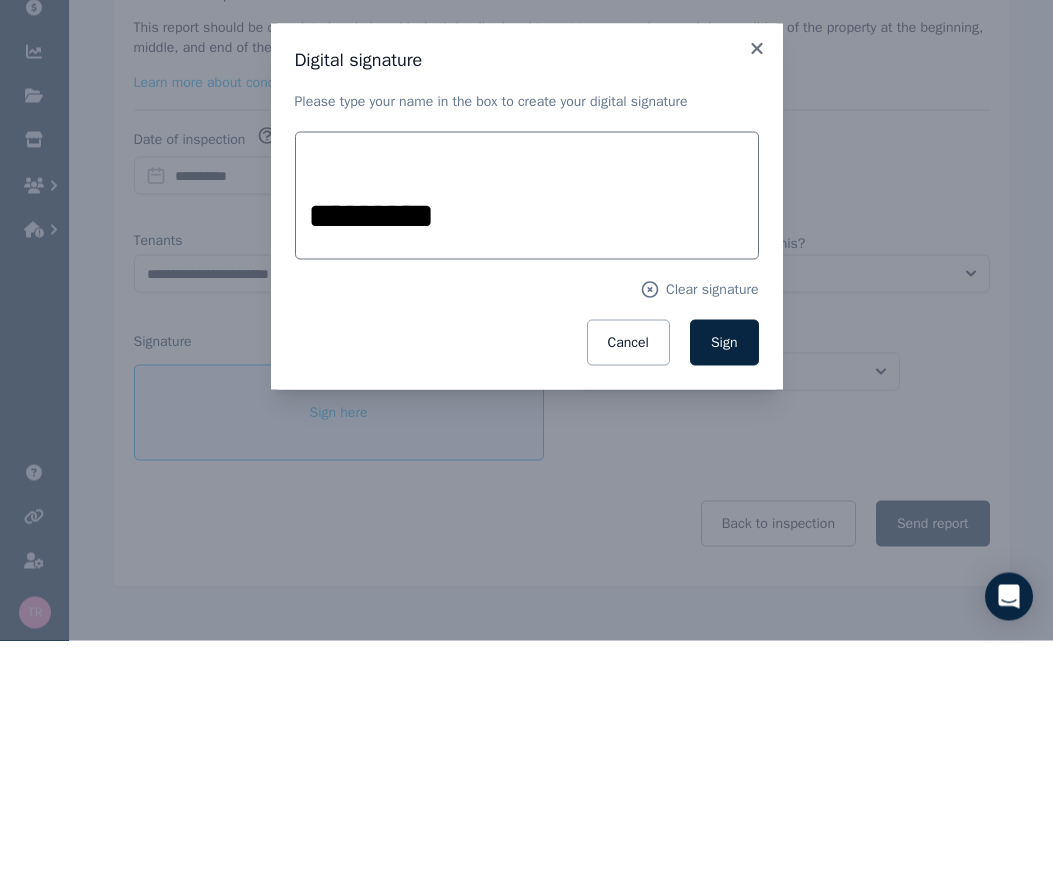 click on "Sign" at bounding box center (724, 570) 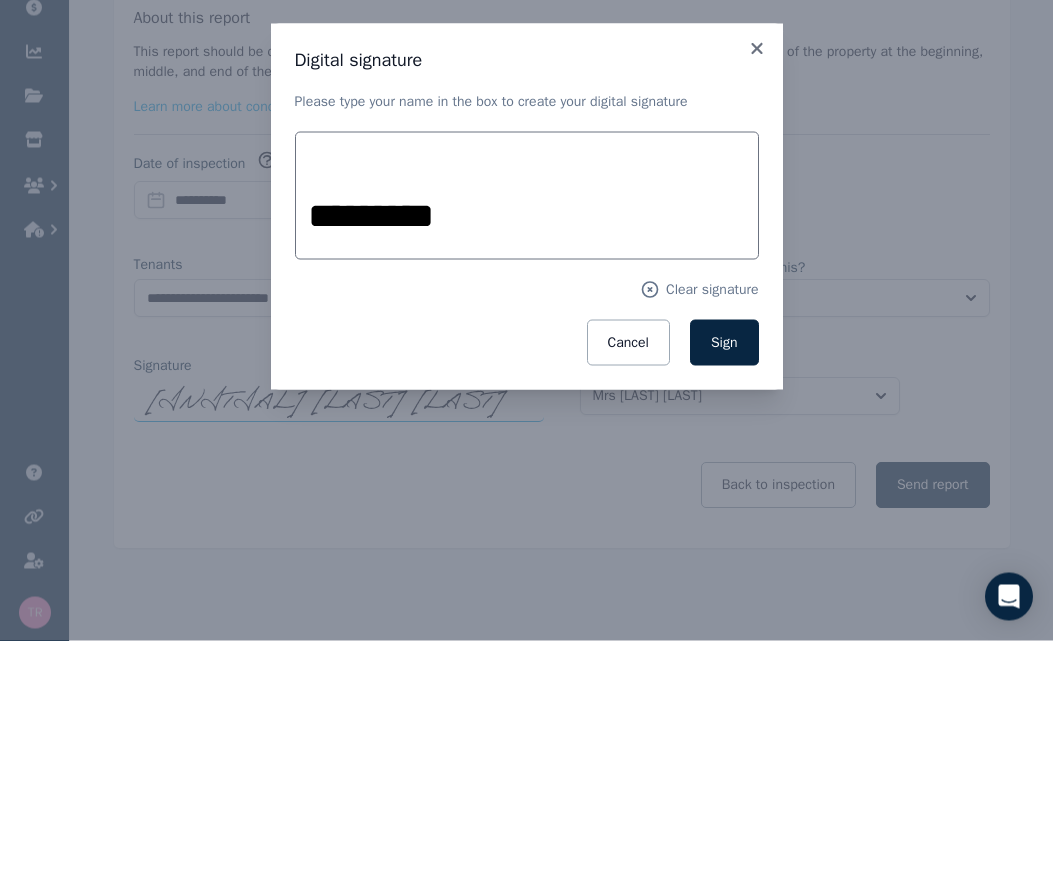 scroll, scrollTop: 102, scrollLeft: 0, axis: vertical 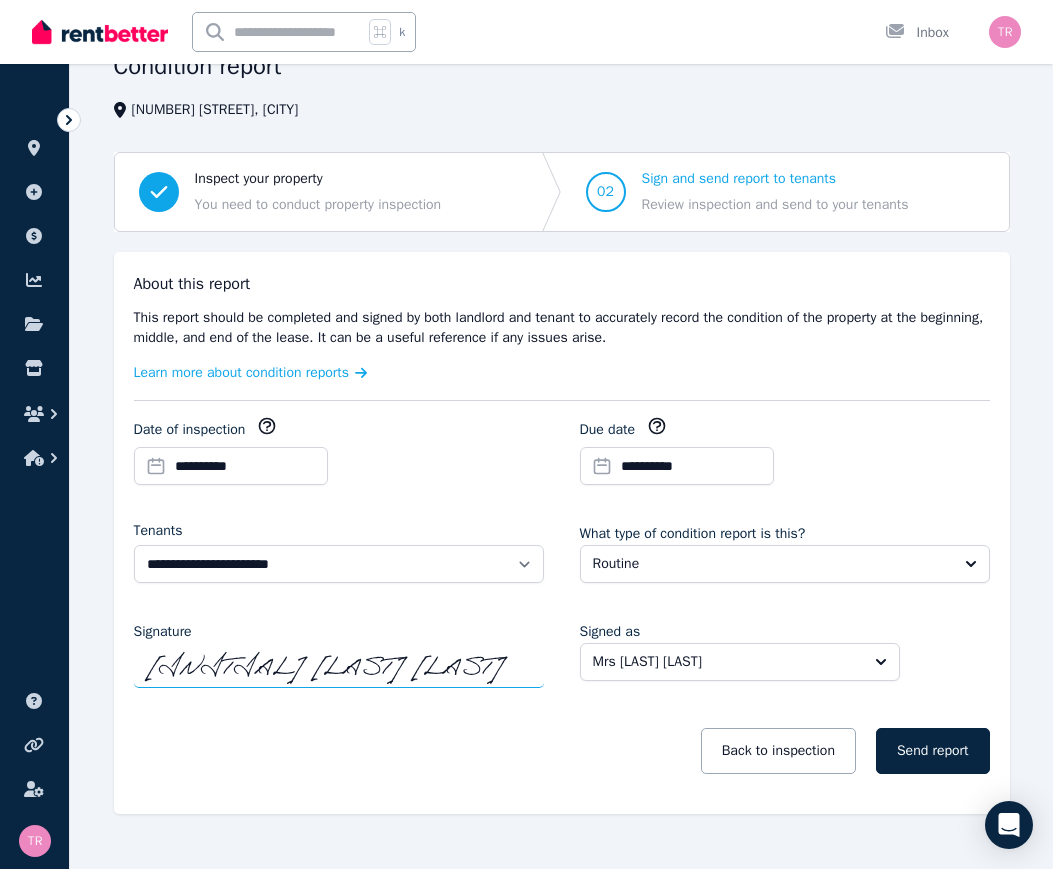 click on "Send report" at bounding box center [933, 751] 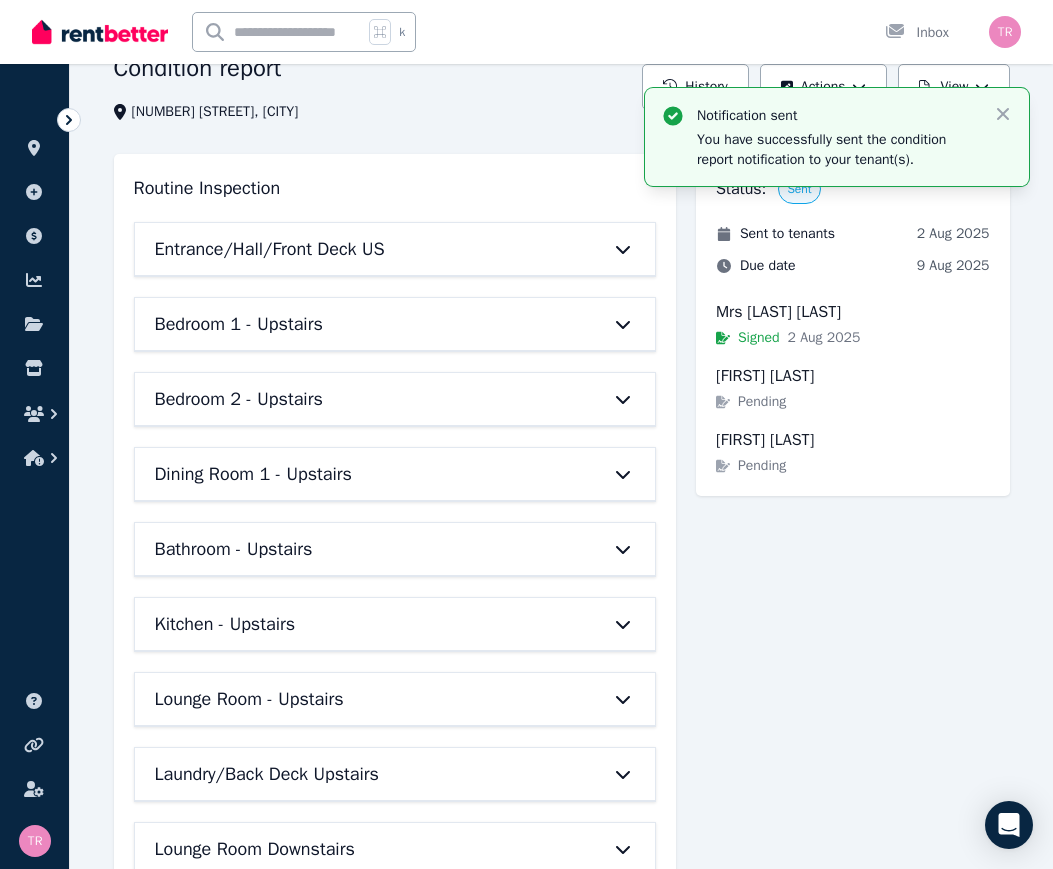 click 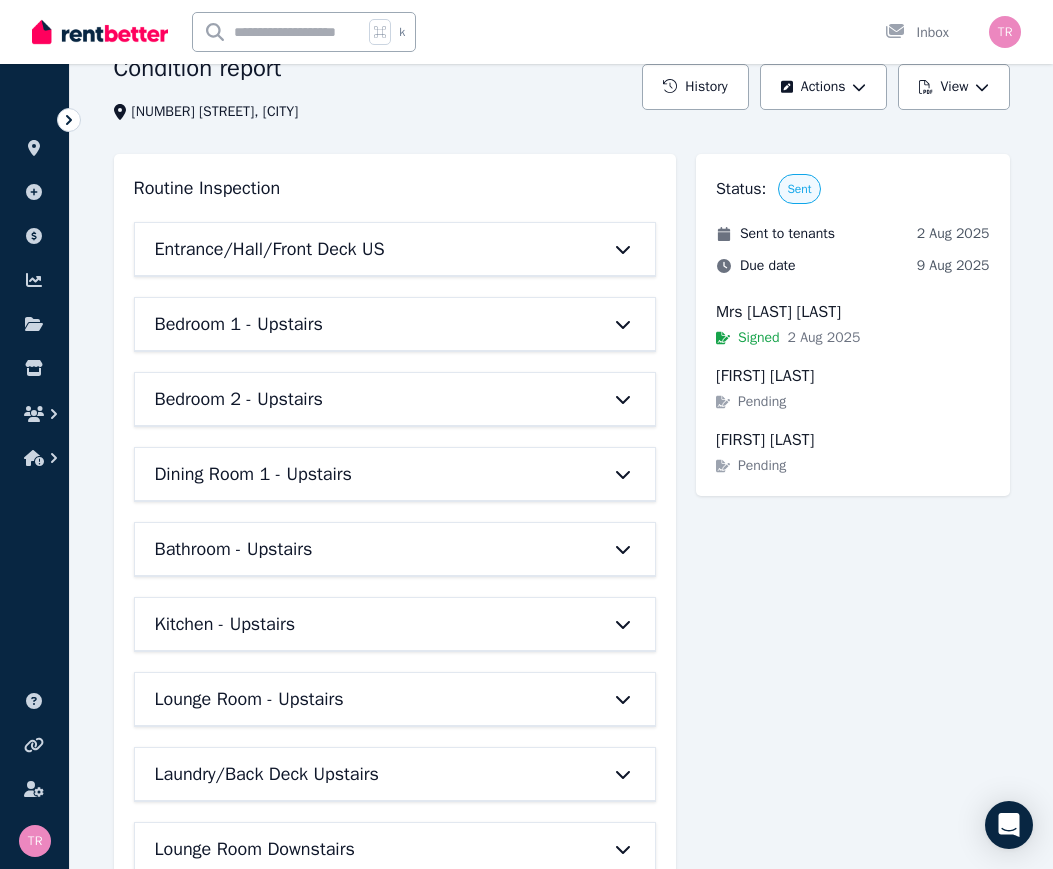 click on "View" at bounding box center [954, 87] 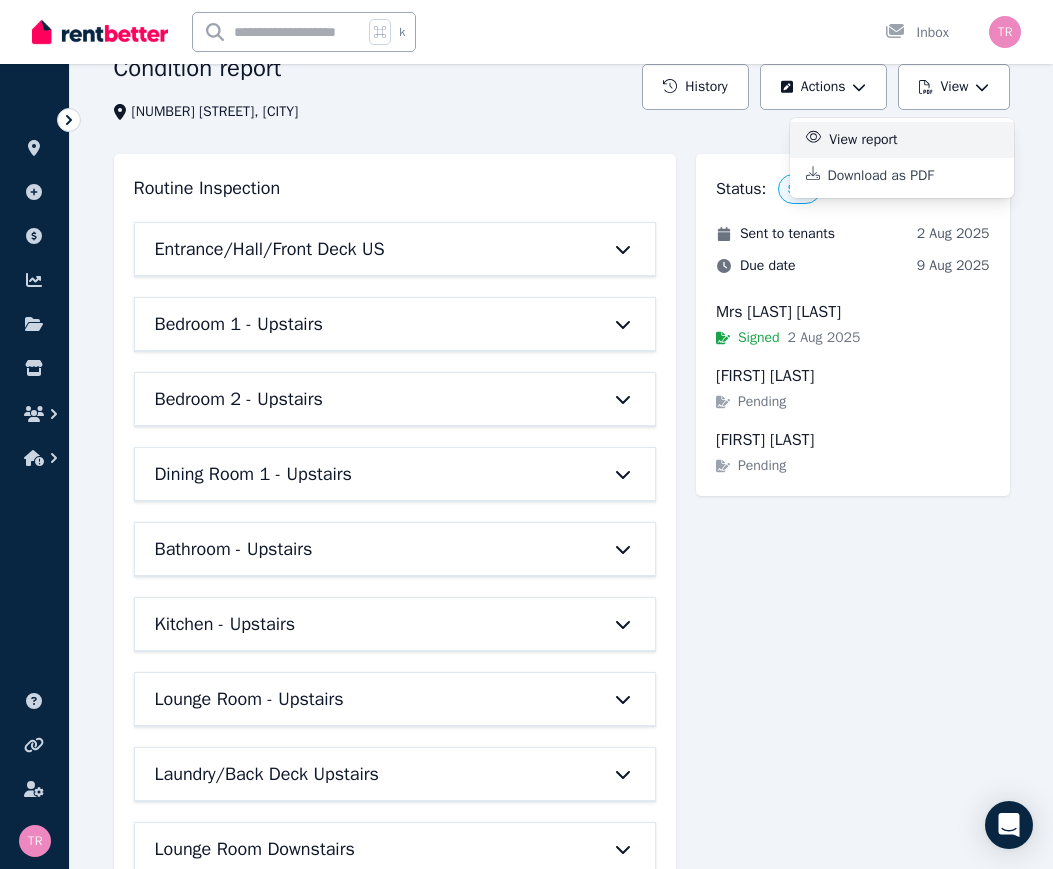 click on "View report" at bounding box center [871, 140] 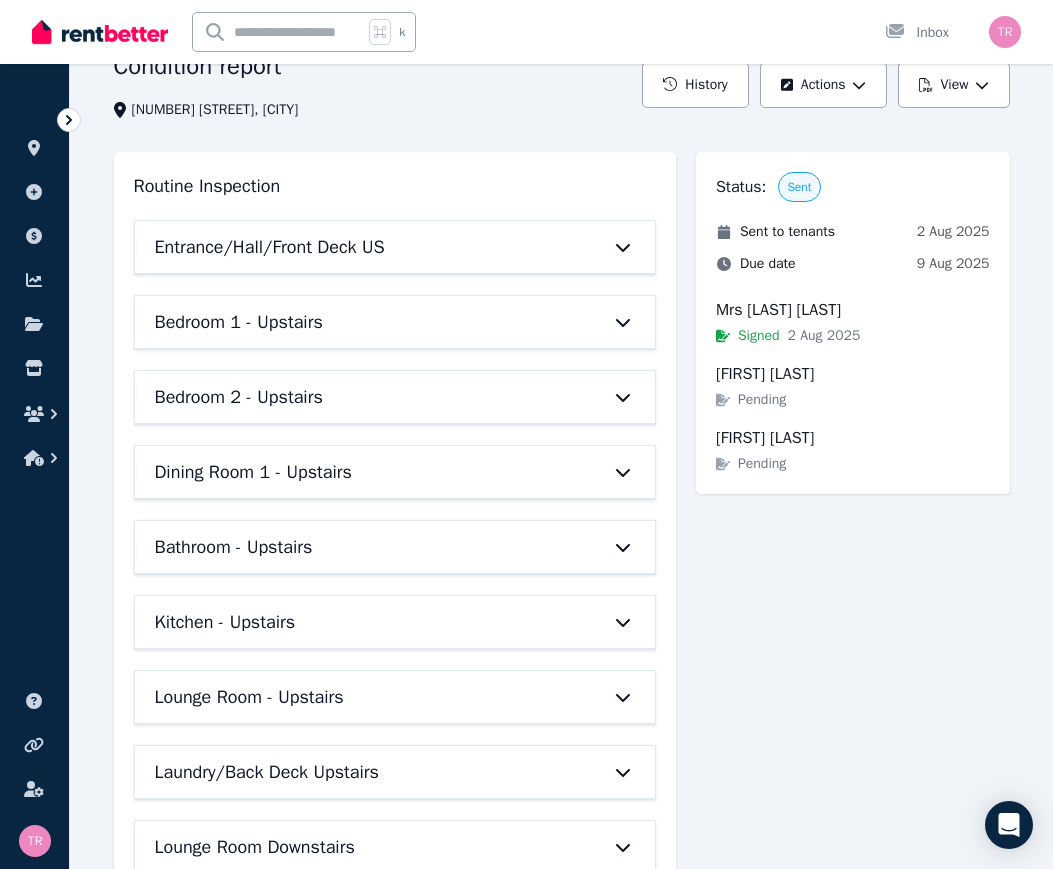 scroll, scrollTop: 100, scrollLeft: 0, axis: vertical 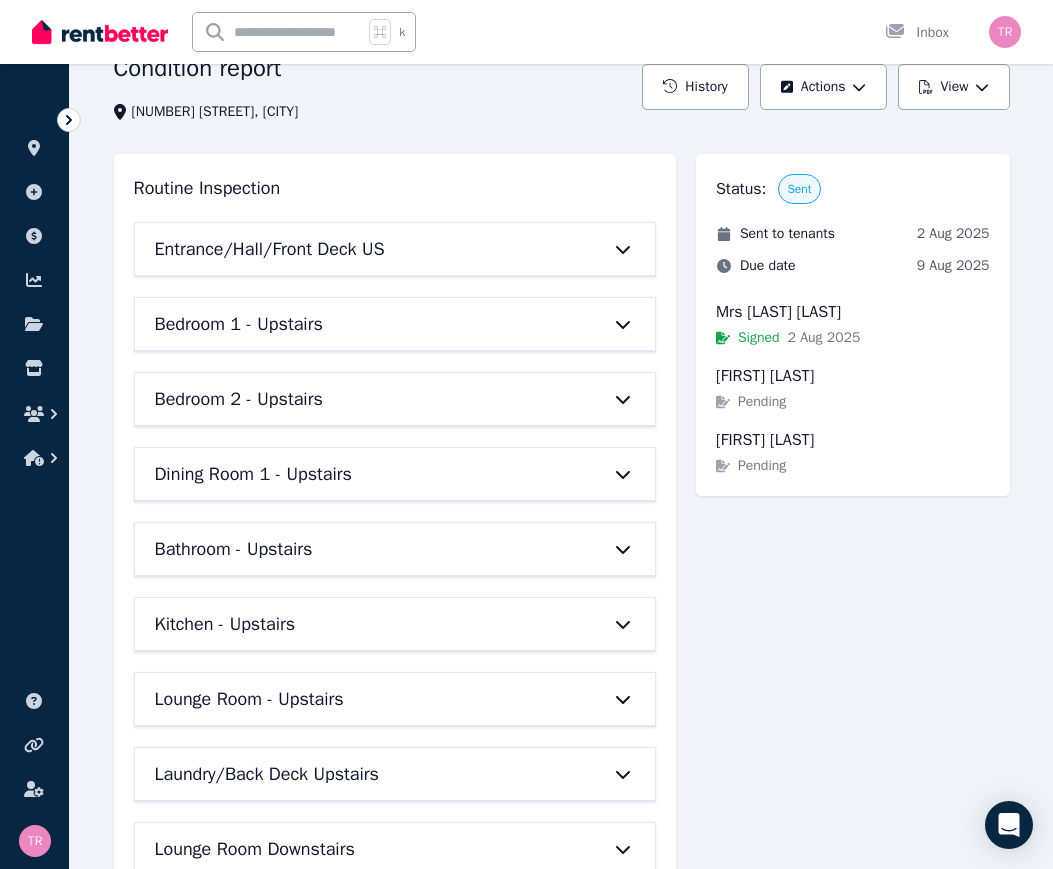 click on "Status: Sent Sent to tenants [DATE] Due date [DATE] Mrs [LAST] [LAST] Signed [DATE] [FIRST] [LAST] Pending [FIRST] [LAST] Pending" at bounding box center (853, 806) 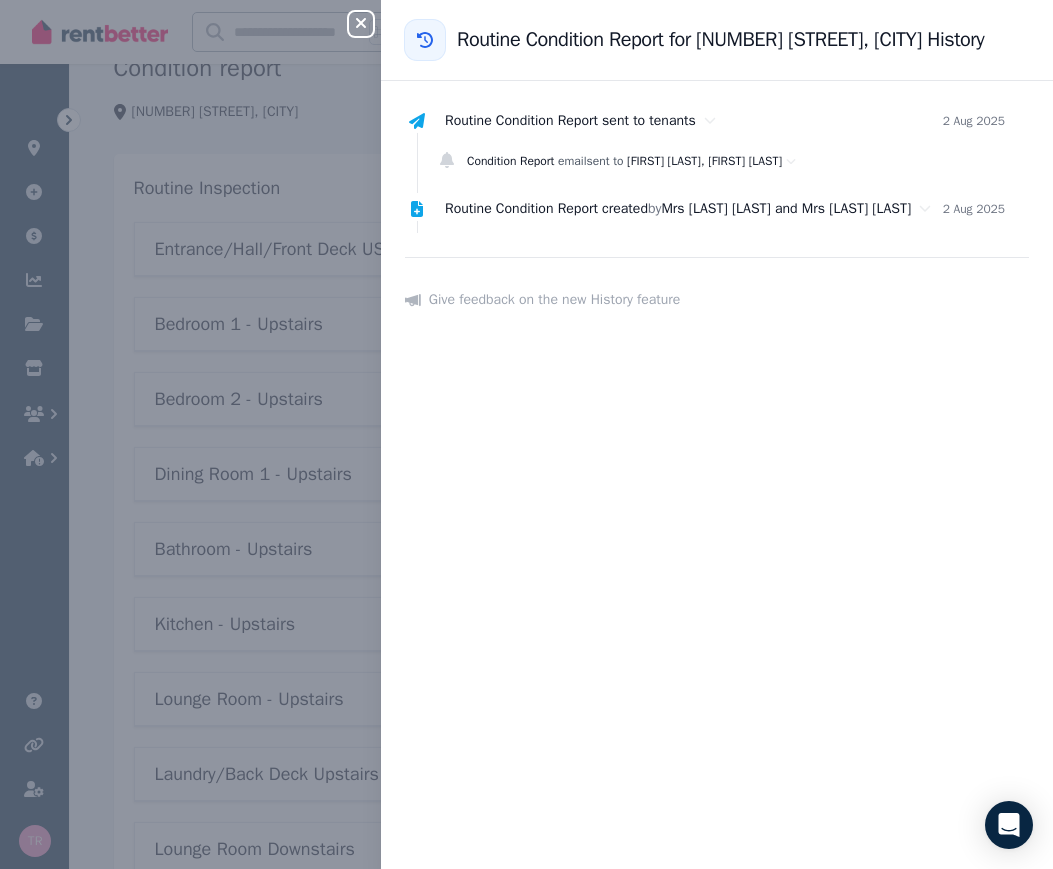 click 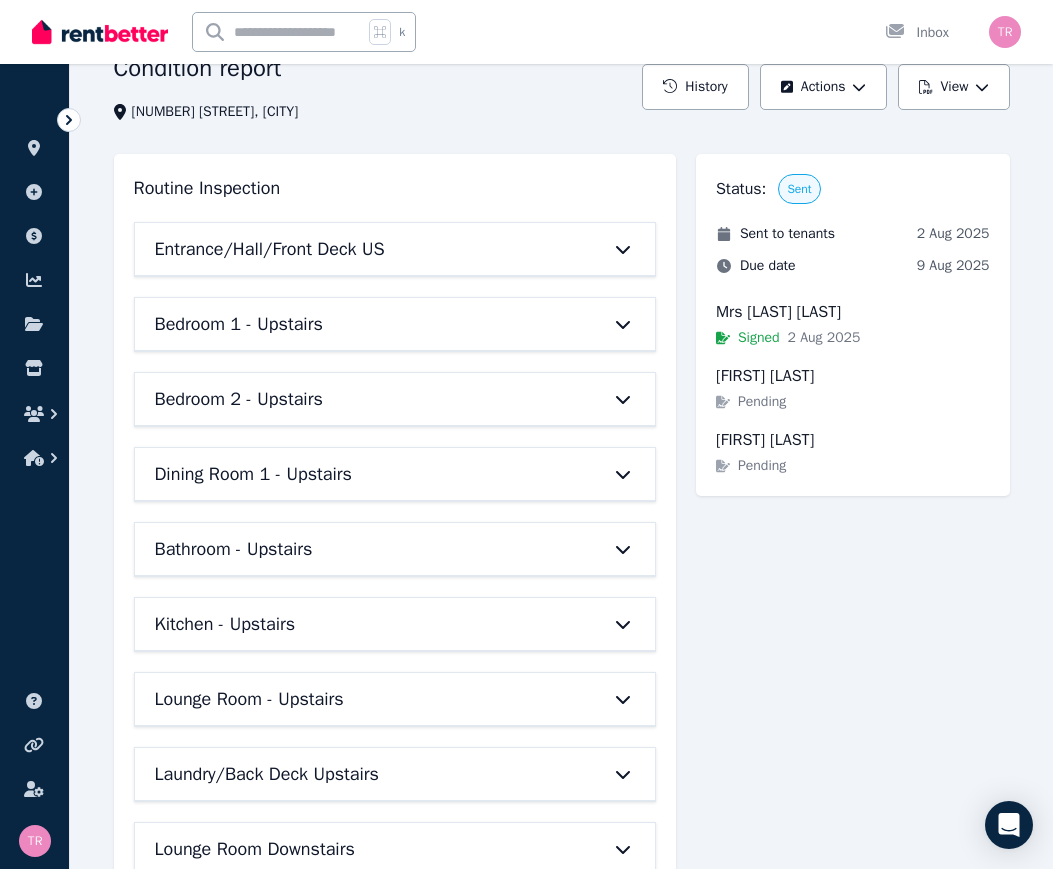 click on "Actions" at bounding box center (823, 87) 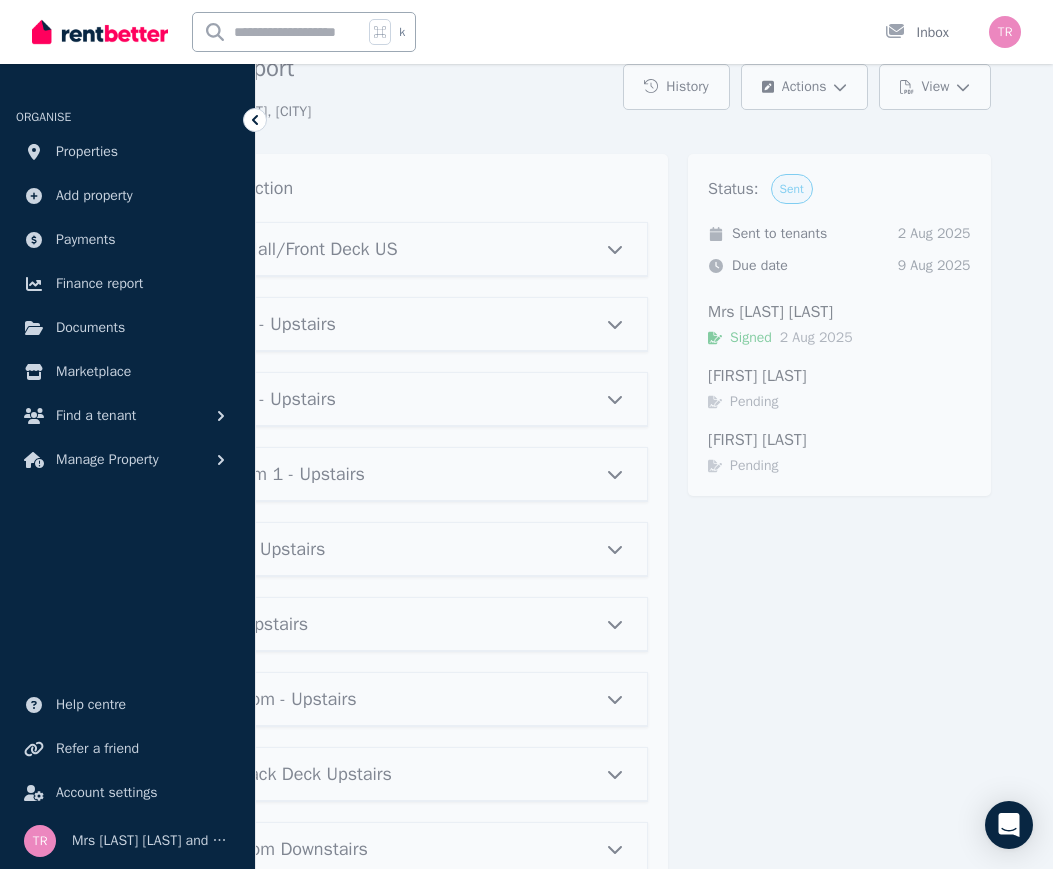 click on "Properties" at bounding box center (87, 152) 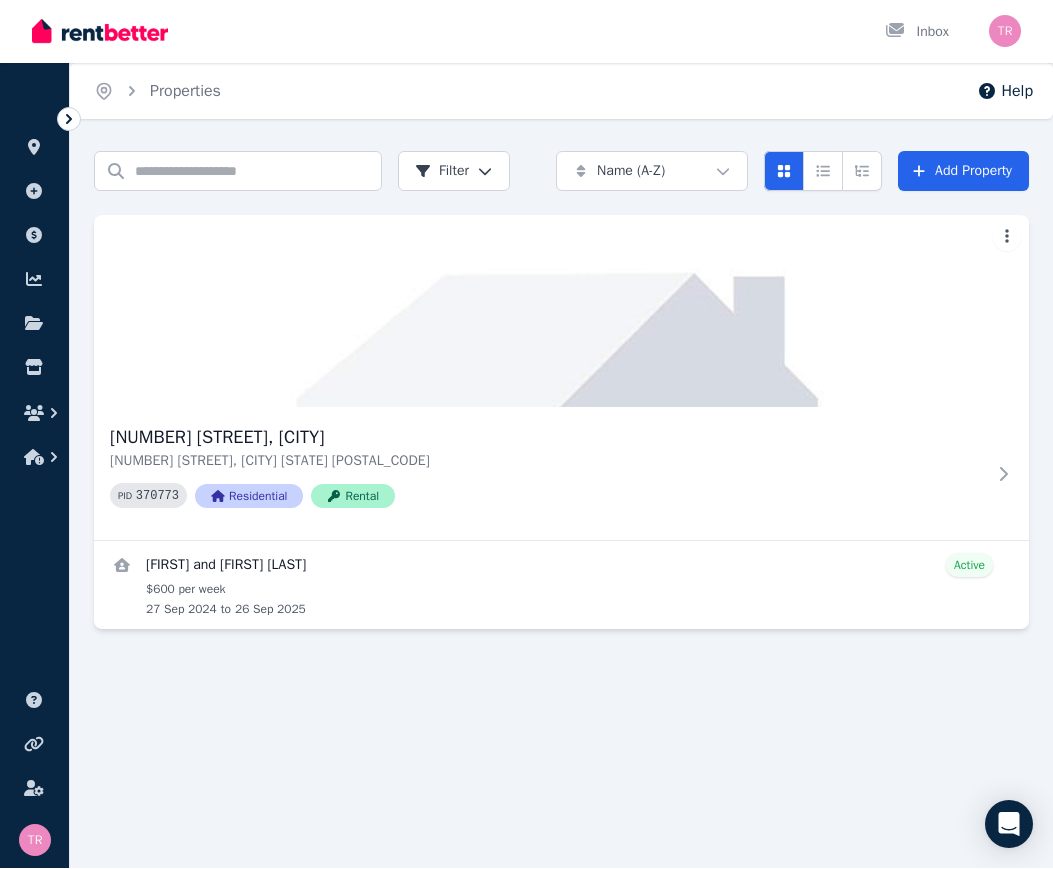 click on "[NUMBER] [STREET], [CITY]" at bounding box center [547, 438] 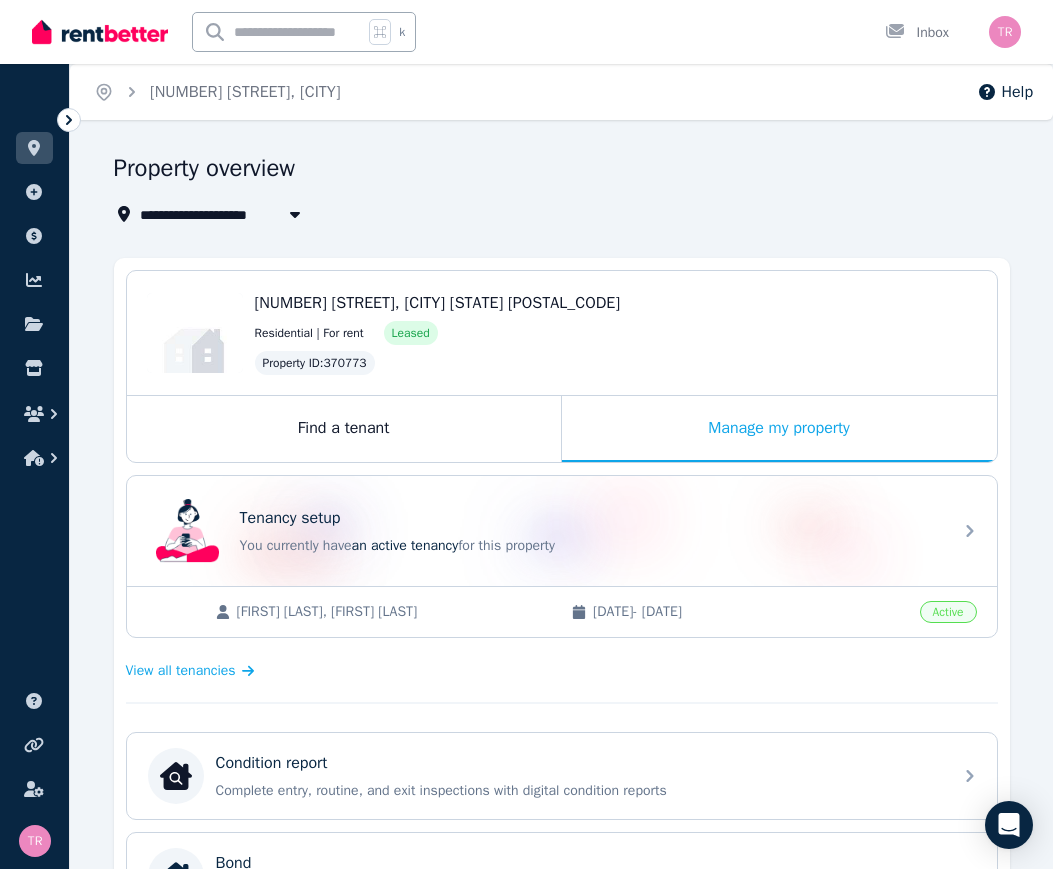click on "You currently have  an active tenancy  for this property" at bounding box center [590, 546] 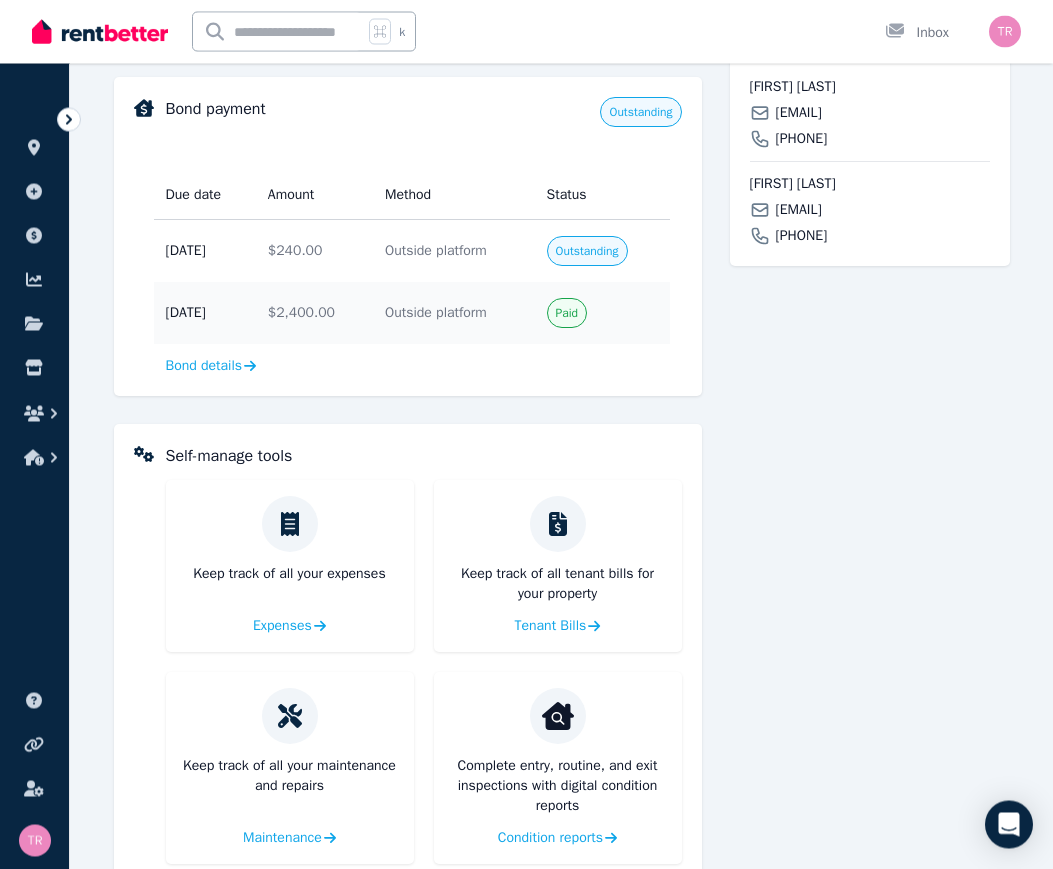 scroll, scrollTop: 638, scrollLeft: 0, axis: vertical 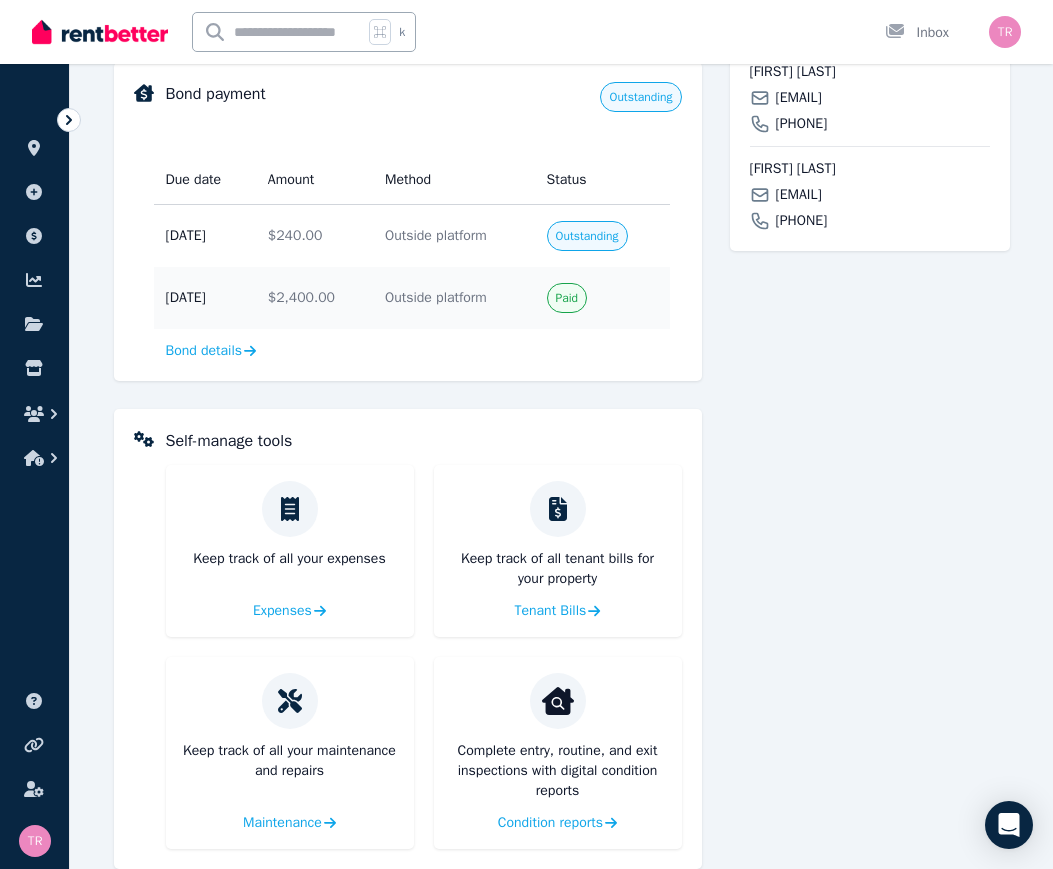 click on "Tenant Bills" at bounding box center [550, 611] 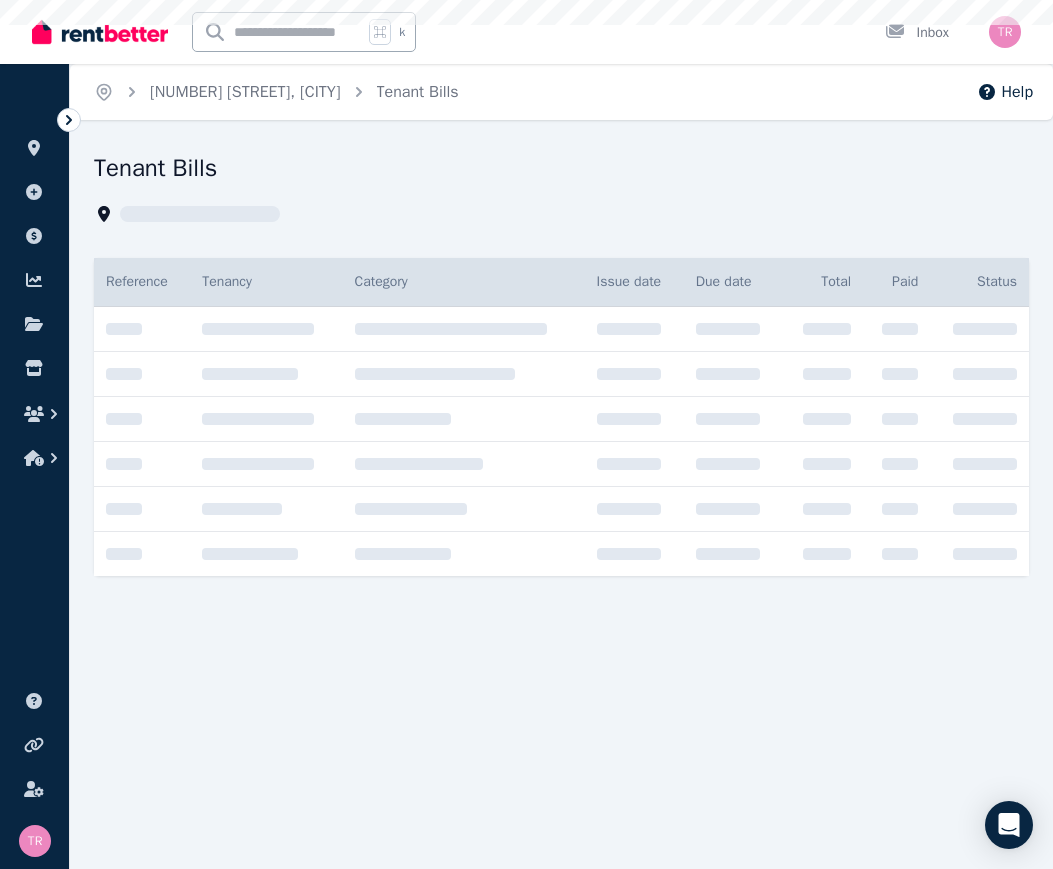 scroll, scrollTop: 0, scrollLeft: 0, axis: both 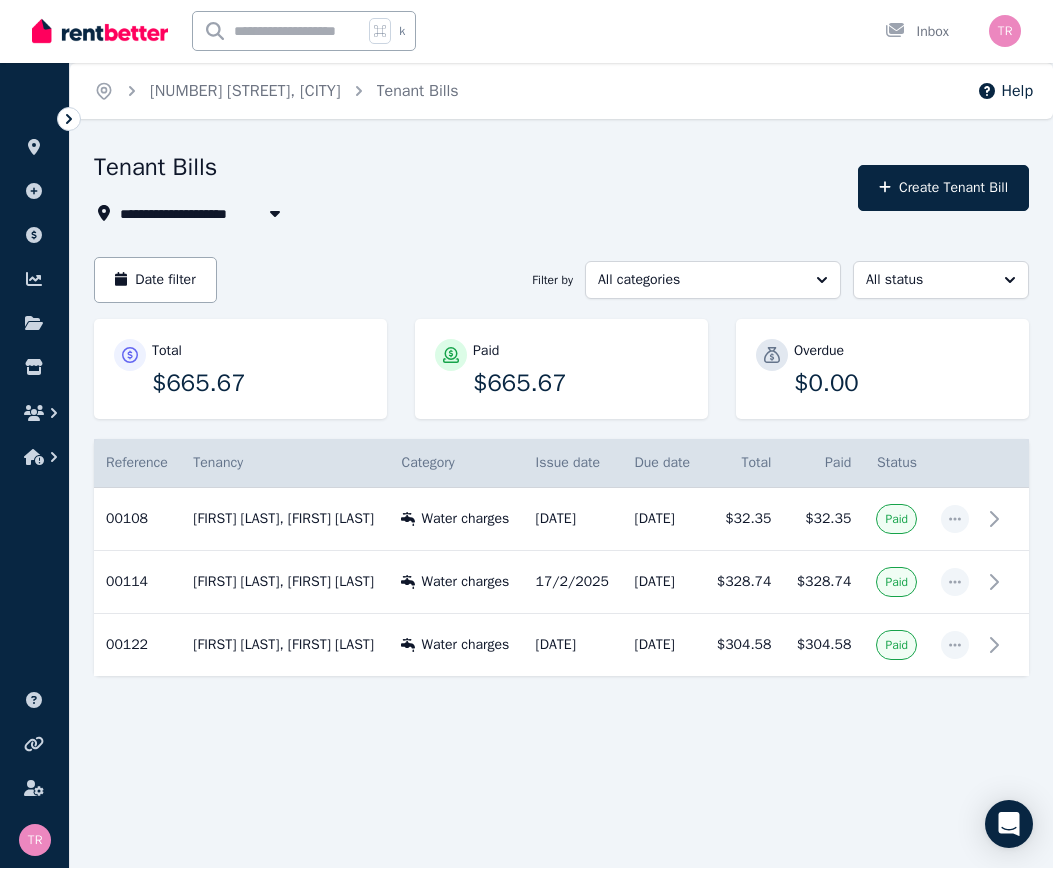 click 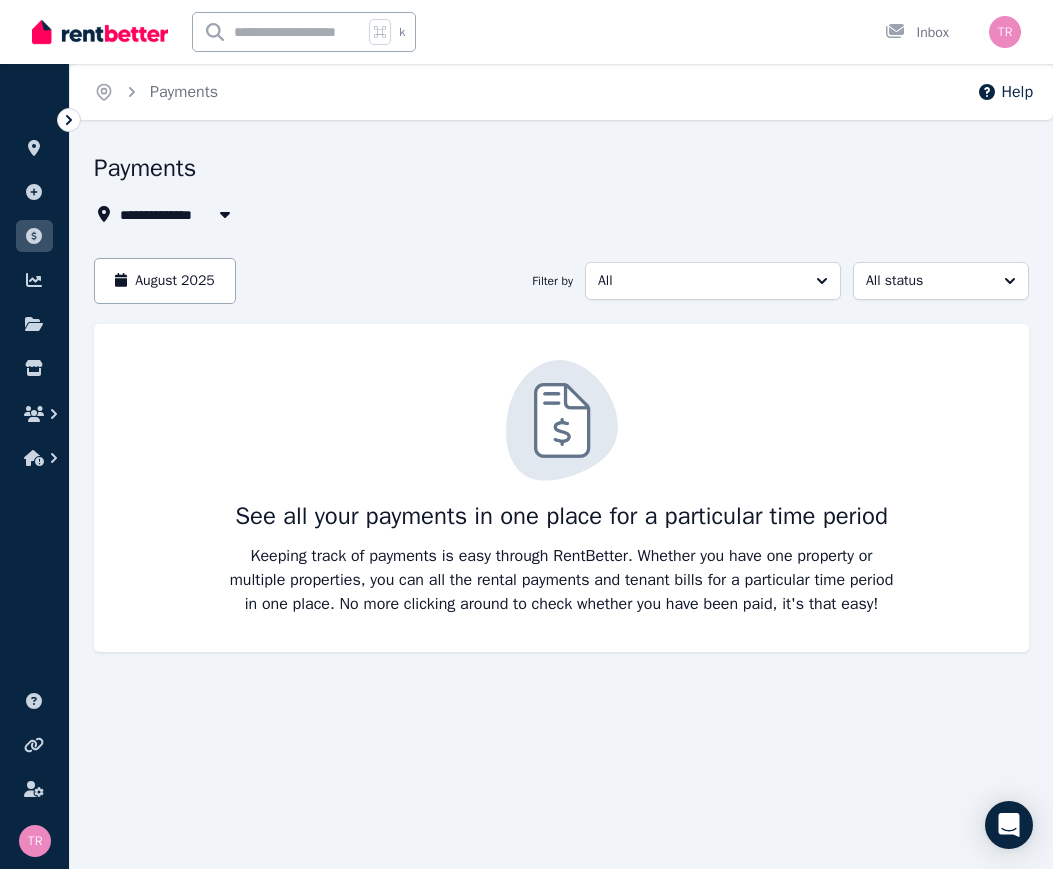 click on "All" at bounding box center (713, 281) 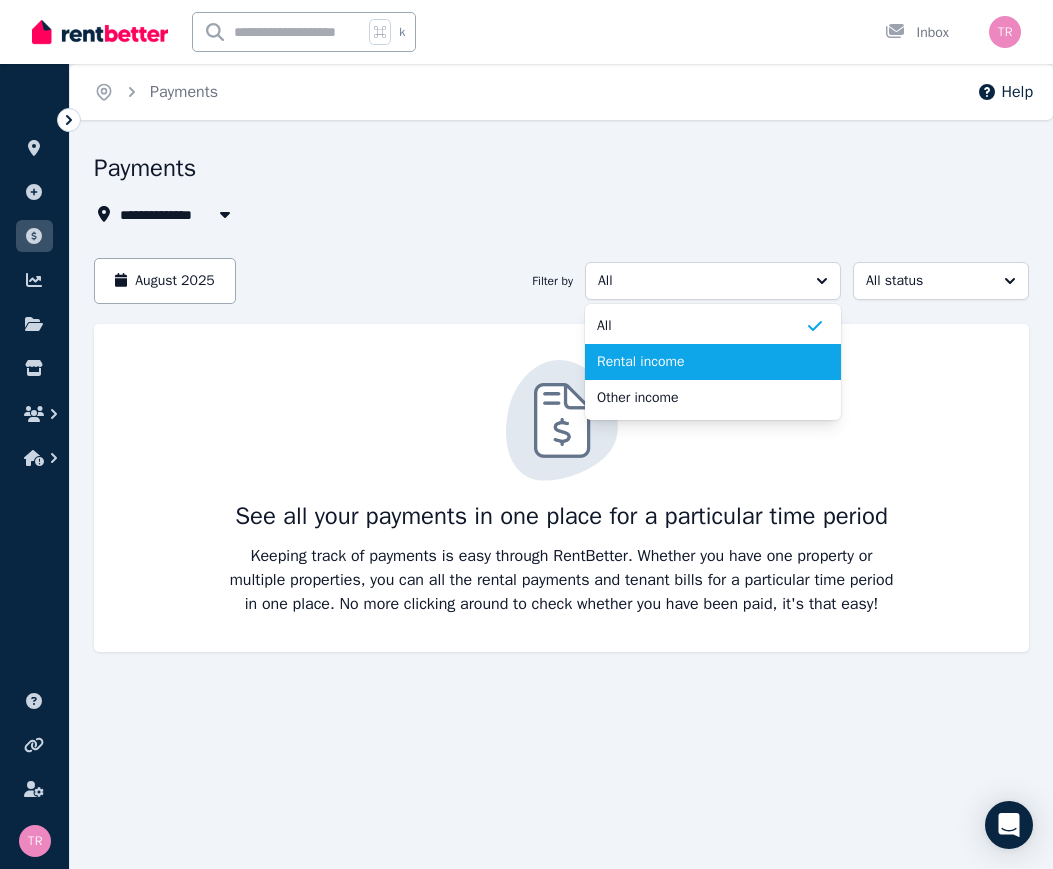 click on "Rental income" at bounding box center [701, 362] 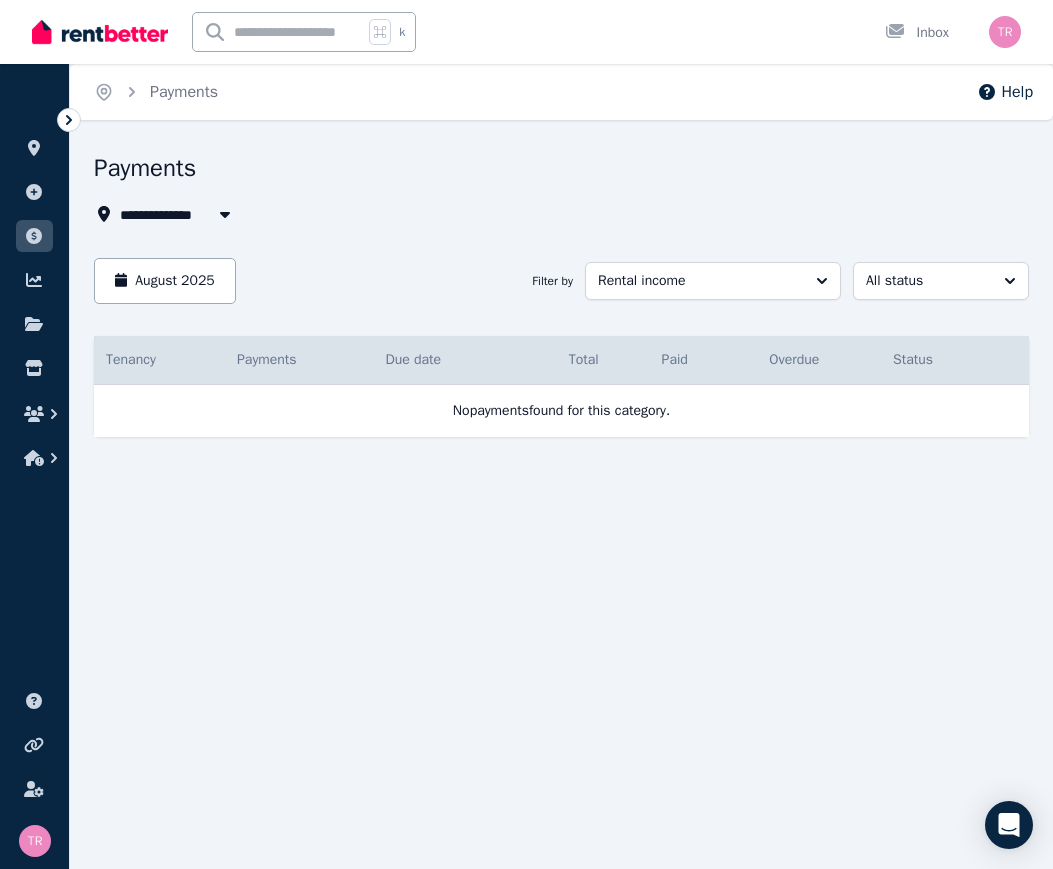 click on "All status" at bounding box center (941, 281) 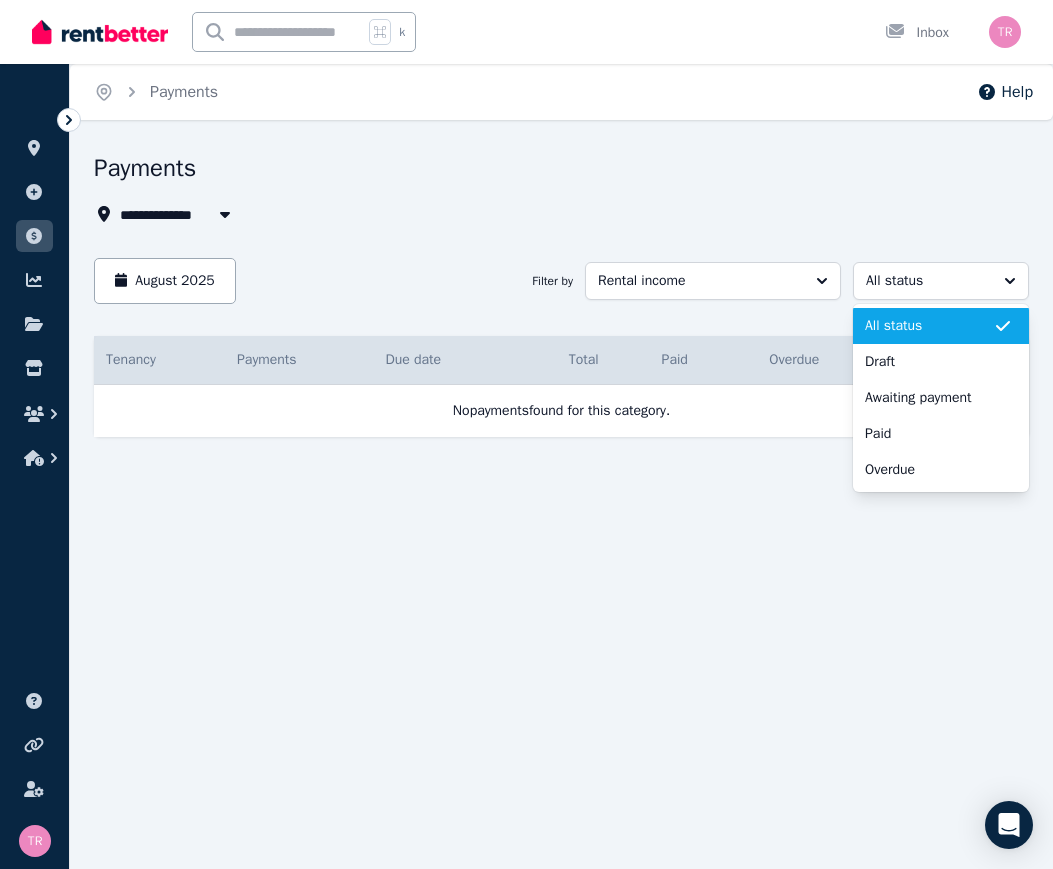 click on "August 2025" at bounding box center (165, 281) 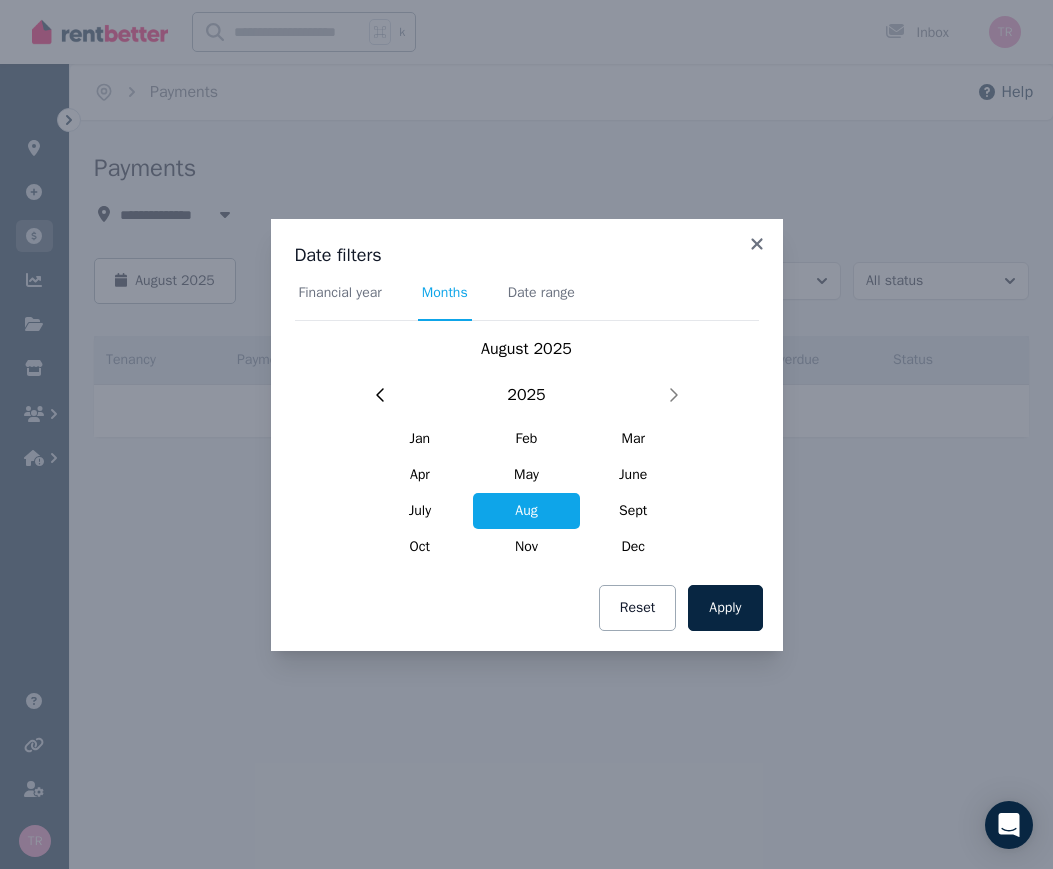 click 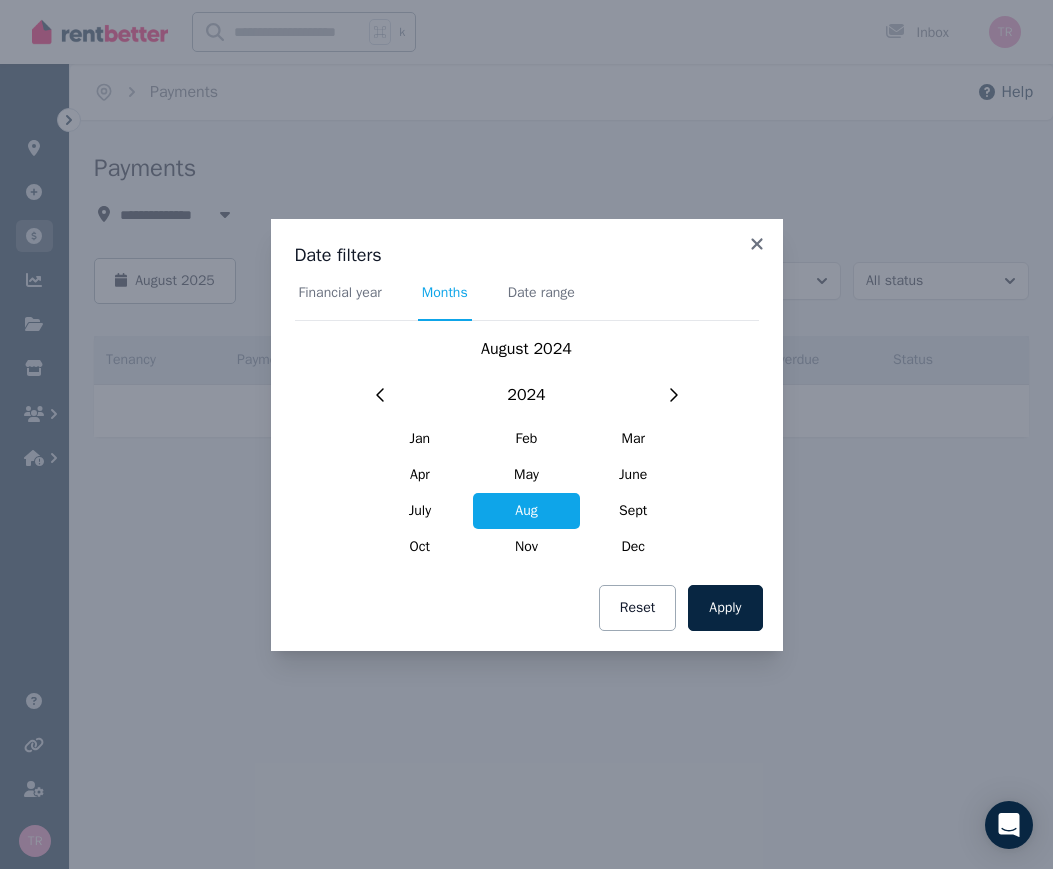click on "Apply" at bounding box center (725, 608) 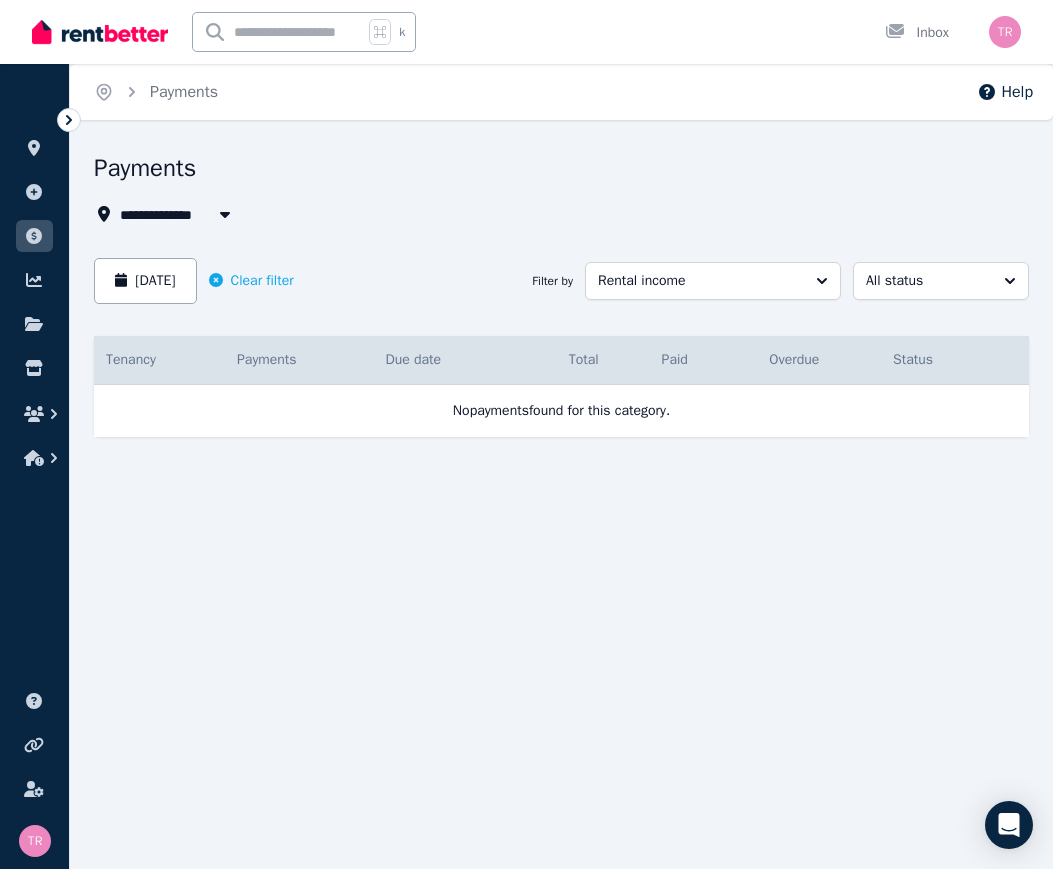 click at bounding box center (34, 280) 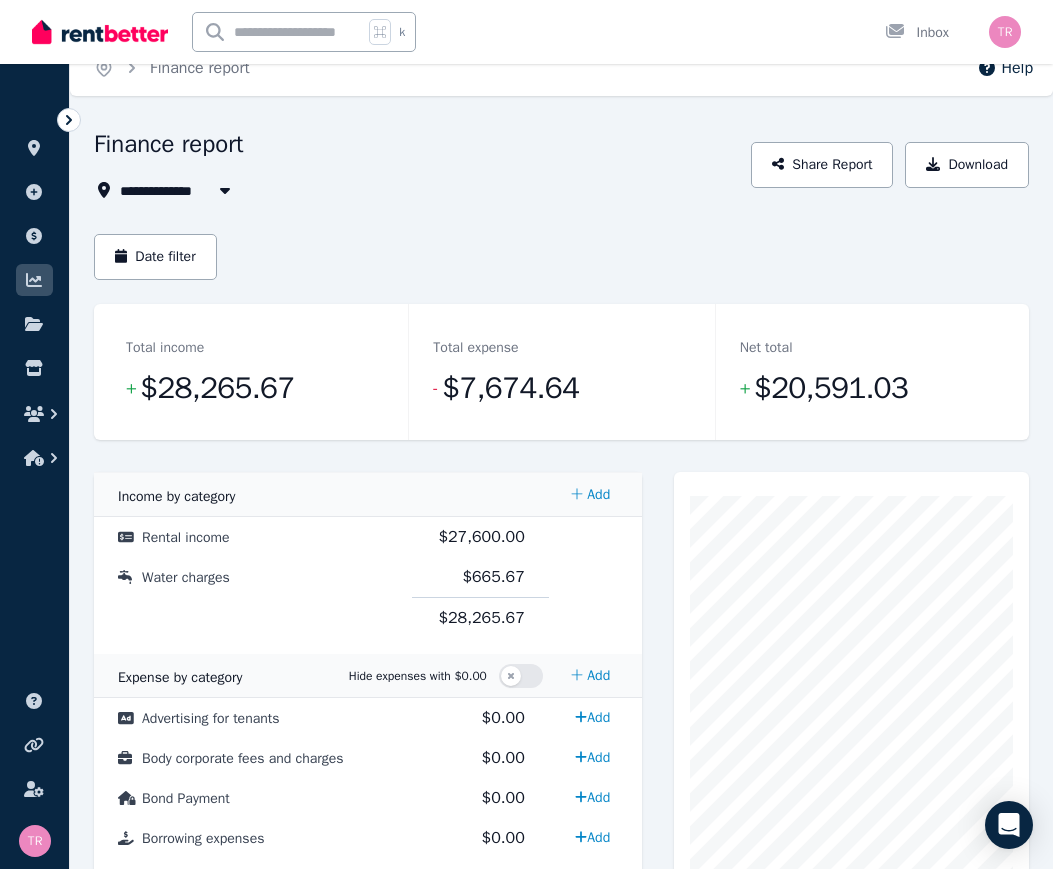 scroll, scrollTop: 0, scrollLeft: 0, axis: both 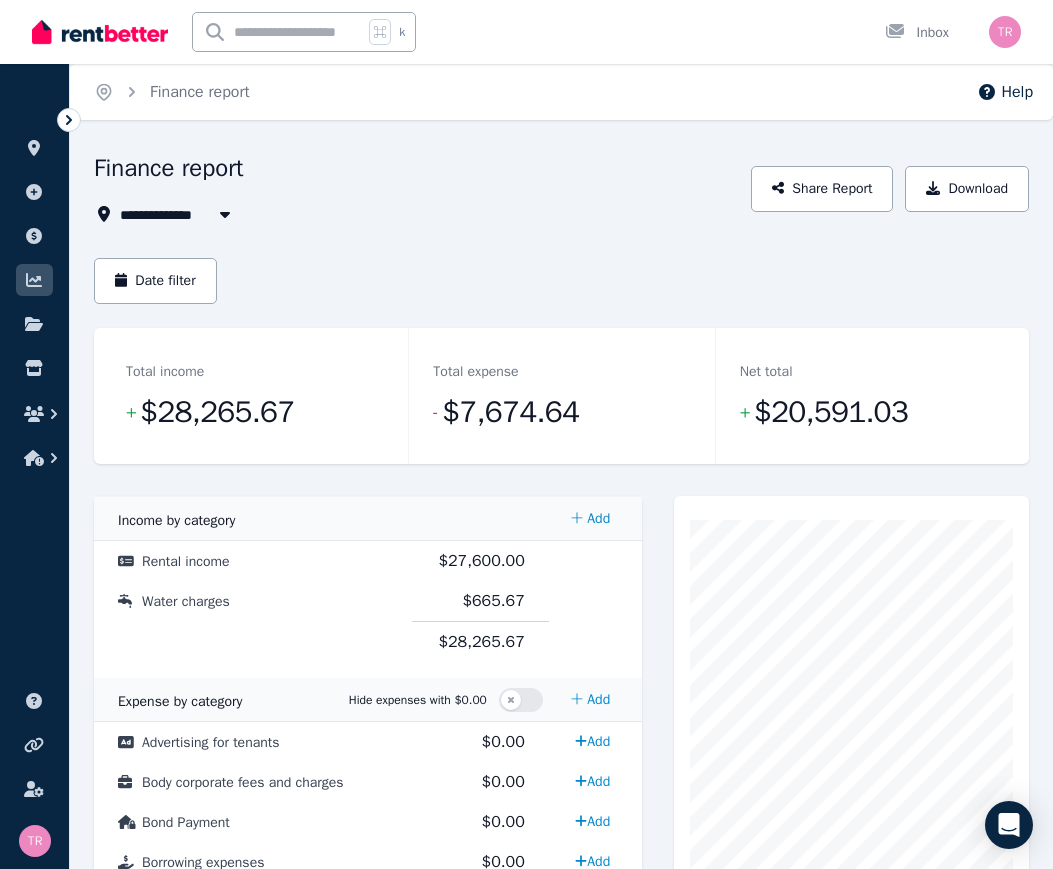 click 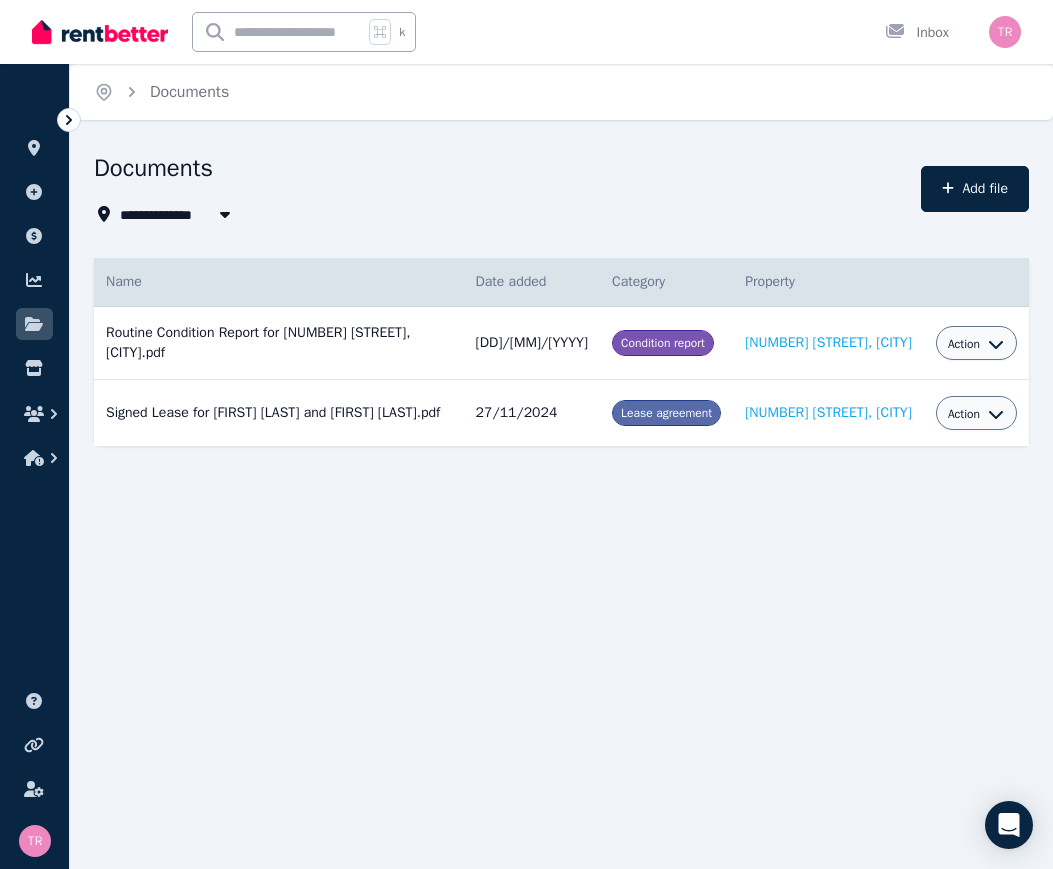 click on "Action" at bounding box center (976, 344) 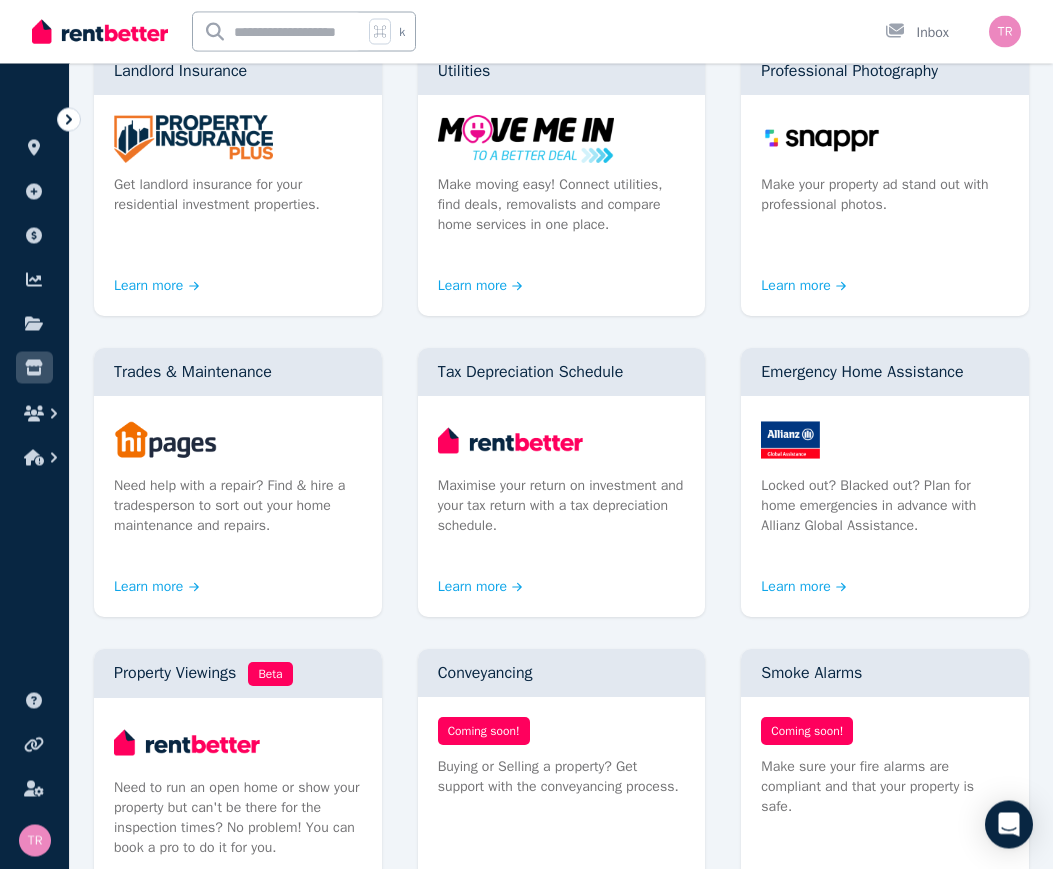 scroll, scrollTop: 584, scrollLeft: 0, axis: vertical 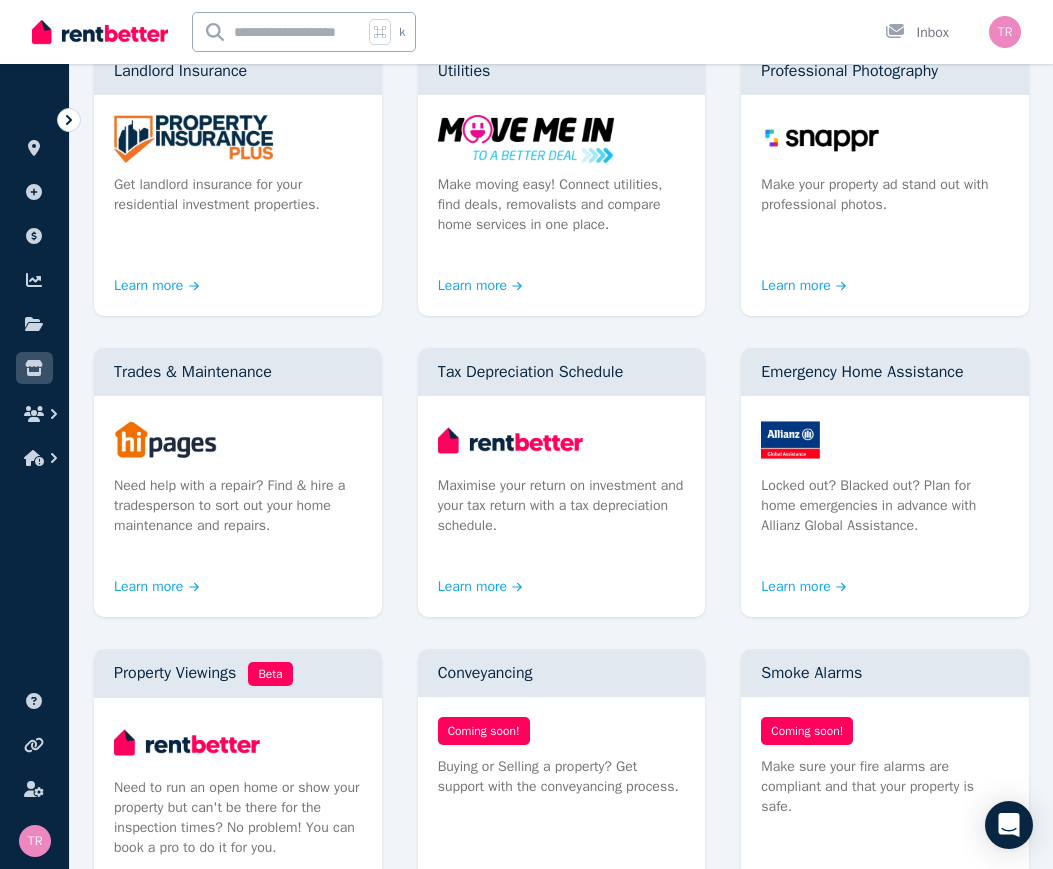 click on "Need help with a repair? Find & hire a tradesperson to sort out your home maintenance and repairs." at bounding box center (238, 506) 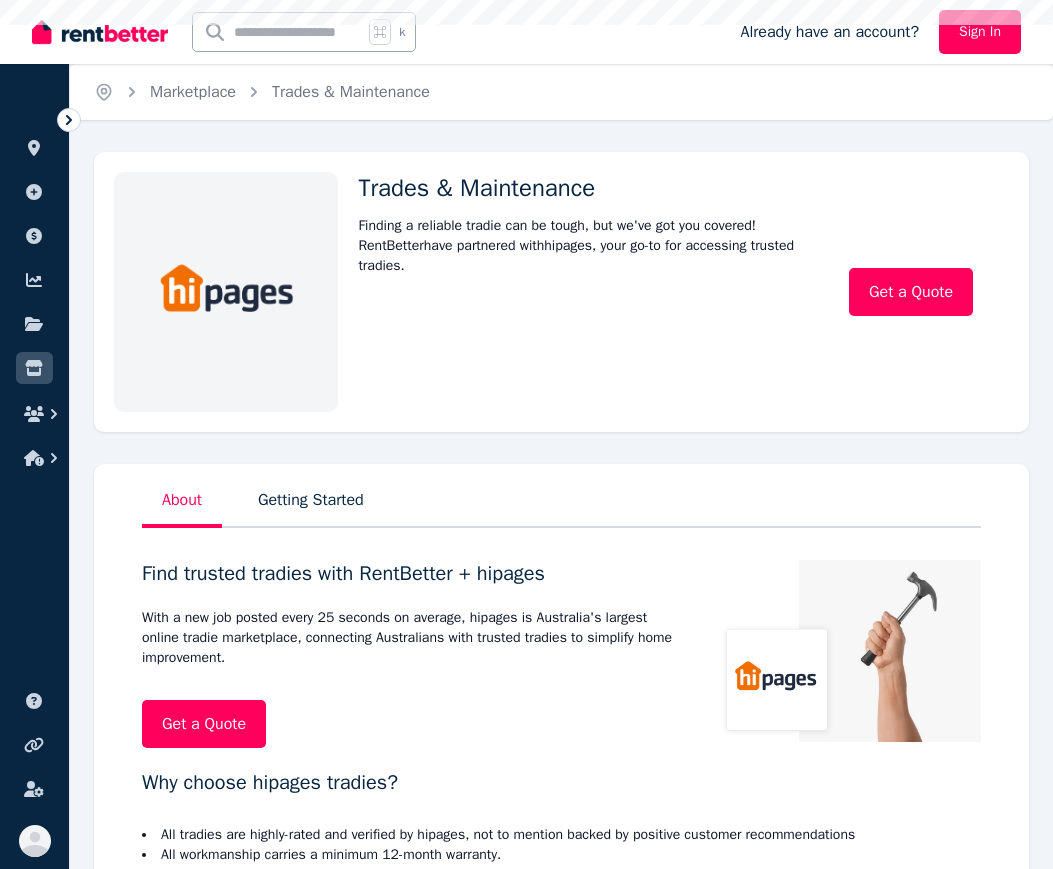 scroll, scrollTop: 0, scrollLeft: 0, axis: both 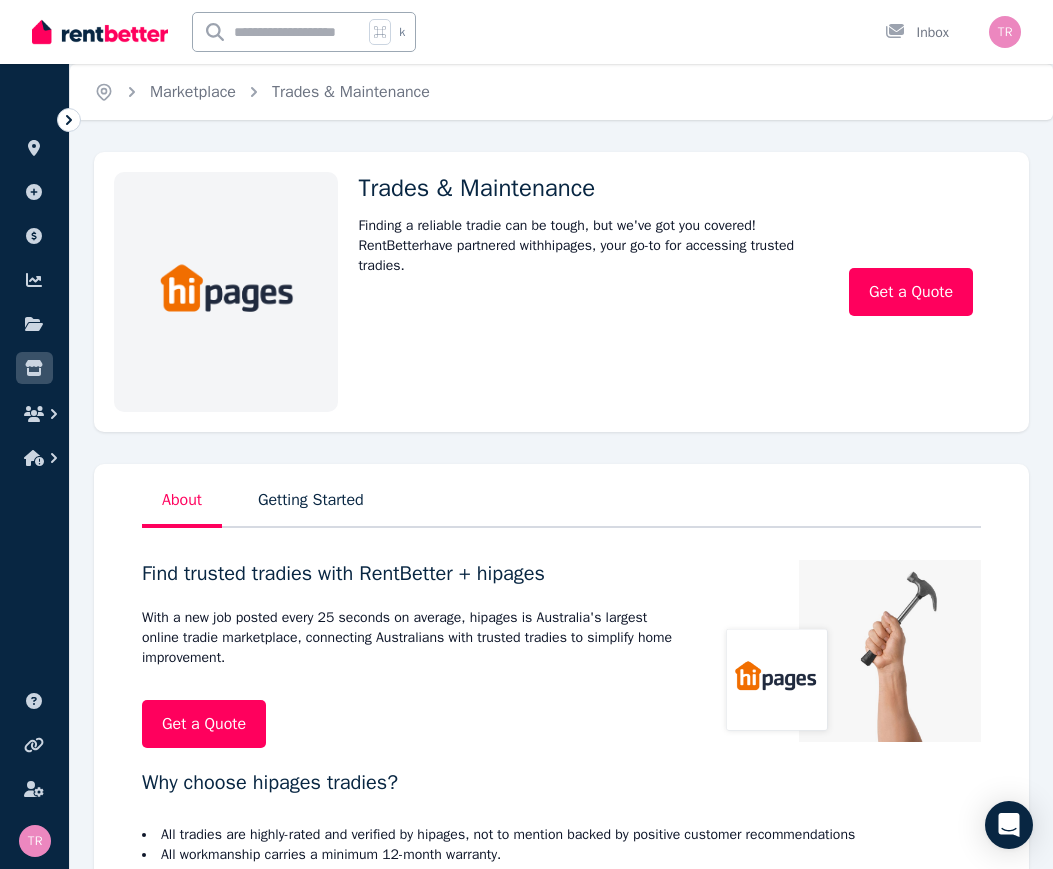 click on "About Getting Started Find trusted tradies with RentBetter + hipages With a new job posted every 25 seconds on average, hipages is Australia's largest online tradie marketplace, connecting Australians with trusted tradies to simplify home improvement. Get a Quote" at bounding box center [561, 606] 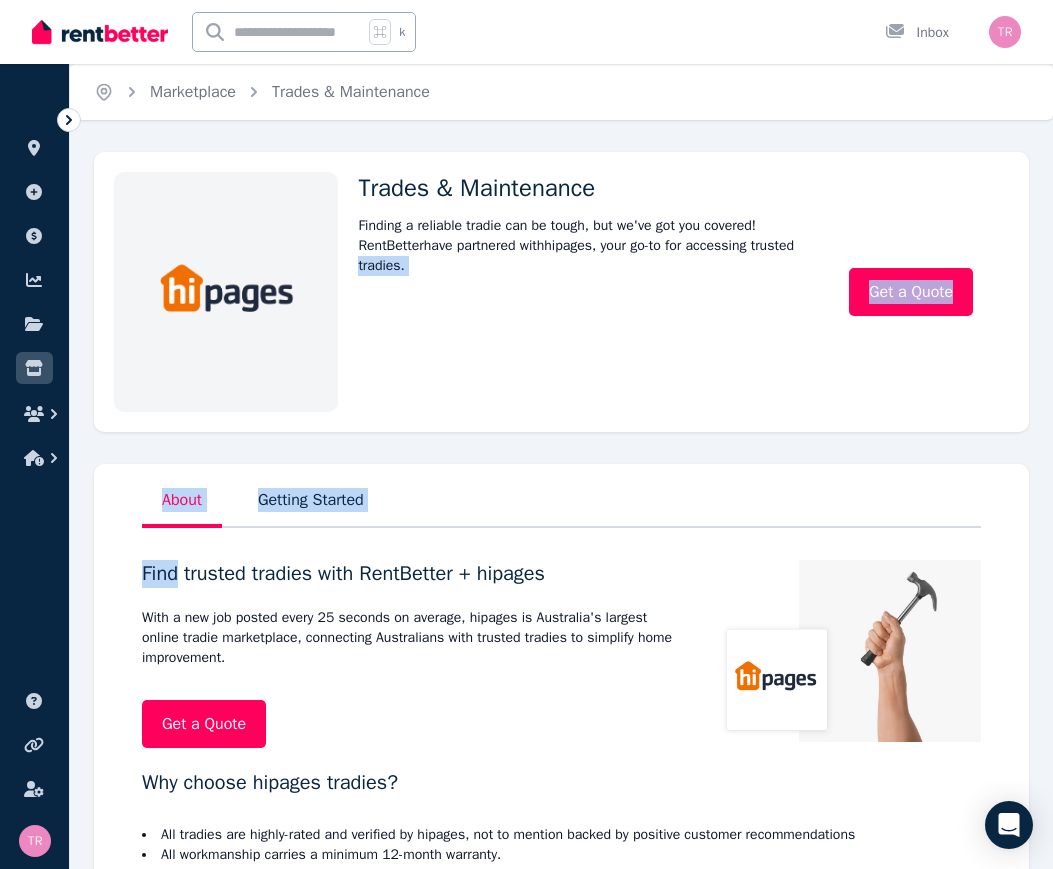 click on "Find trusted tradies with RentBetter + hipages With a new job posted every 25 seconds on average, hipages is Australia's largest online tradie marketplace, connecting Australians with trusted tradies to simplify home improvement. Get a Quote" at bounding box center (413, 654) 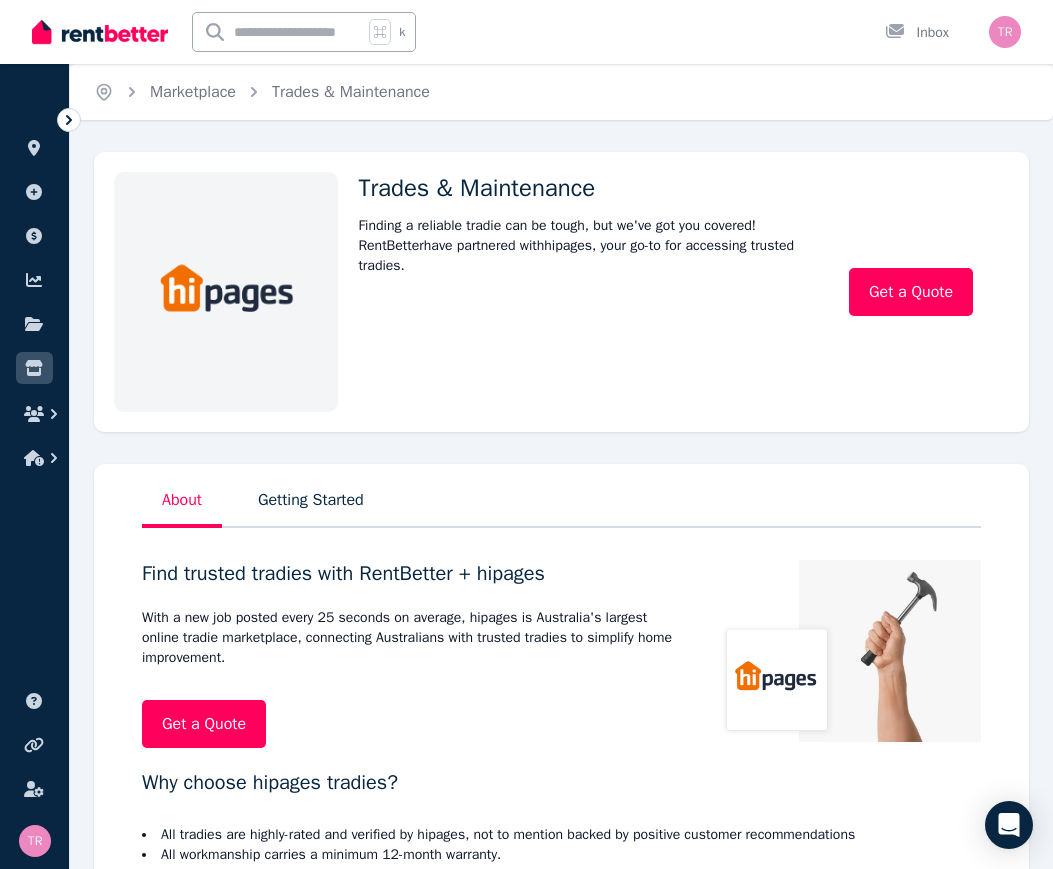 click on "Get a Quote" at bounding box center (204, 724) 